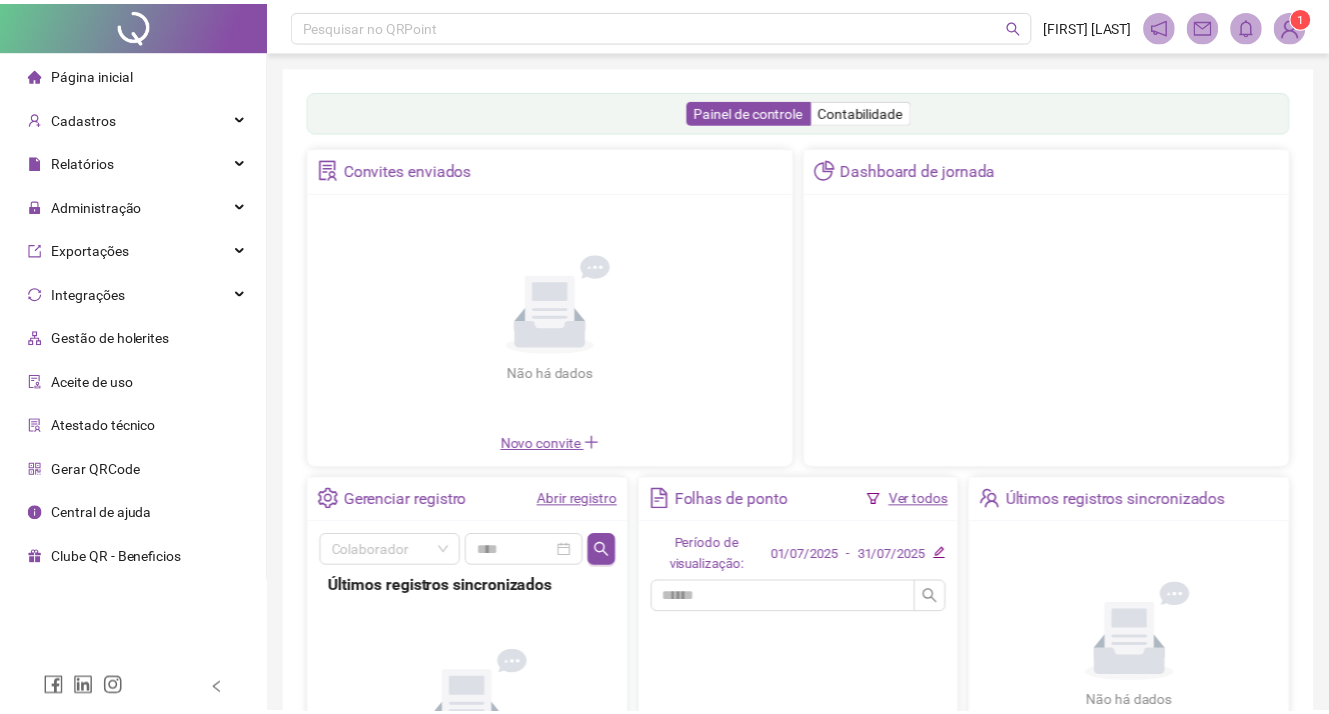 scroll, scrollTop: 0, scrollLeft: 0, axis: both 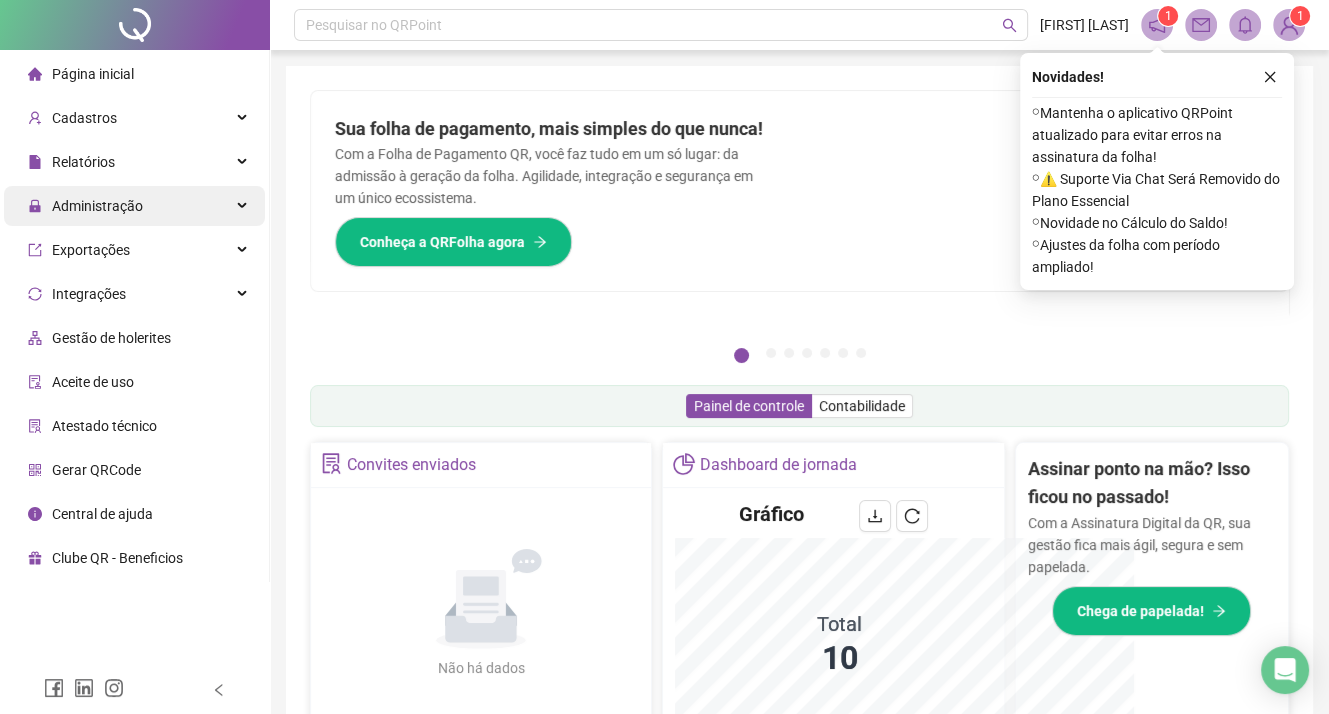 click at bounding box center (244, 206) 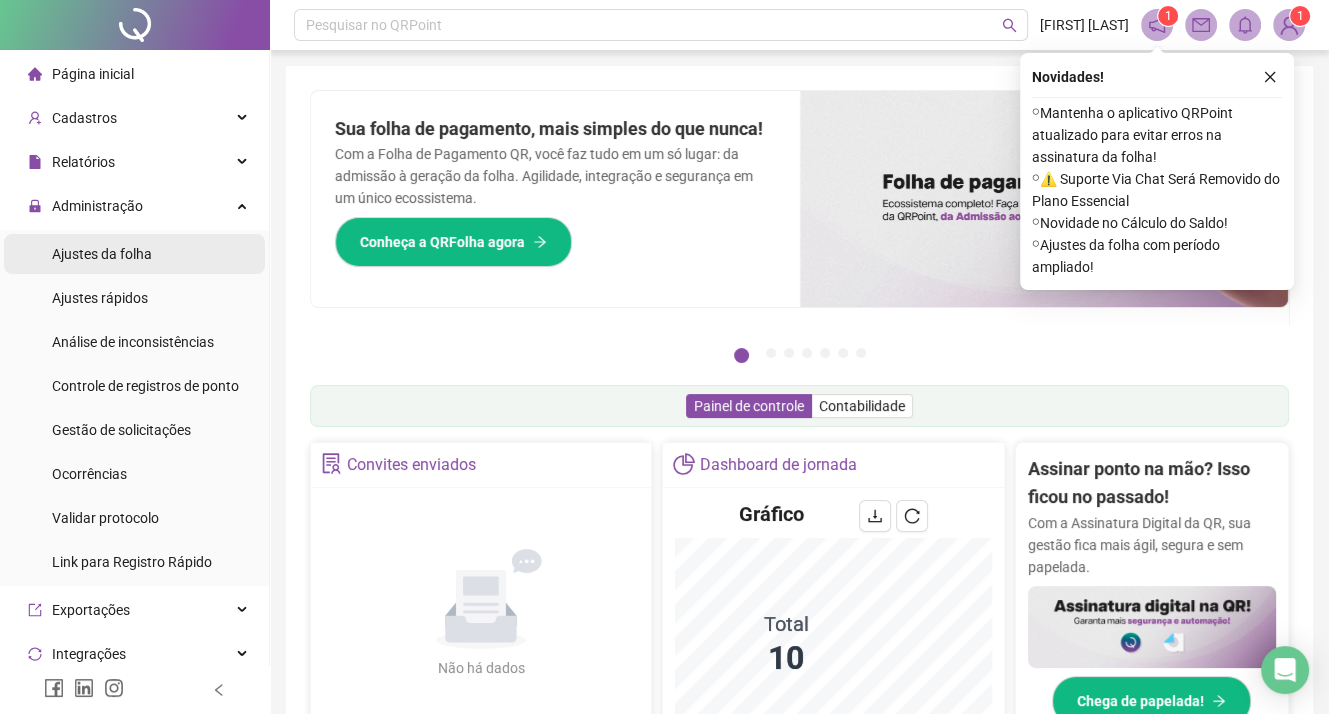 click on "Ajustes da folha" at bounding box center (102, 254) 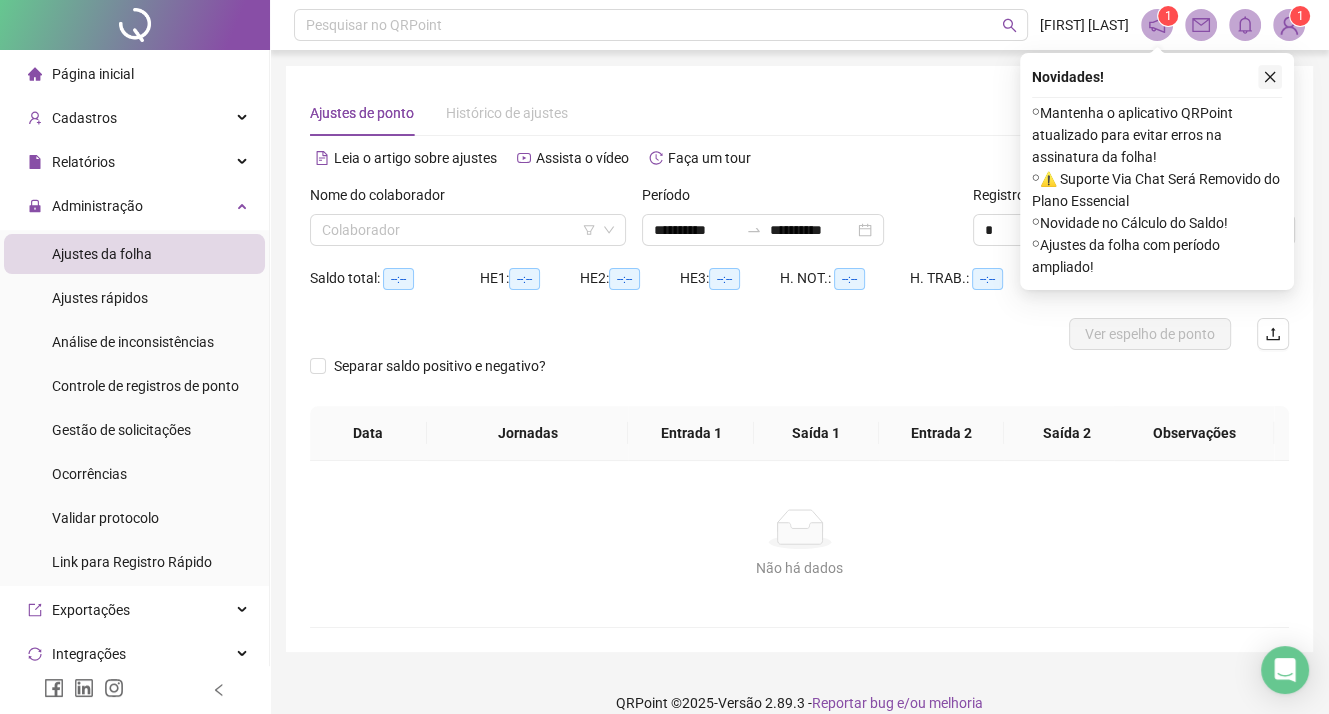 click 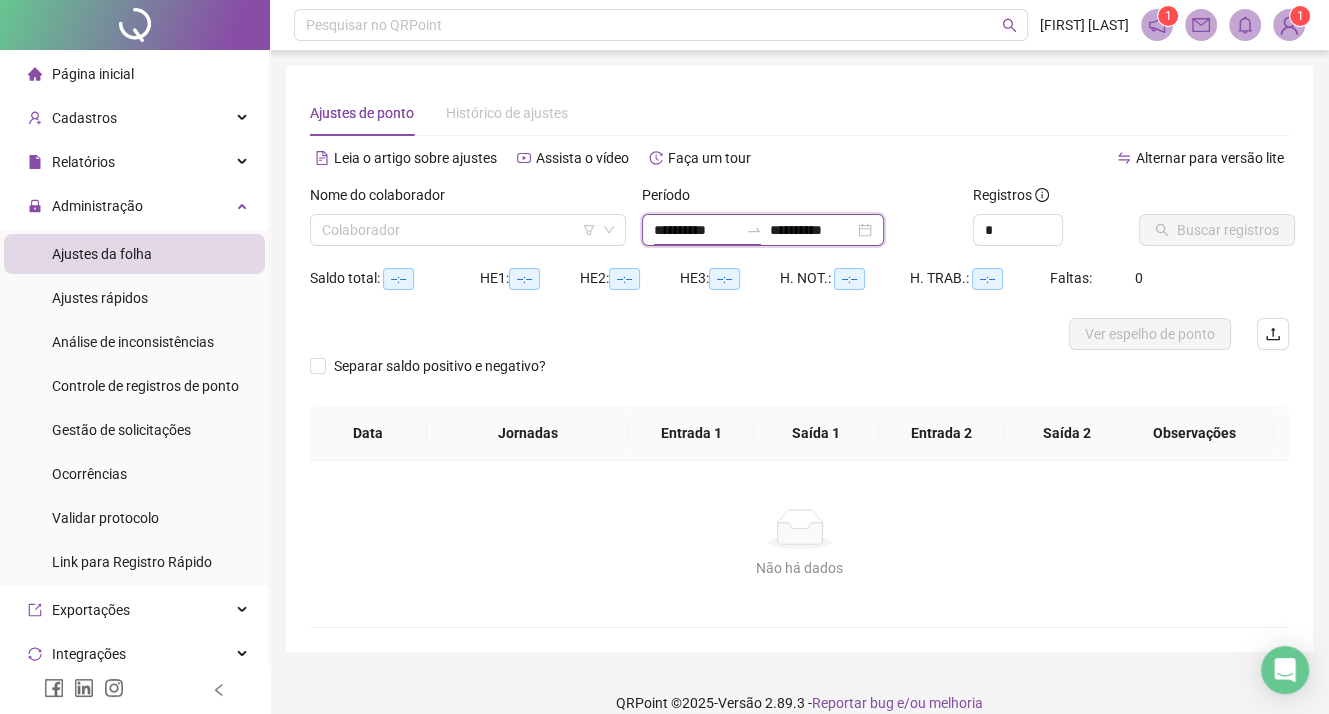 drag, startPoint x: 741, startPoint y: 229, endPoint x: 634, endPoint y: 237, distance: 107.298645 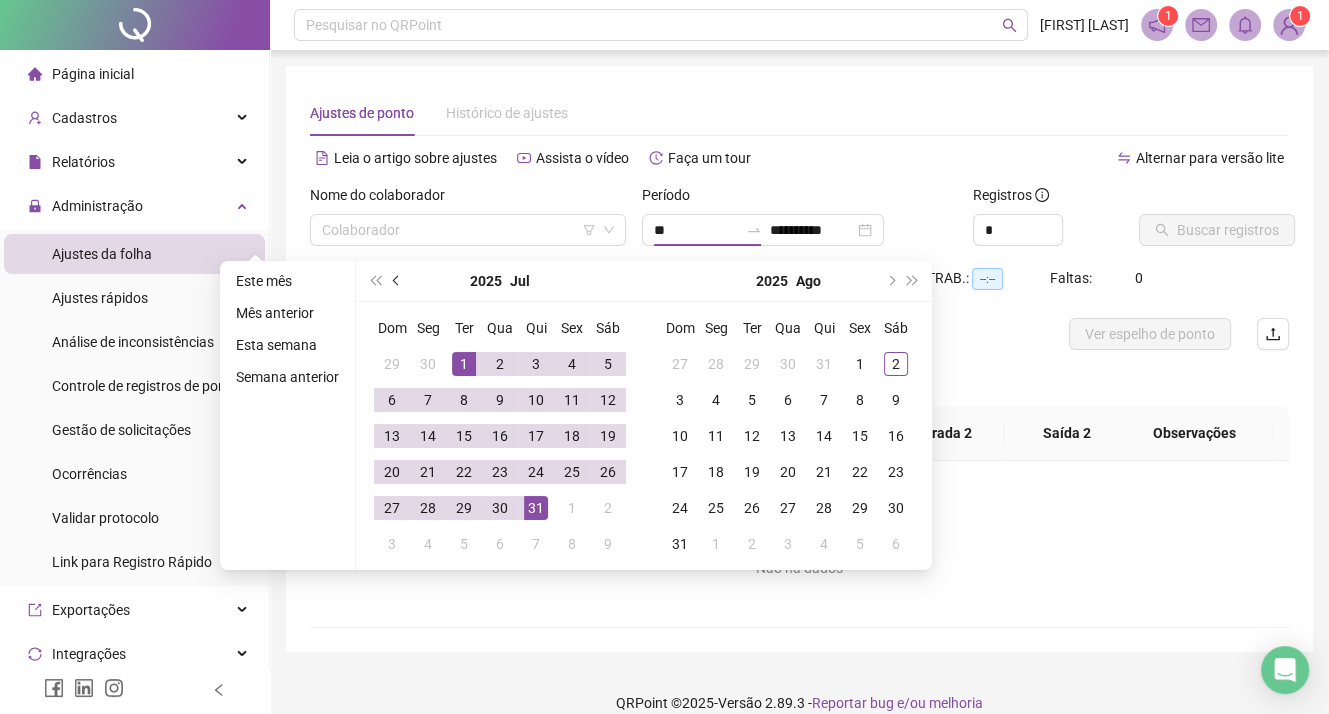 click at bounding box center (398, 281) 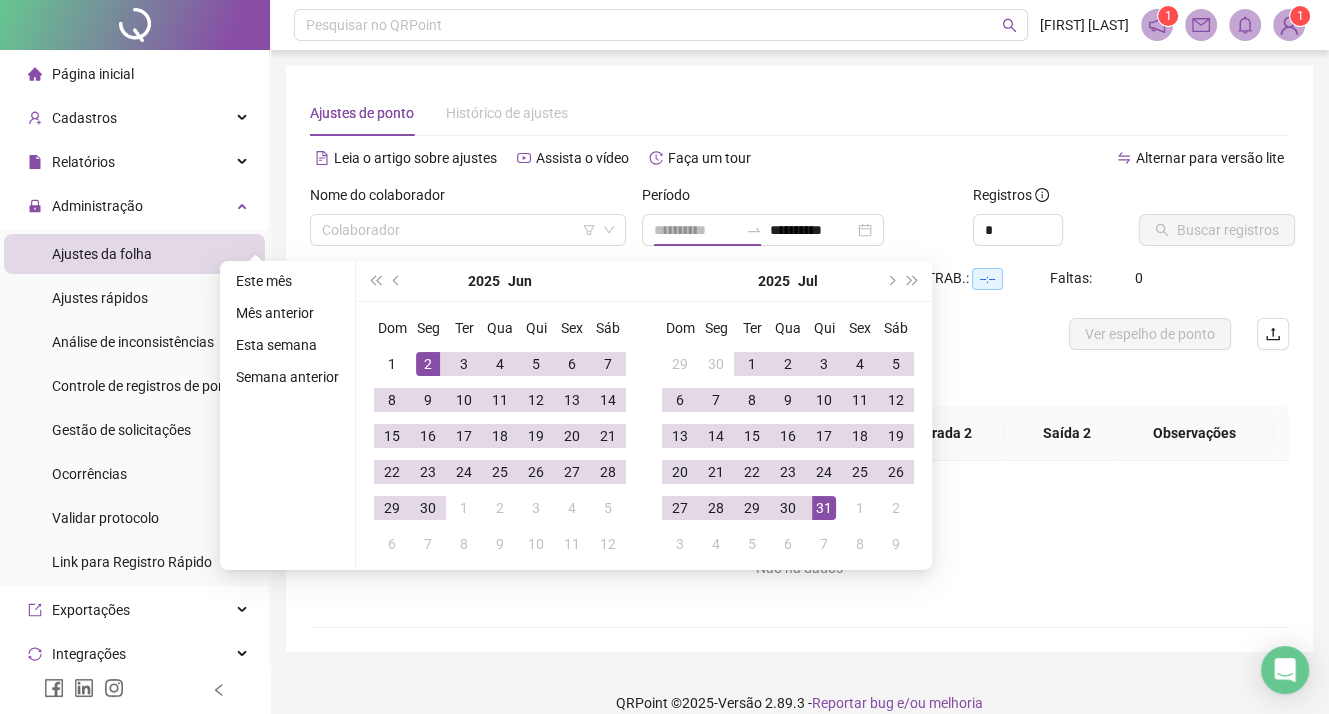 type on "**********" 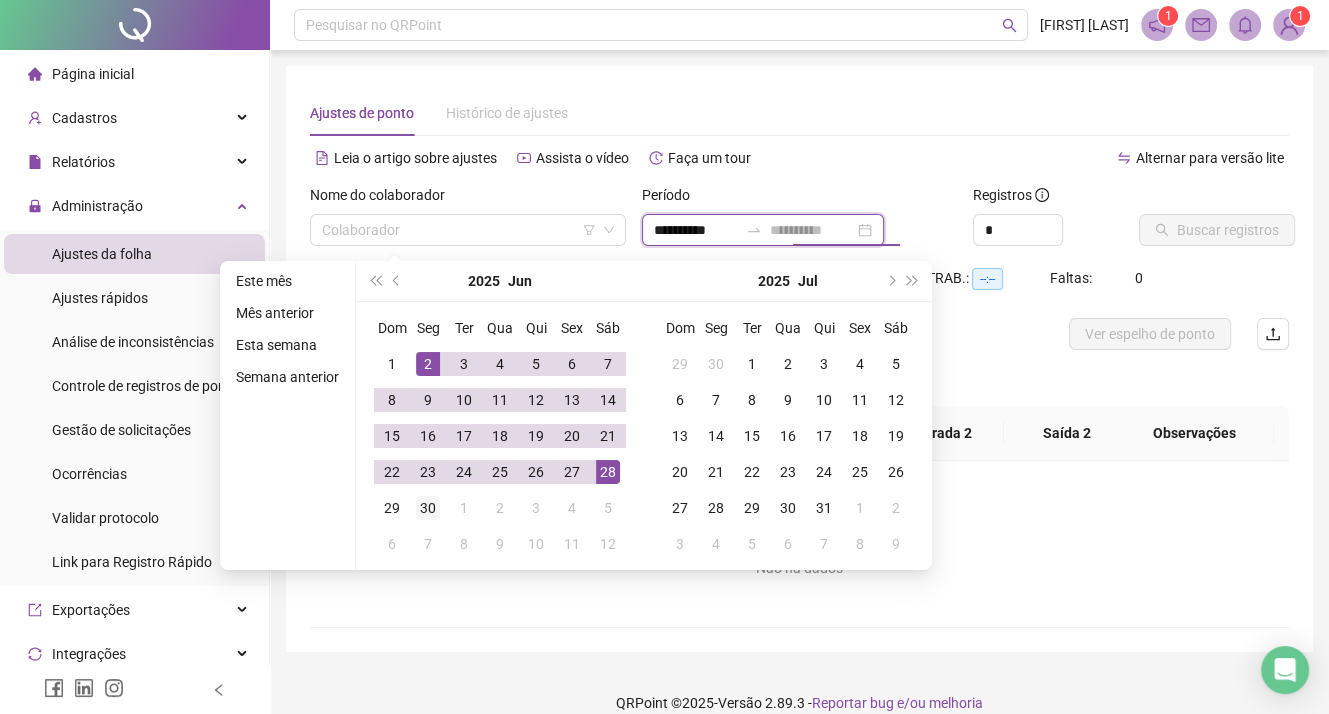 type on "**********" 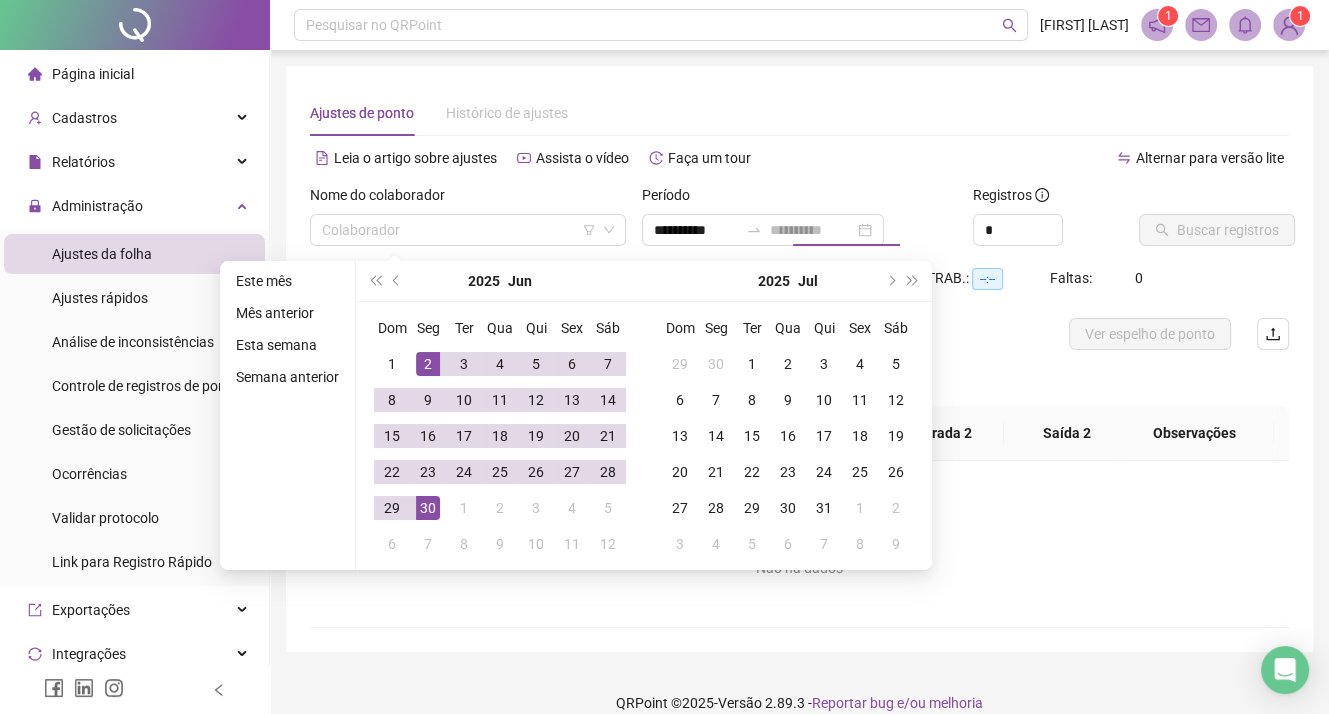 click on "30" at bounding box center (428, 508) 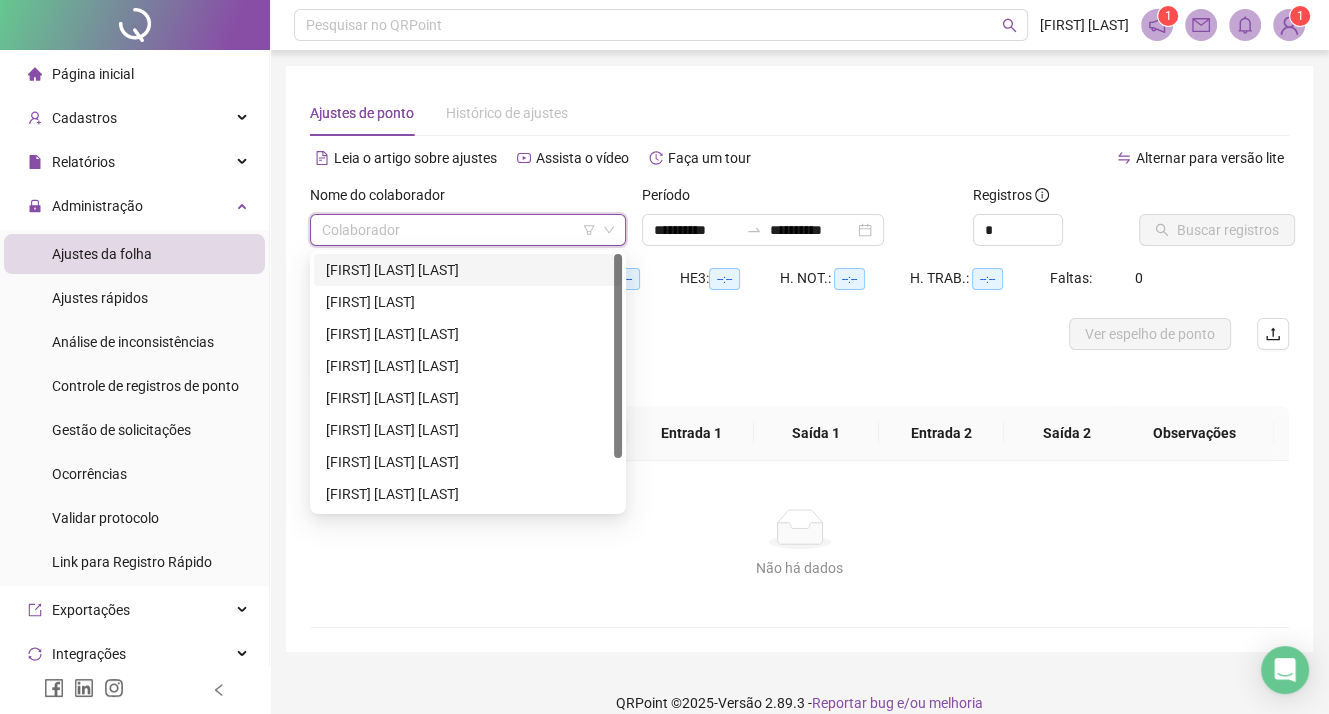 click at bounding box center [459, 230] 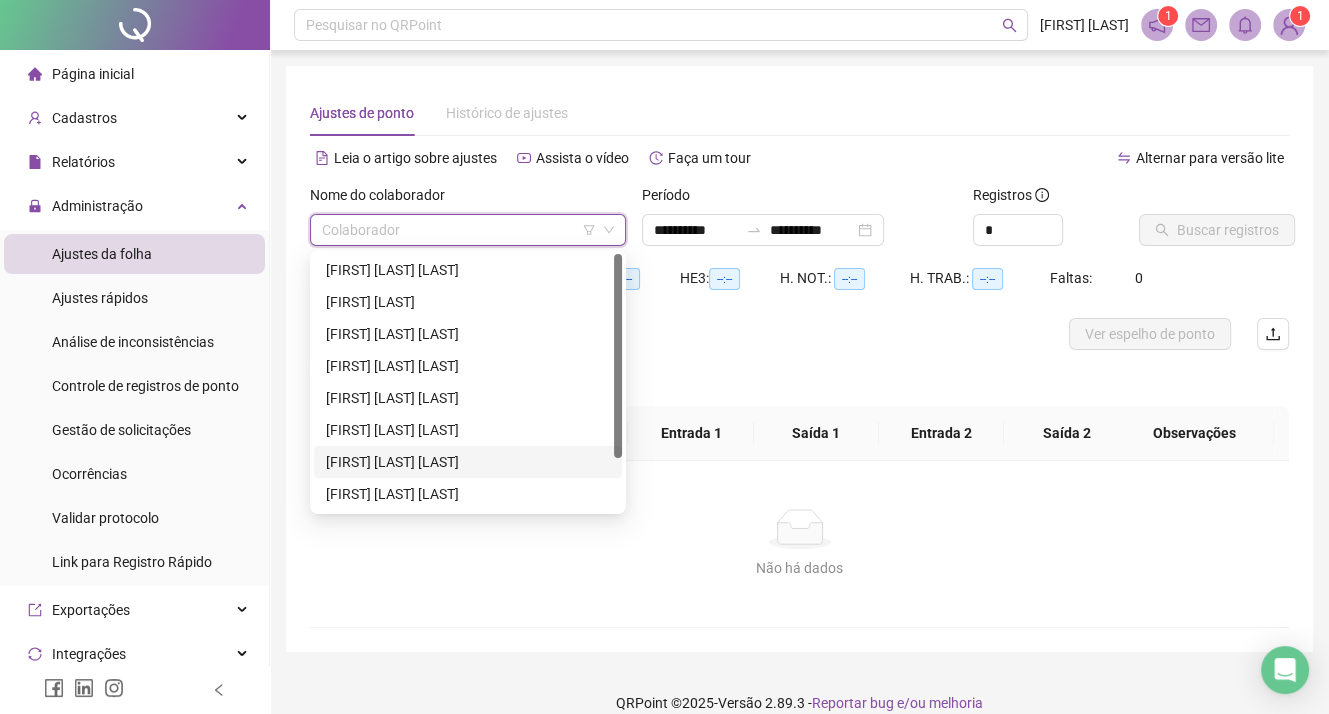 click on "[FIRST] [MIDDLE] [LAST]" at bounding box center [468, 462] 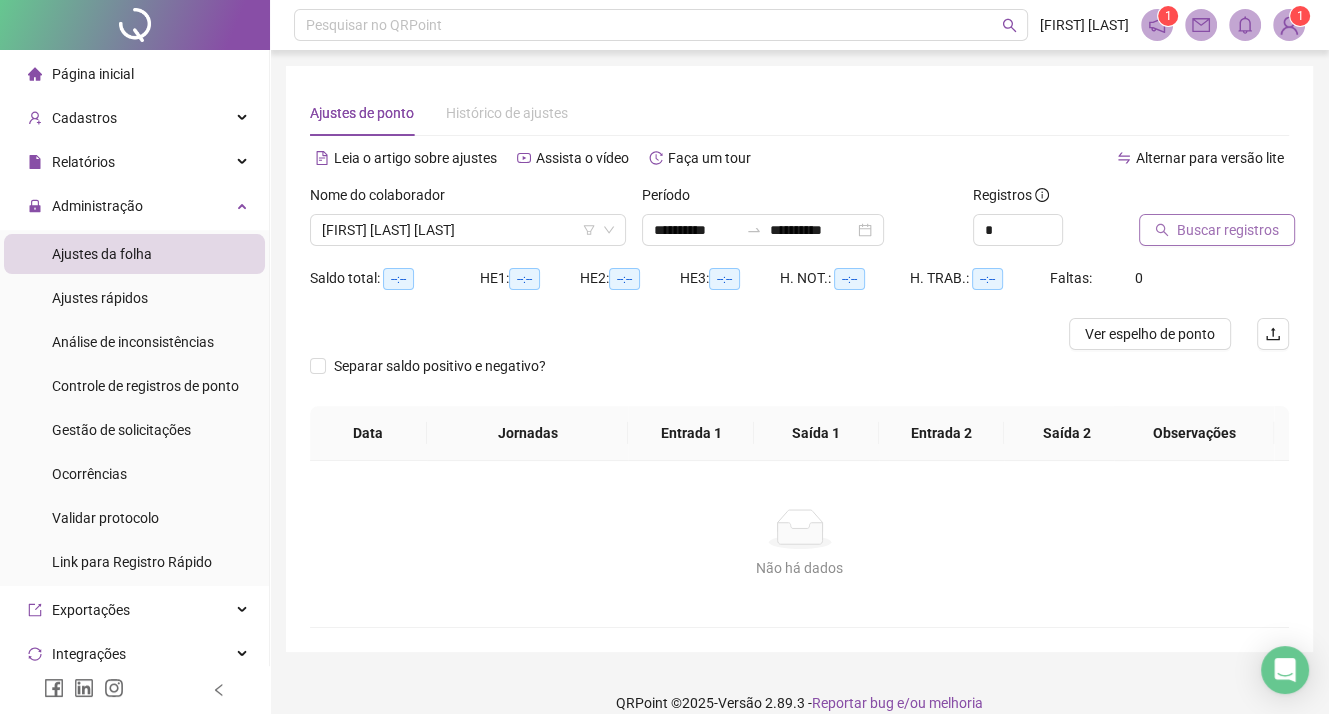 click on "Buscar registros" at bounding box center [1228, 230] 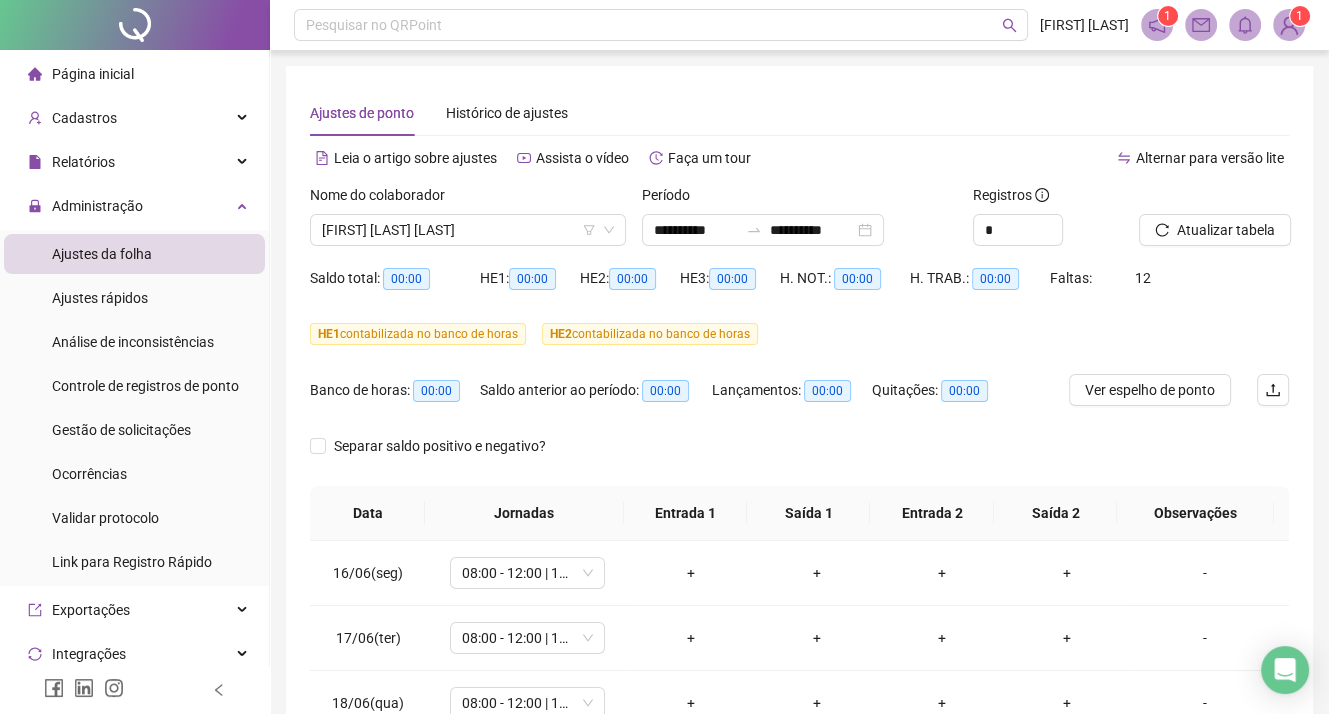 scroll, scrollTop: 300, scrollLeft: 0, axis: vertical 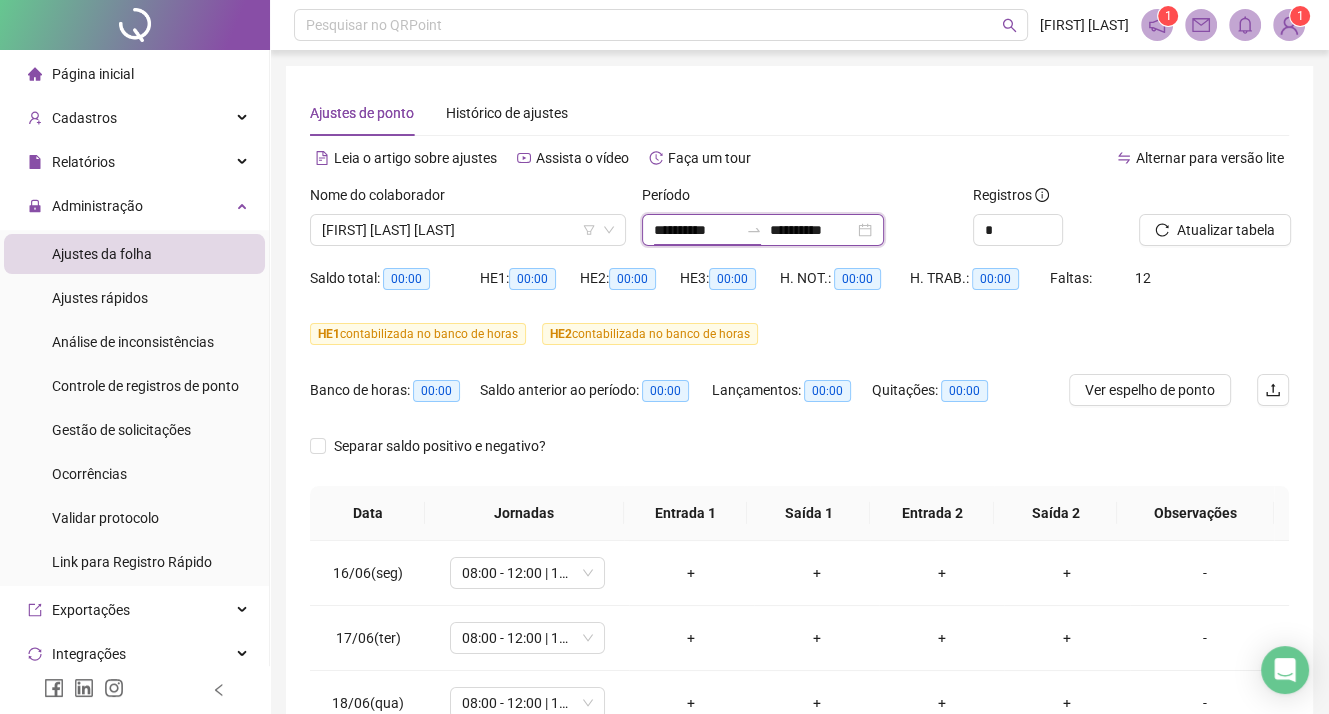 click on "**********" at bounding box center [696, 230] 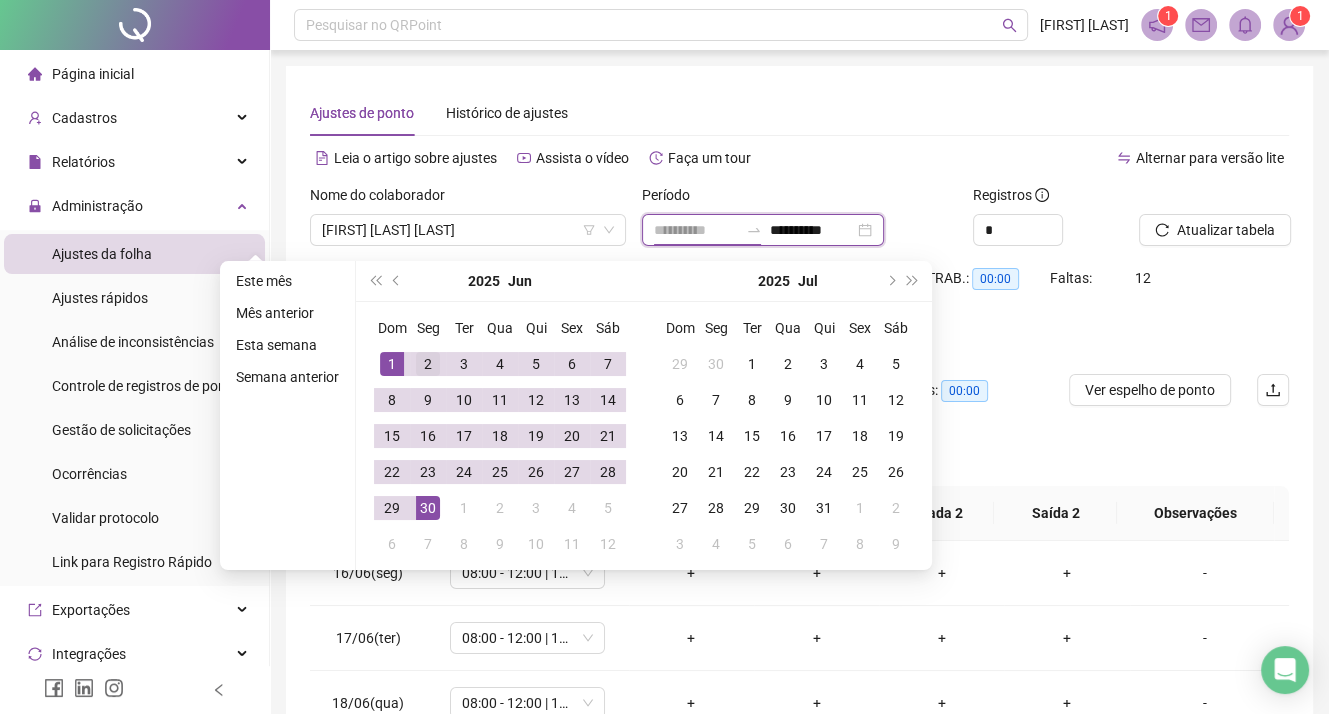 type on "**********" 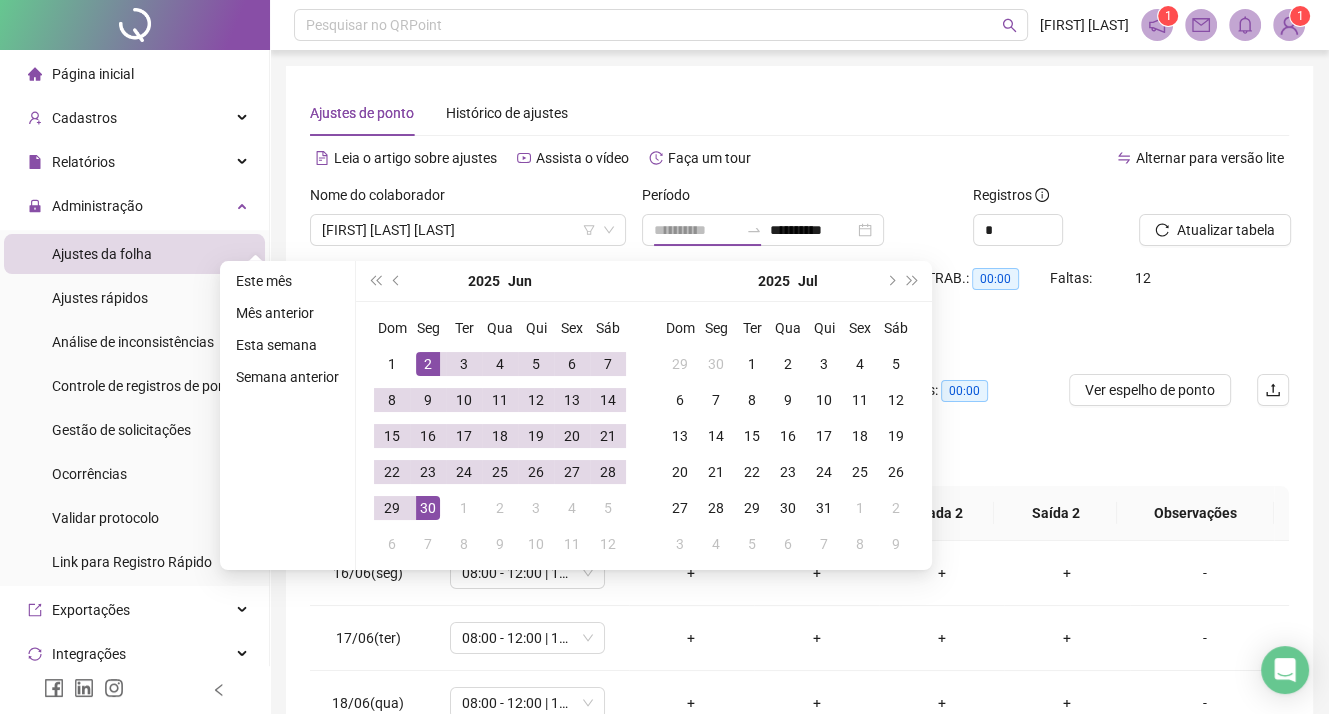 click on "2" at bounding box center [428, 364] 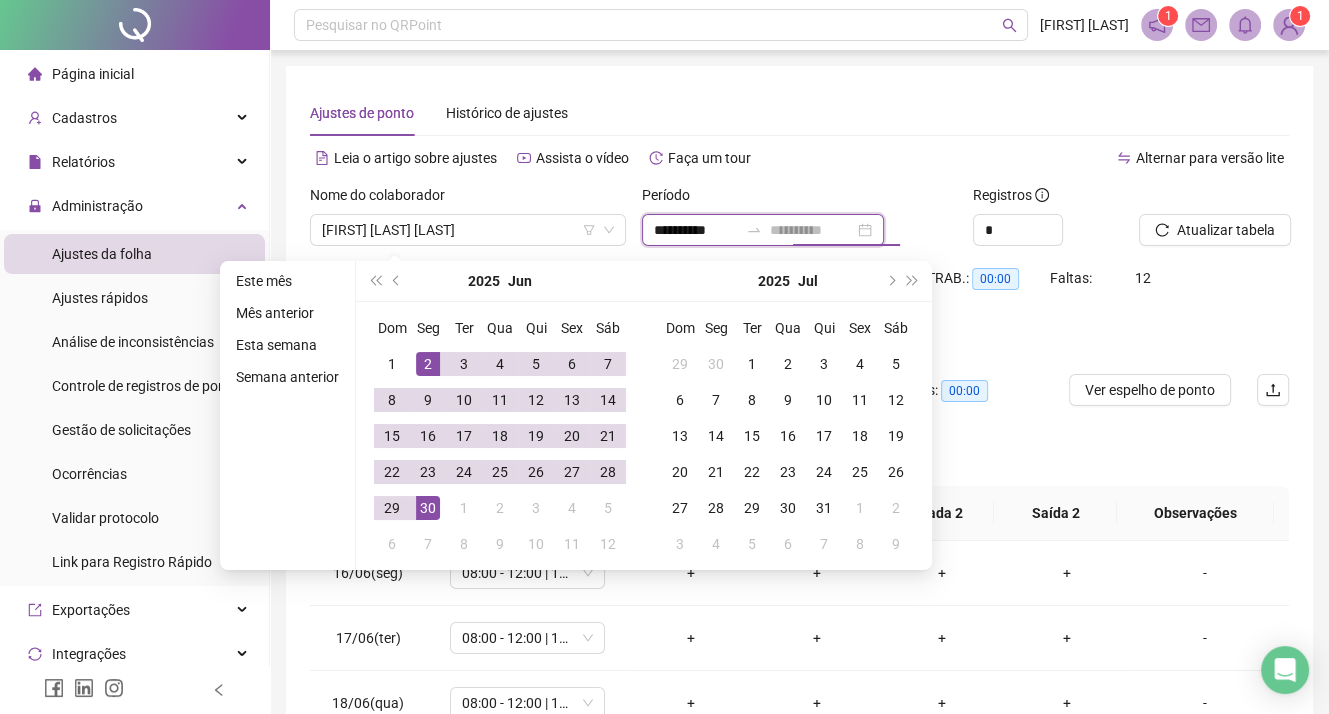 type on "**********" 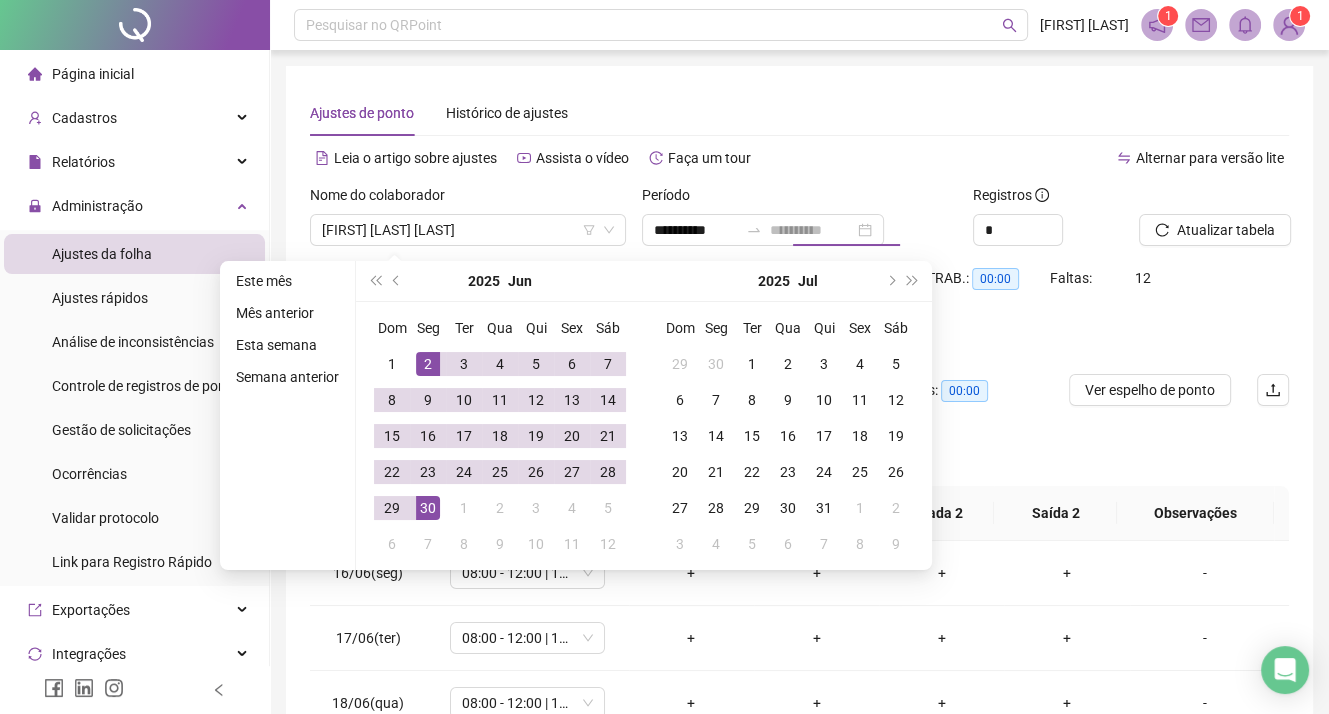 click on "30" at bounding box center [428, 508] 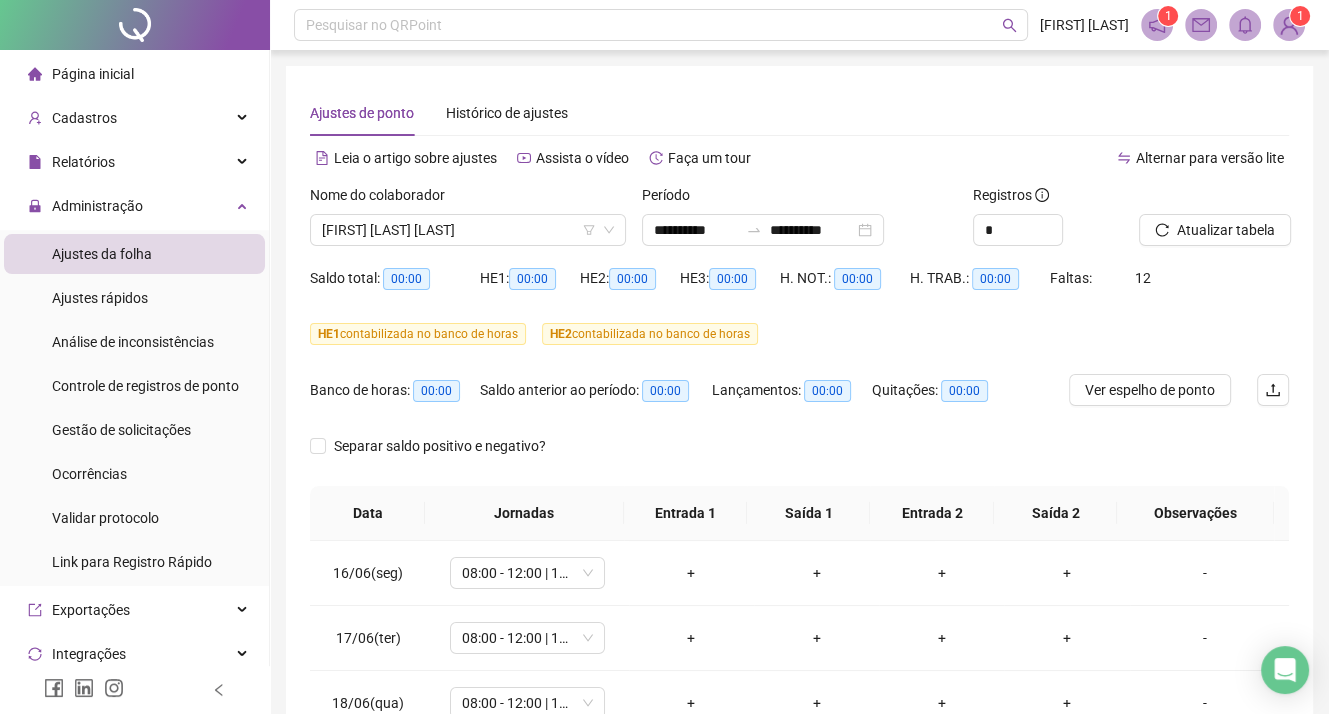 click on "Separar saldo positivo e negativo?" at bounding box center (799, 458) 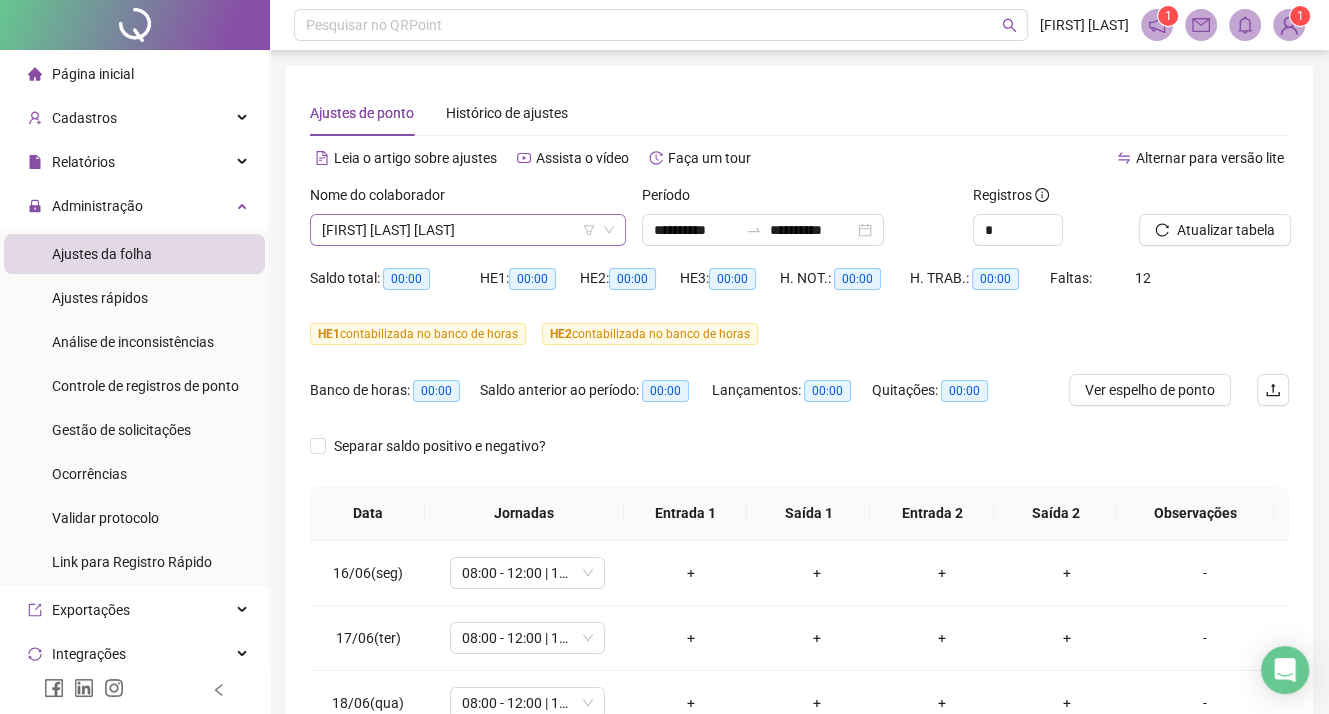 click on "[FIRST] [MIDDLE] [LAST]" at bounding box center [468, 230] 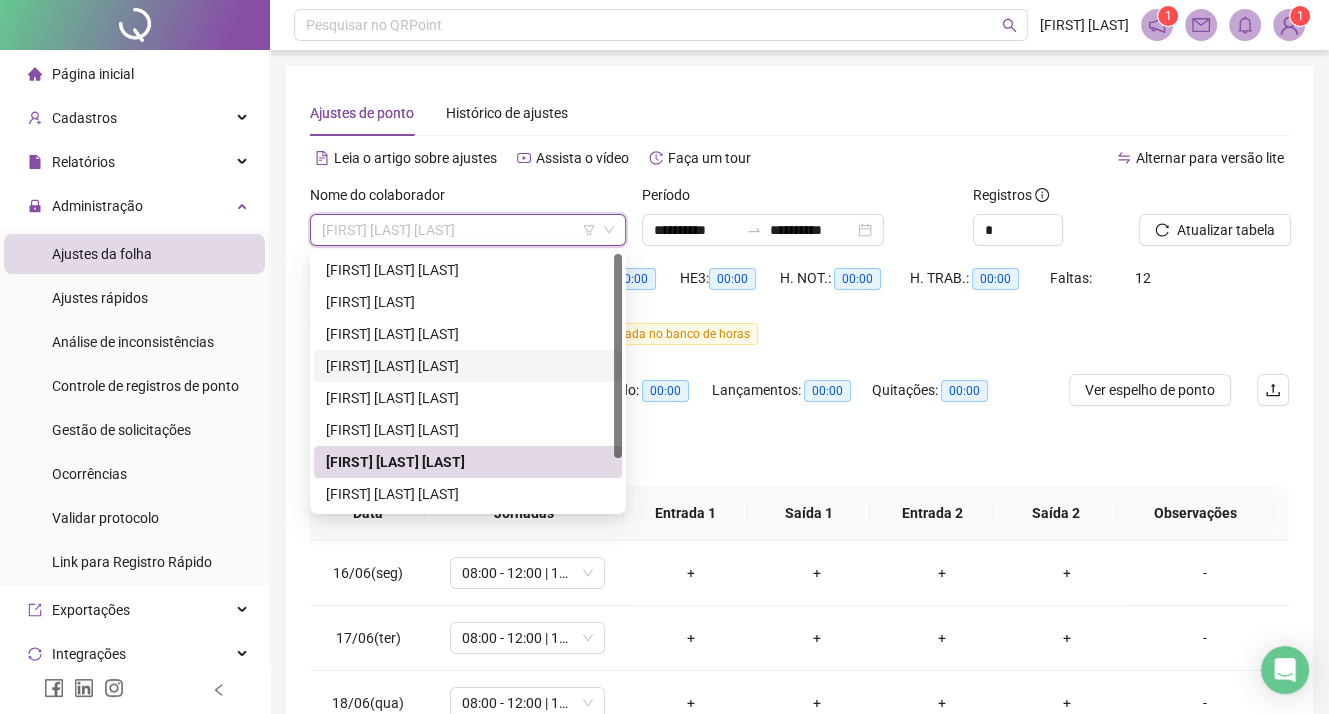 click on "[FIRST] [MIDDLE] [LAST]" at bounding box center [468, 366] 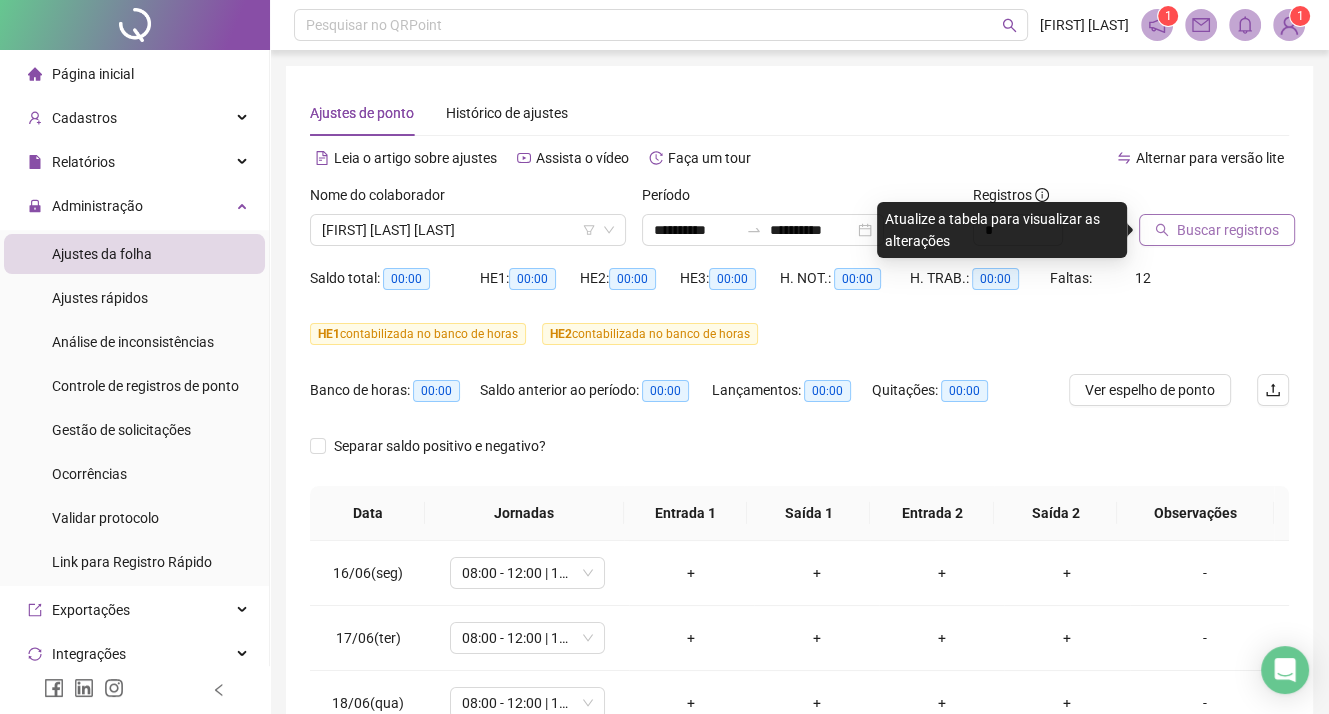 click on "Buscar registros" at bounding box center (1228, 230) 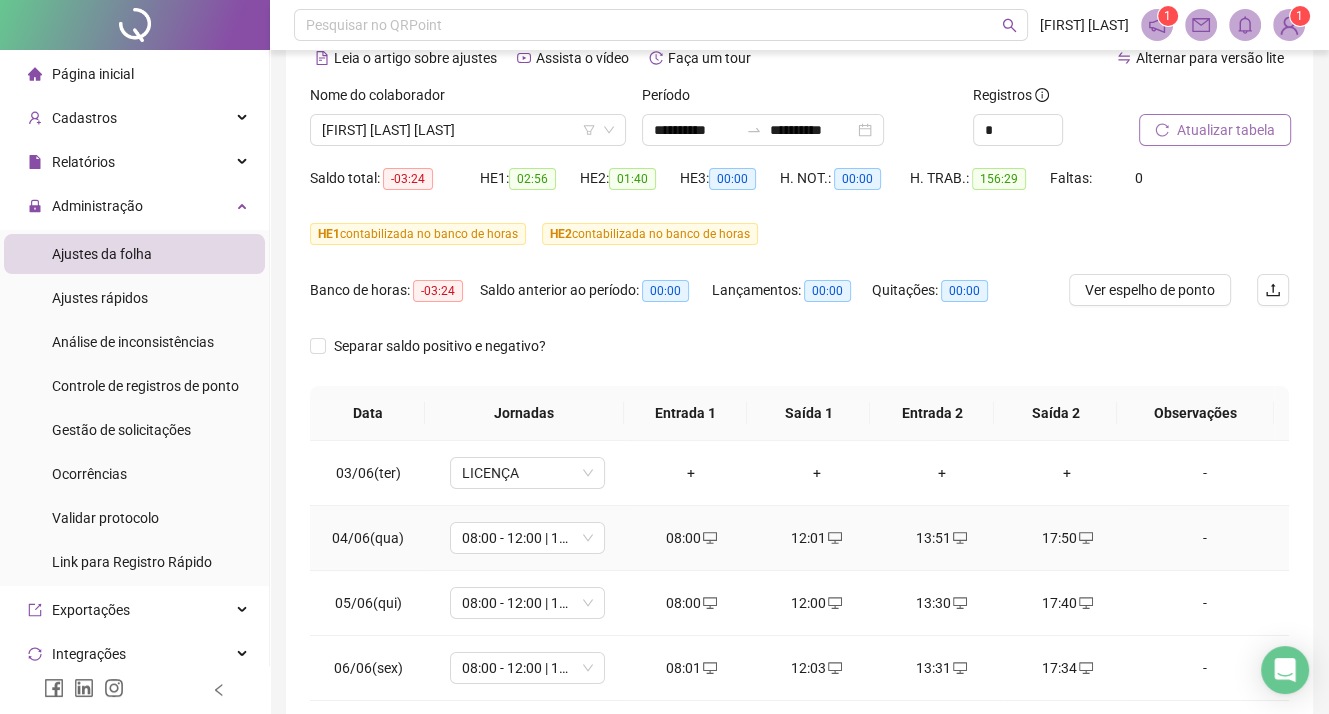 scroll, scrollTop: 0, scrollLeft: 0, axis: both 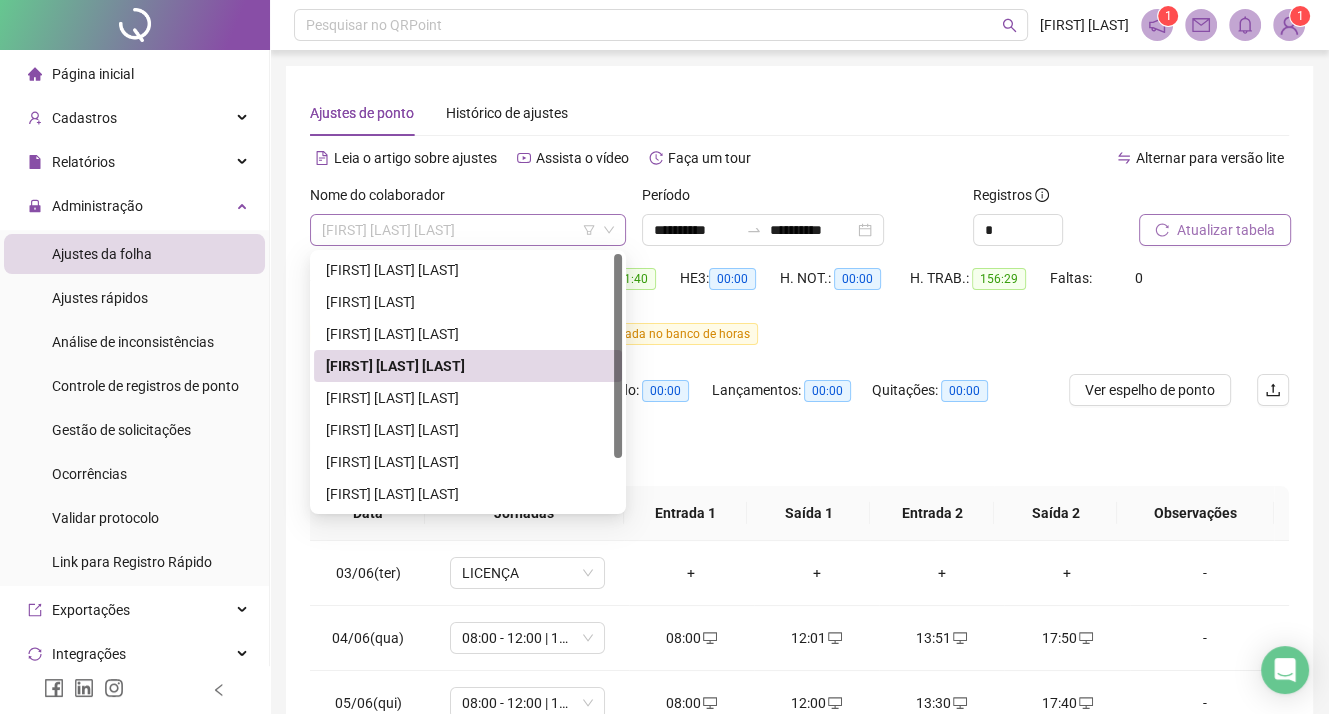 click on "[FIRST] [MIDDLE] [LAST]" at bounding box center [468, 230] 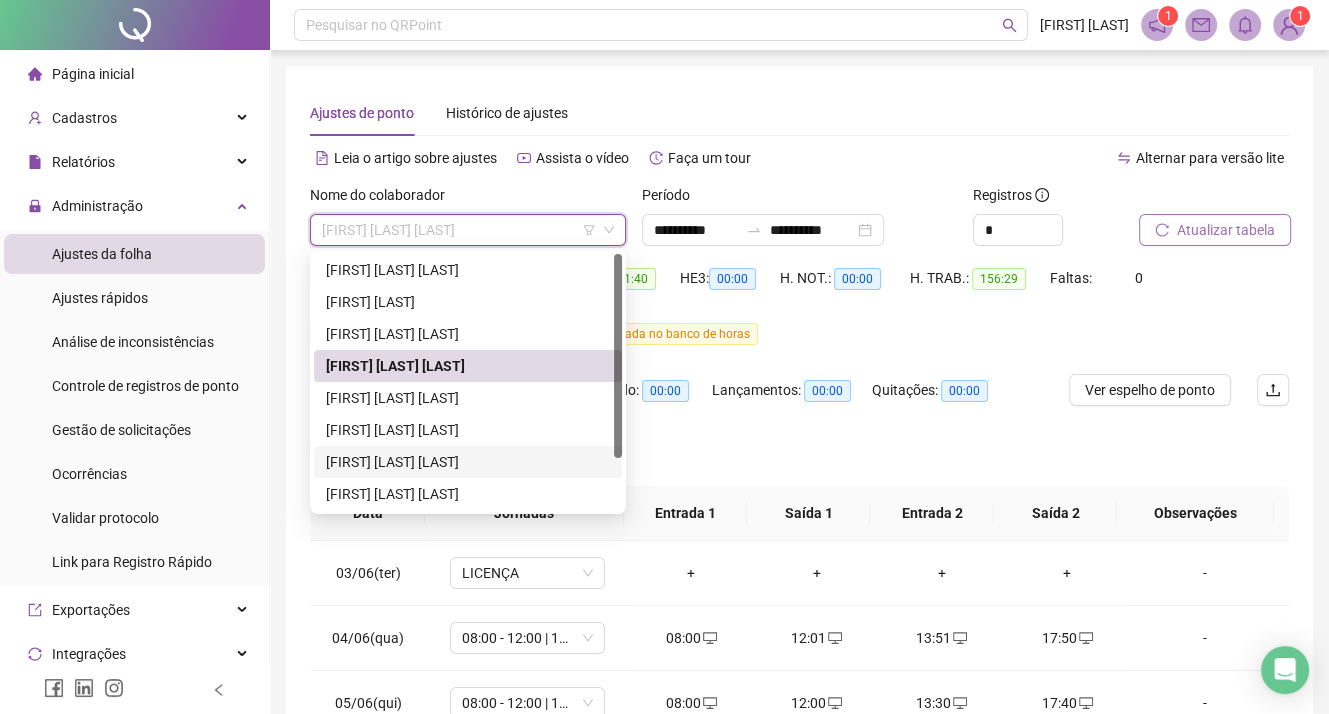 click on "[FIRST] [MIDDLE] [LAST]" at bounding box center [468, 462] 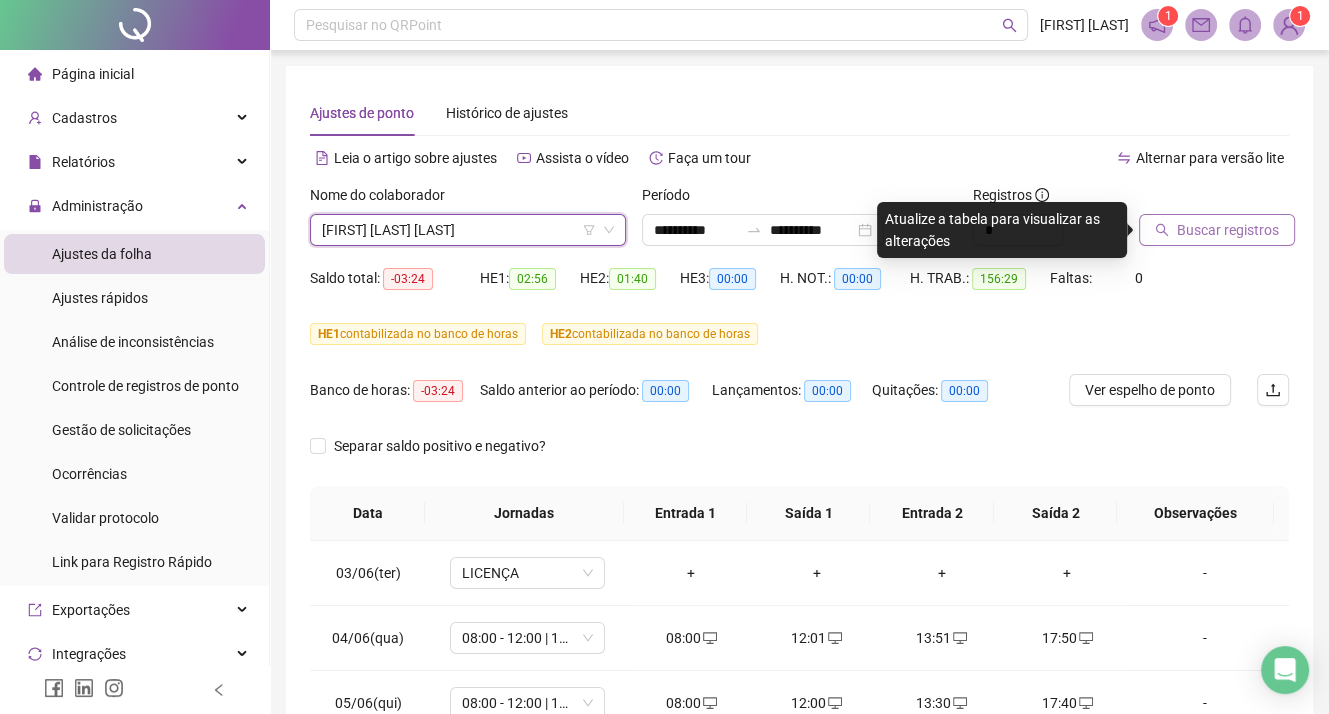 click on "Buscar registros" at bounding box center (1228, 230) 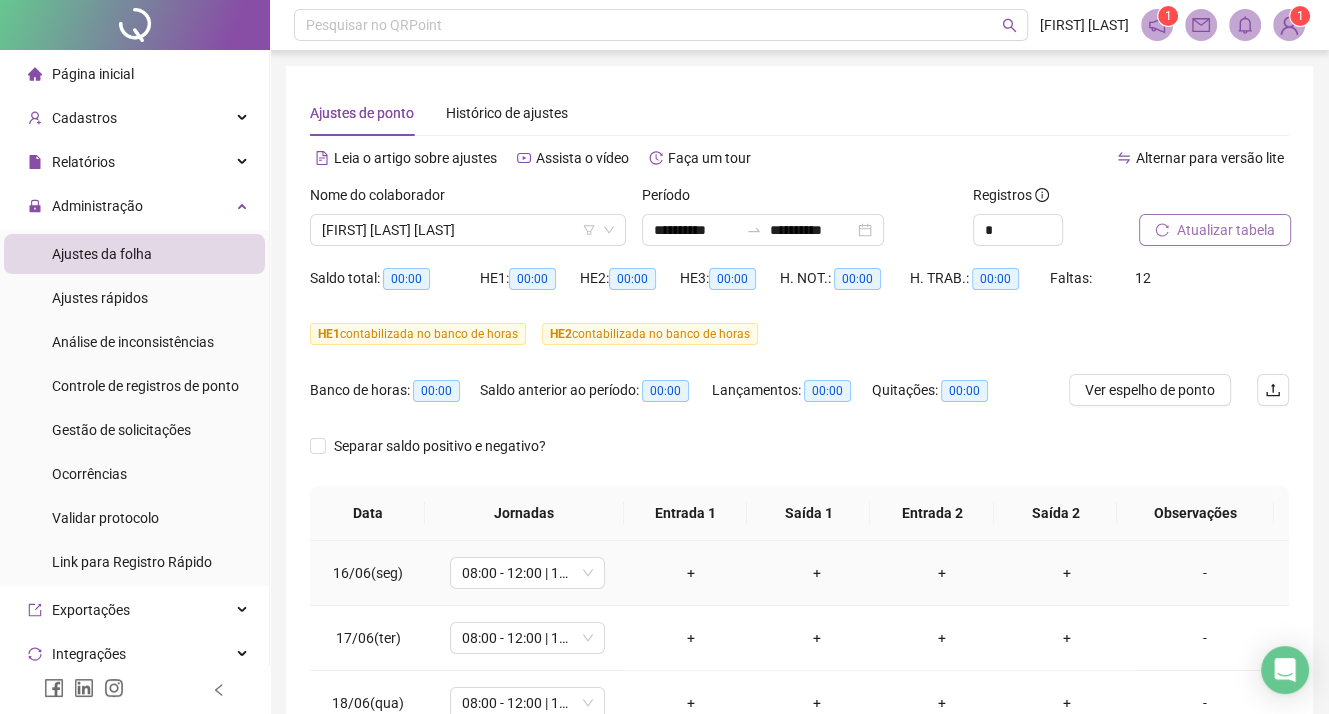 click on "+" at bounding box center [691, 573] 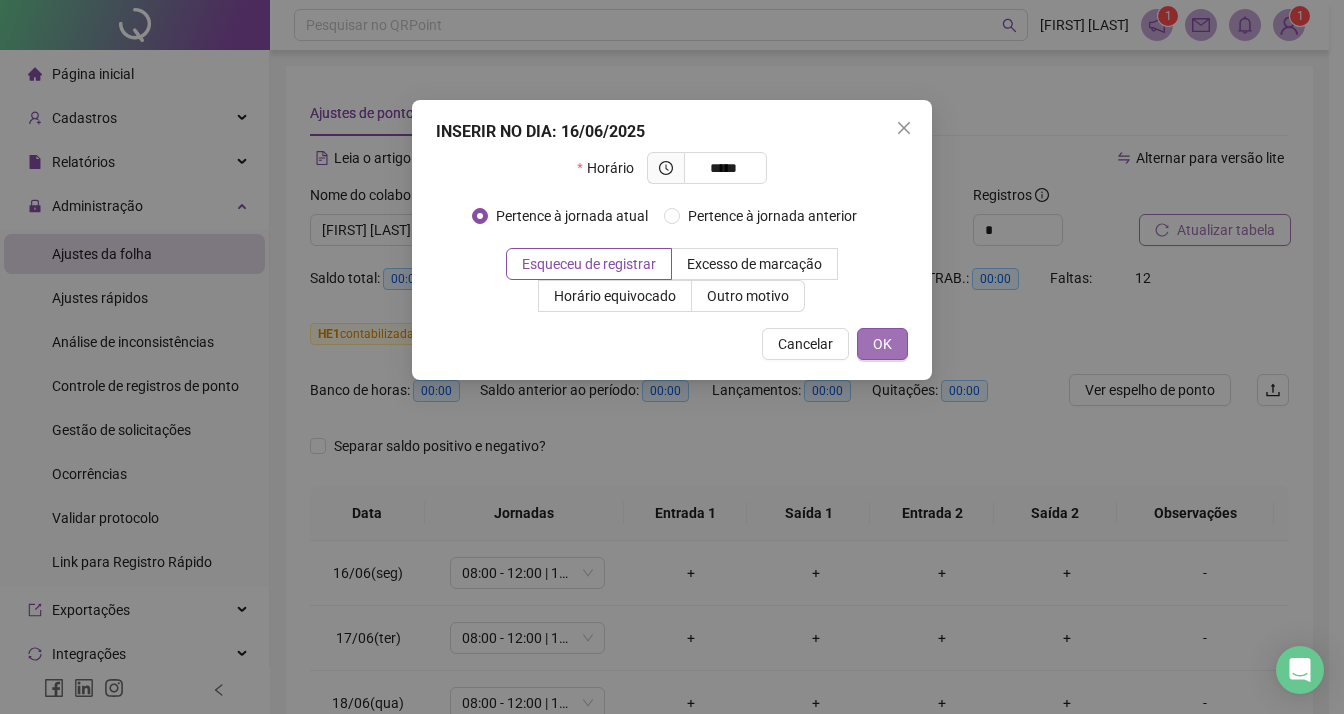 type on "*****" 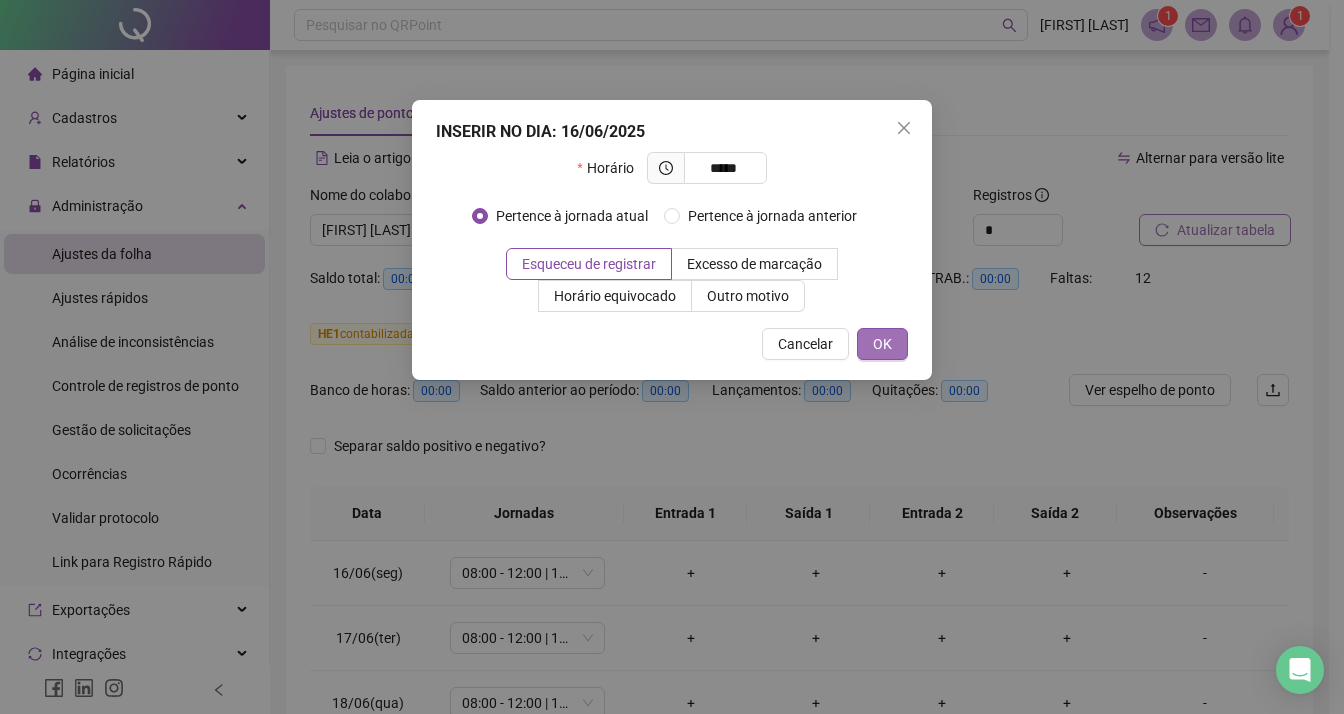 click on "OK" at bounding box center [882, 344] 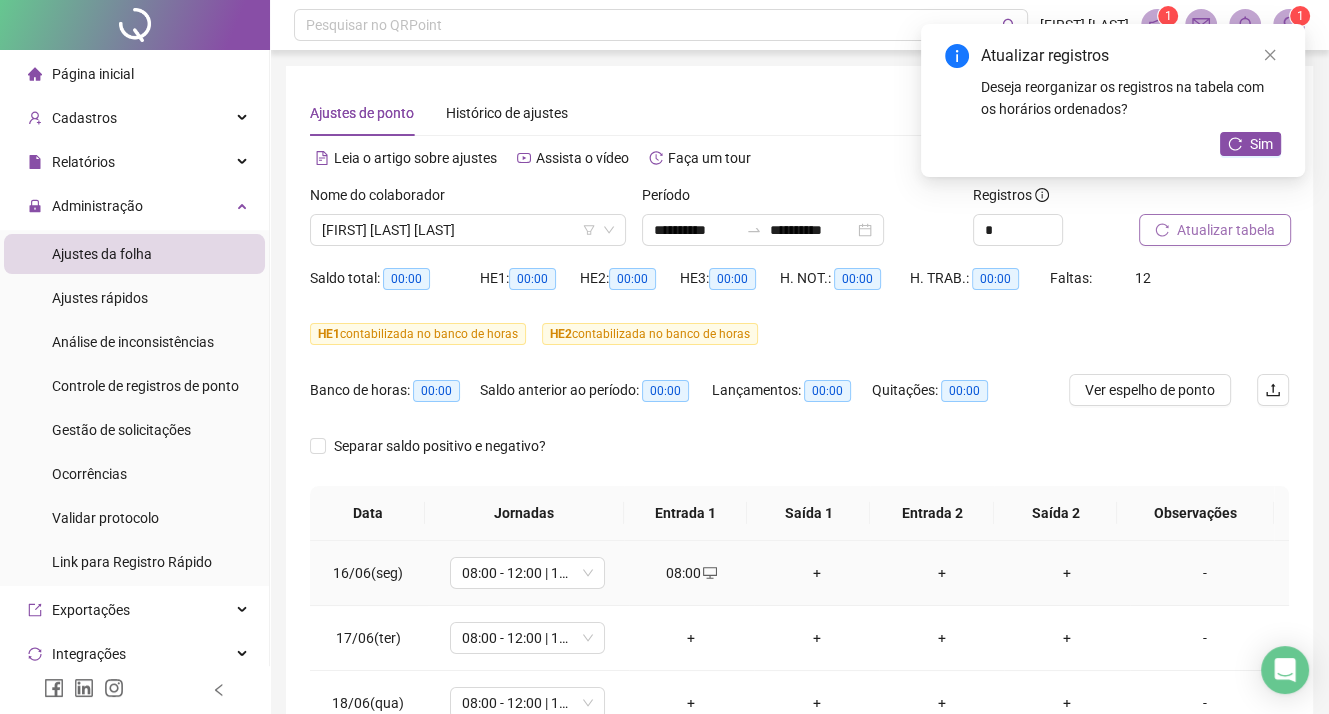 click on "+" at bounding box center (816, 573) 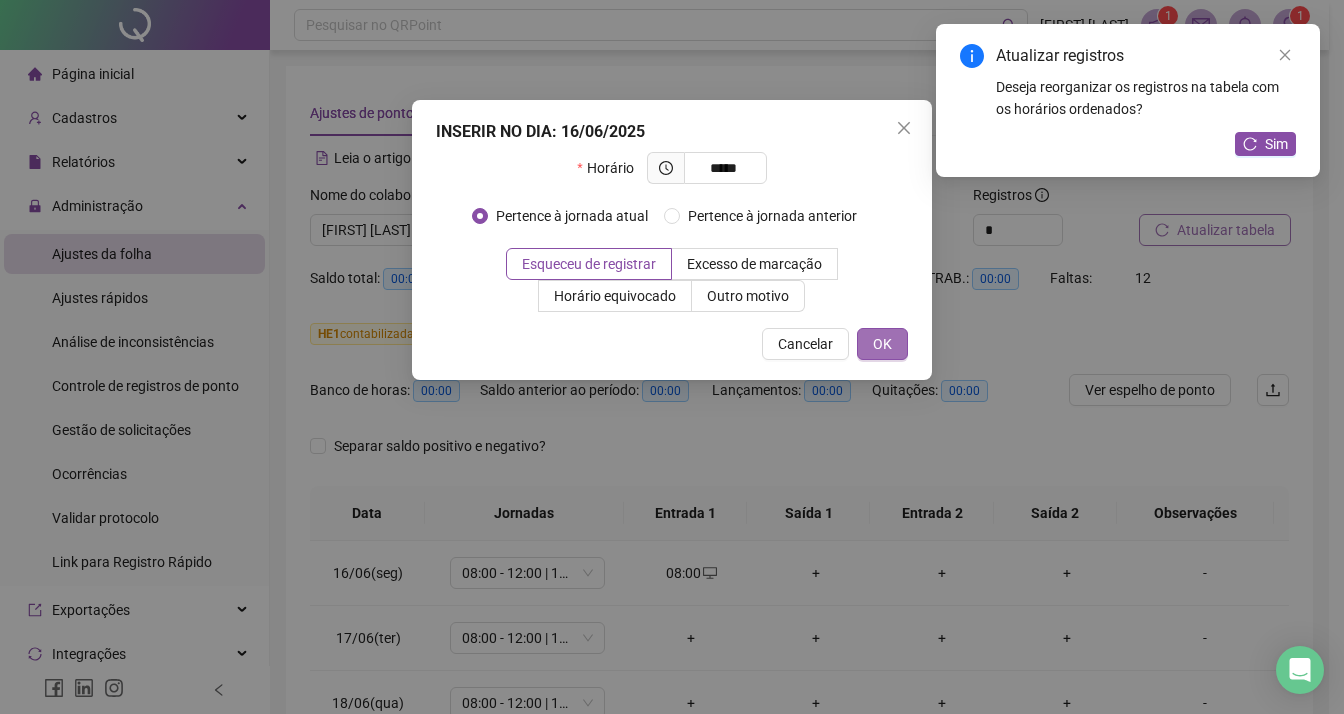 type on "*****" 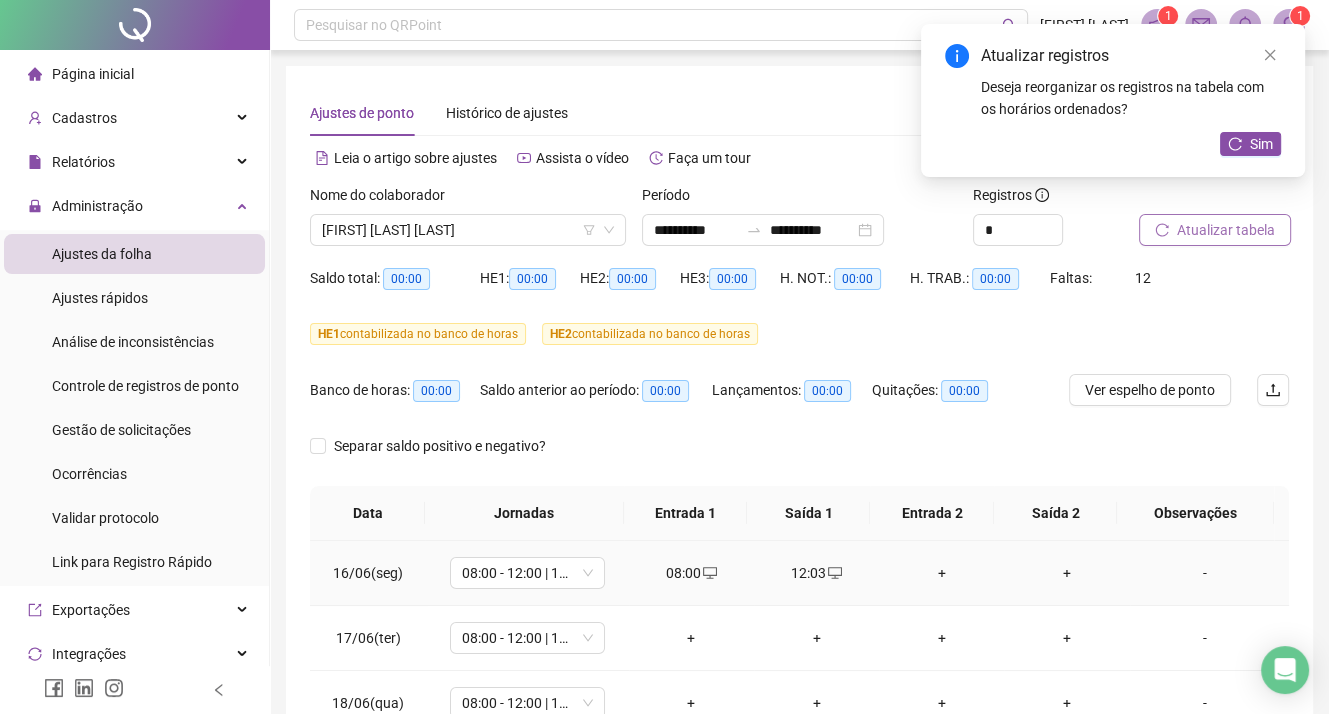 click on "+" at bounding box center (941, 573) 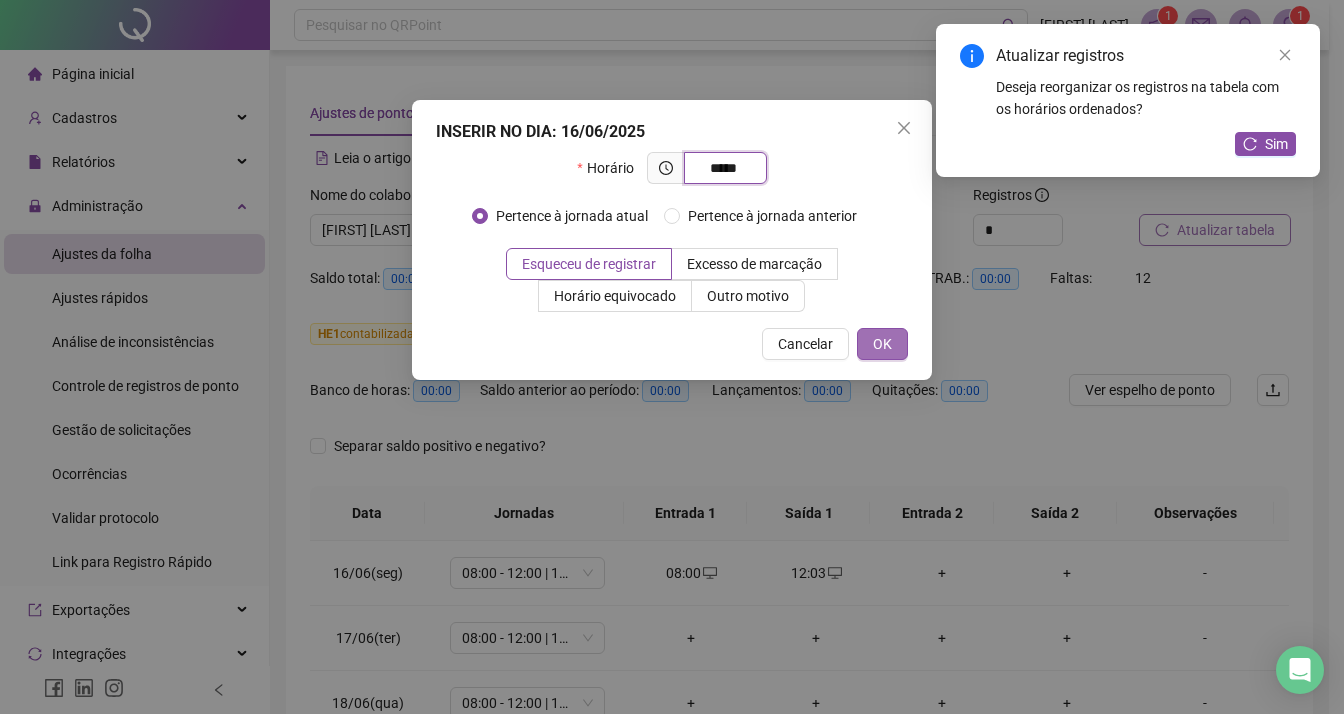 type on "*****" 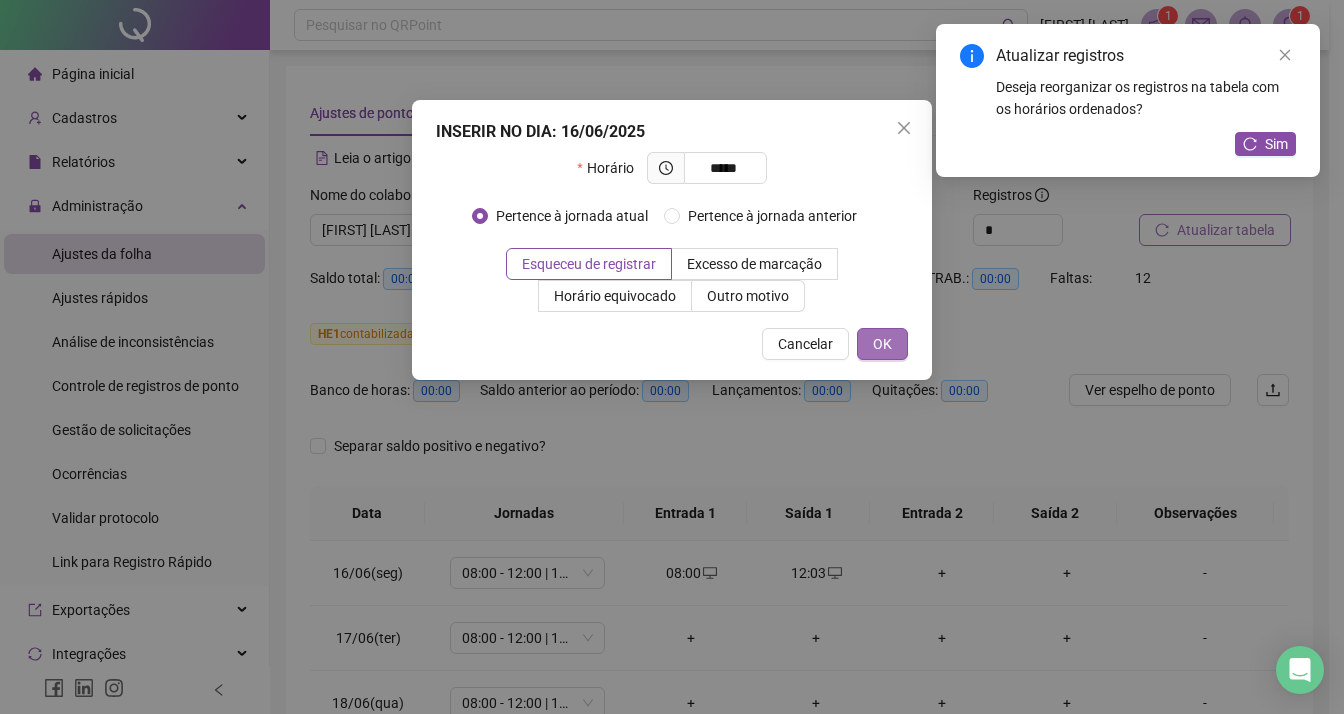 click on "OK" at bounding box center [882, 344] 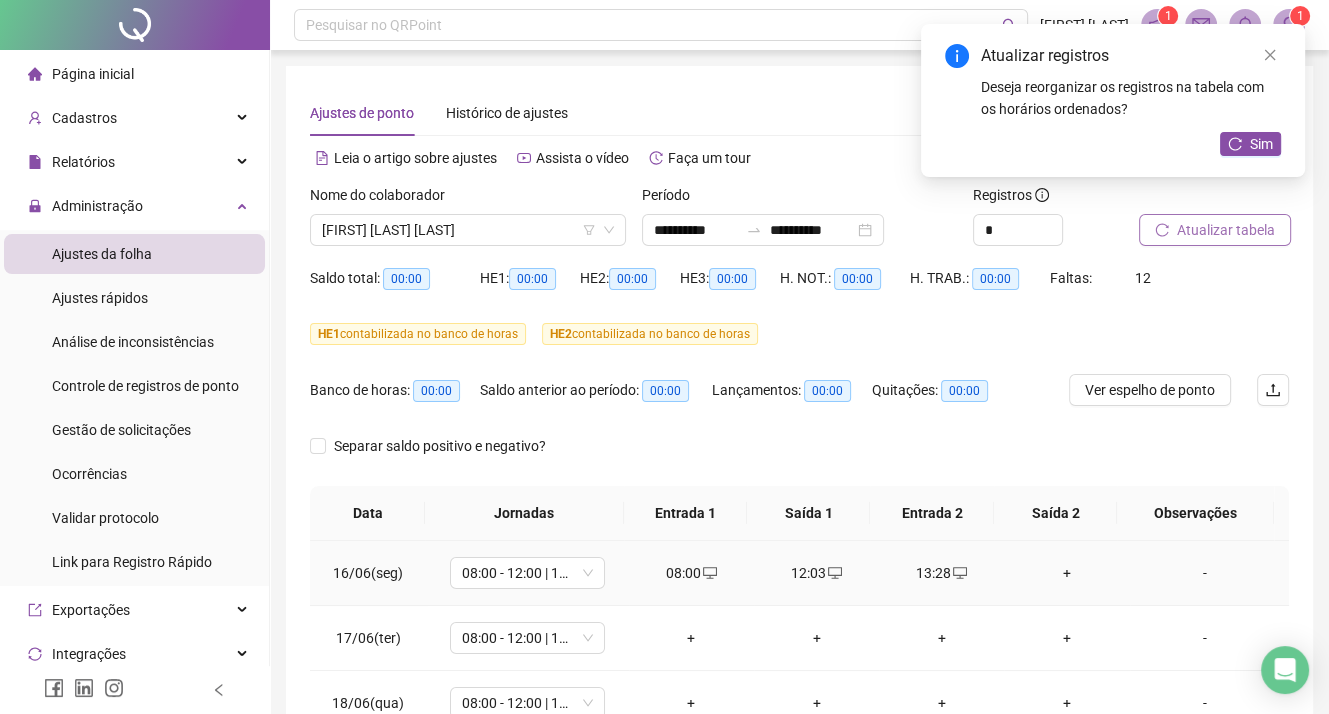 click on "+" at bounding box center [1066, 573] 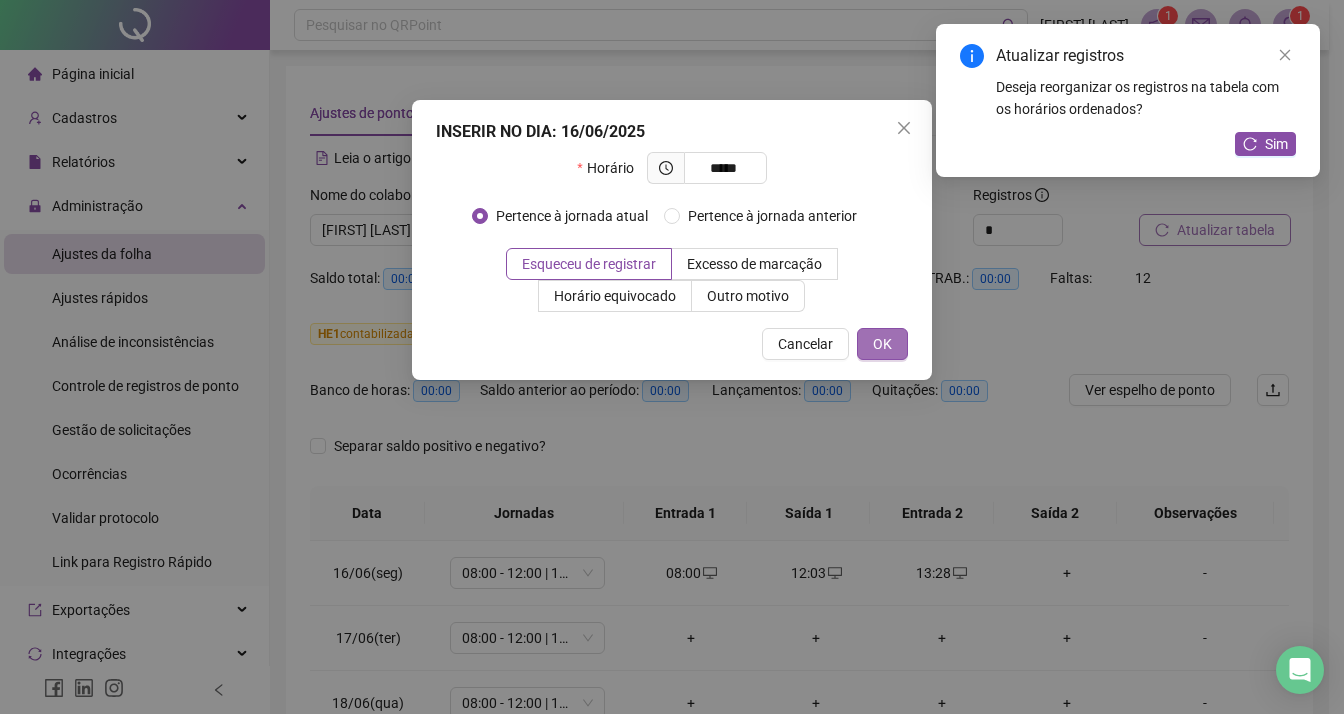 type on "*****" 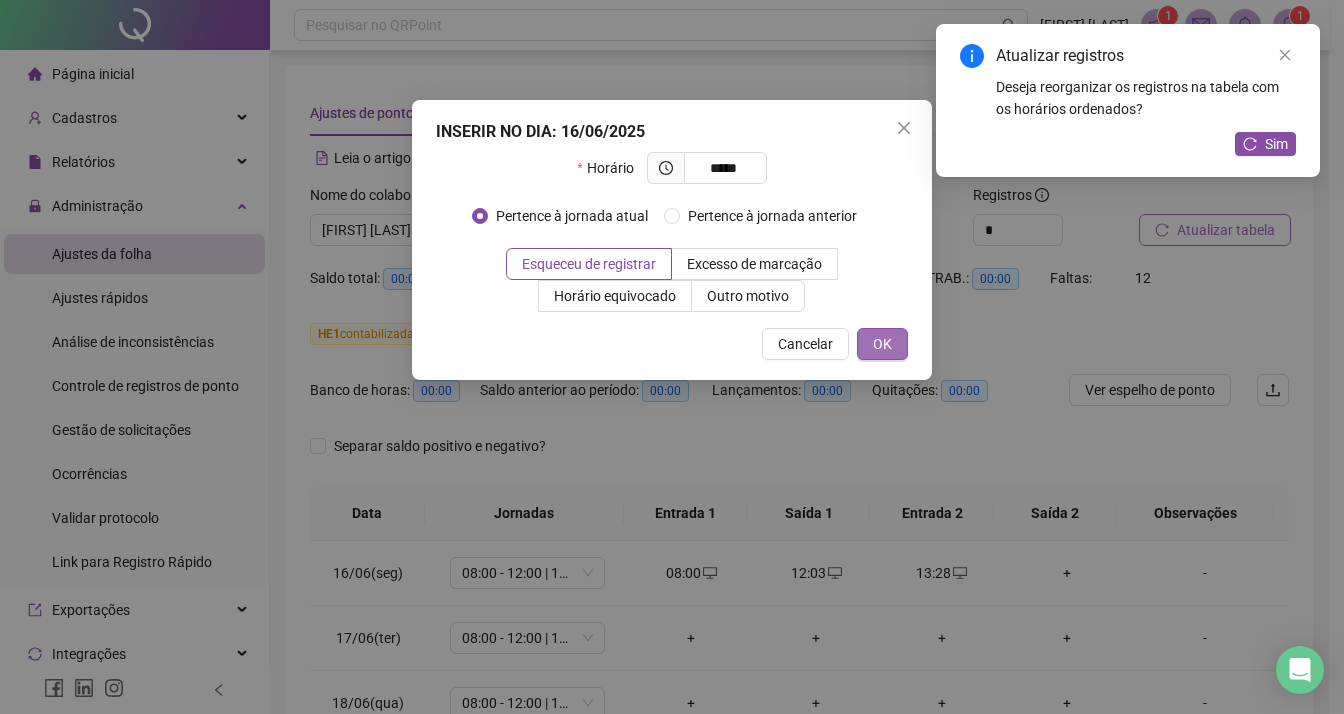 click on "OK" at bounding box center (882, 344) 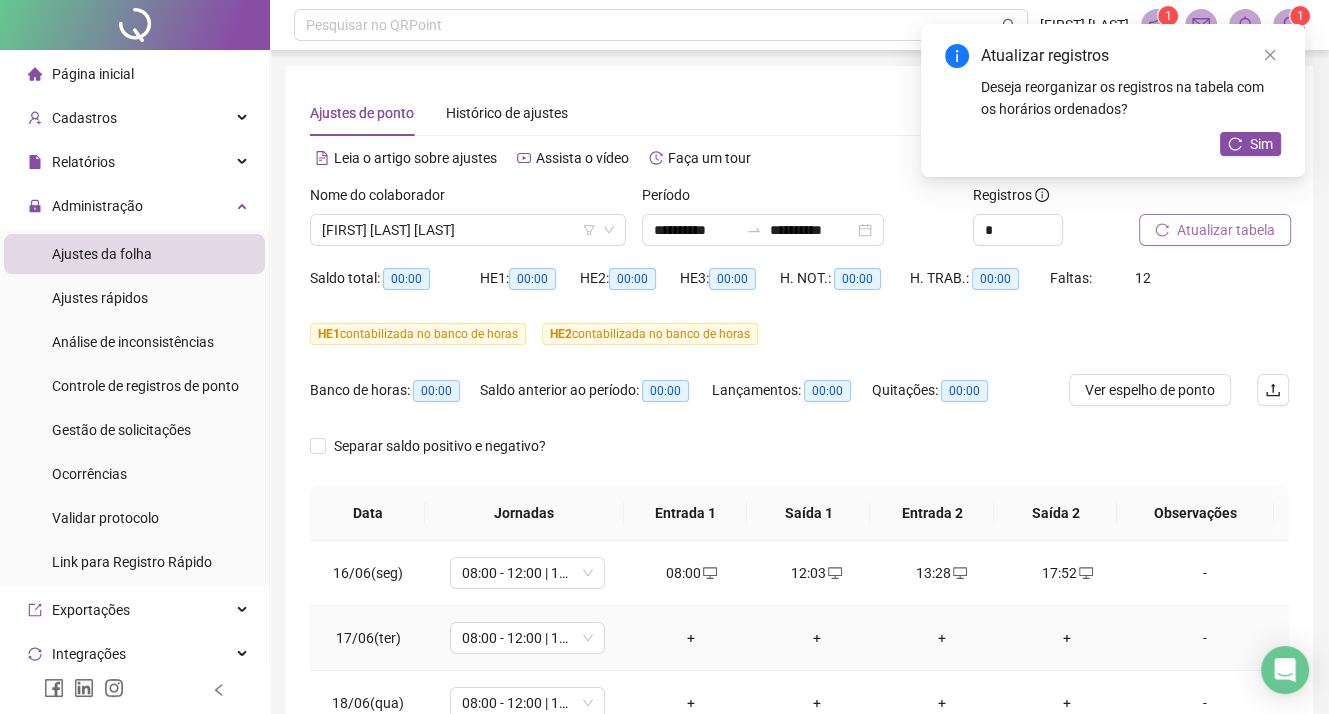 click on "+" at bounding box center (691, 638) 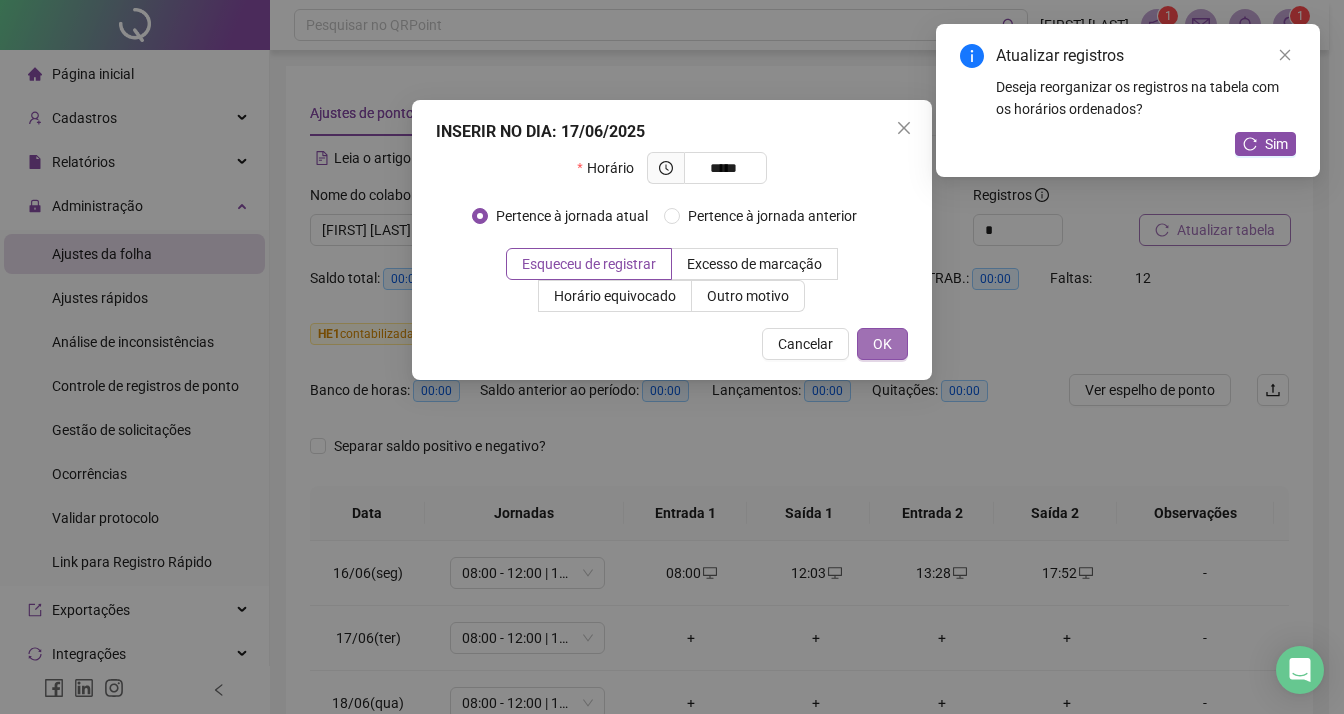 type on "*****" 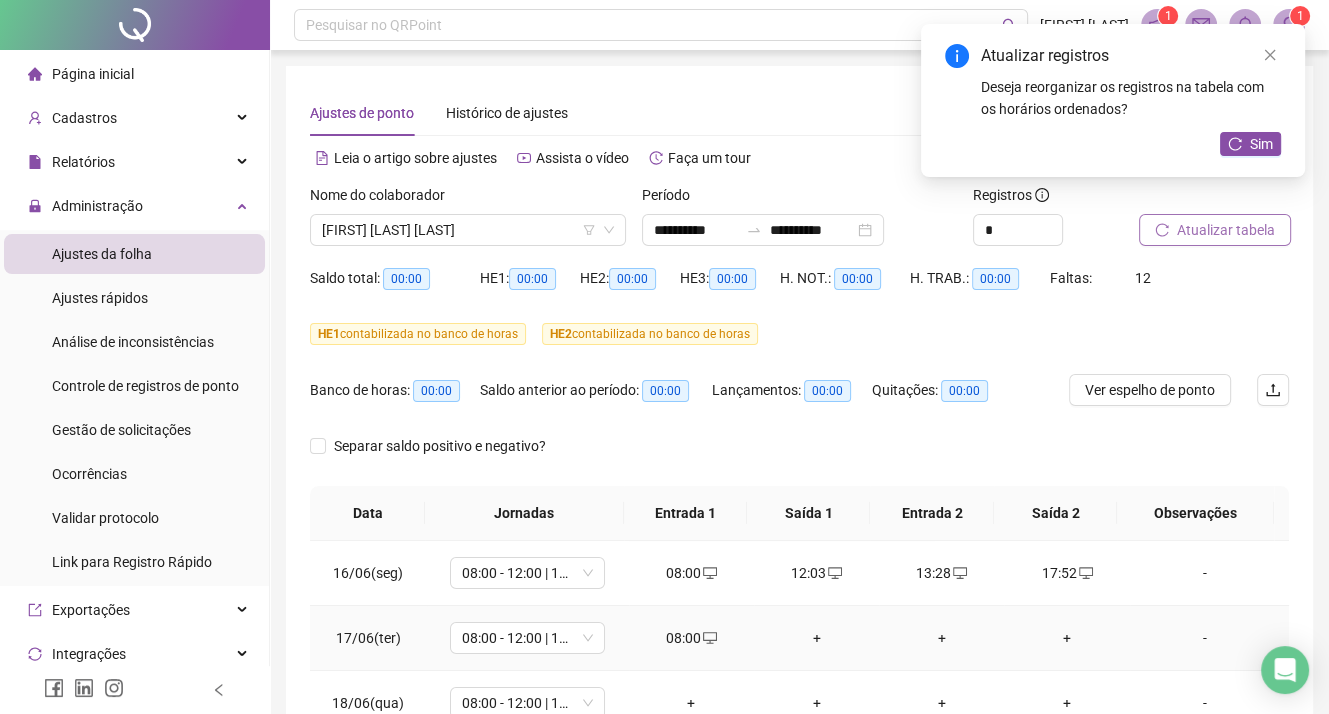 click on "+" at bounding box center [816, 638] 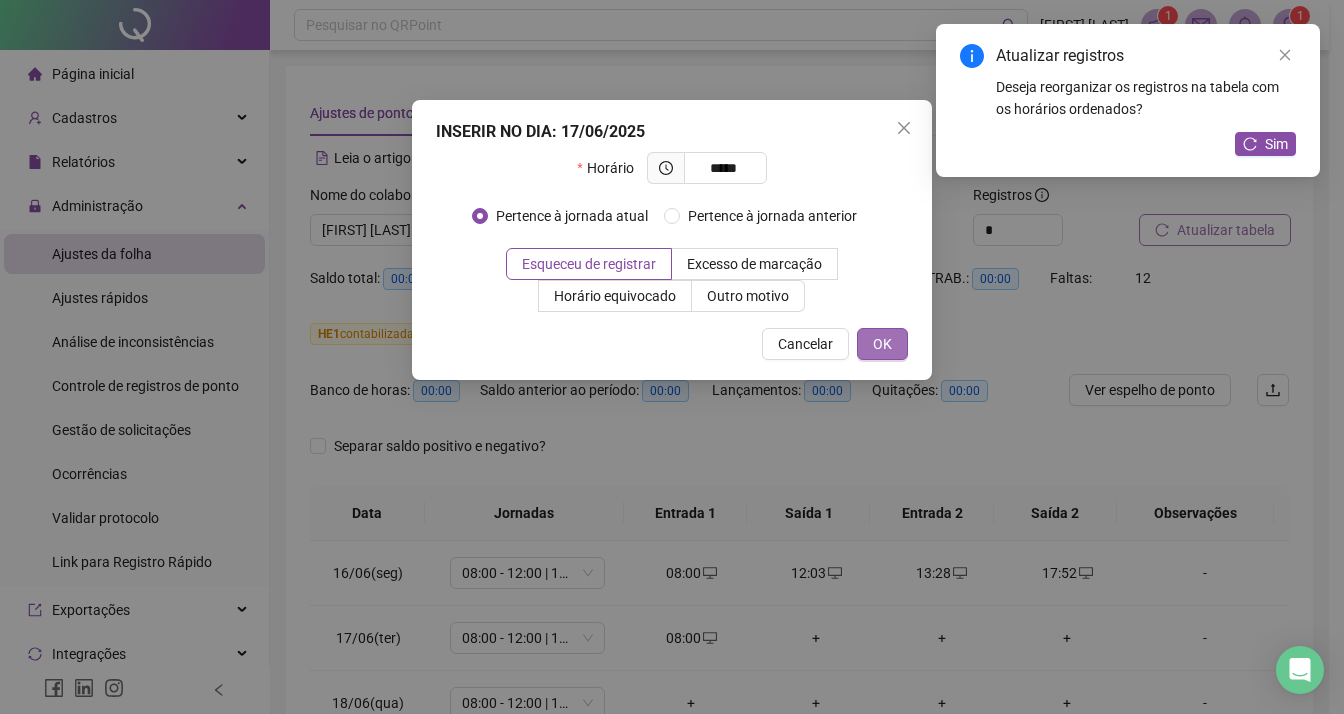 type on "*****" 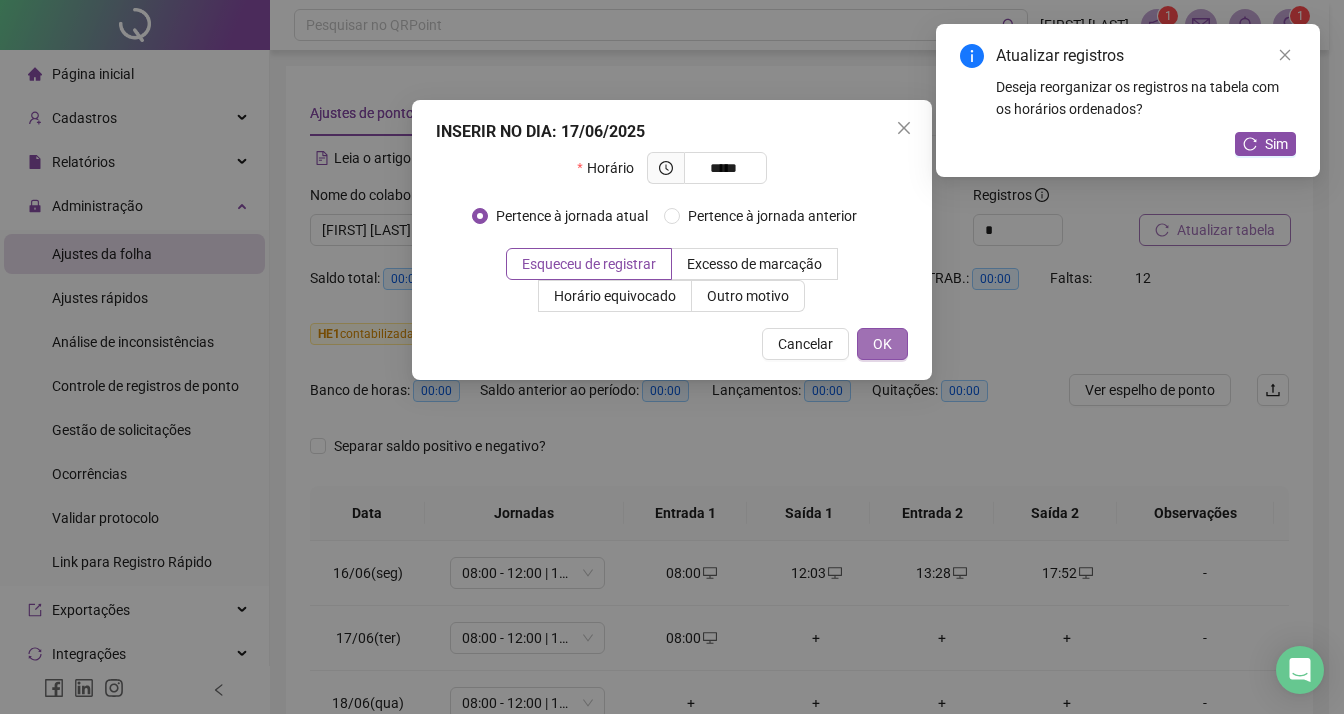 click on "OK" at bounding box center [882, 344] 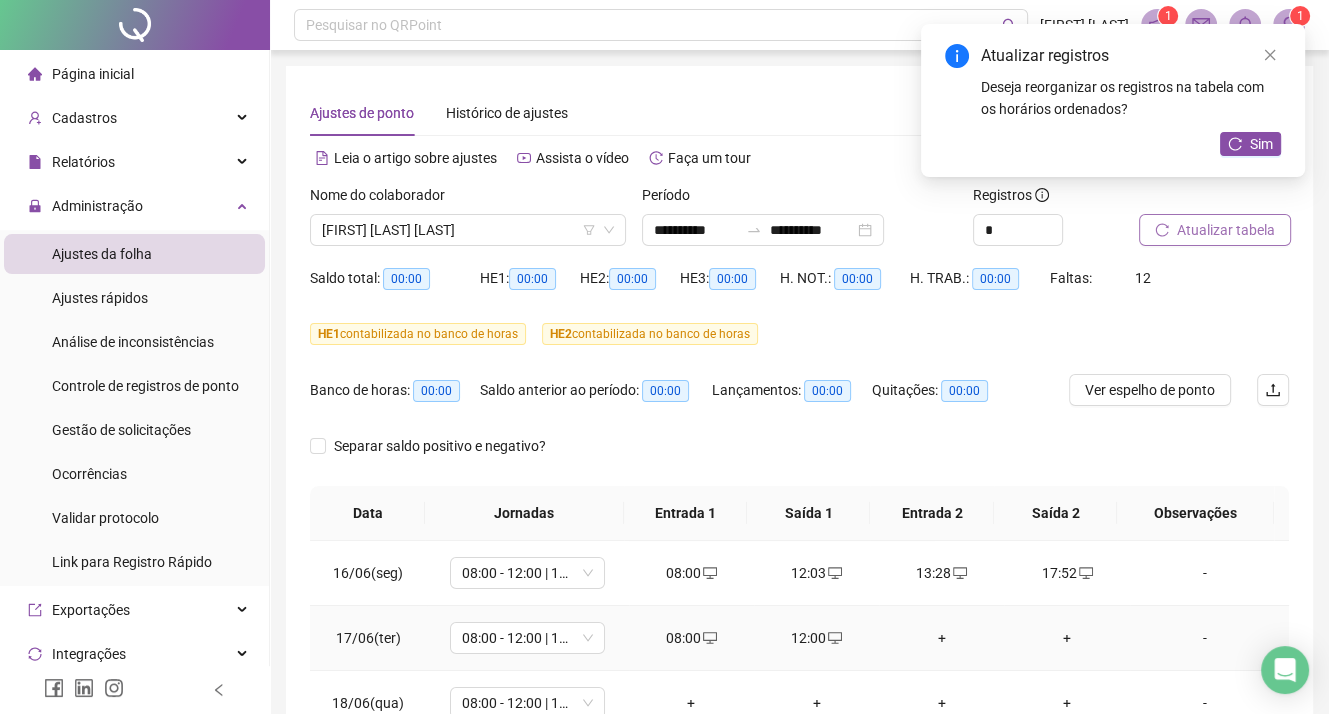 click on "+" at bounding box center (941, 638) 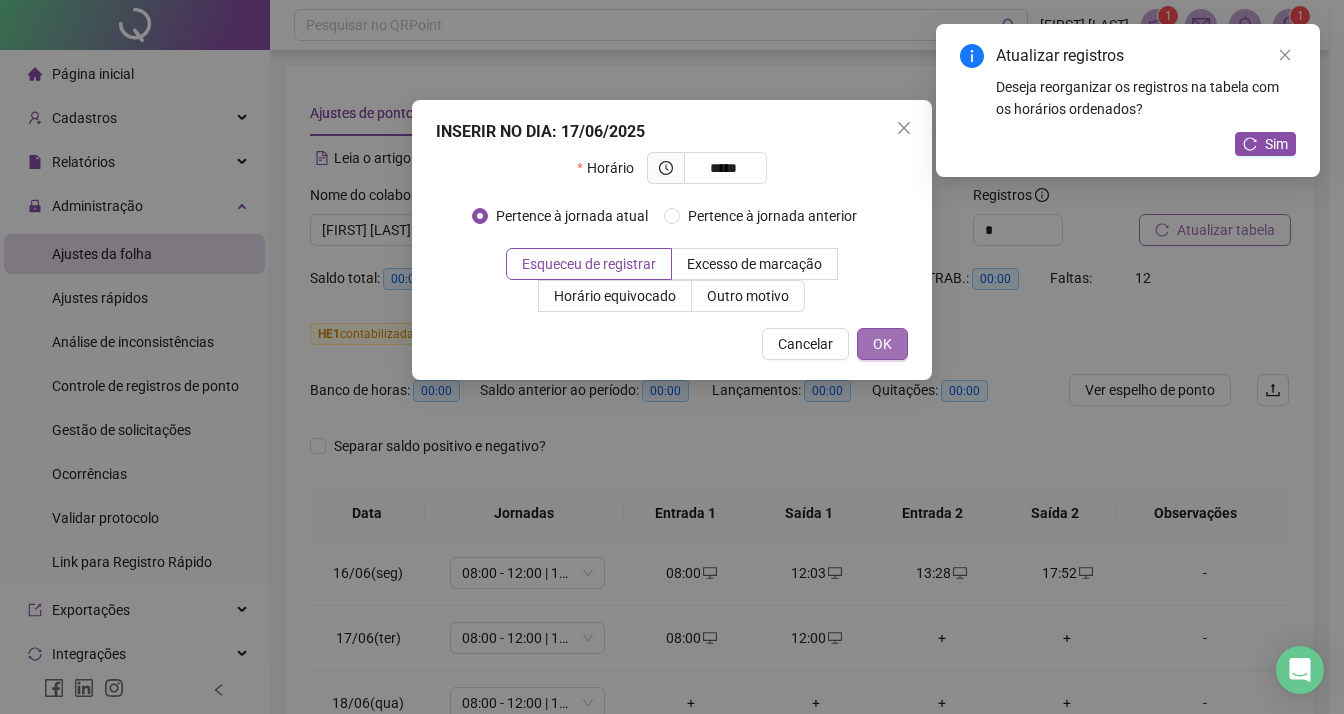 type on "*****" 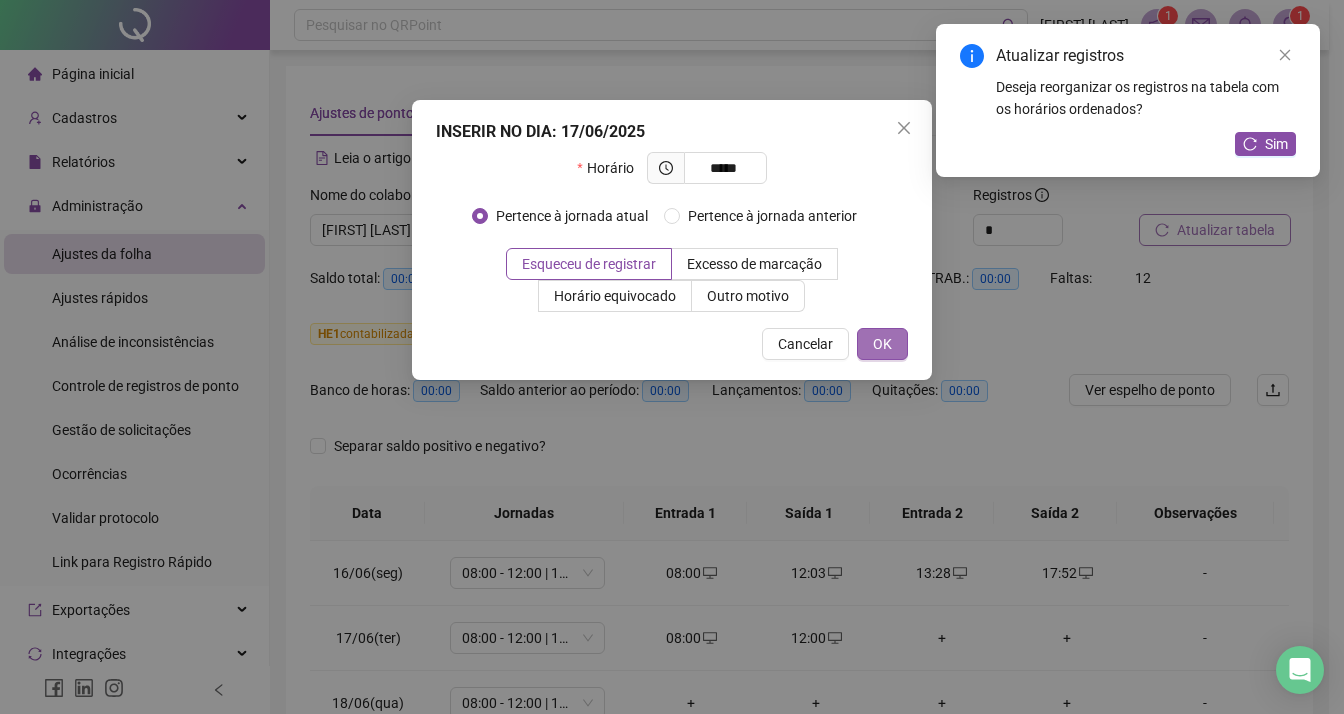 click on "OK" at bounding box center (882, 344) 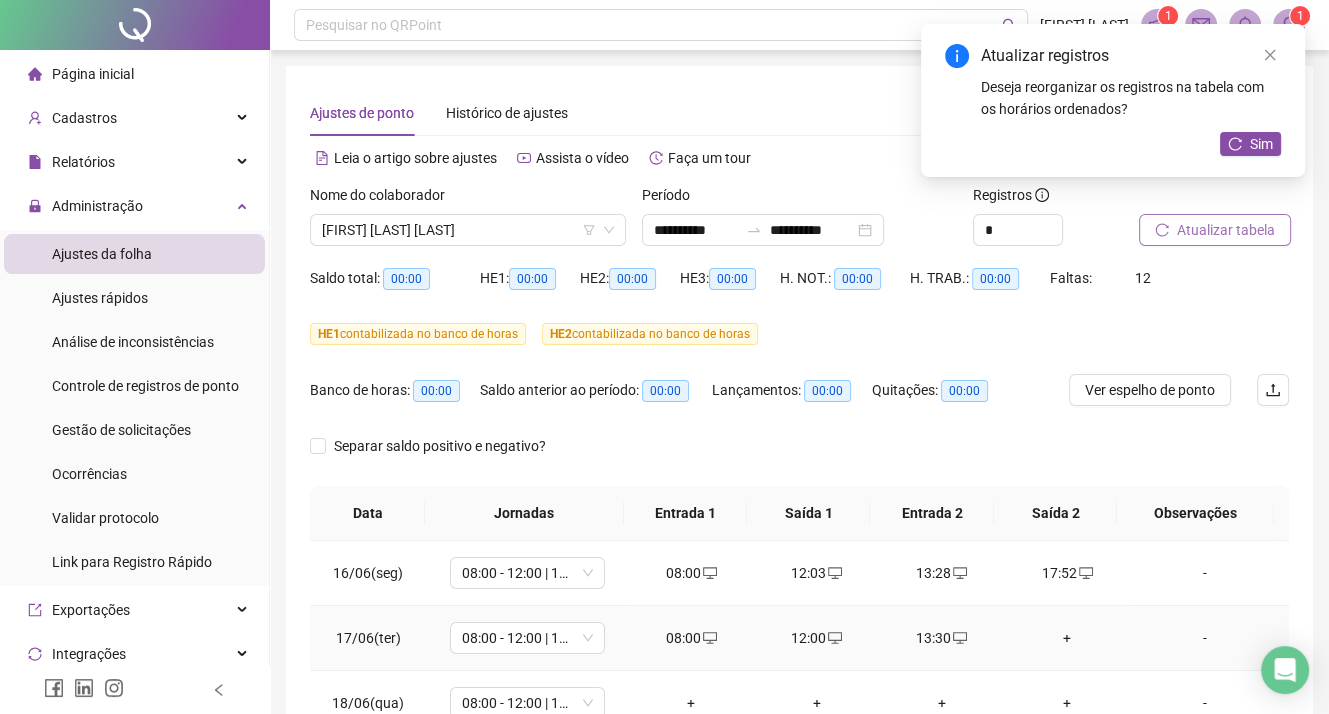 click on "+" at bounding box center (1066, 638) 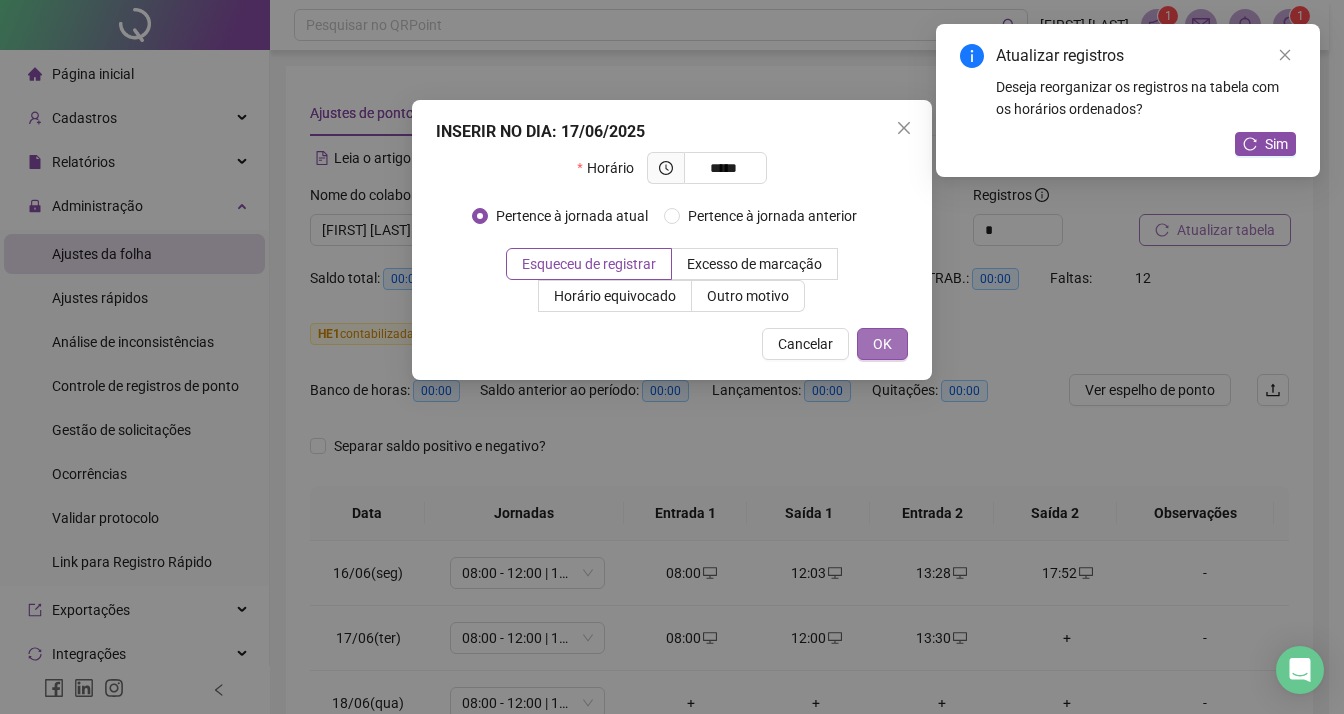 type on "*****" 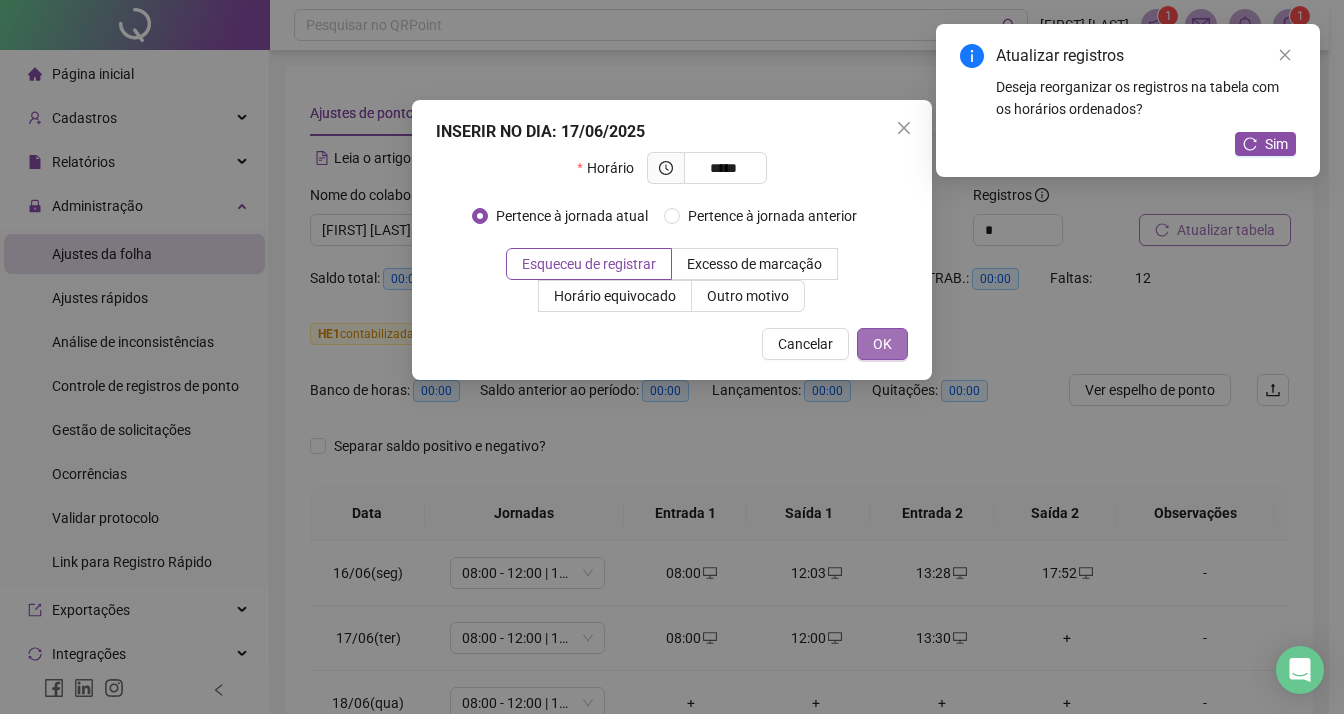 click on "OK" at bounding box center (882, 344) 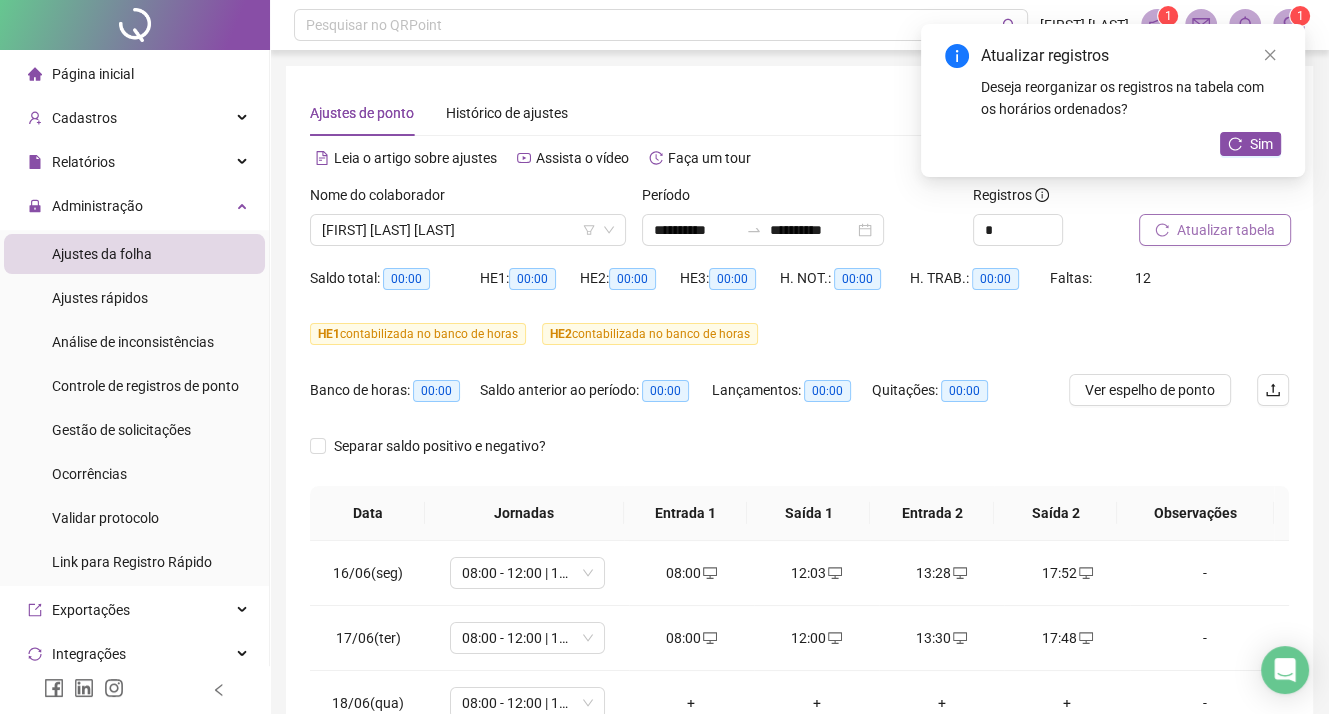scroll, scrollTop: 100, scrollLeft: 0, axis: vertical 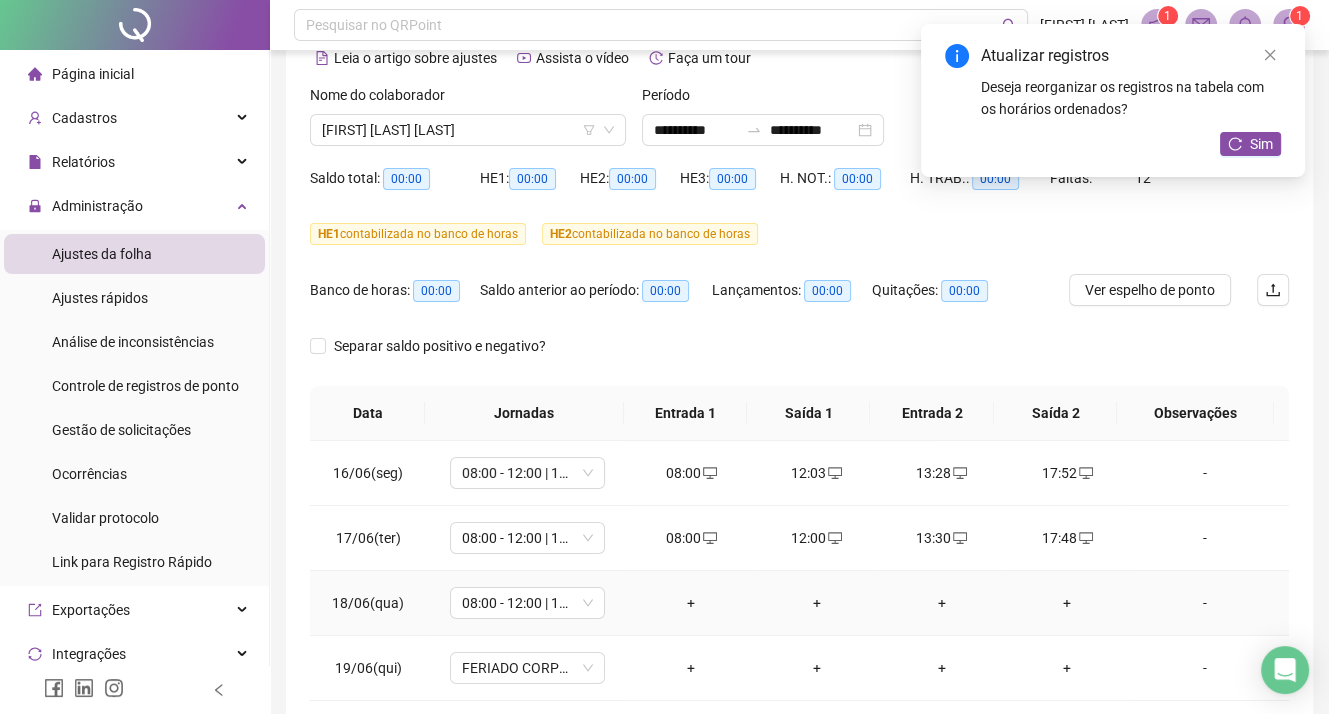 click on "+" at bounding box center [691, 603] 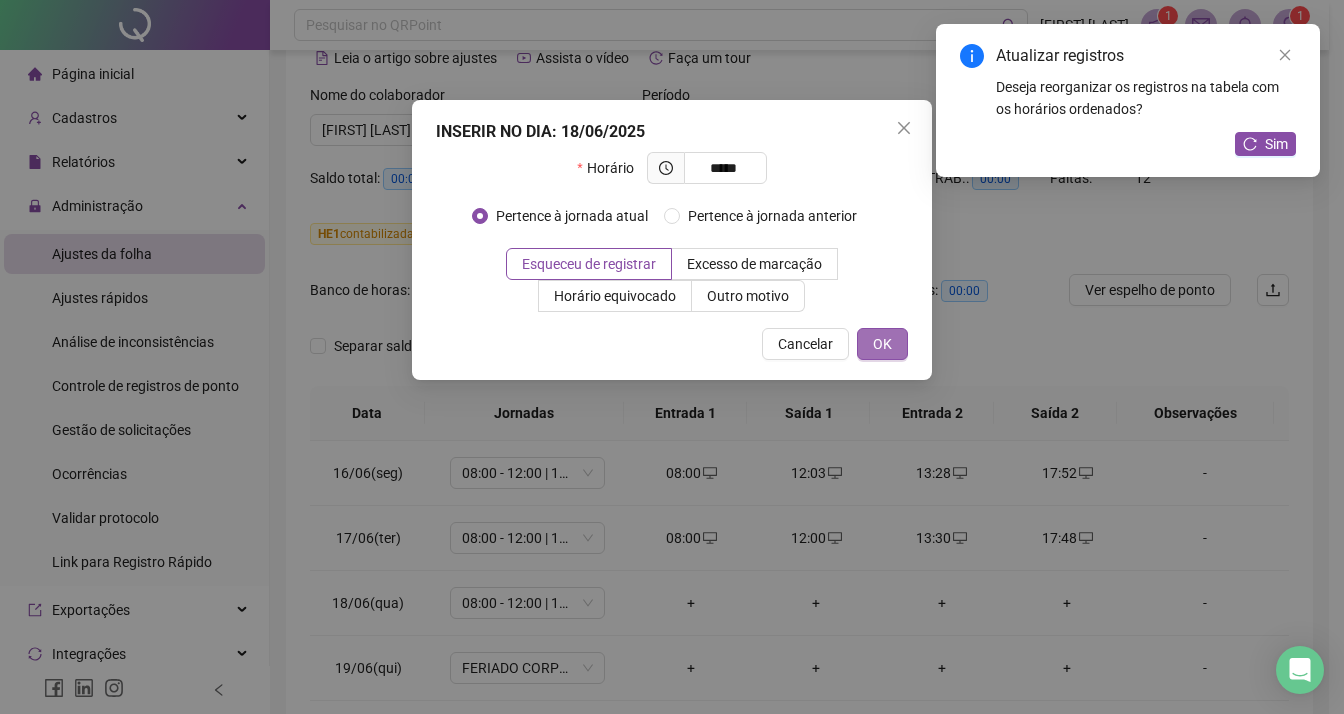 type on "*****" 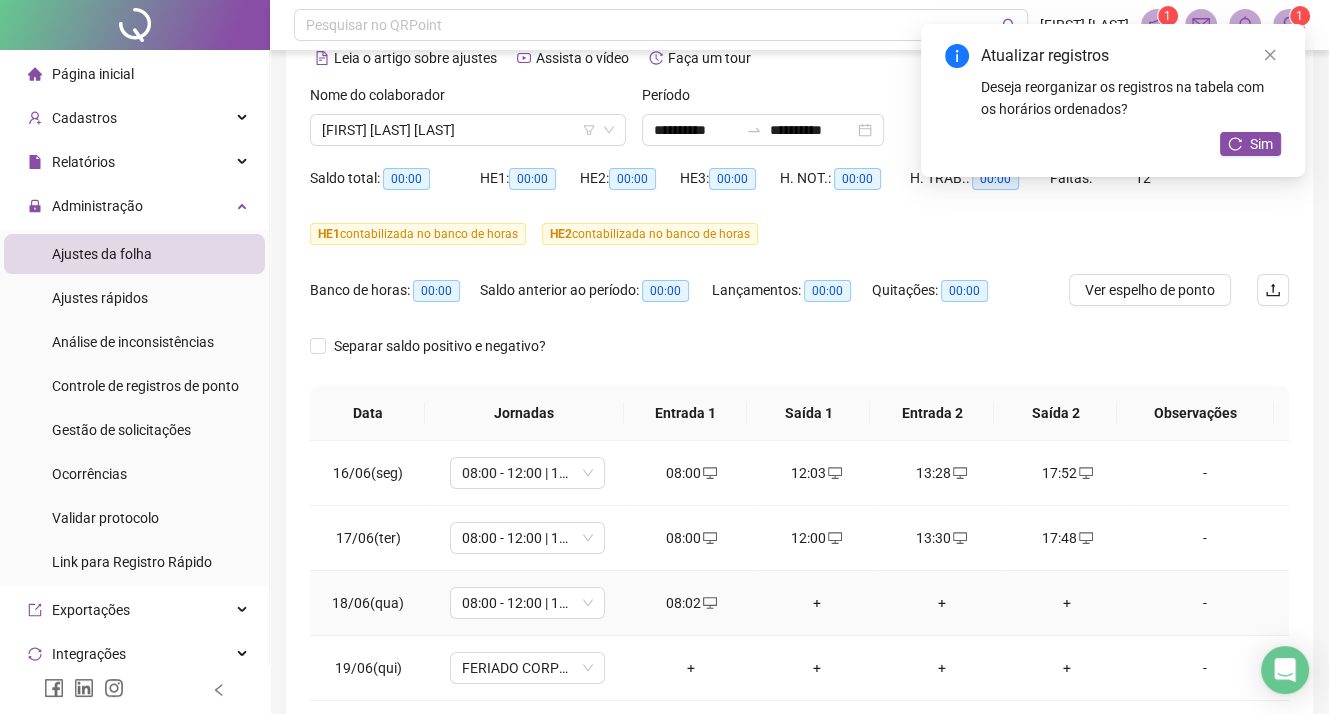 click on "+" at bounding box center [816, 603] 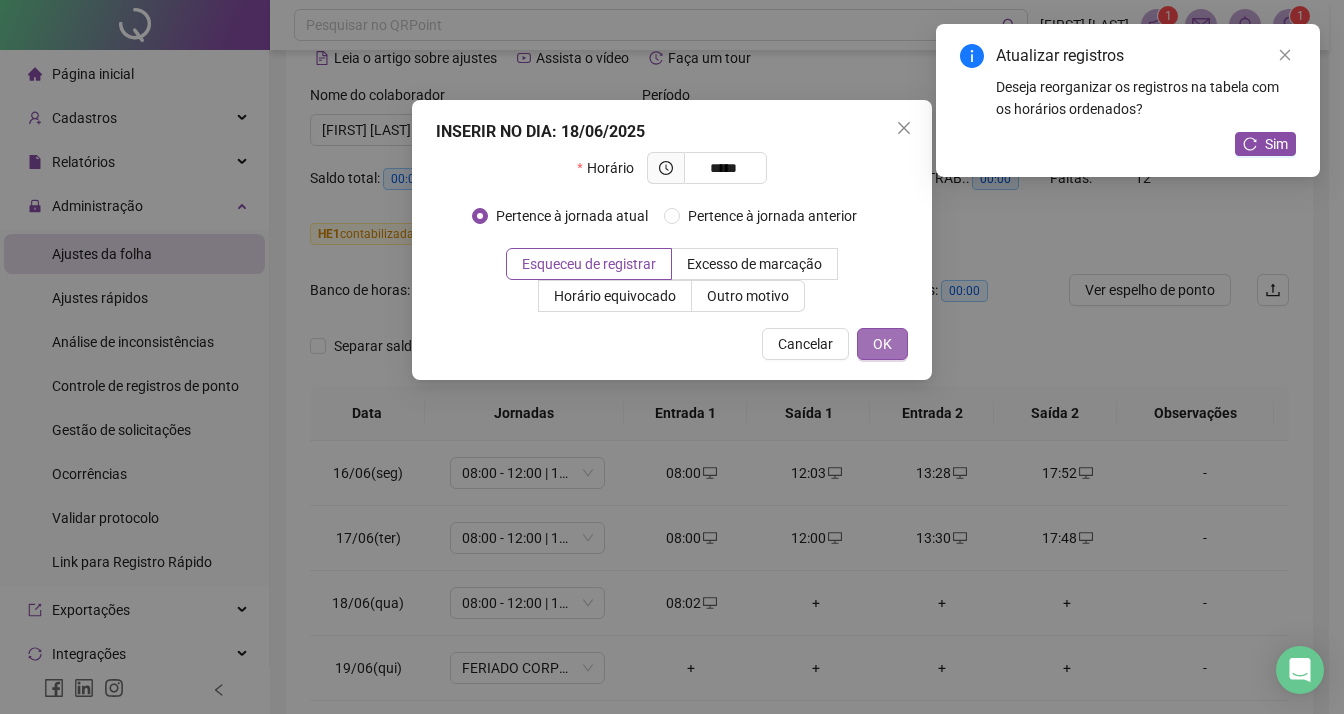 type on "*****" 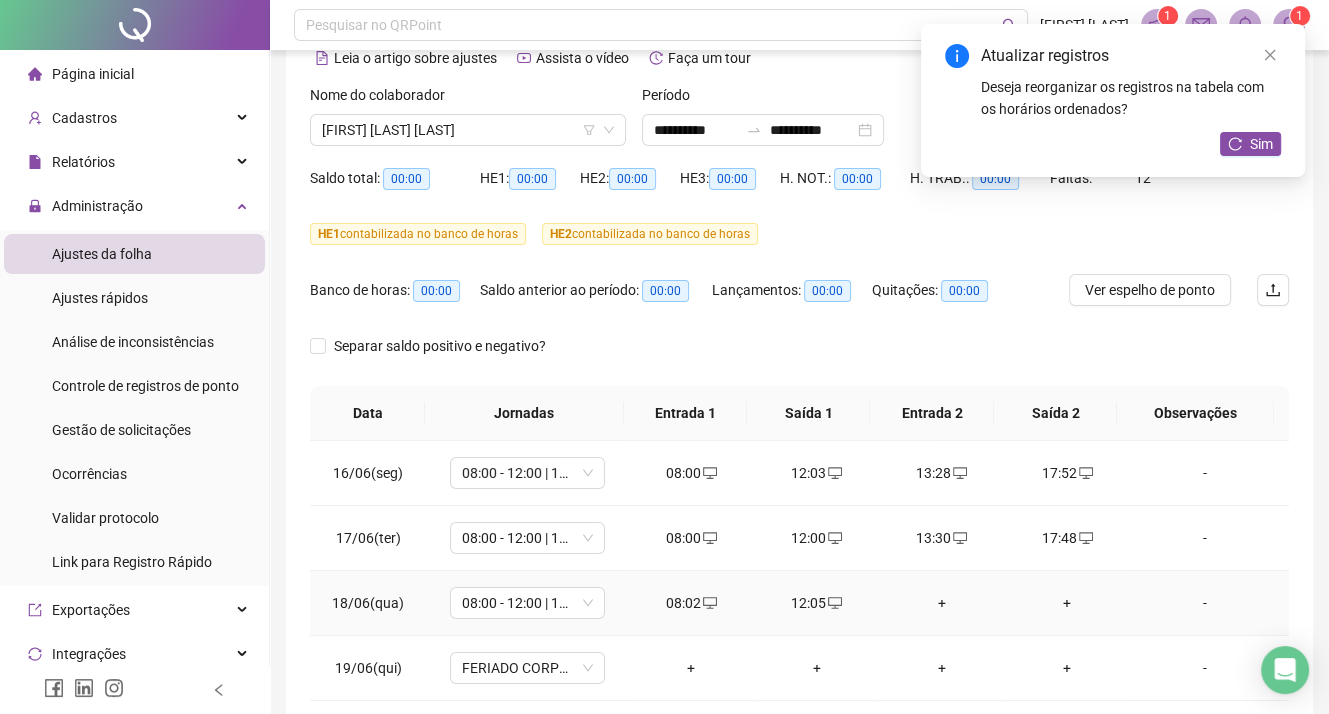 click on "+" at bounding box center [941, 603] 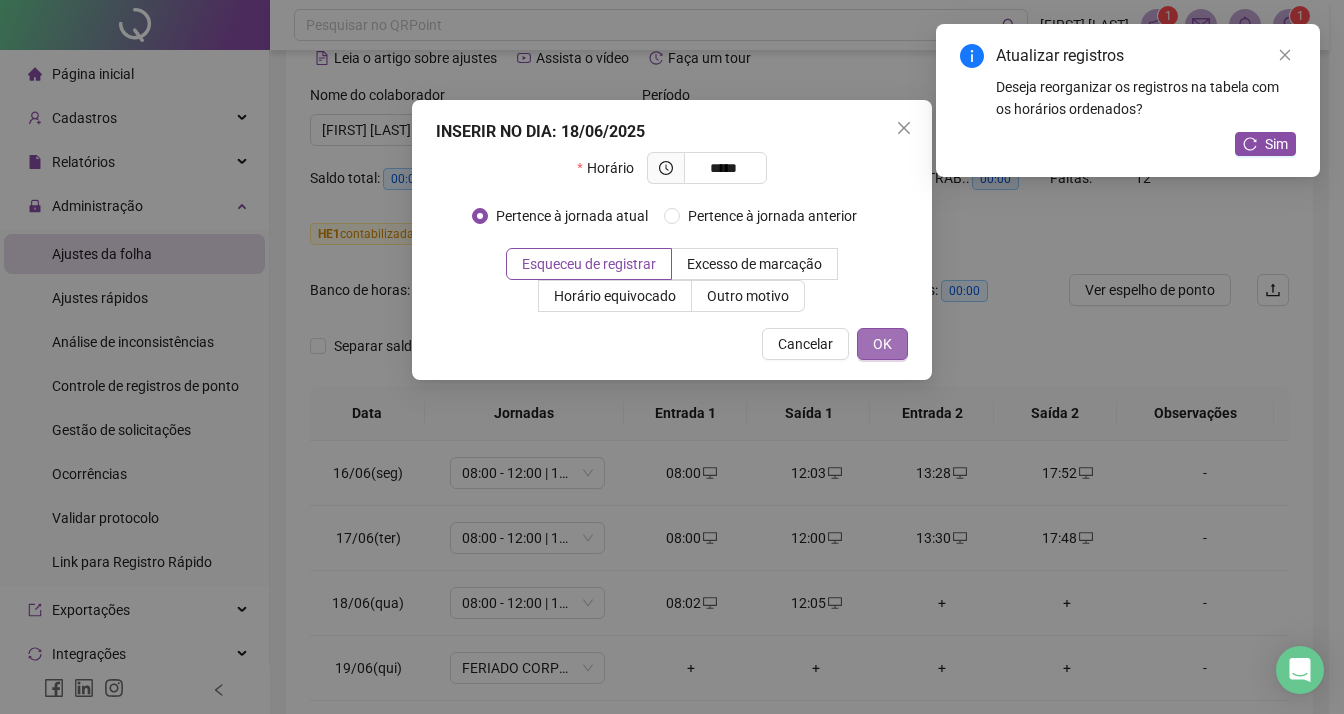 type on "*****" 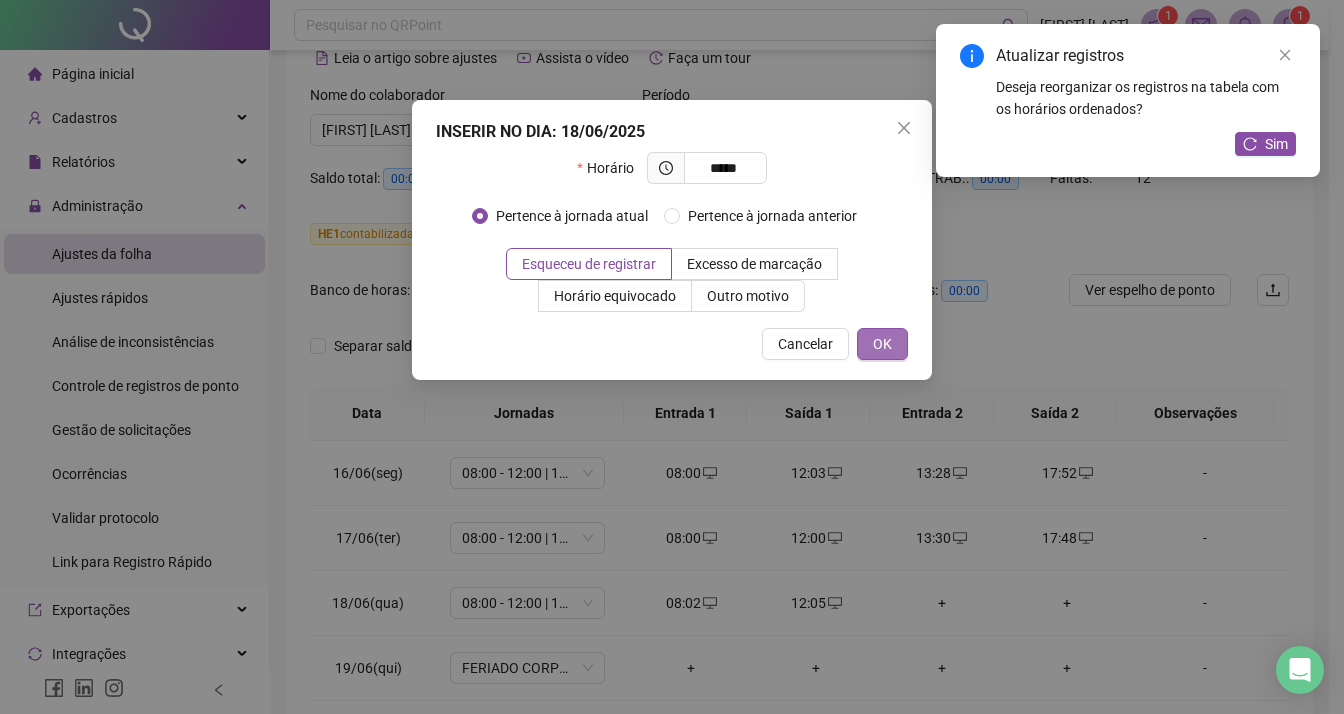 click on "OK" at bounding box center (882, 344) 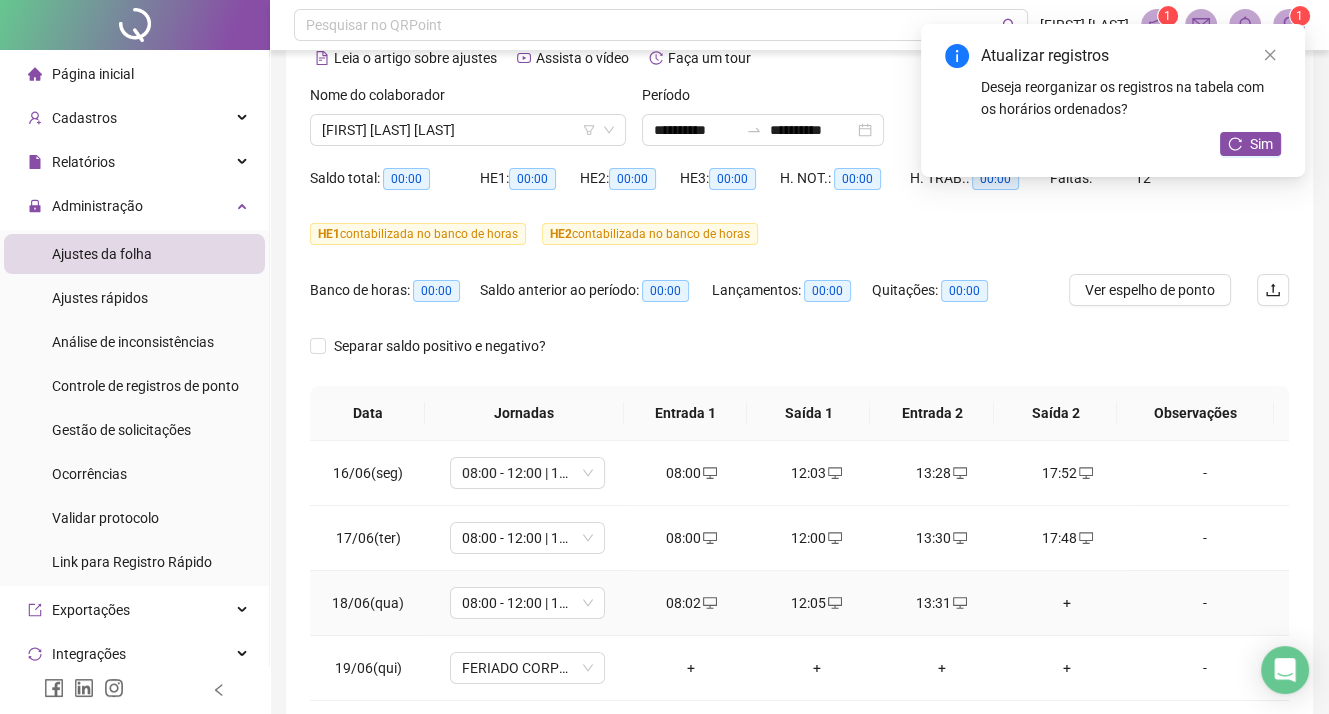 click on "+" at bounding box center (1066, 603) 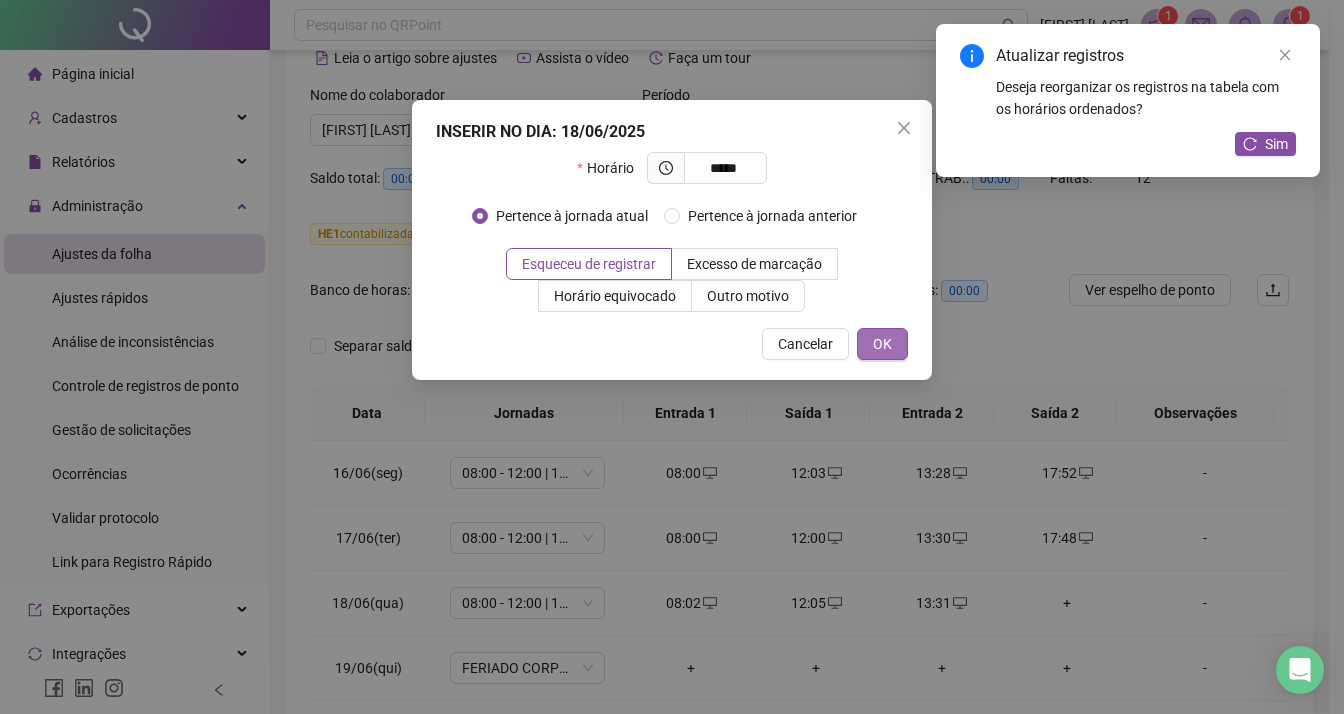 type on "*****" 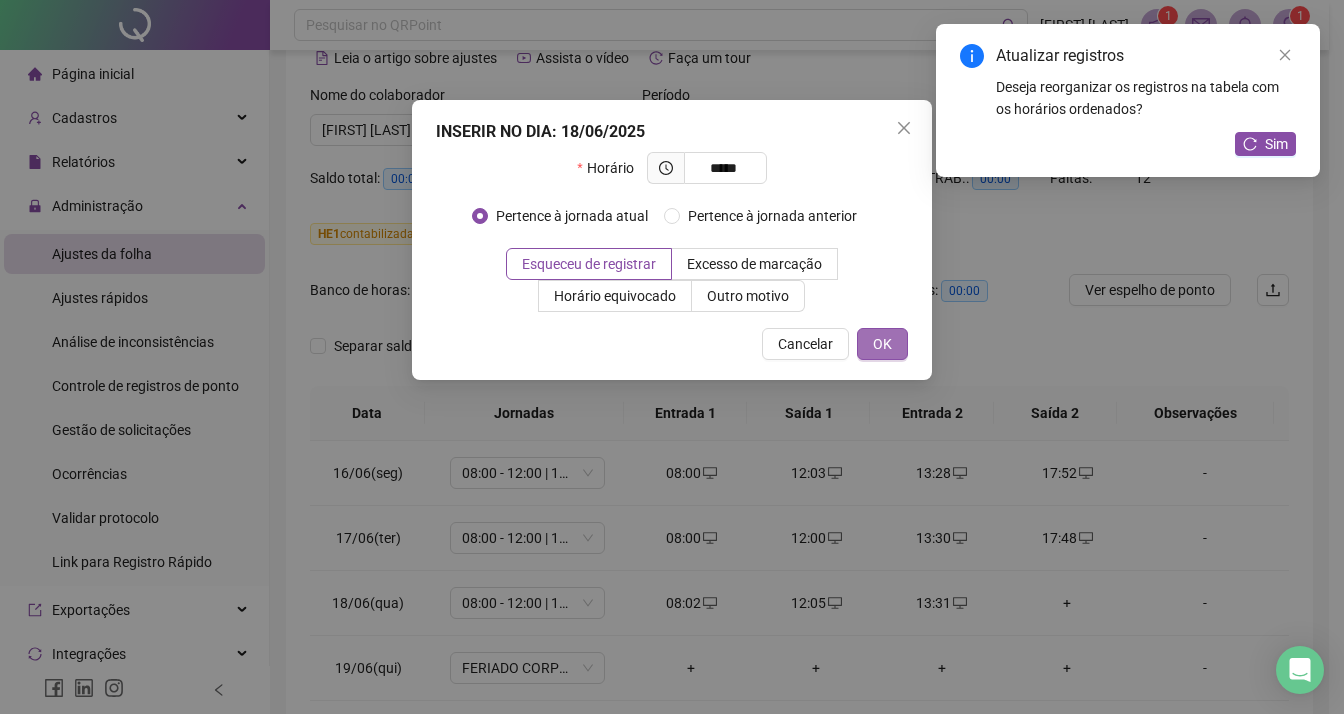 click on "OK" at bounding box center [882, 344] 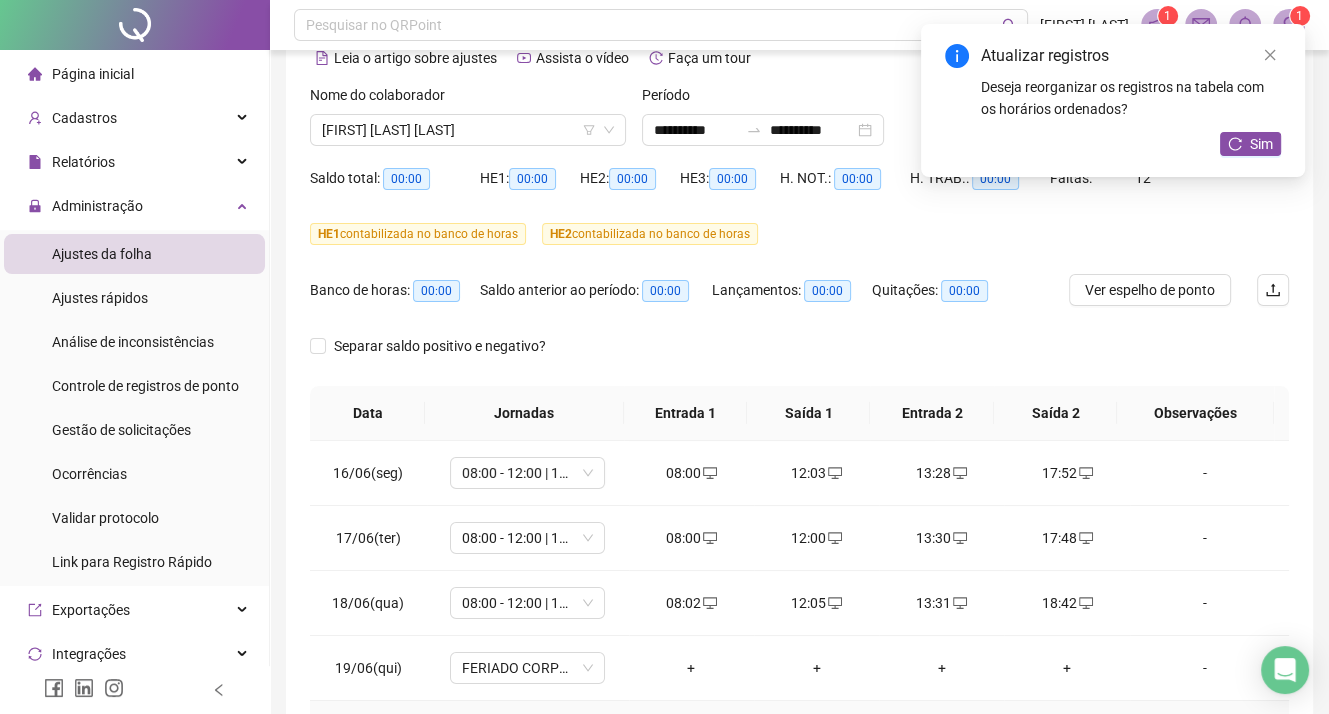 scroll, scrollTop: 100, scrollLeft: 0, axis: vertical 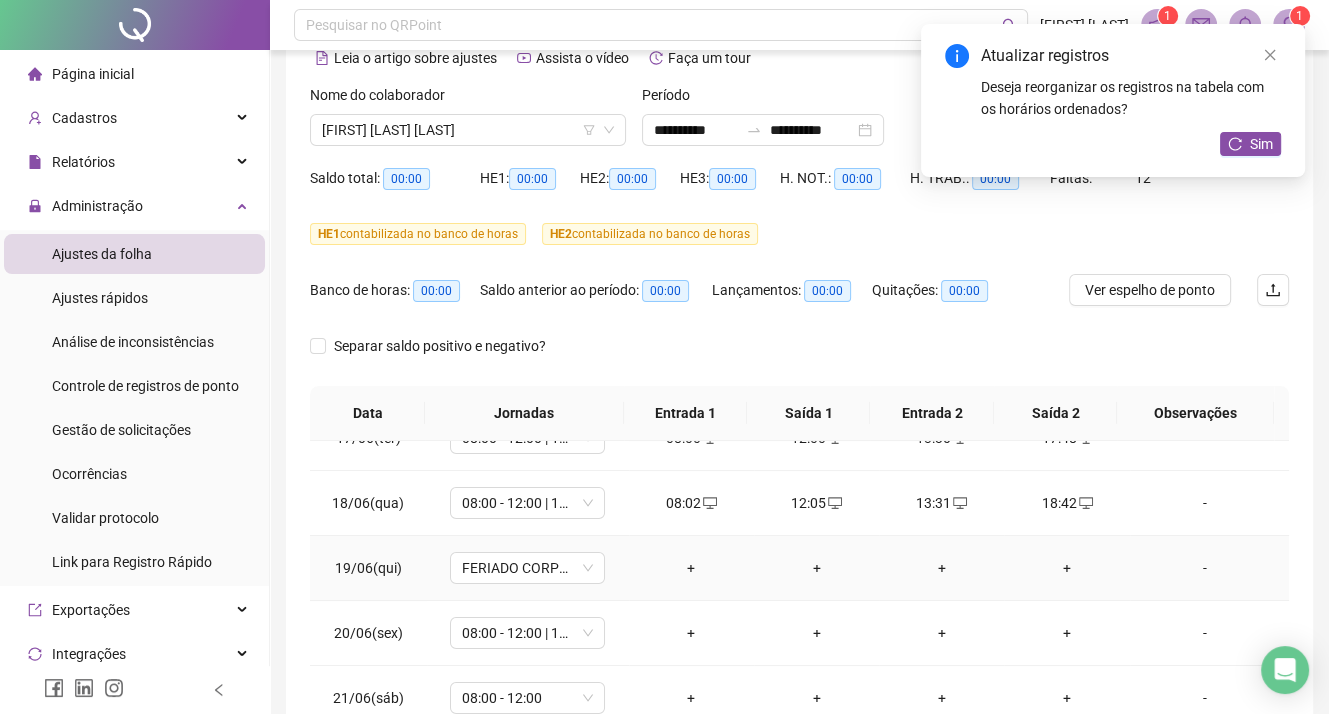 click on "+" at bounding box center [691, 568] 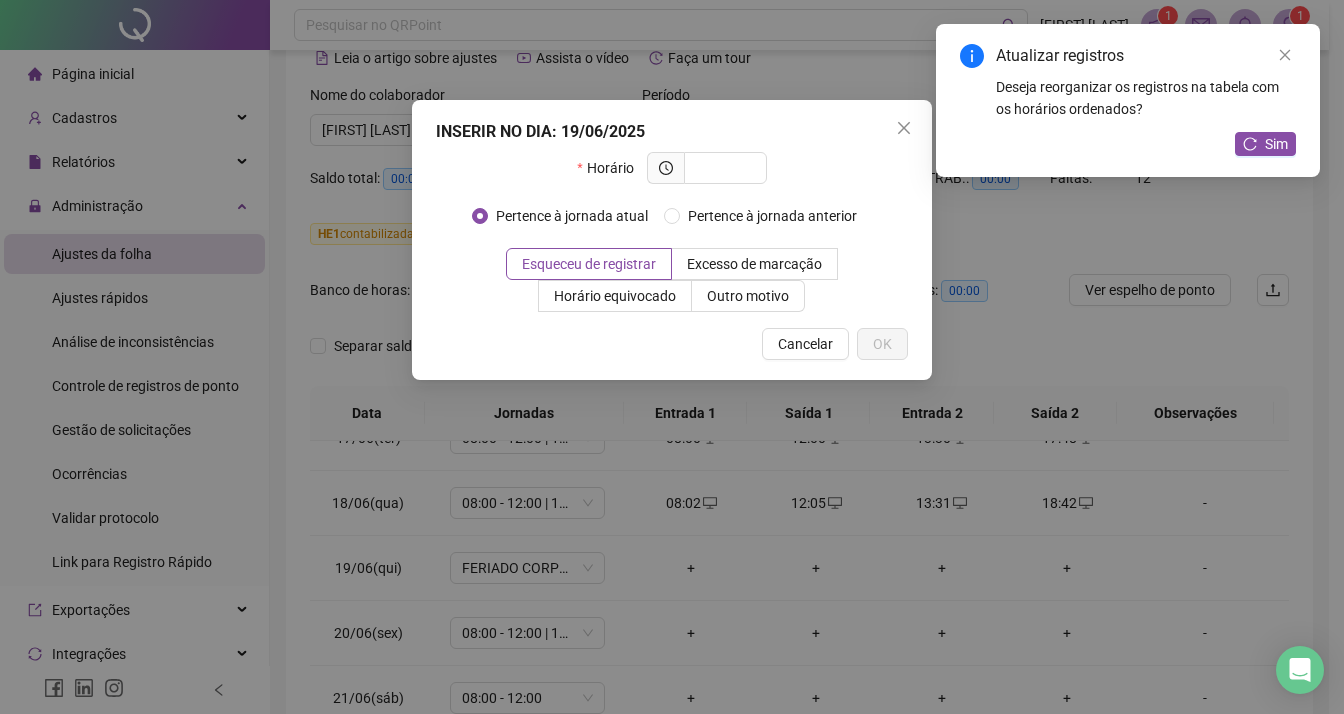 click on "INSERIR NO DIA :   19/06/2025 Horário Pertence à jornada atual Pertence à jornada anterior Esqueceu de registrar Excesso de marcação Horário equivocado Outro motivo Motivo Cancelar OK" at bounding box center (672, 357) 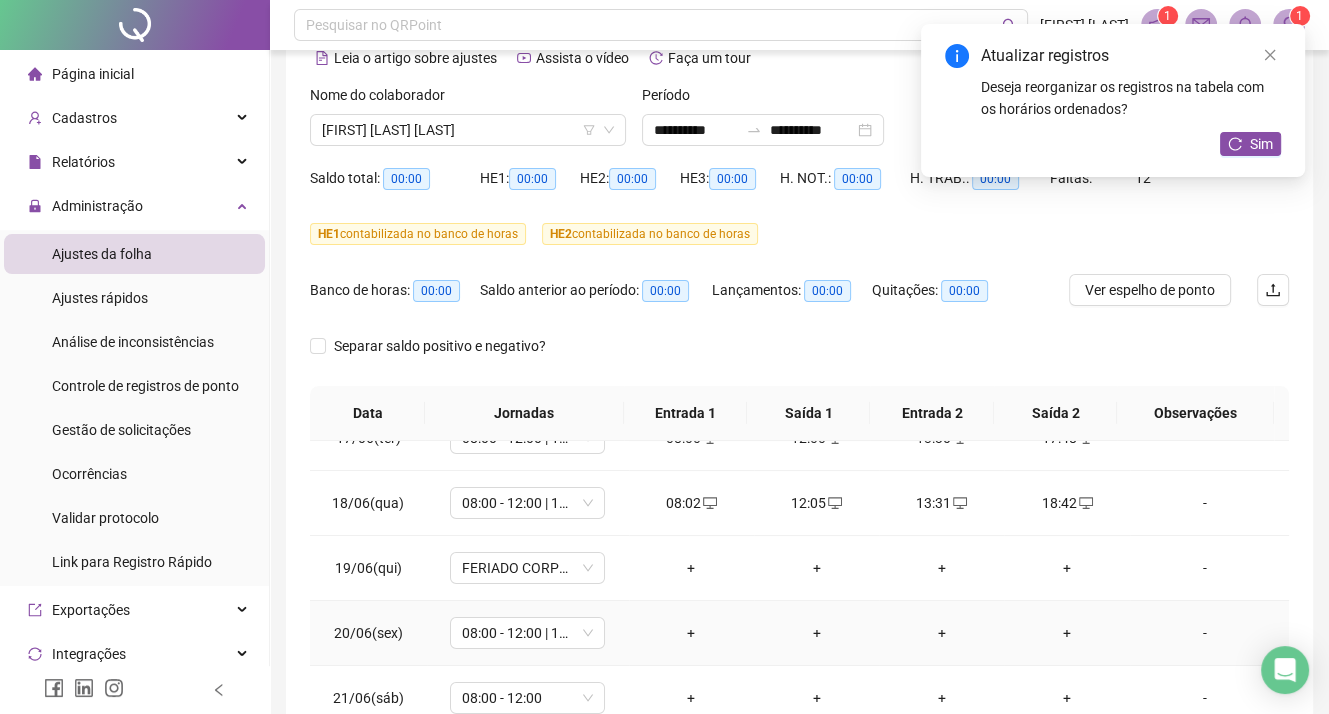 click on "+" at bounding box center (691, 633) 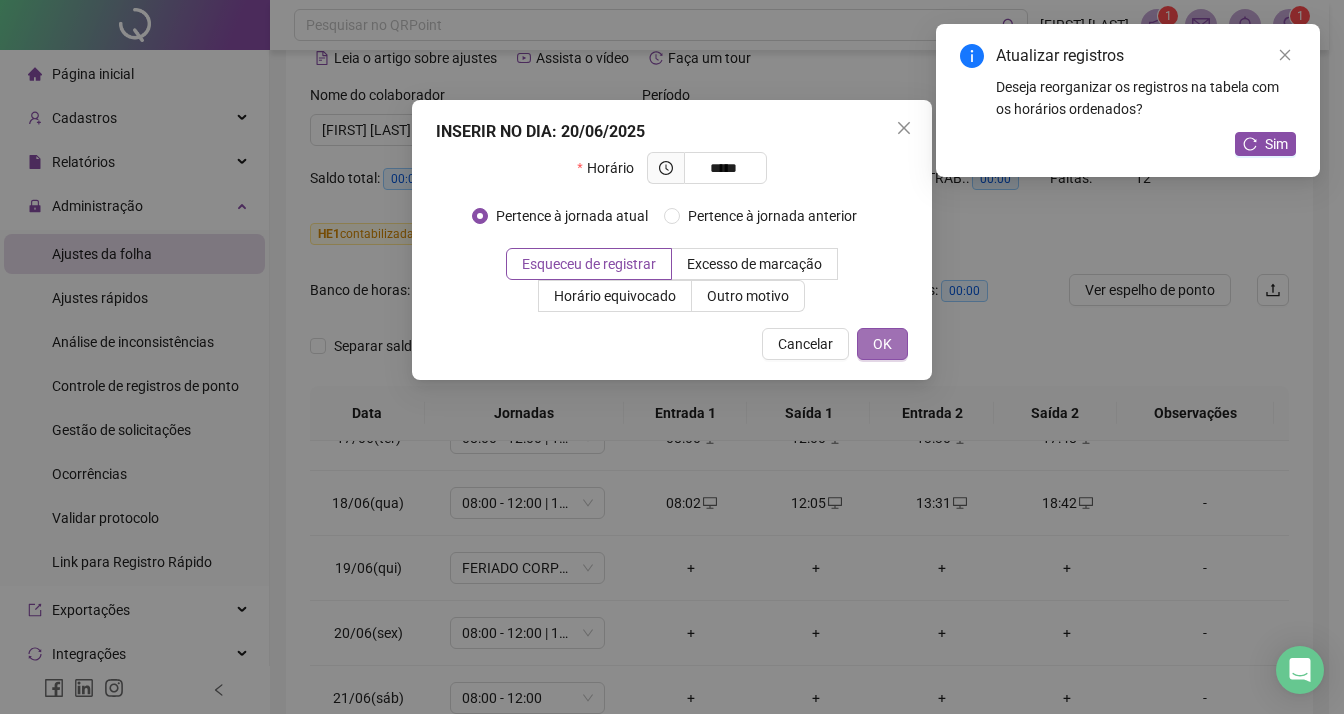 type on "*****" 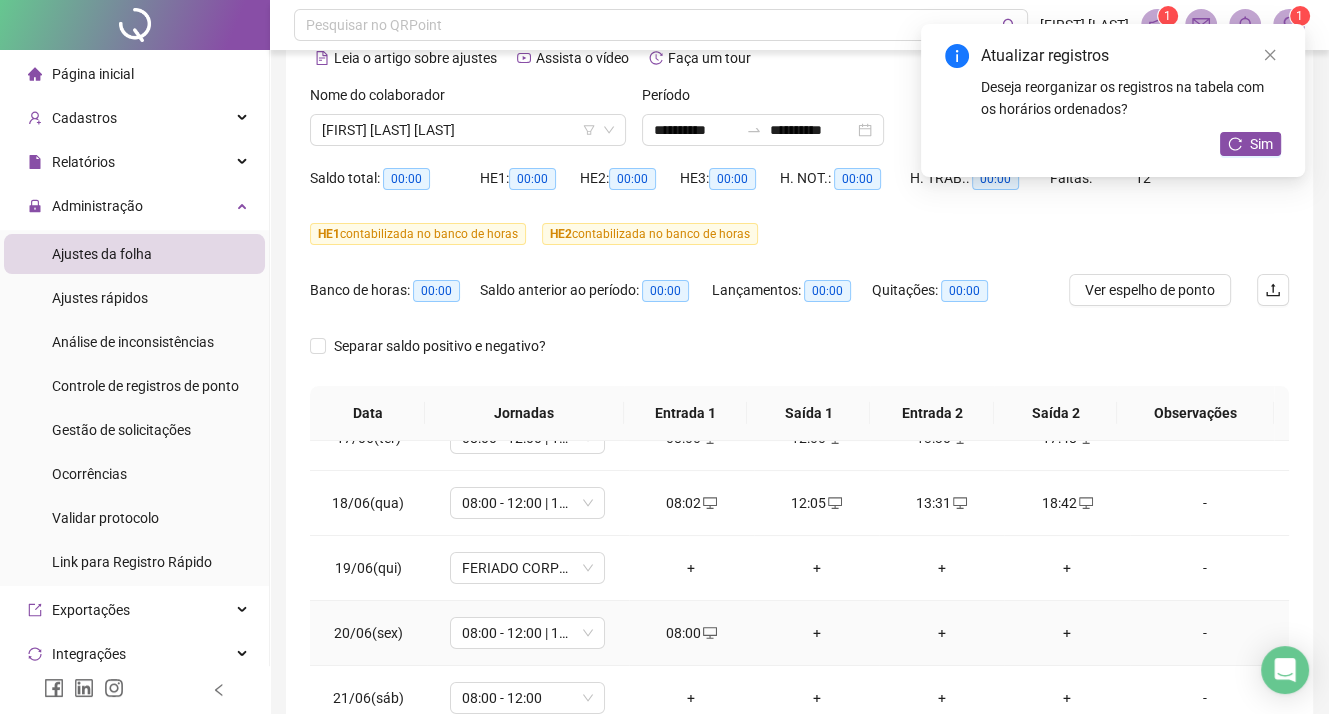 click on "+" at bounding box center [816, 633] 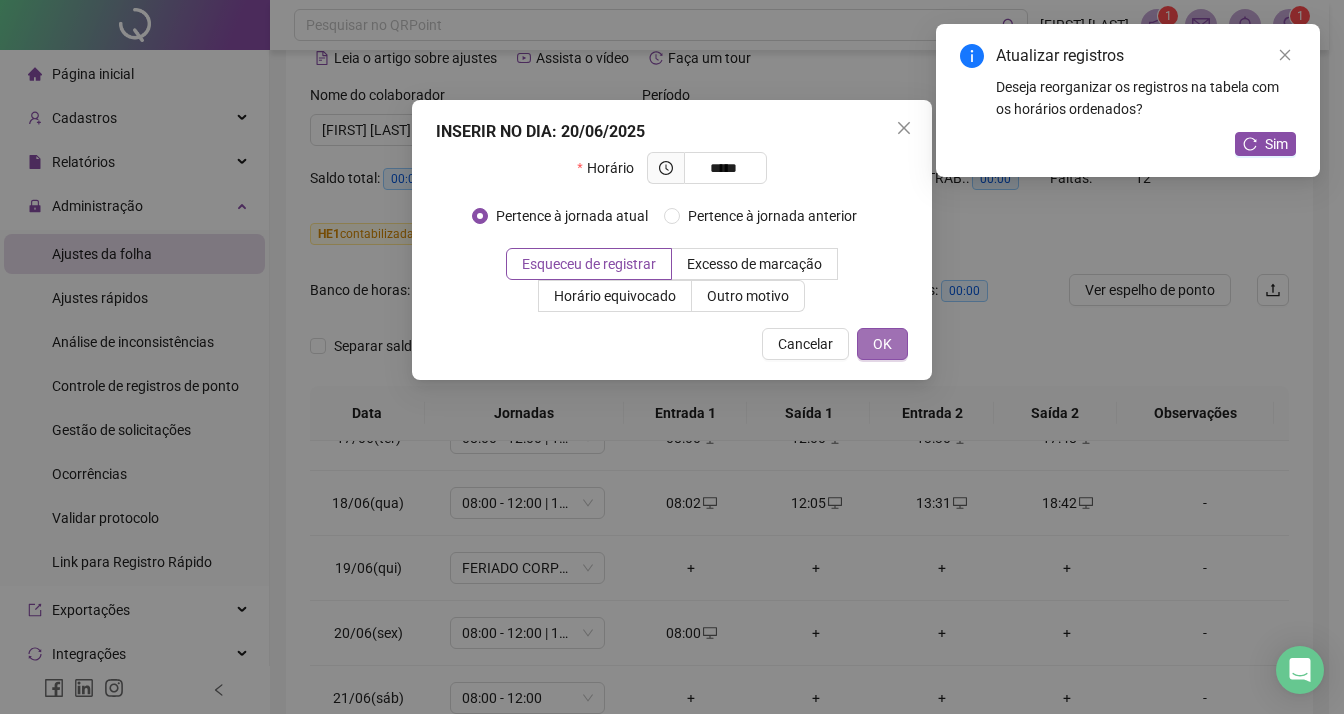 type on "*****" 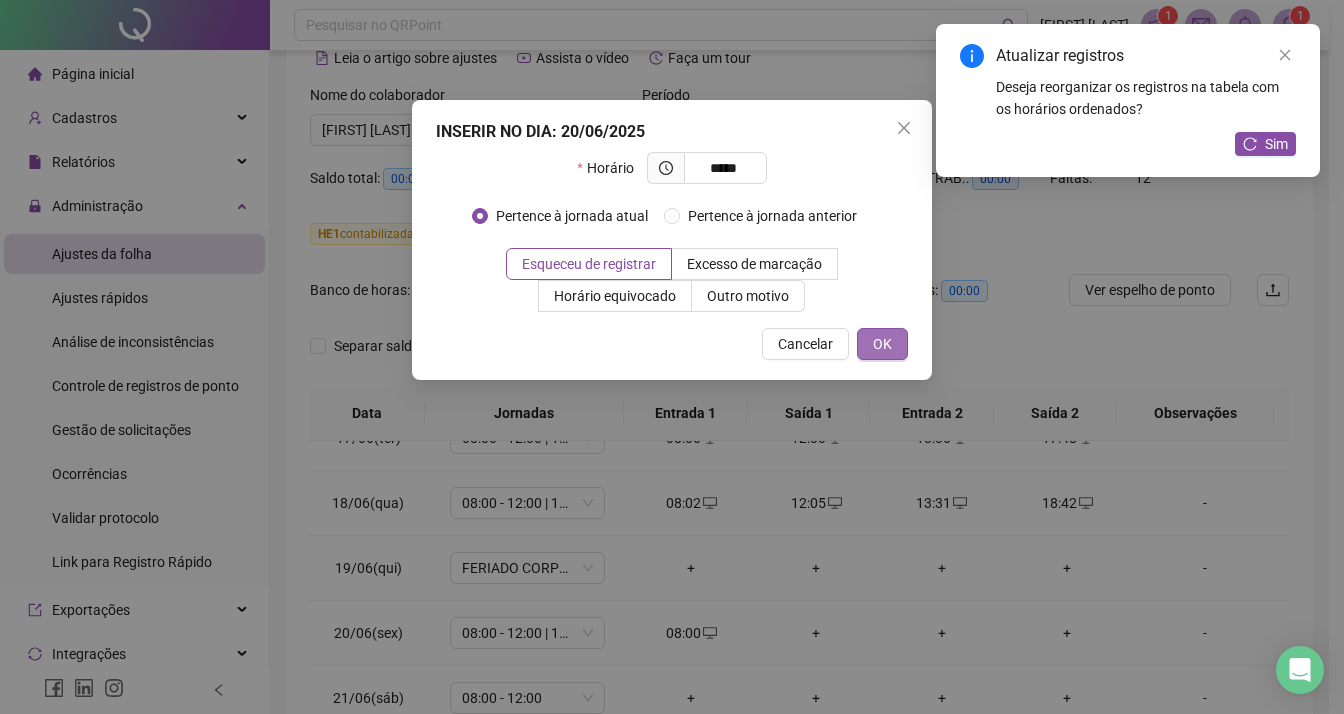 click on "OK" at bounding box center [882, 344] 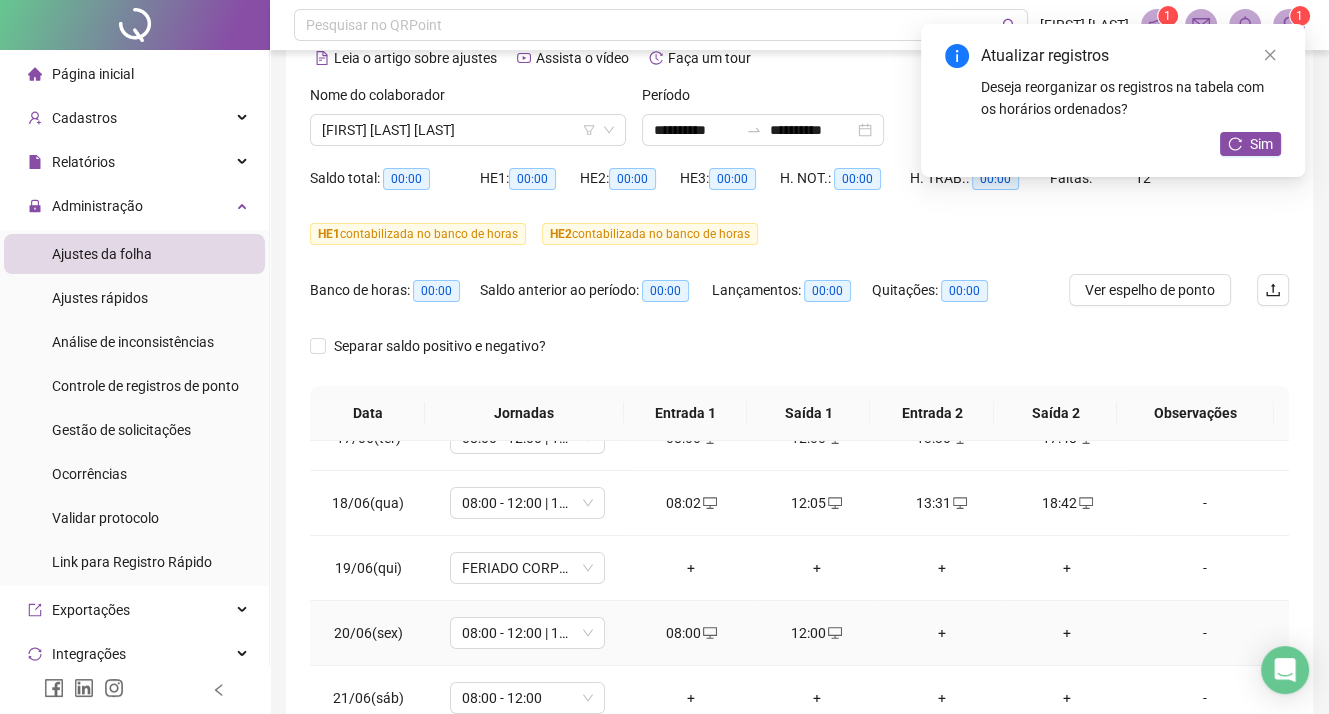 click on "+" at bounding box center [941, 633] 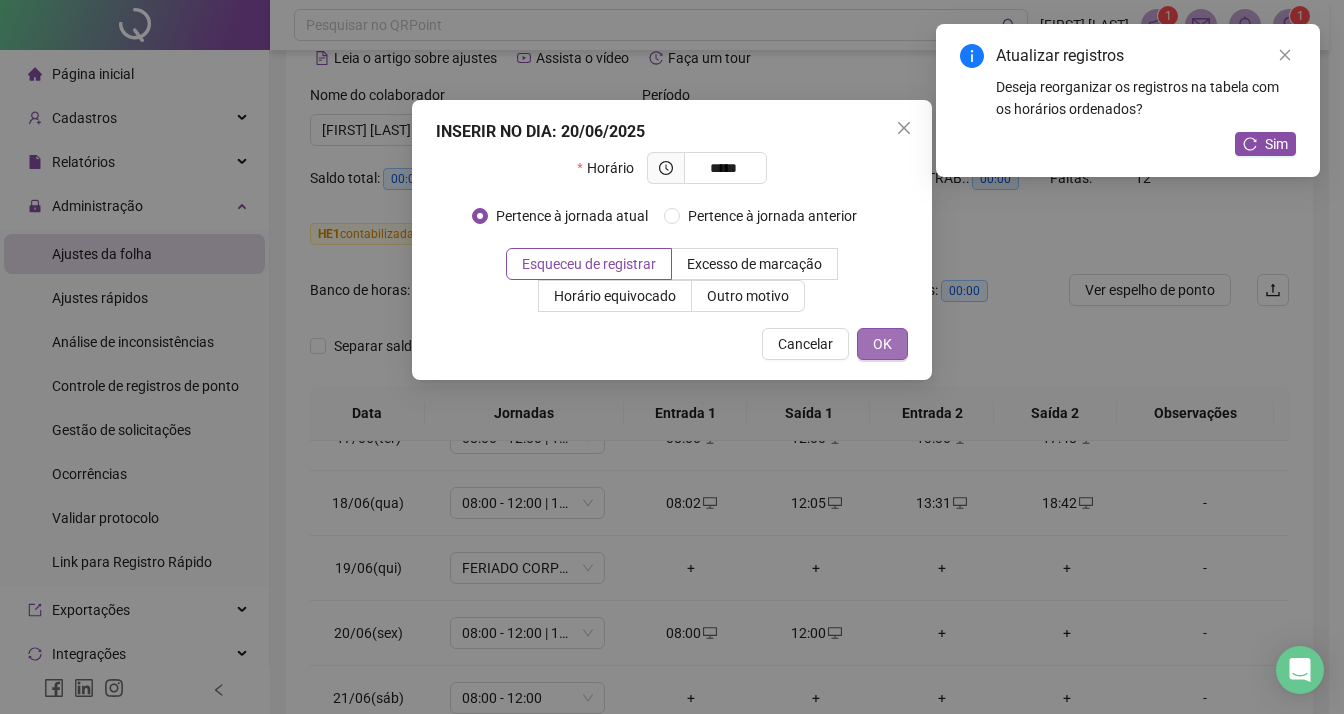 type on "*****" 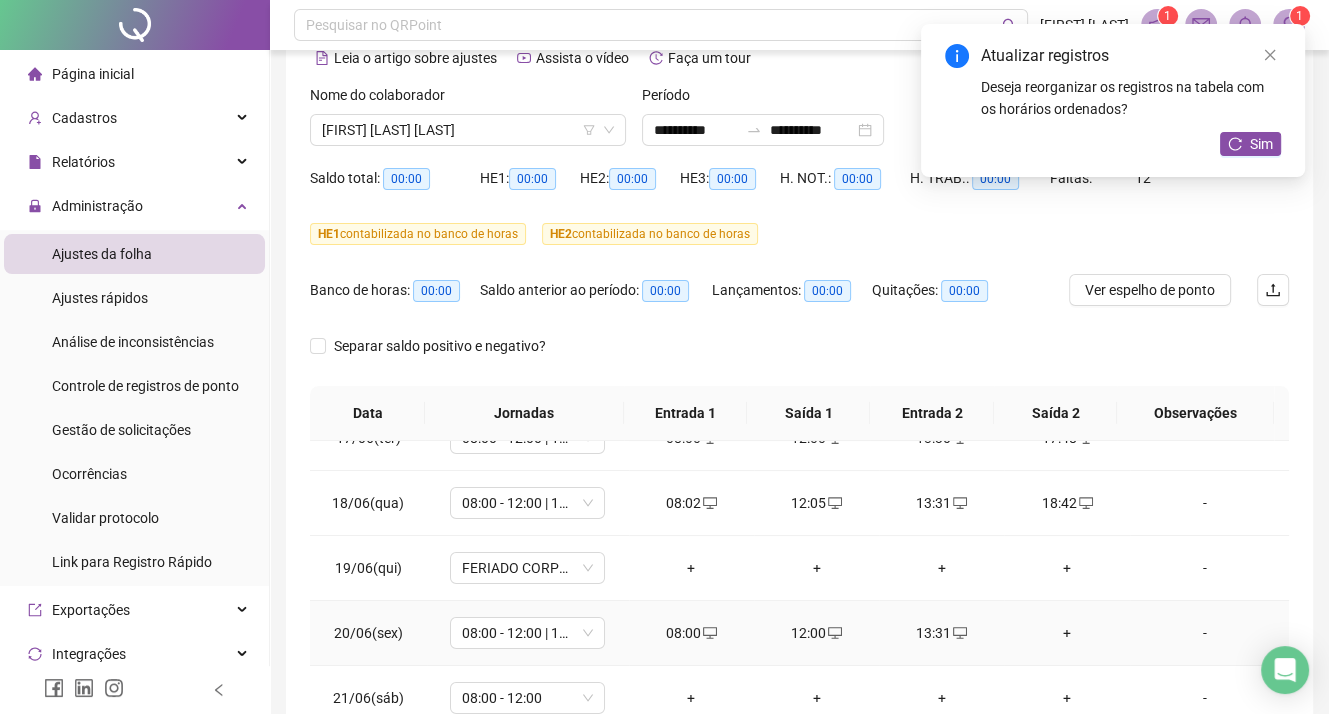 click on "+" at bounding box center [1066, 633] 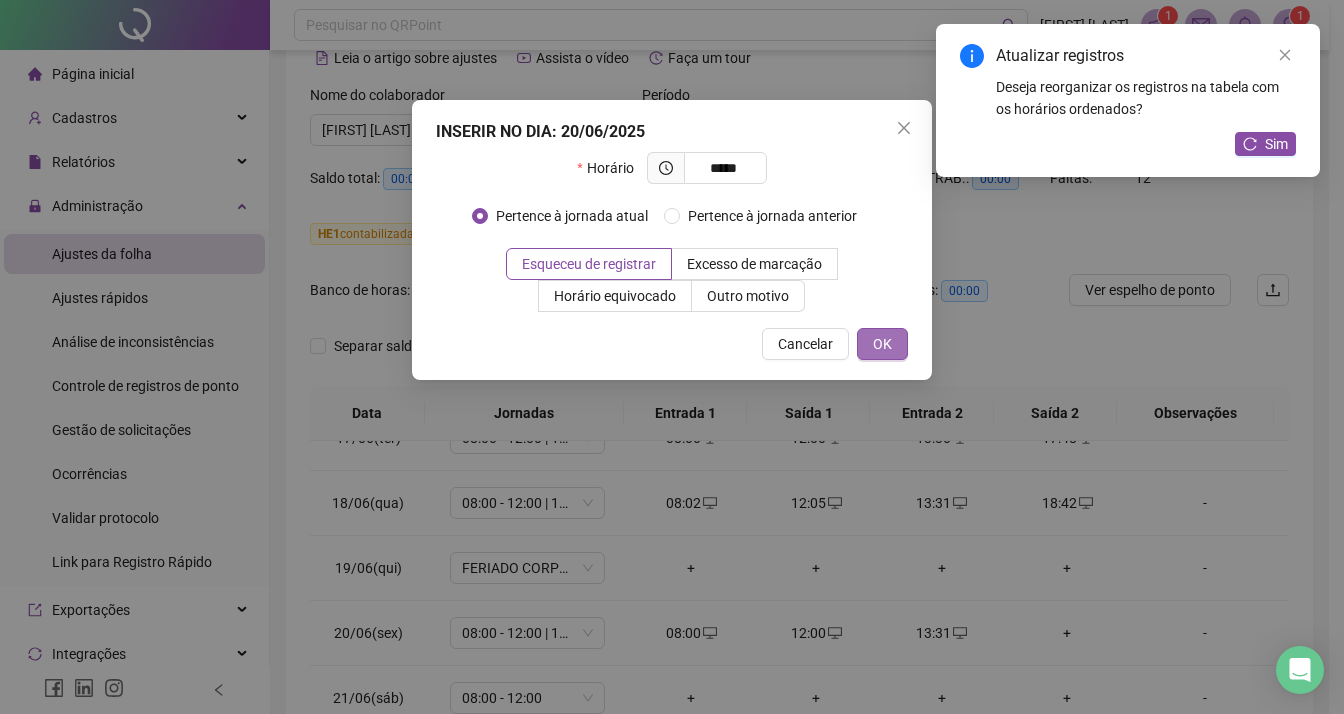 type on "*****" 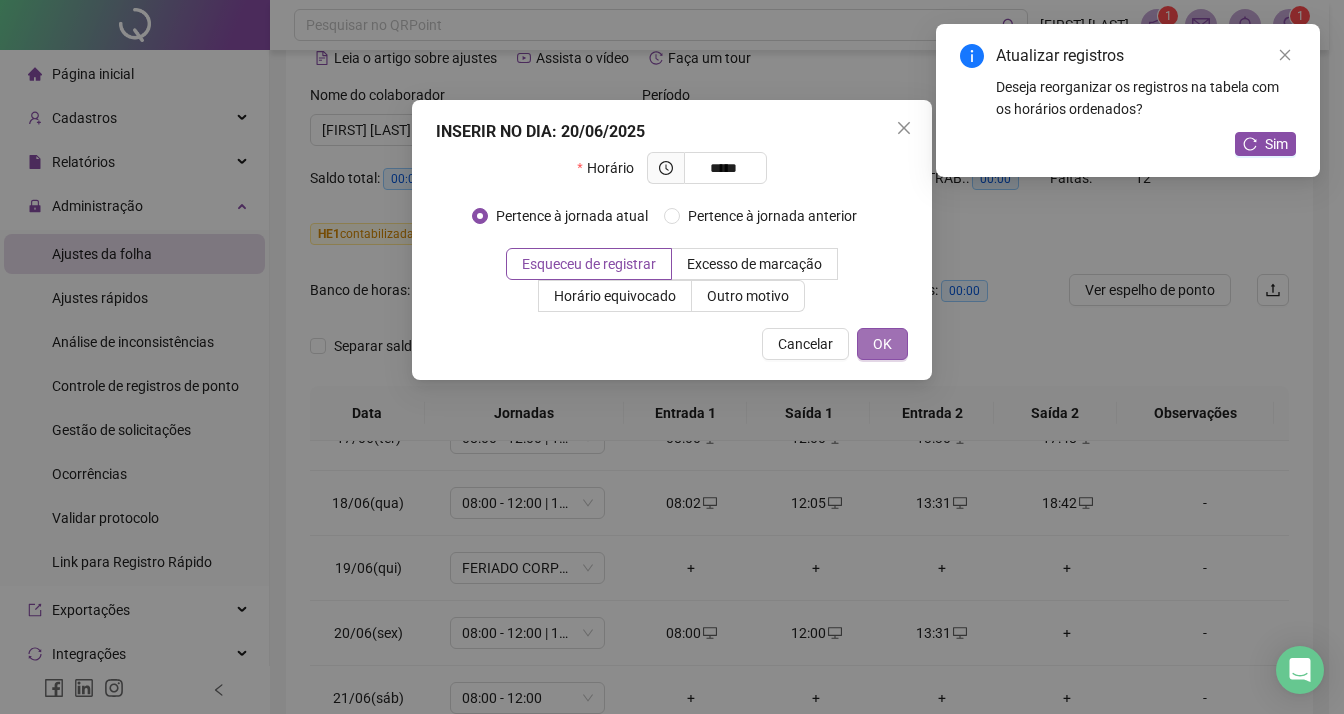 click on "OK" at bounding box center (882, 344) 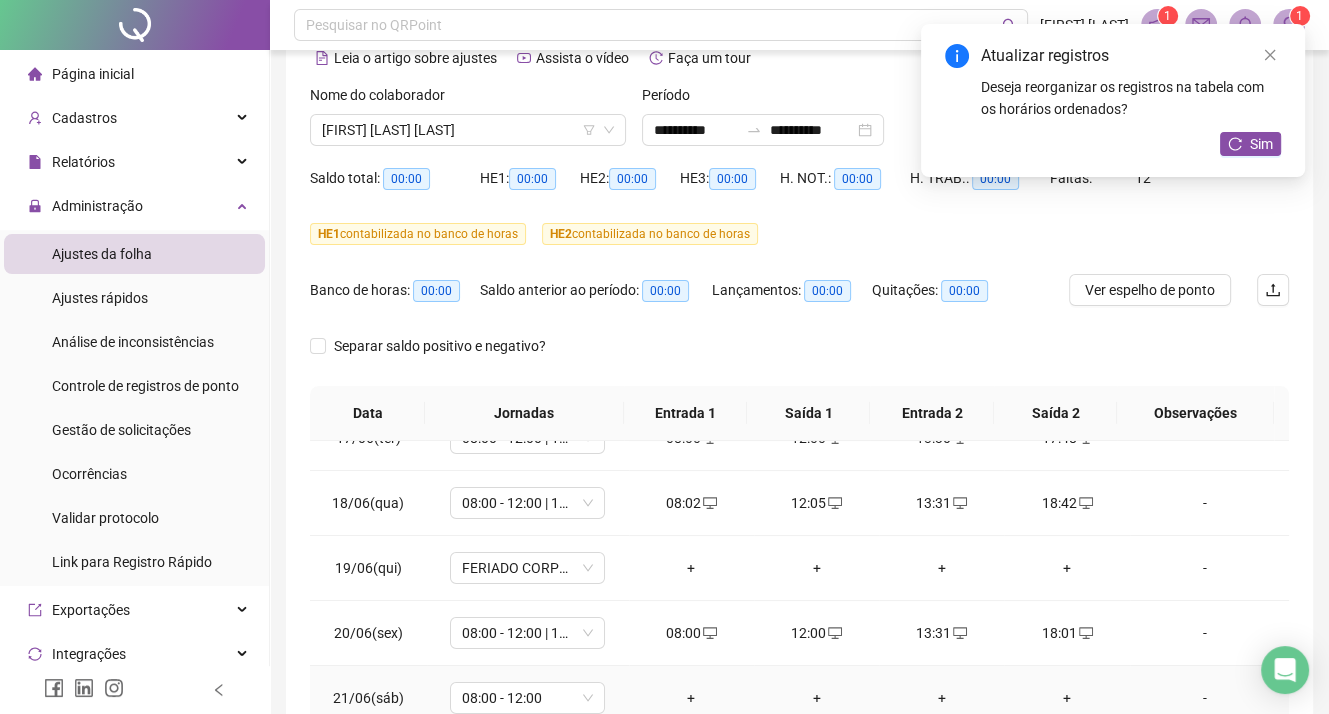 scroll, scrollTop: 200, scrollLeft: 0, axis: vertical 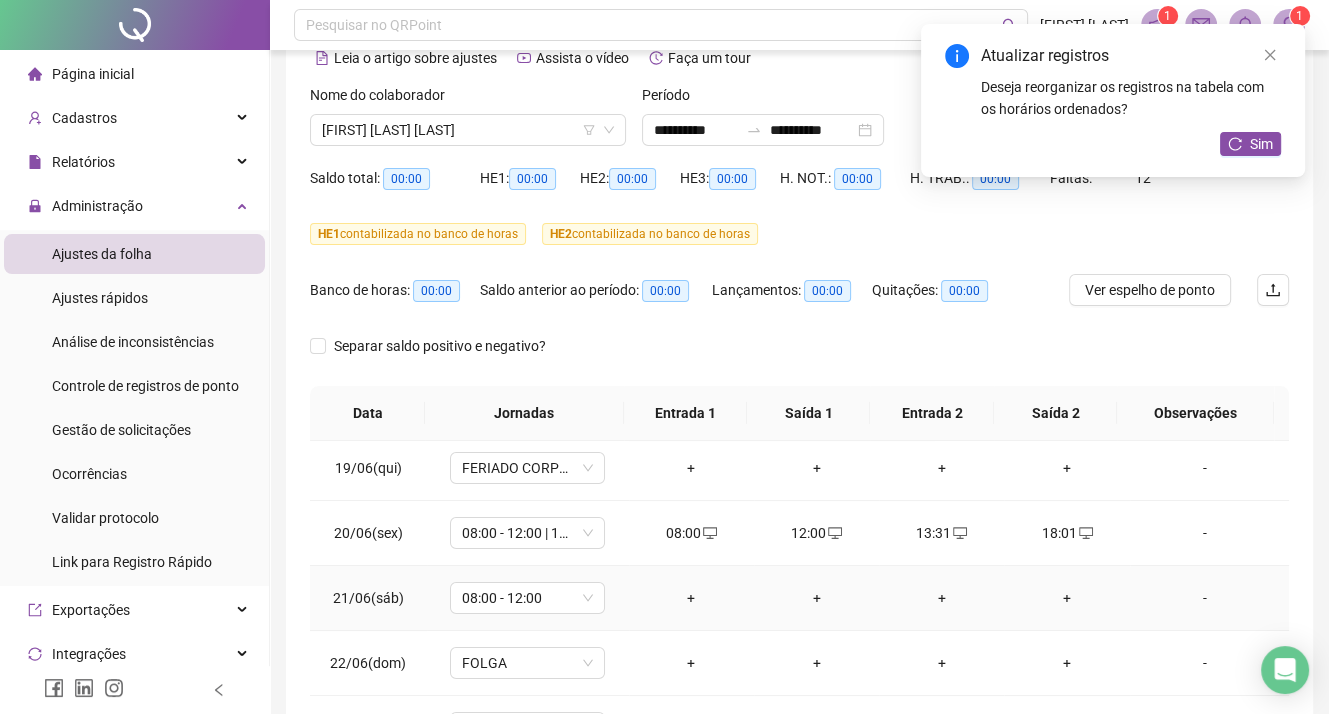 click on "+" at bounding box center [691, 598] 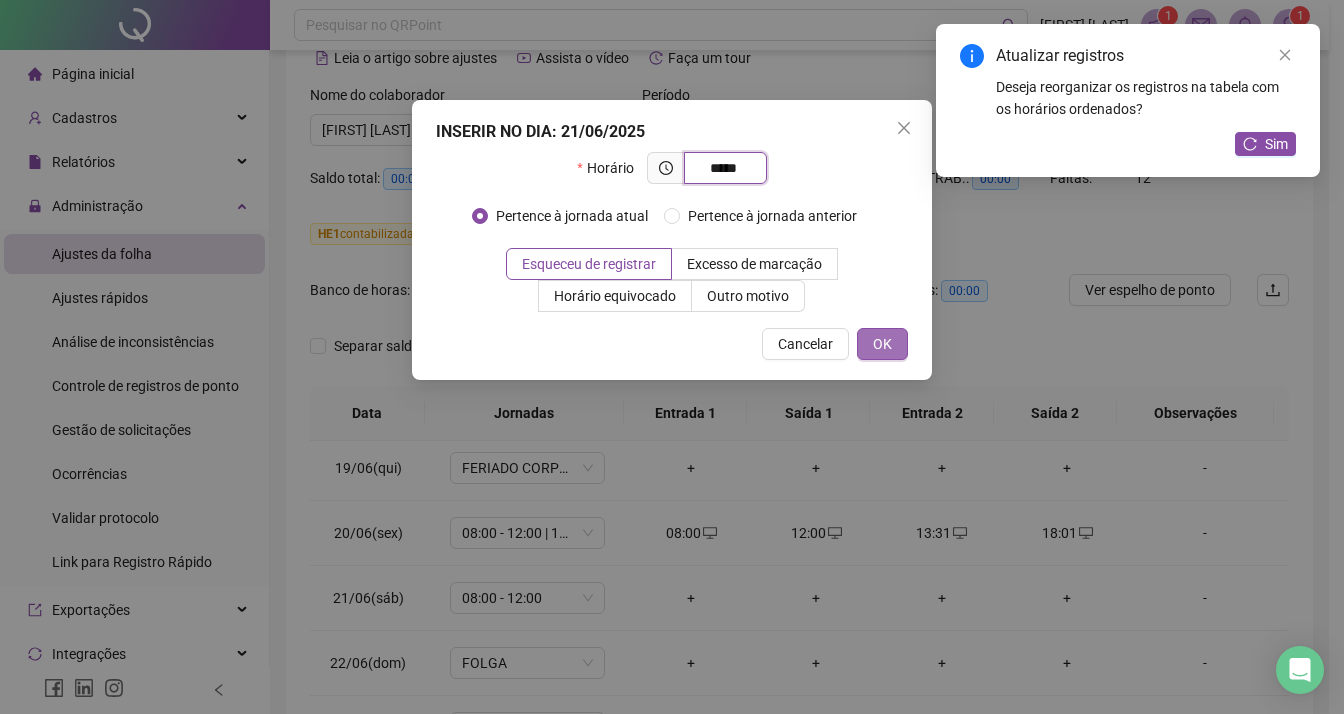 type on "*****" 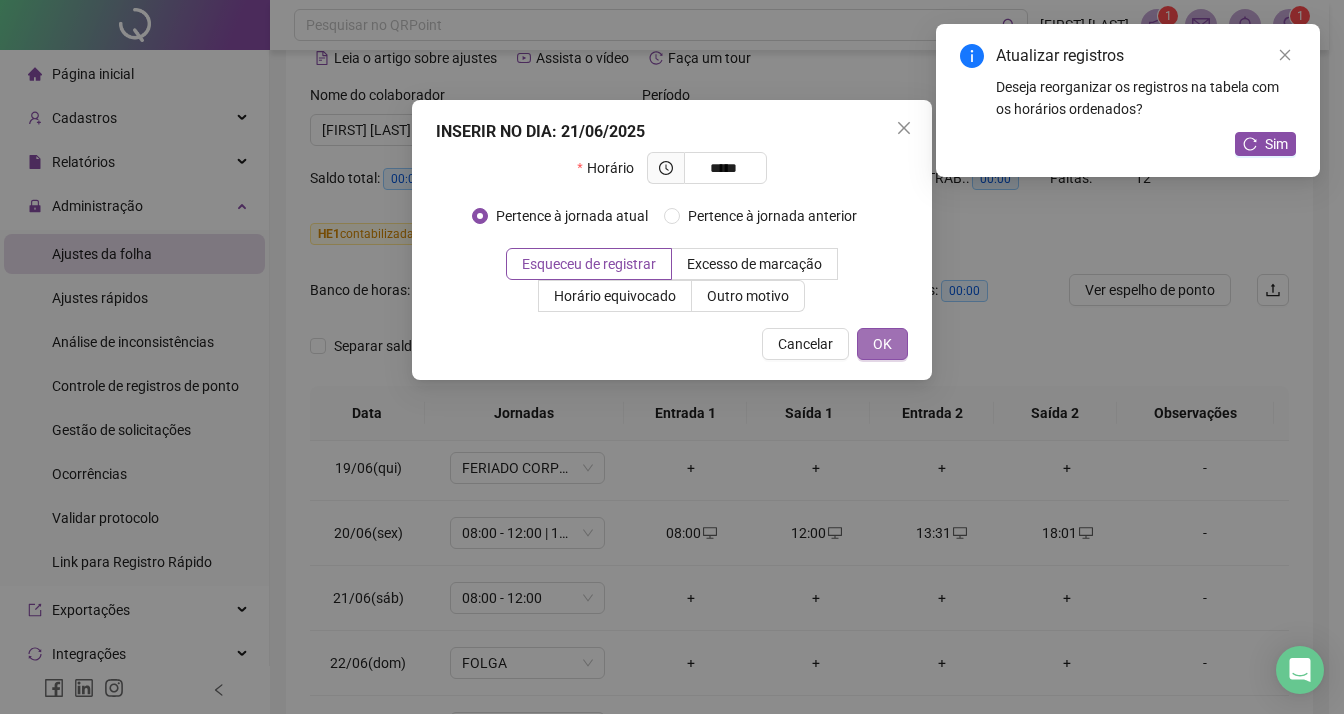 click on "OK" at bounding box center [882, 344] 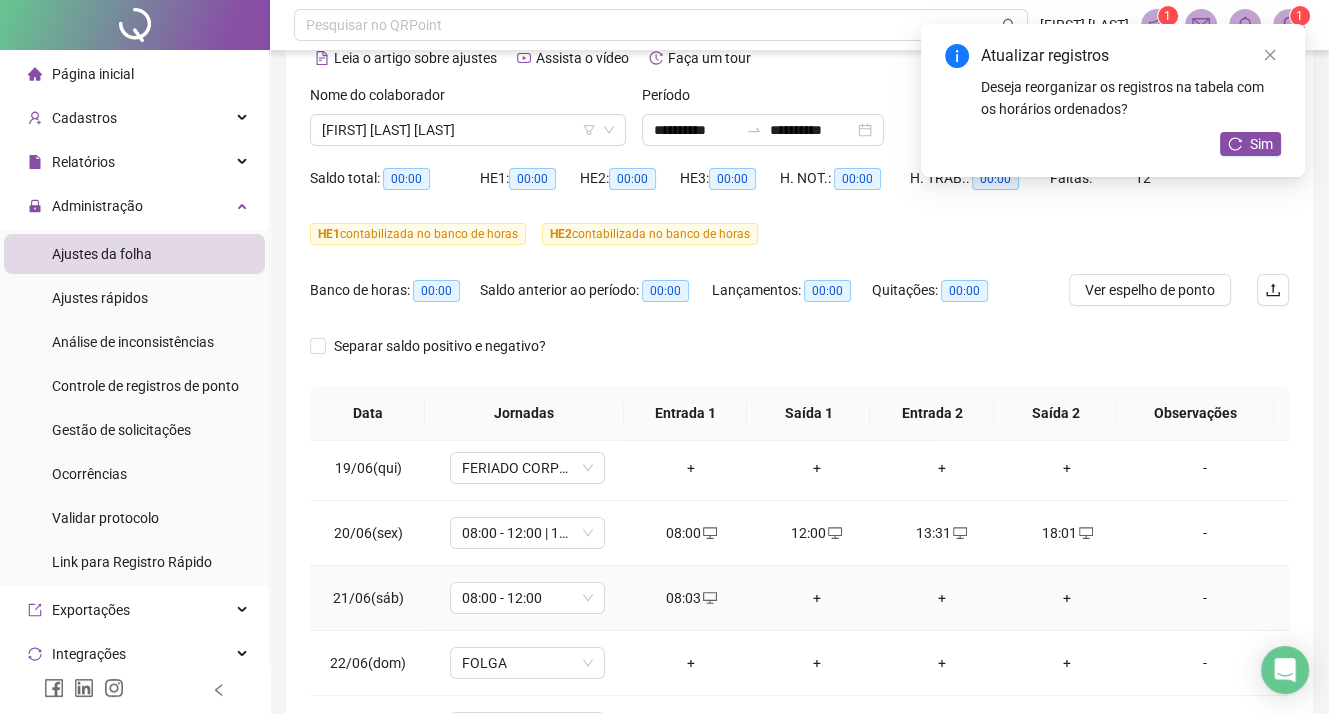 click on "+" at bounding box center [816, 598] 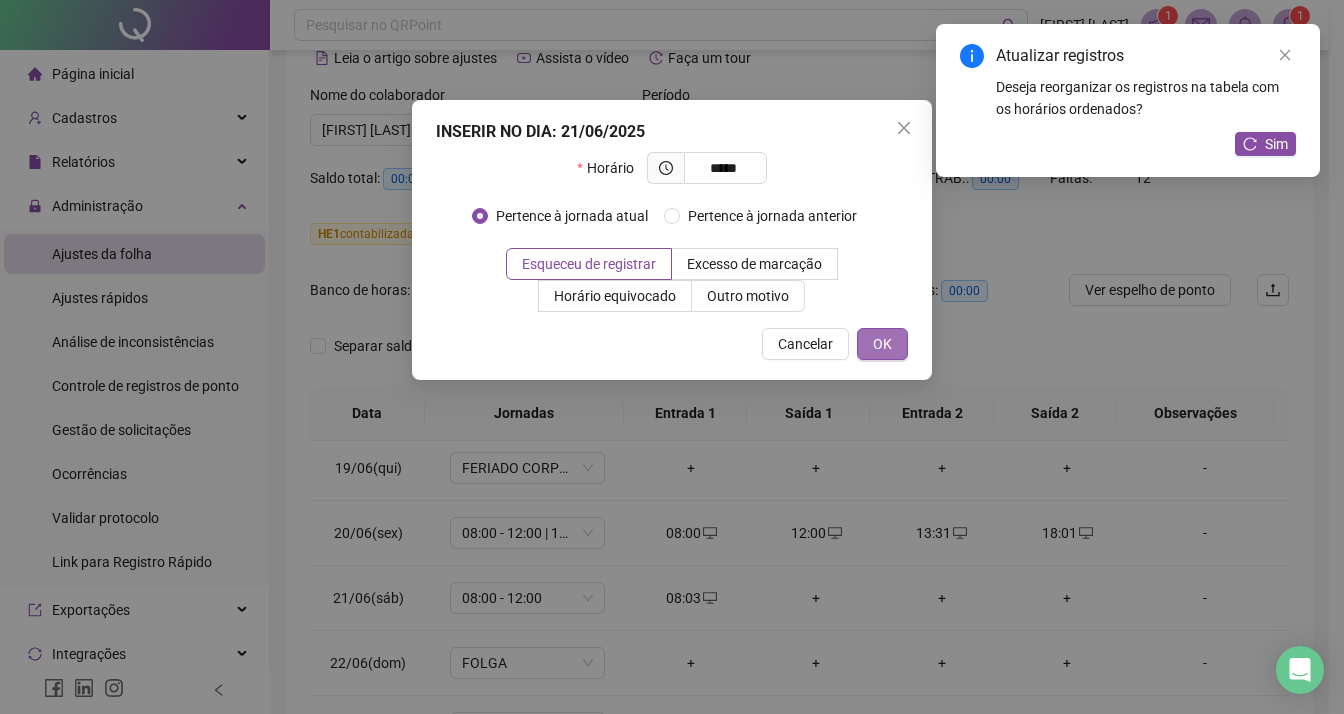 type on "*****" 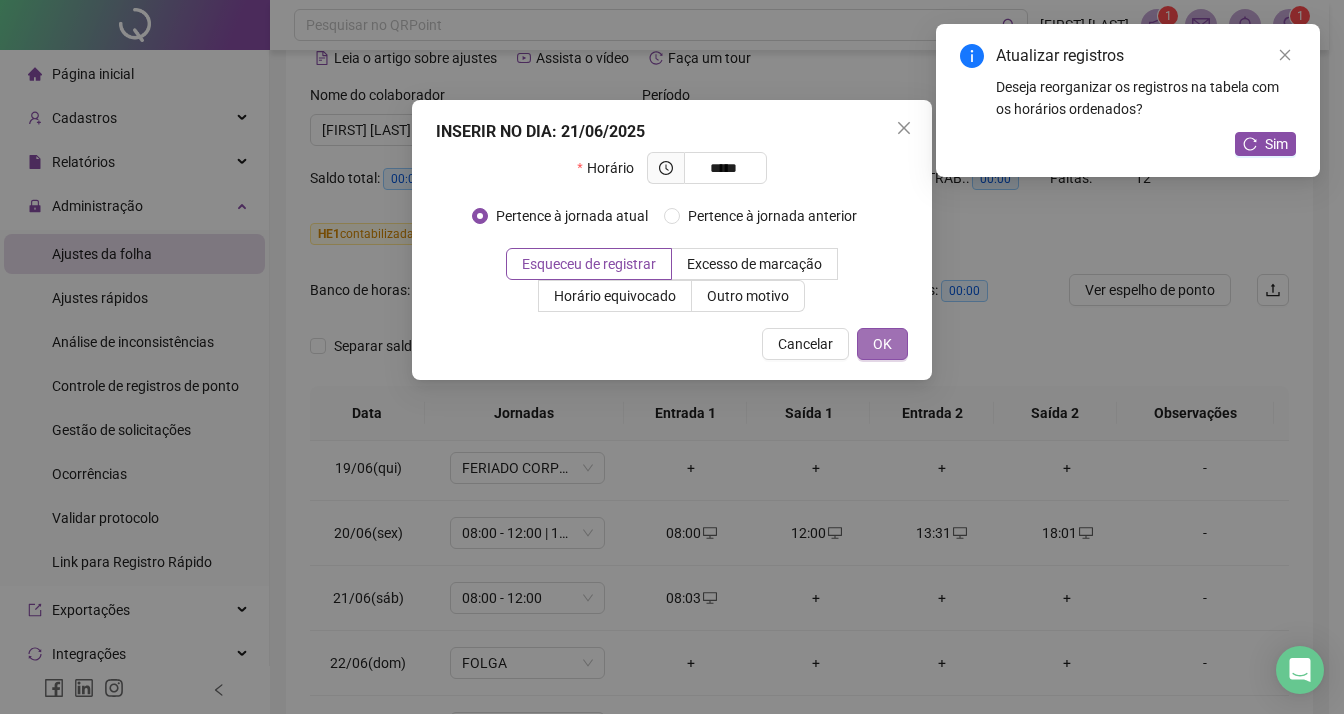 click on "OK" at bounding box center (882, 344) 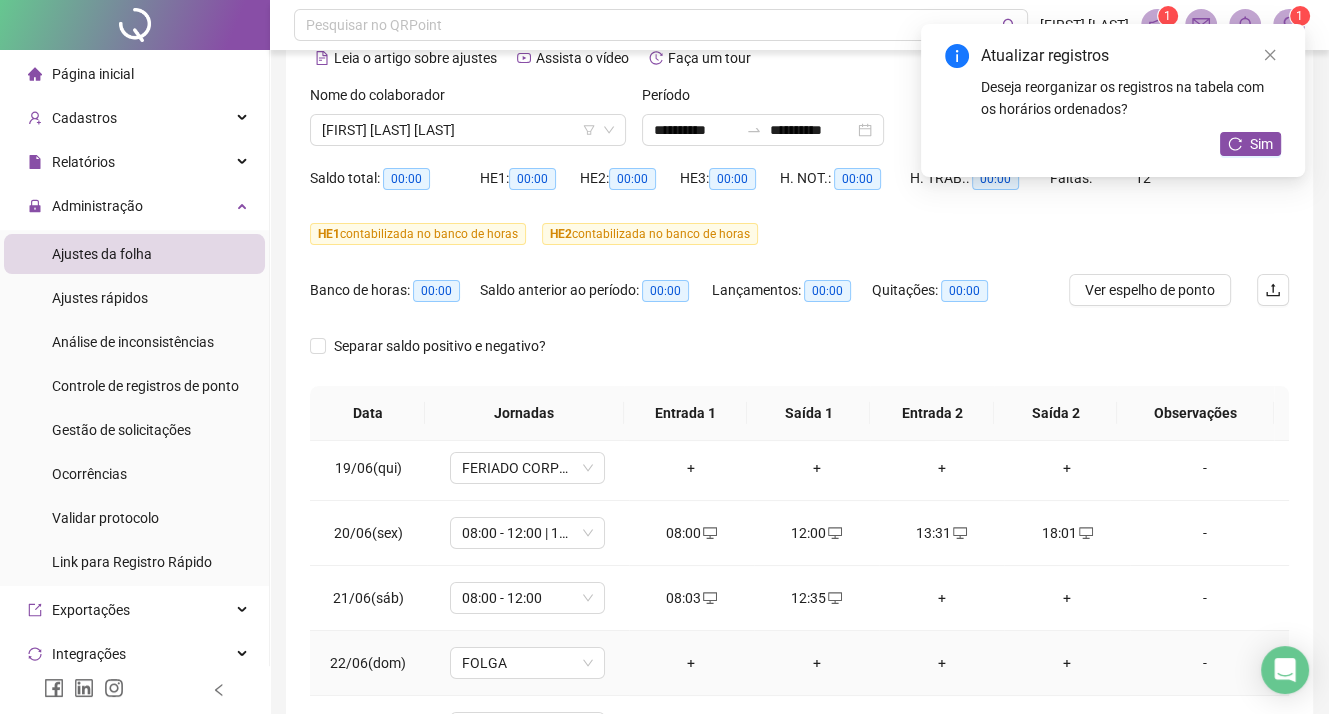 scroll, scrollTop: 300, scrollLeft: 0, axis: vertical 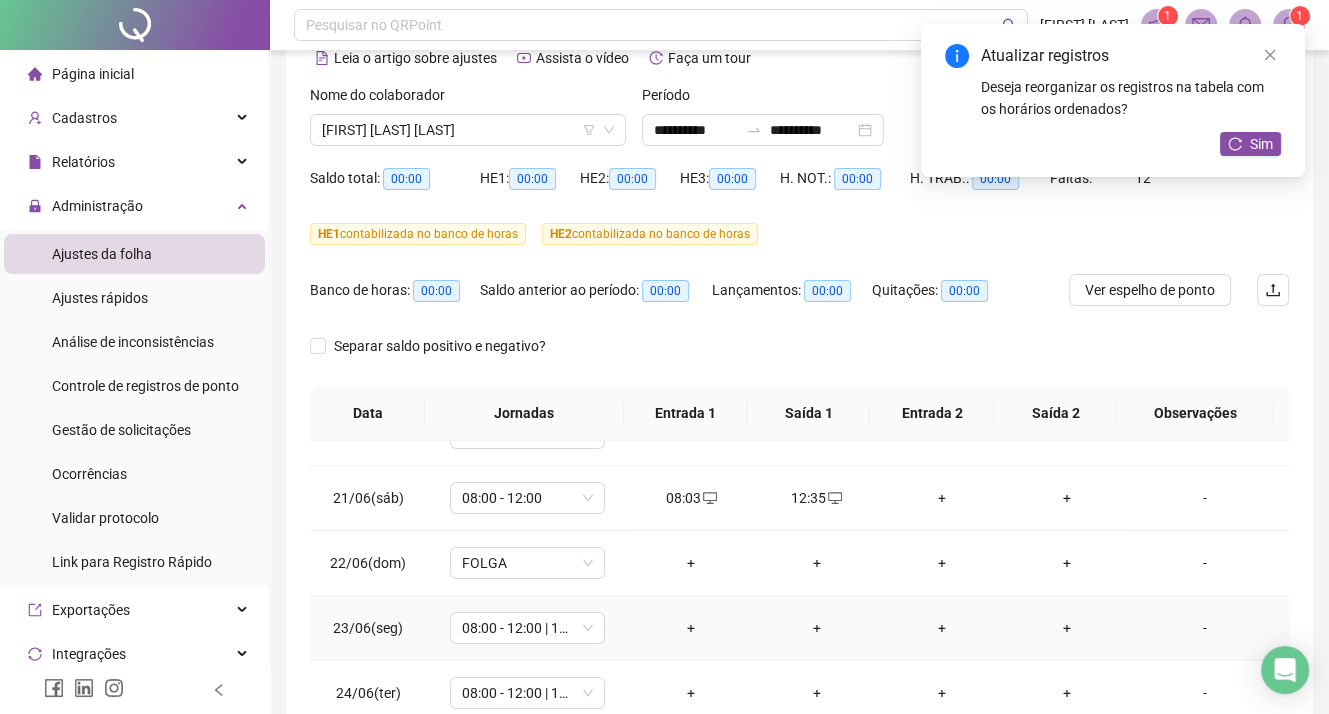 click on "+" at bounding box center (691, 628) 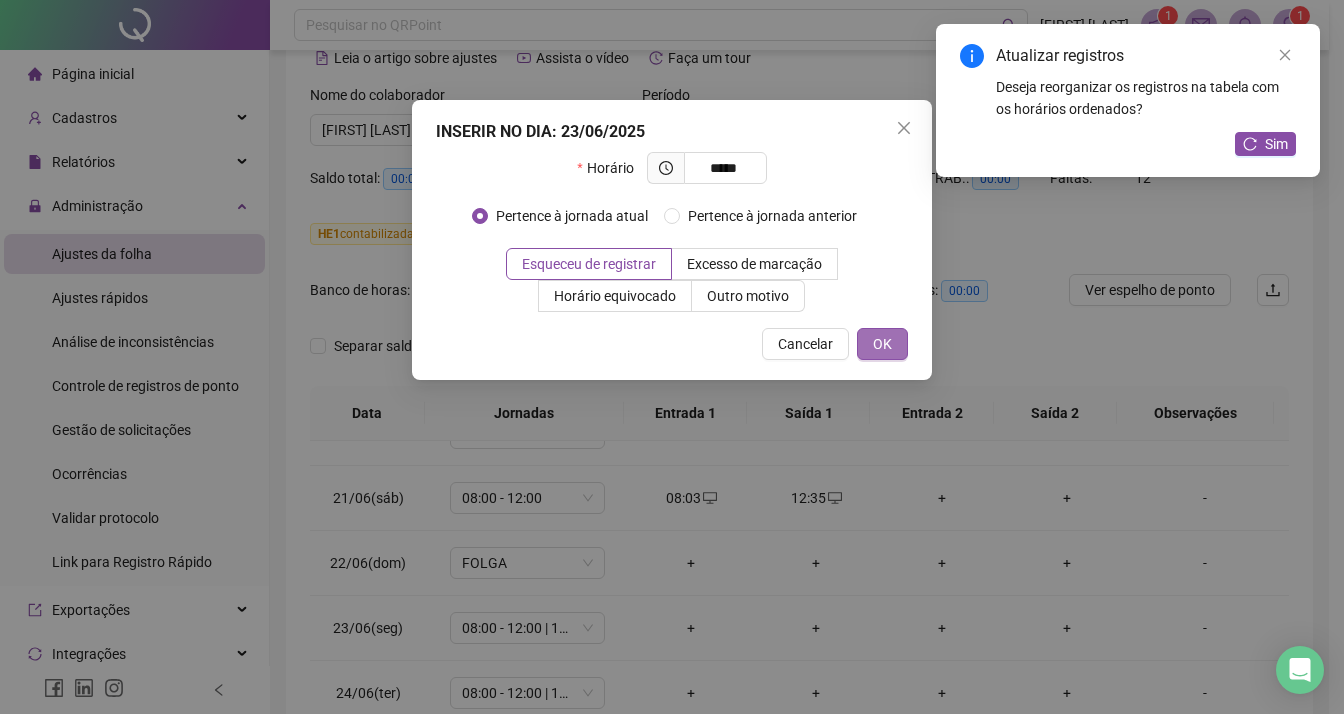 type on "*****" 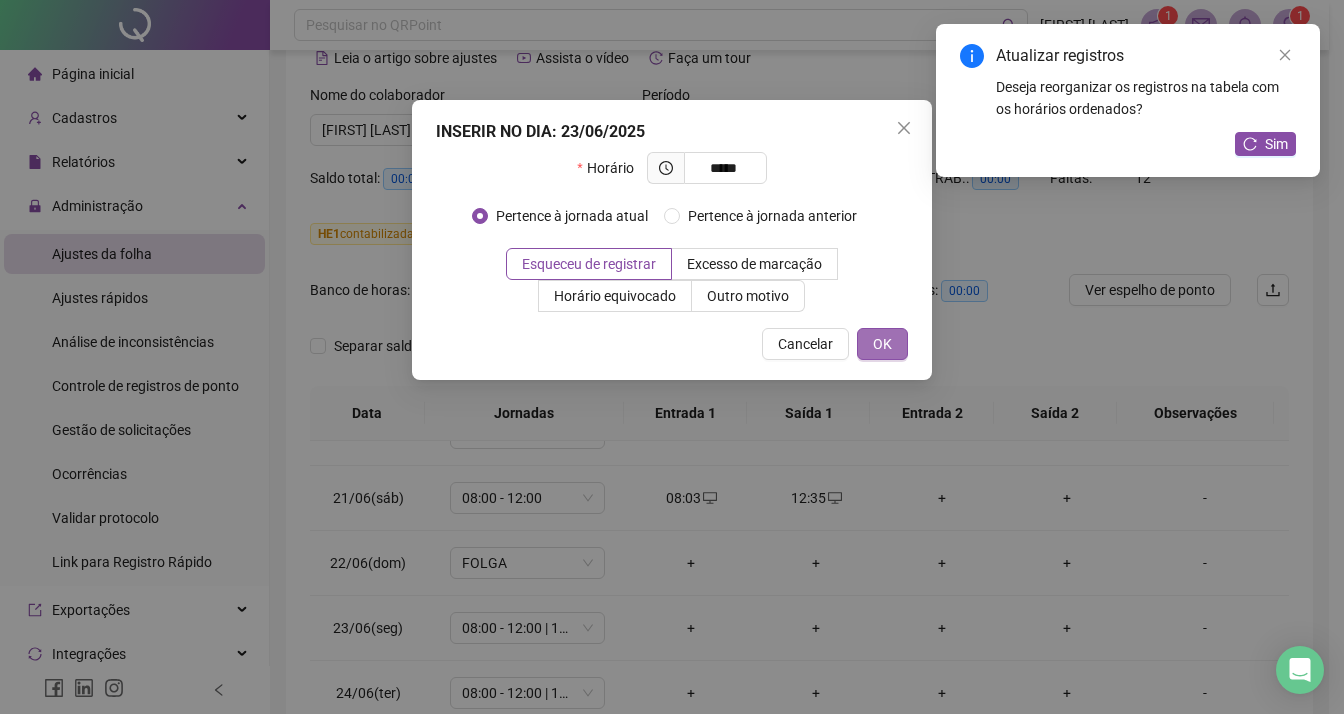 click on "OK" at bounding box center (882, 344) 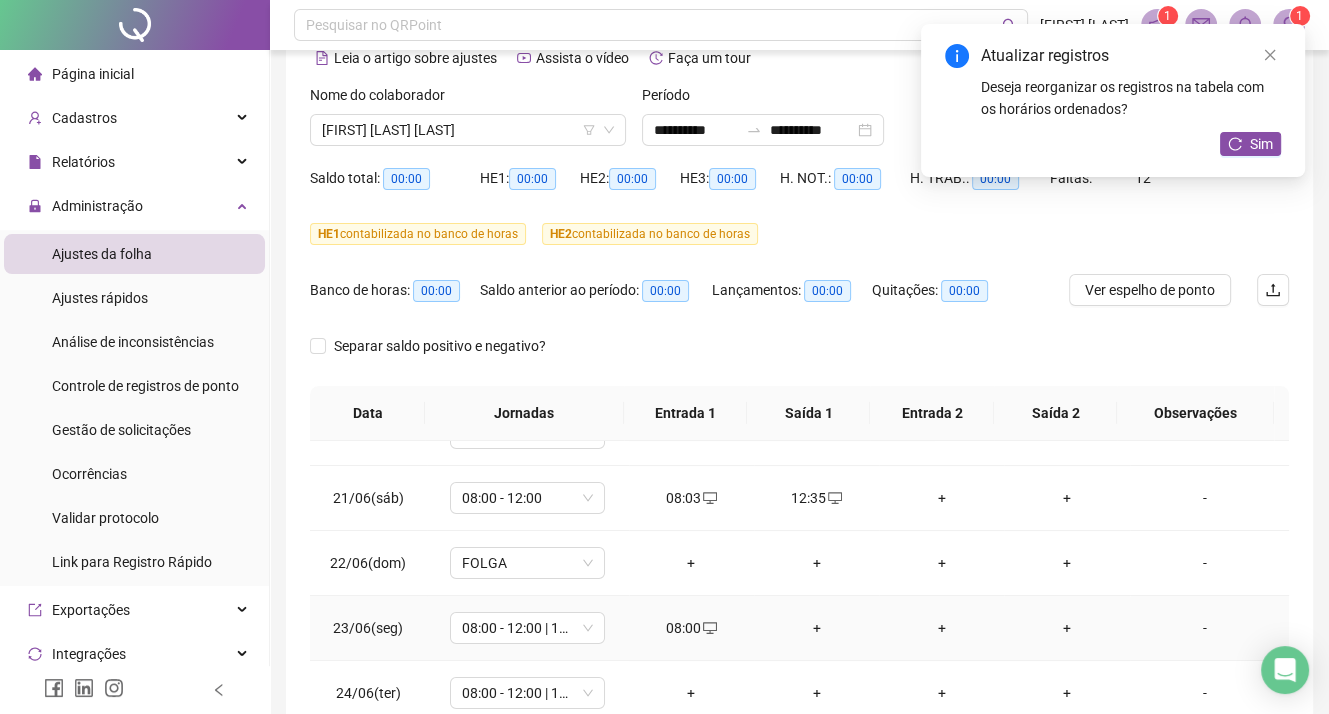 click on "+" at bounding box center (816, 628) 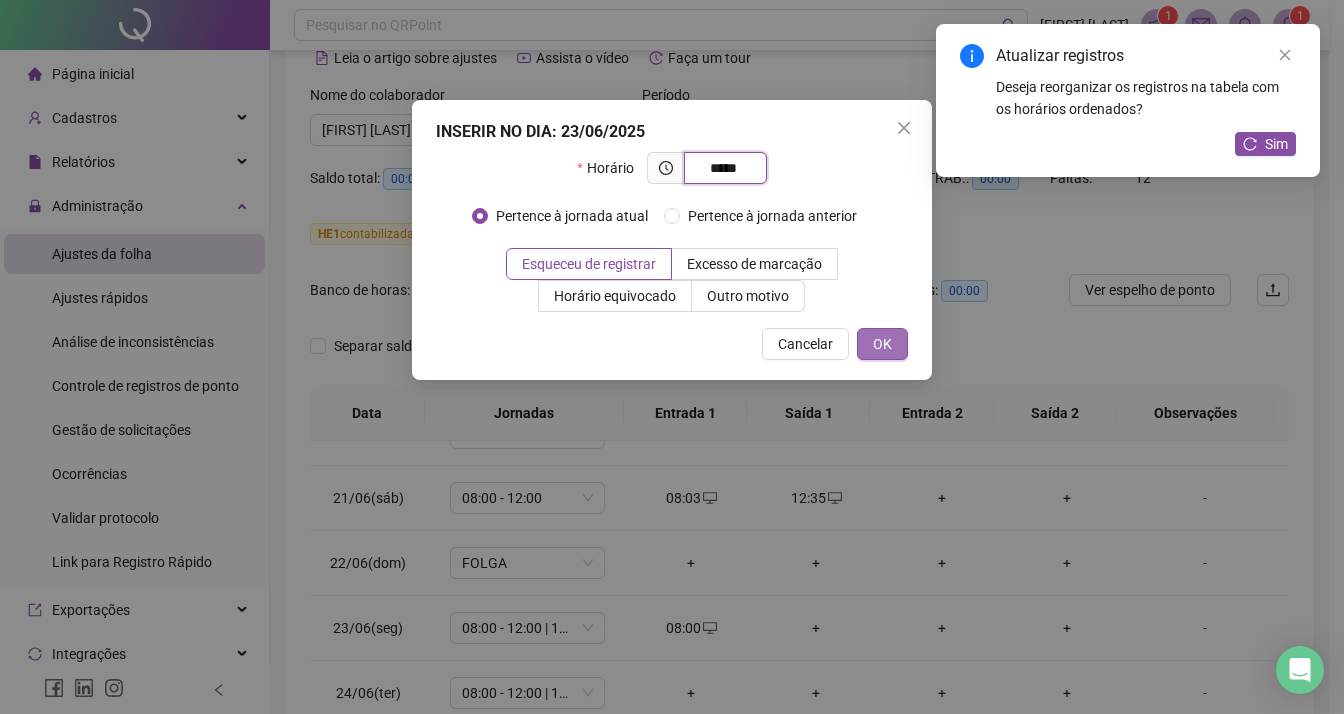 type on "*****" 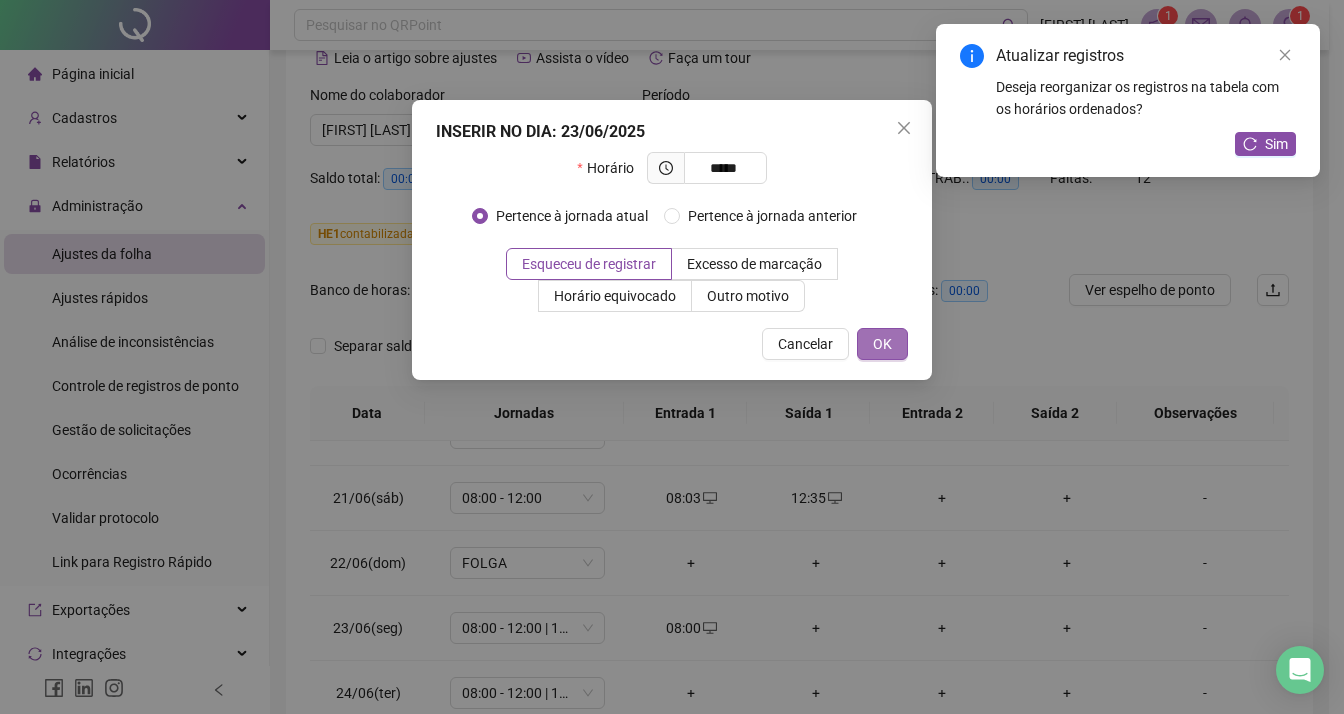 click on "OK" at bounding box center (882, 344) 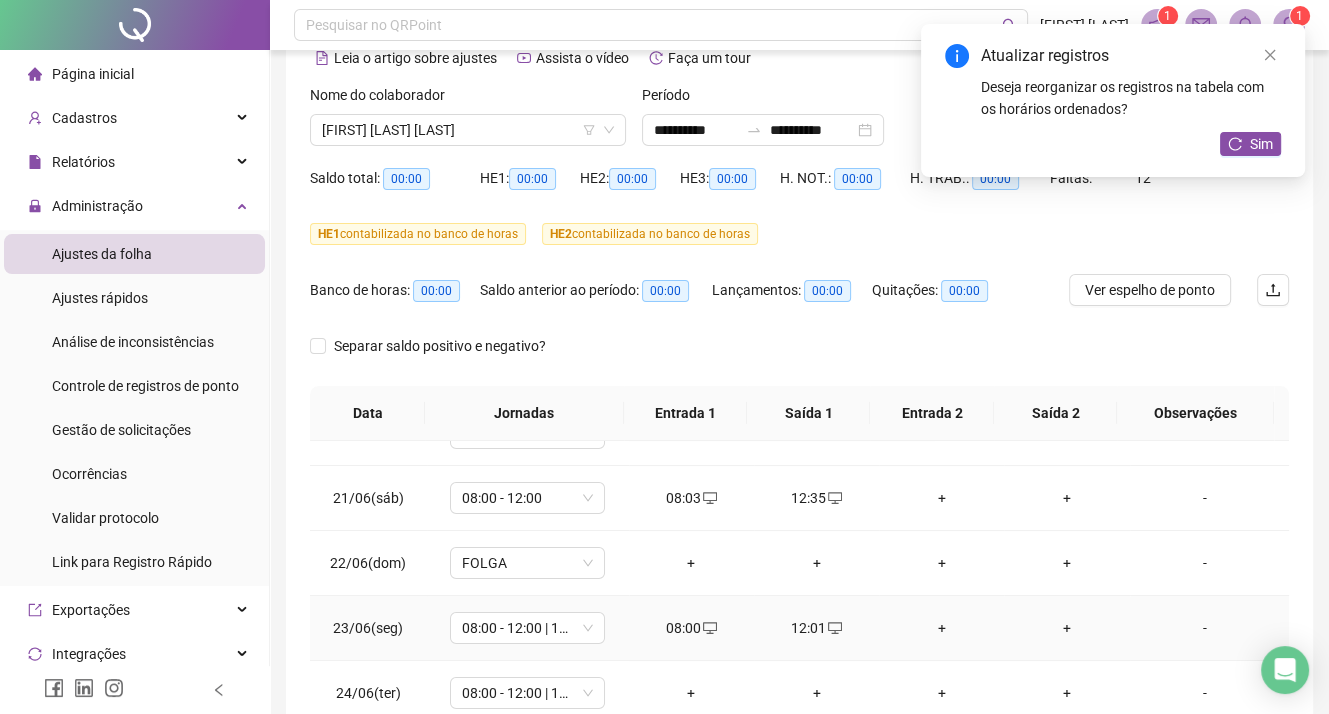click on "+" at bounding box center [941, 628] 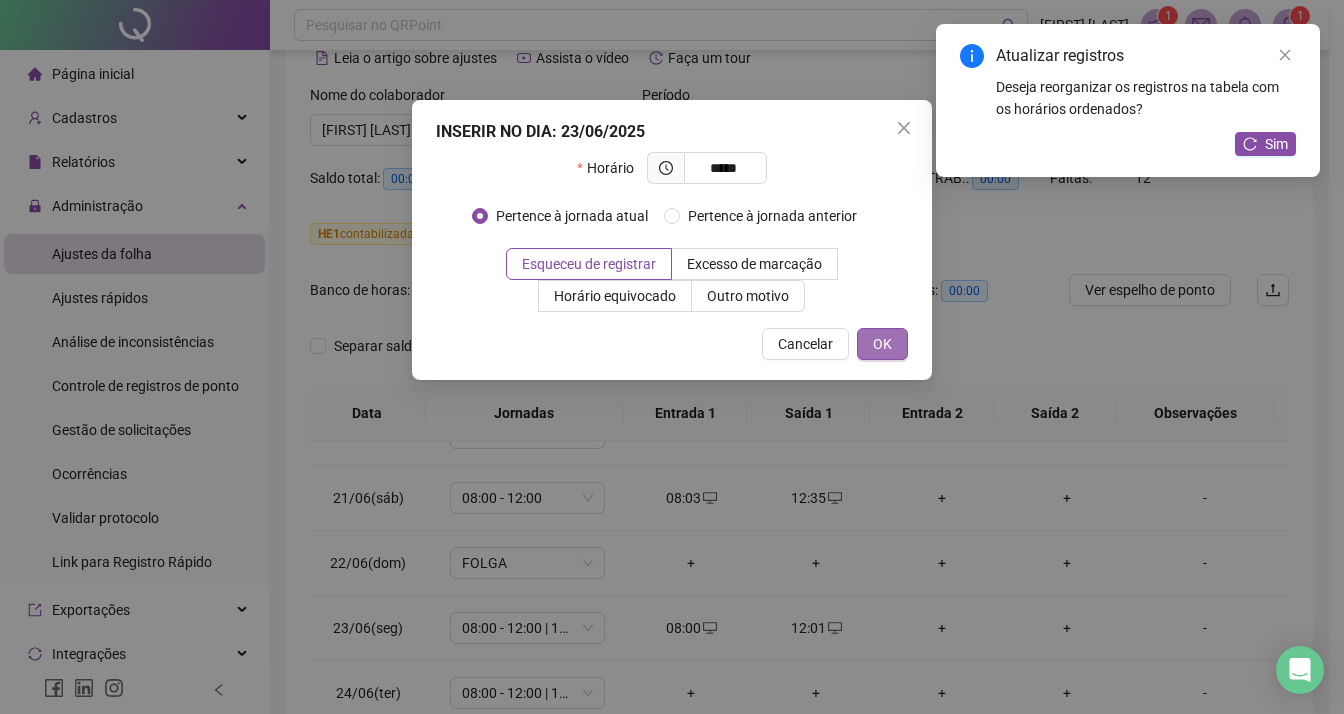 type on "*****" 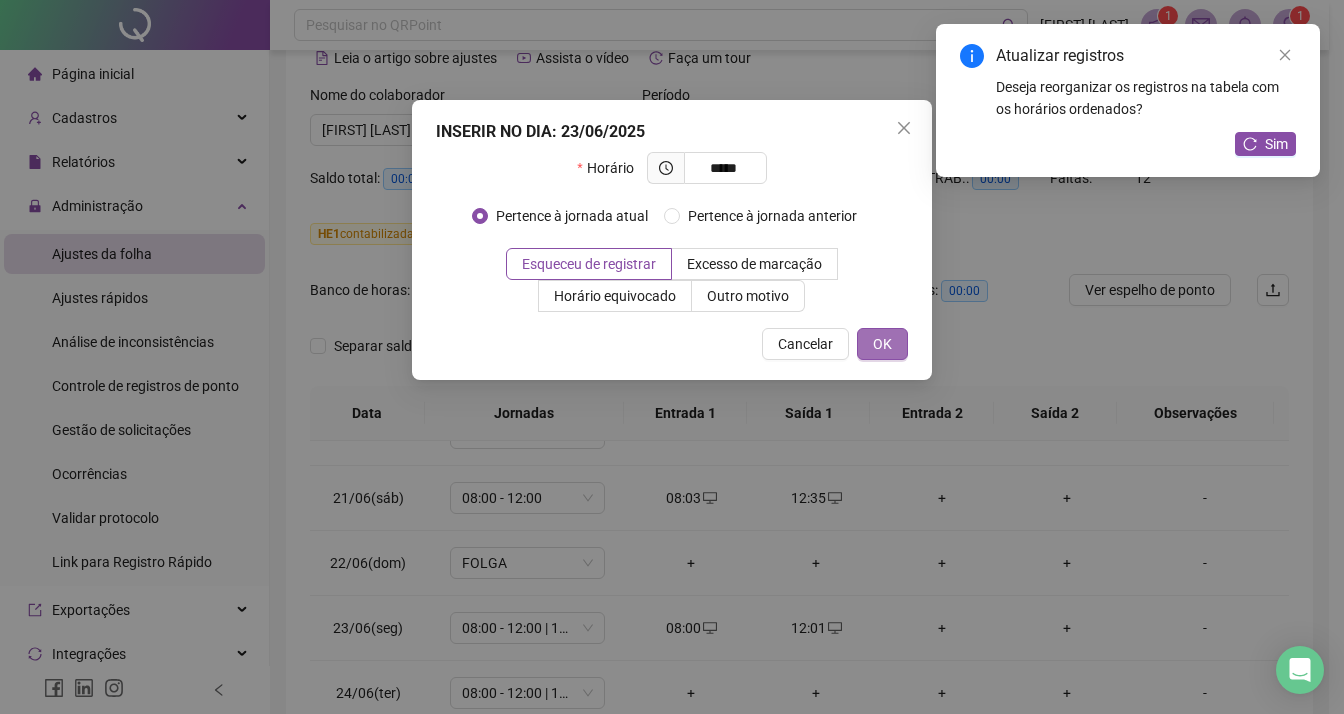 click on "OK" at bounding box center (882, 344) 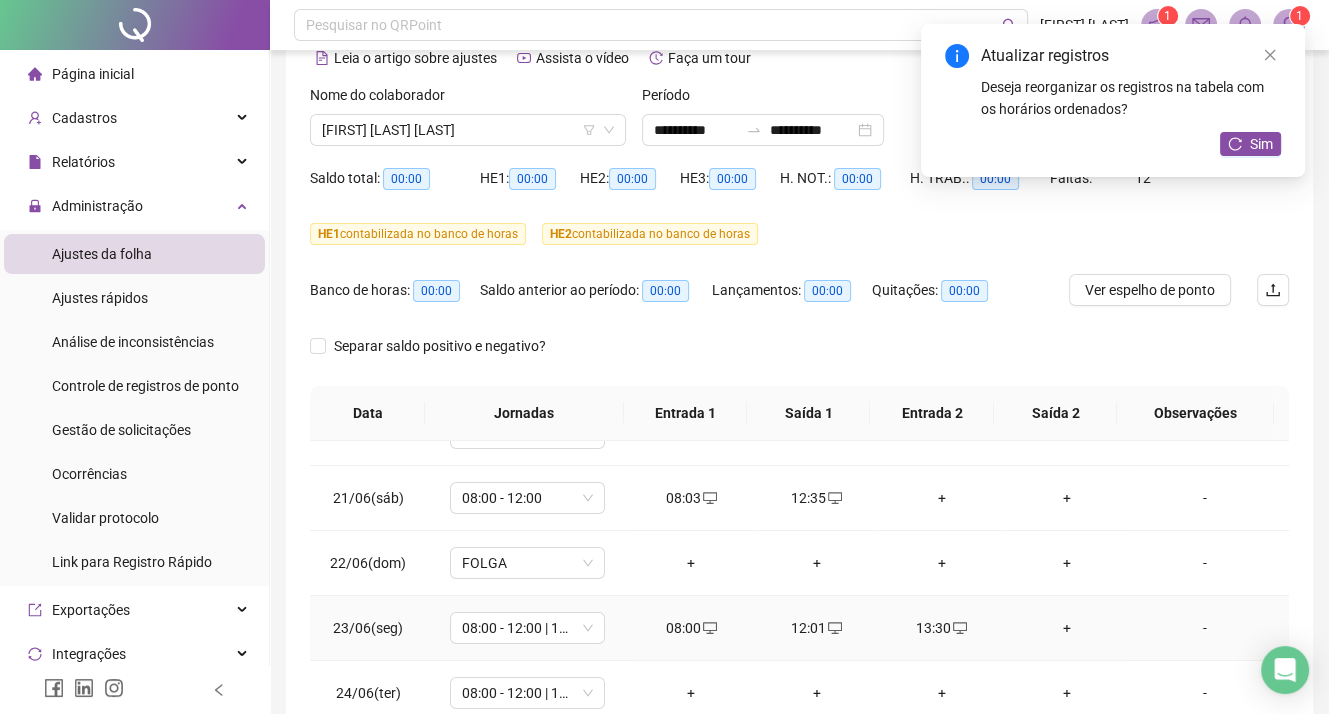 click on "+" at bounding box center (1066, 628) 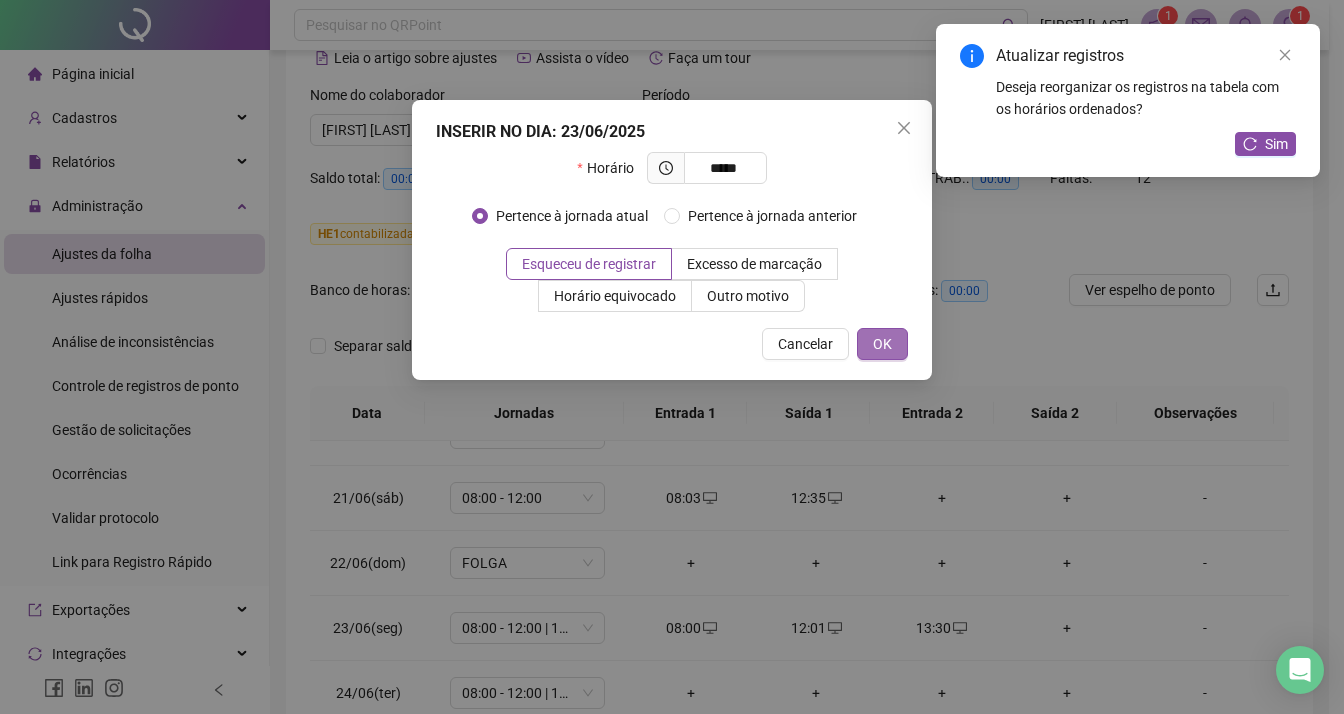 type on "*****" 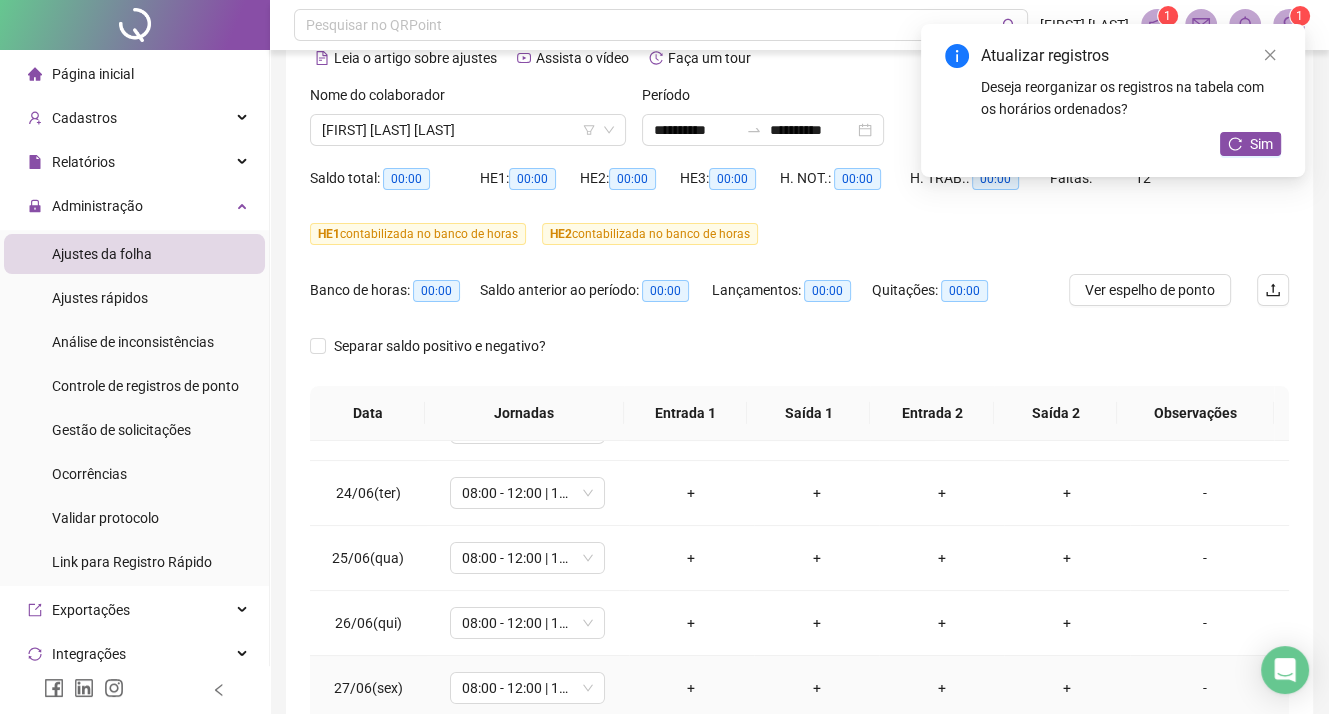 scroll, scrollTop: 400, scrollLeft: 0, axis: vertical 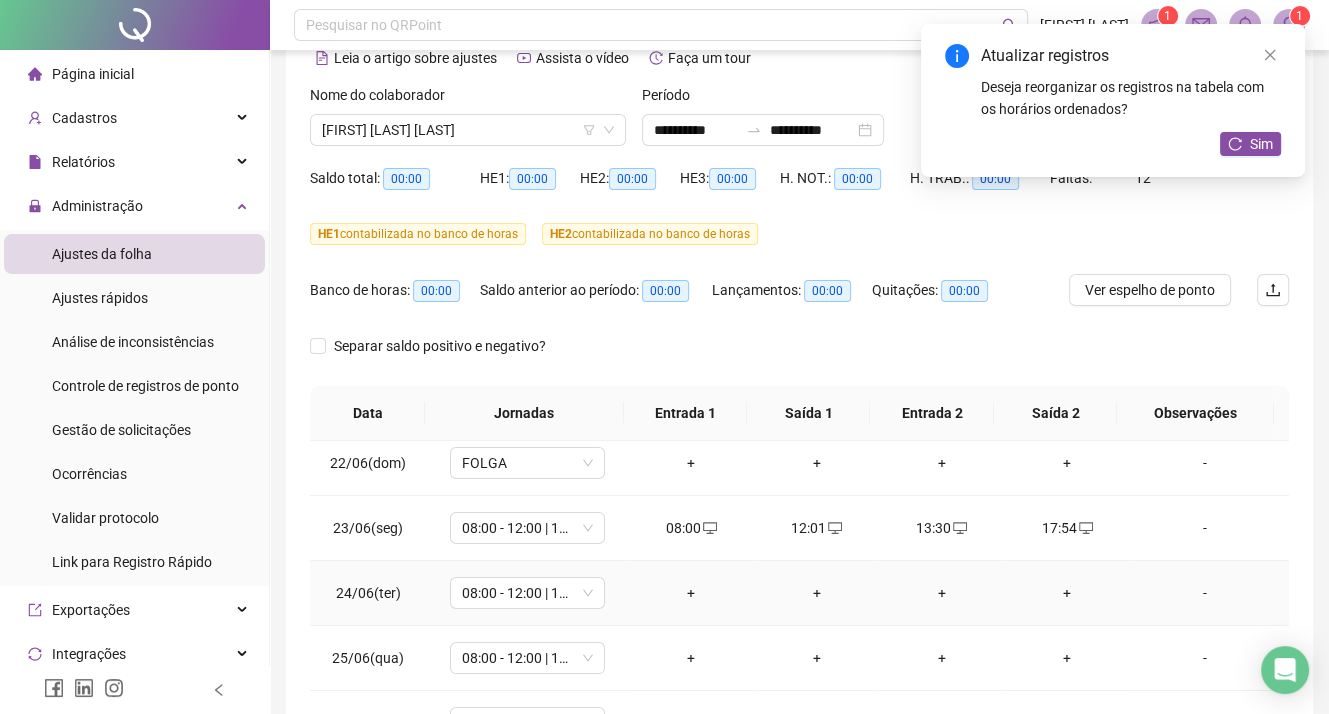 click on "+" at bounding box center [691, 593] 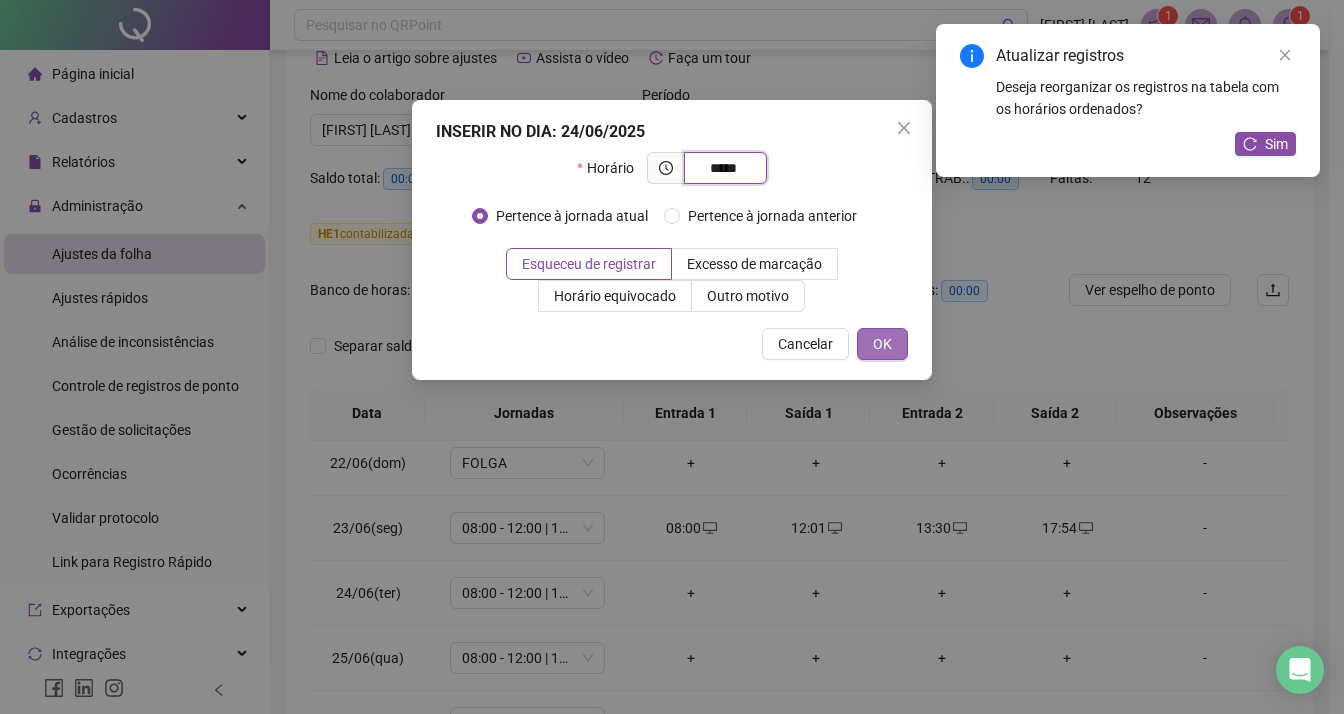 type on "*****" 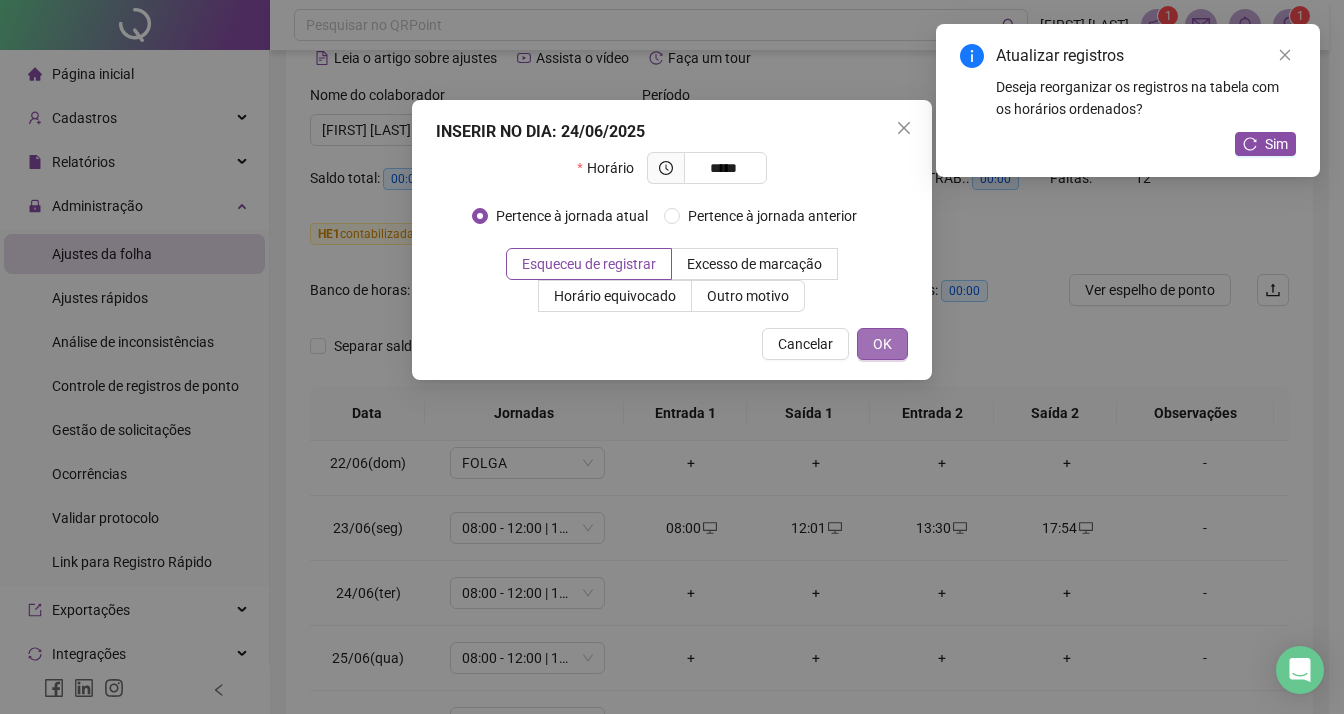 click on "OK" at bounding box center (882, 344) 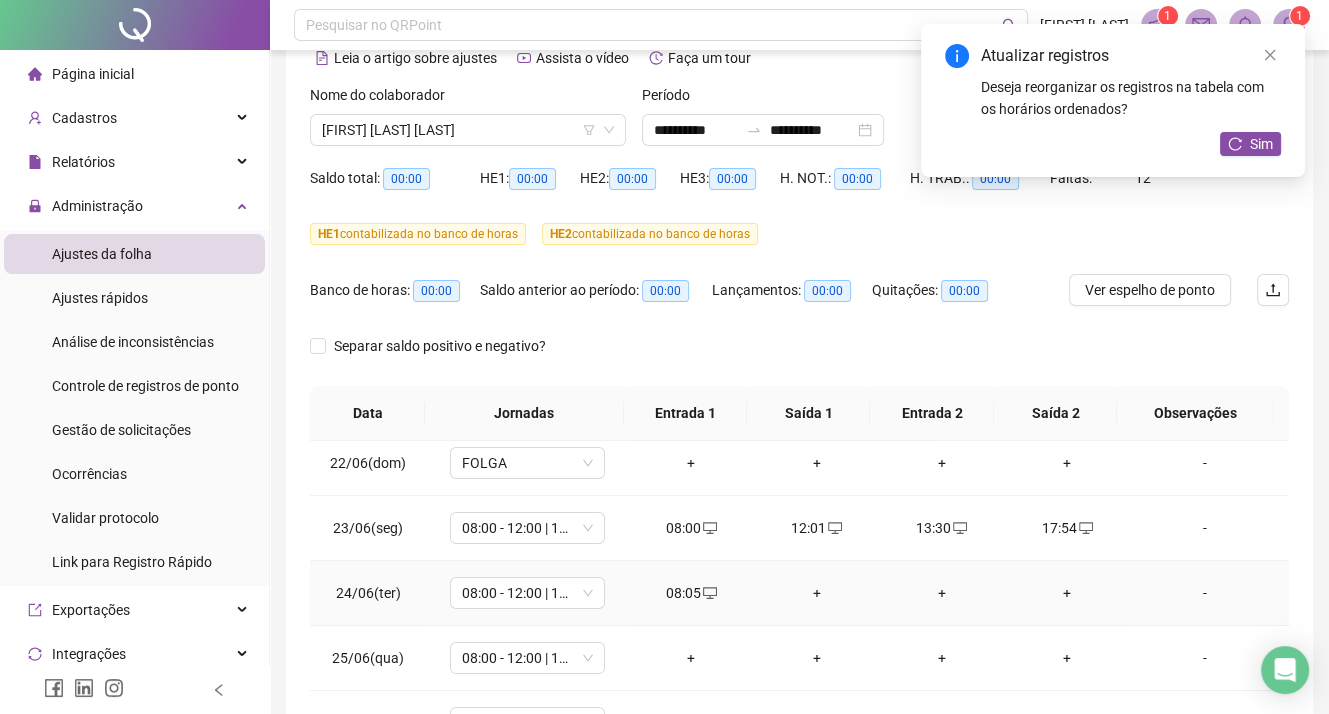click on "+" at bounding box center (816, 593) 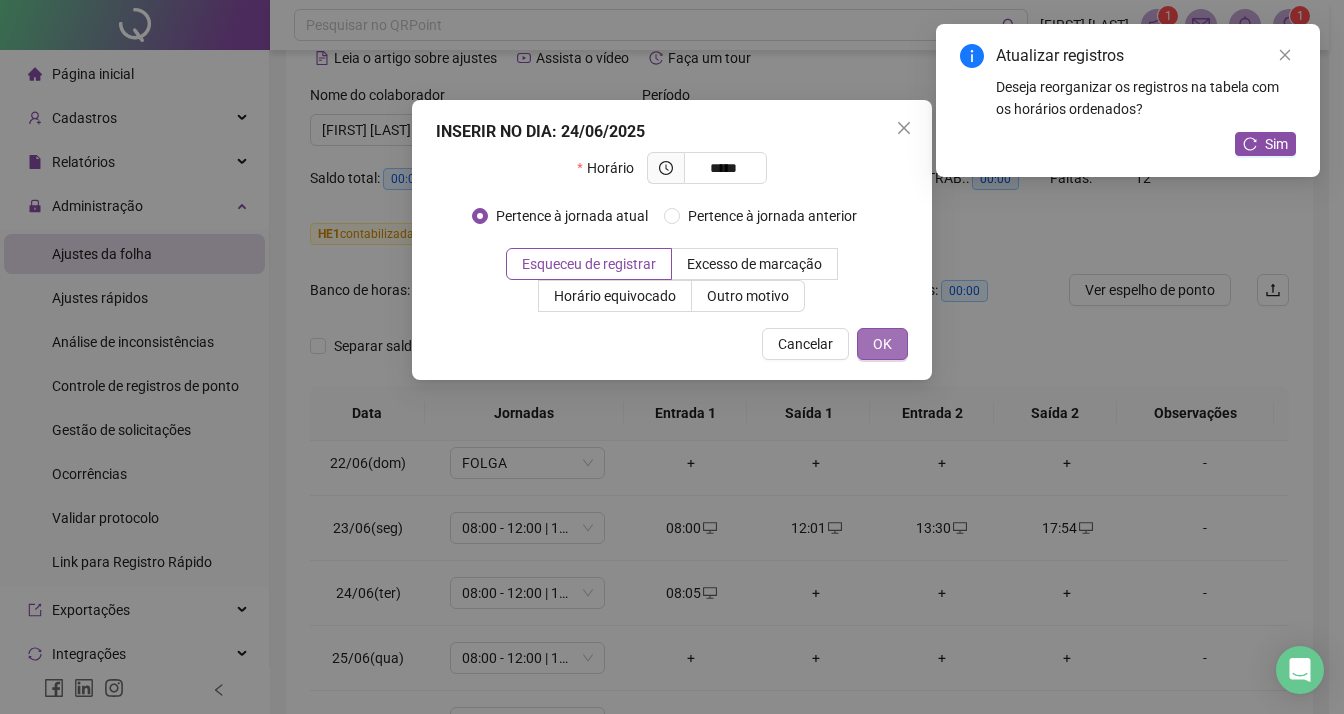 type on "*****" 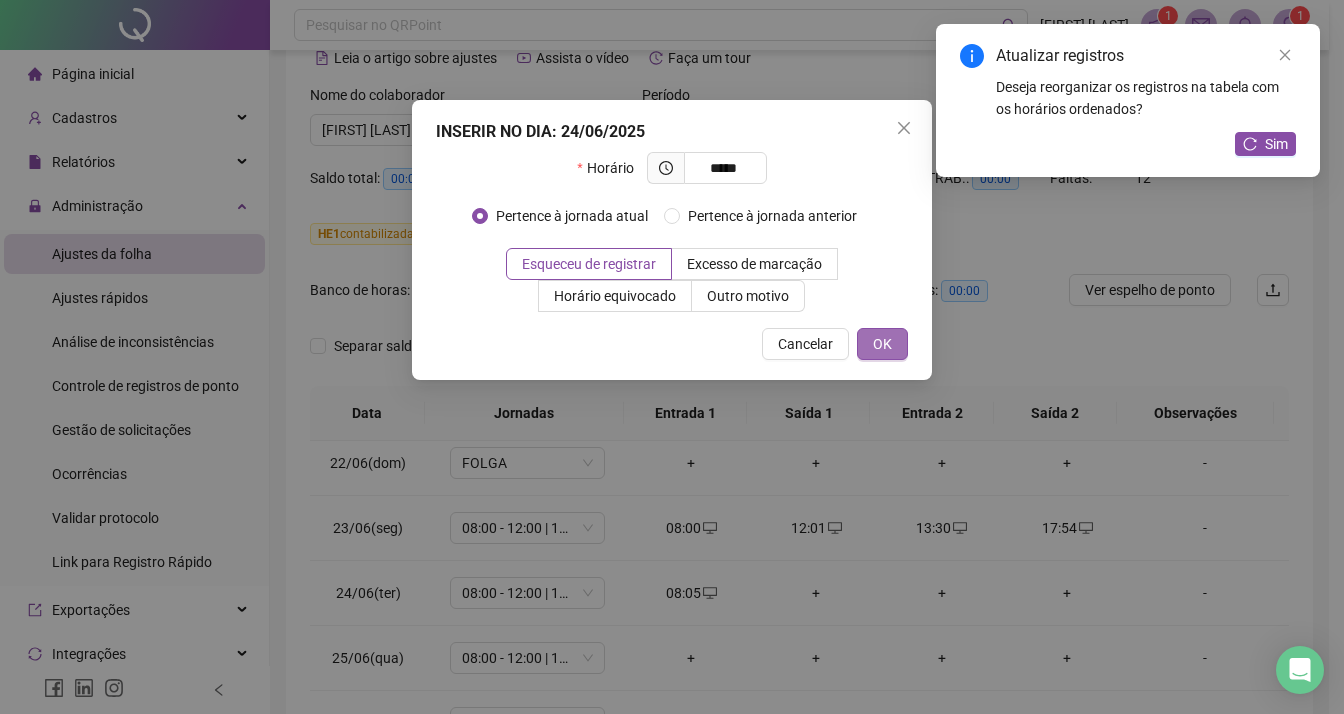 click on "OK" at bounding box center (882, 344) 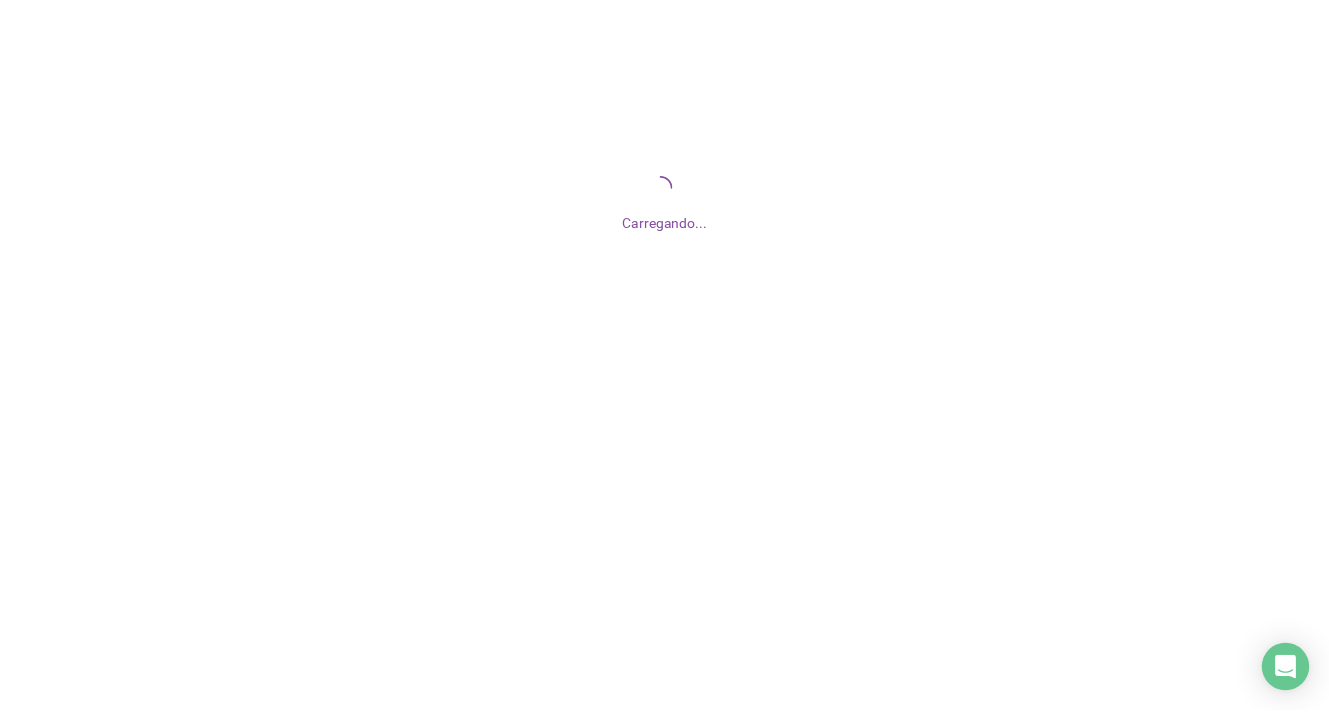 scroll, scrollTop: 0, scrollLeft: 0, axis: both 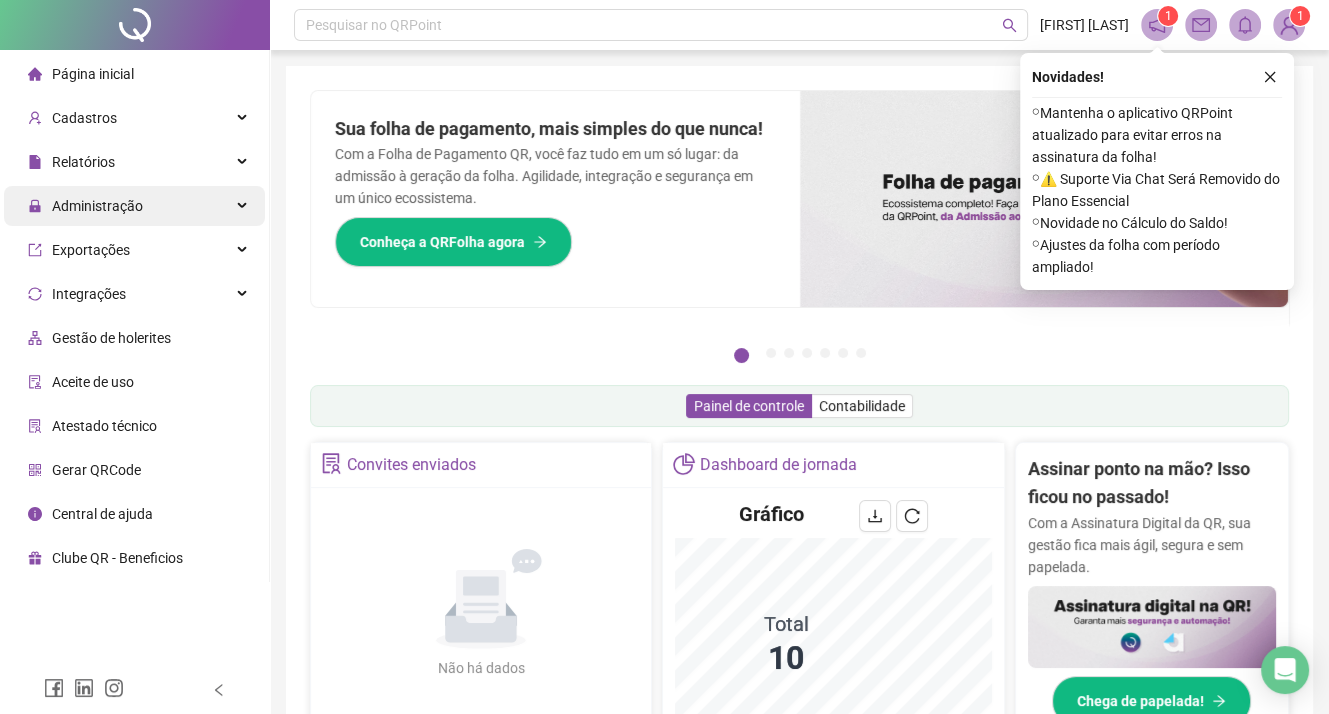 click on "Administração" at bounding box center [134, 206] 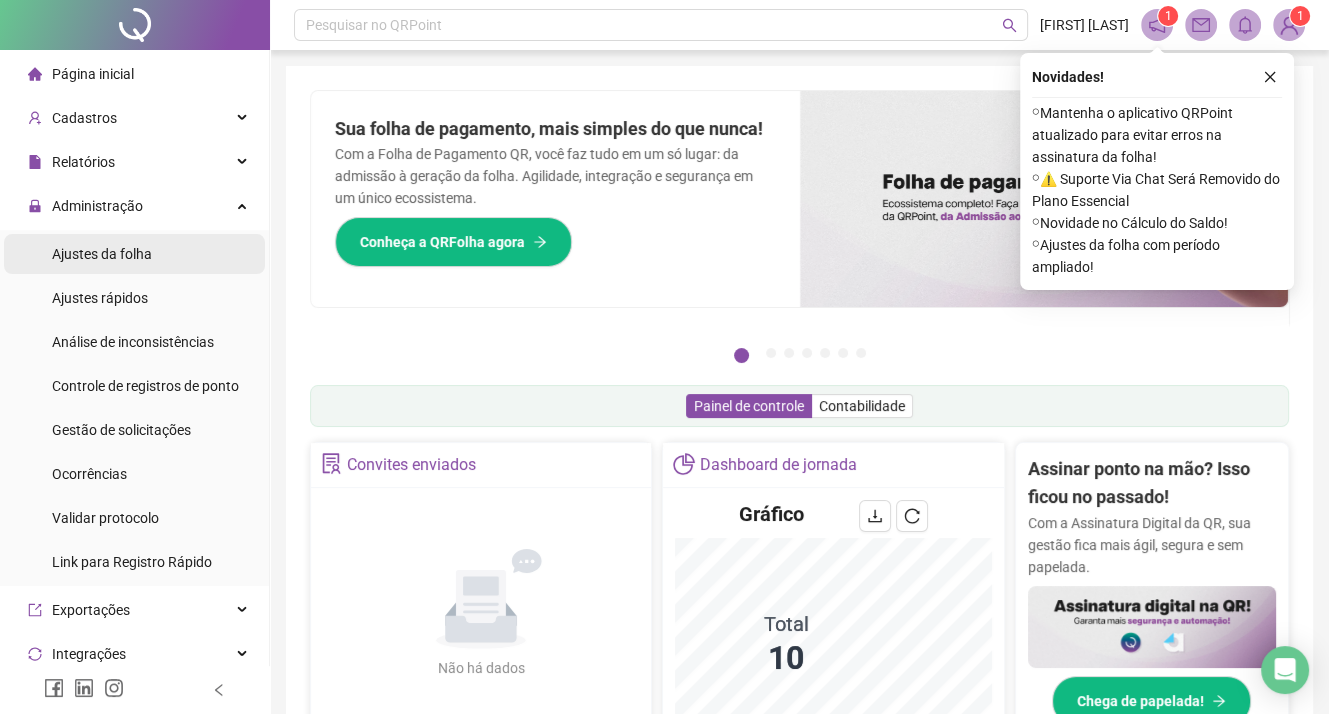 click on "Ajustes da folha" at bounding box center (134, 254) 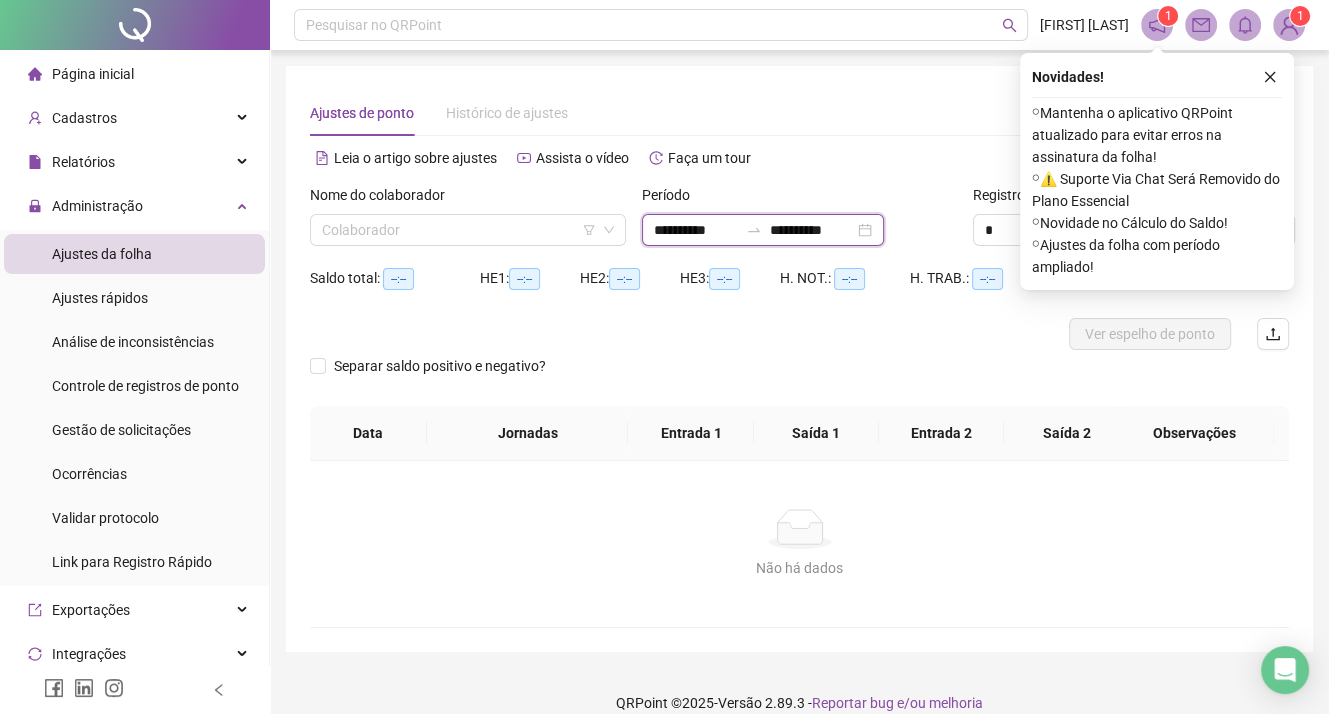 click on "**********" at bounding box center [696, 230] 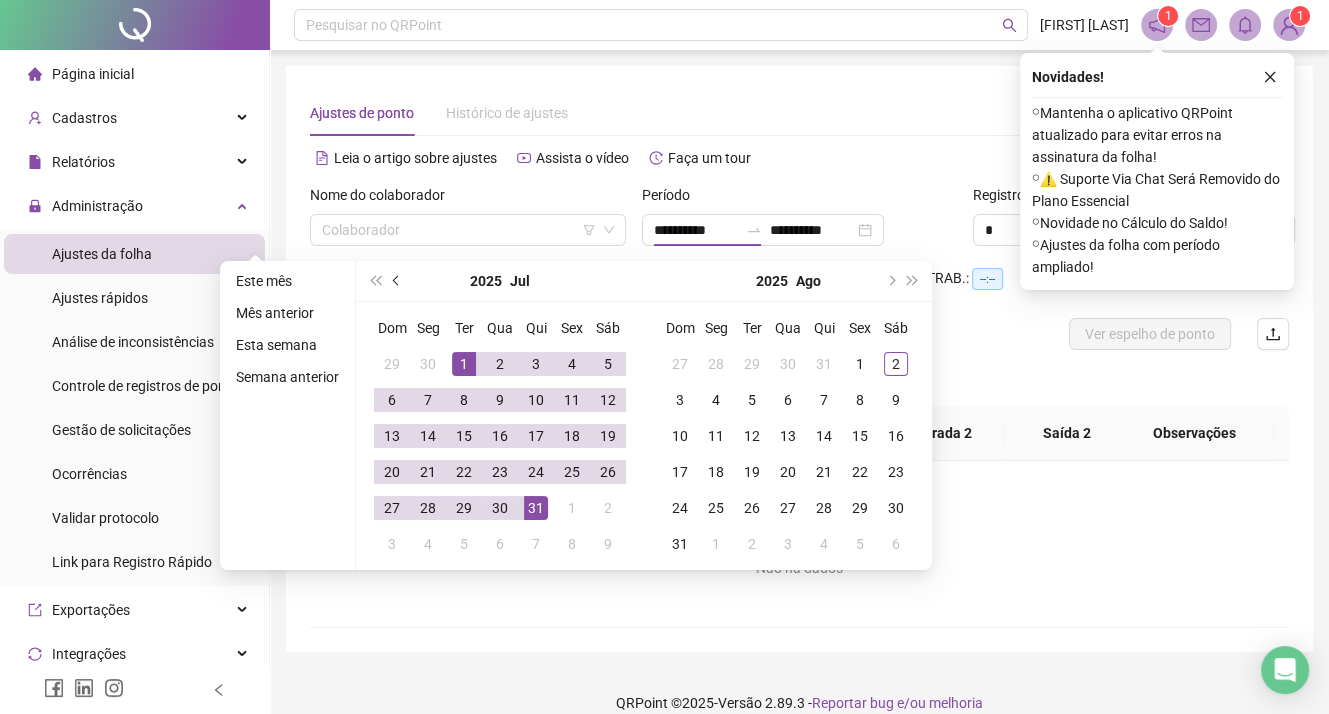 click at bounding box center (398, 281) 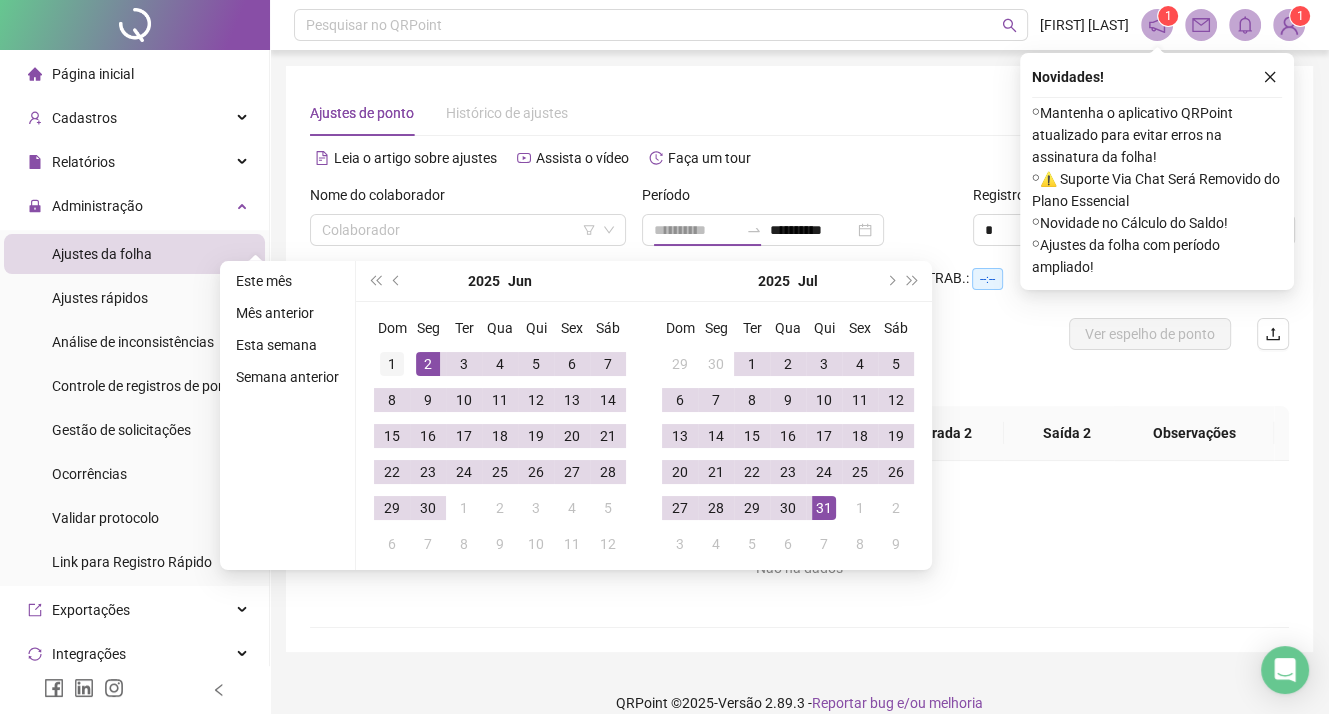 type on "**********" 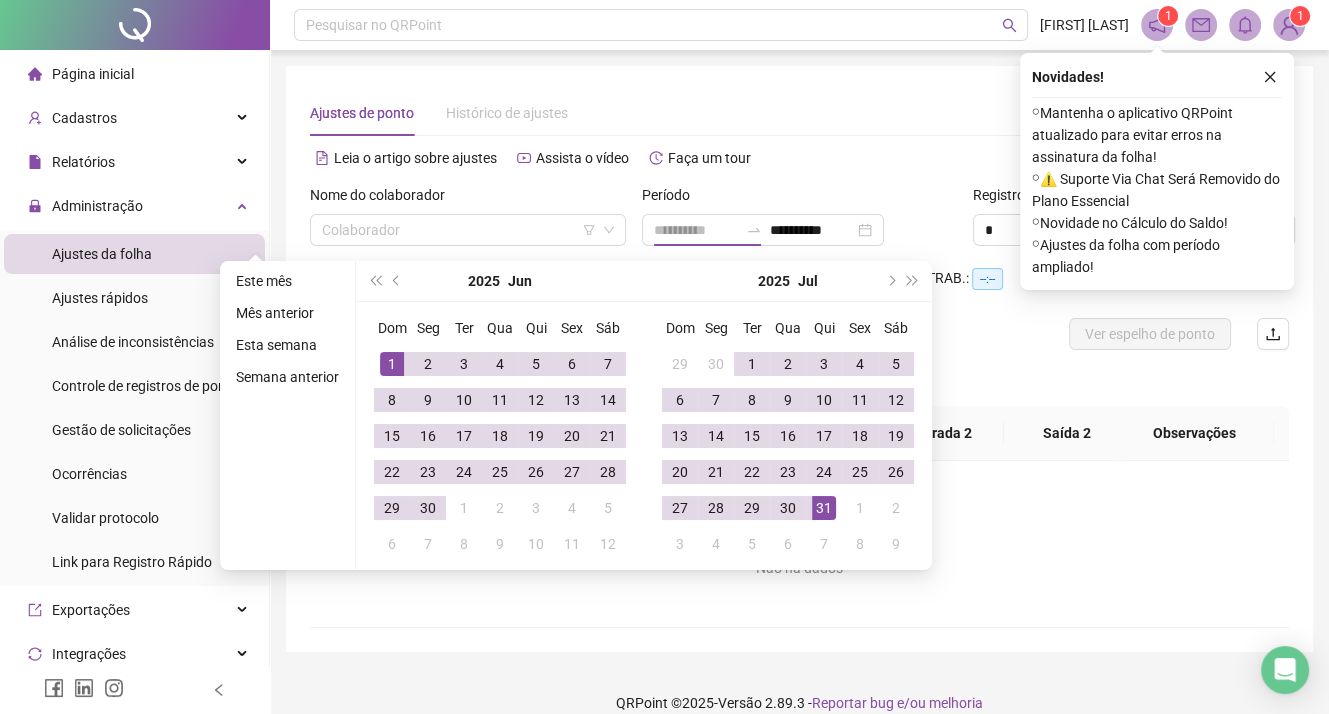 click on "1" at bounding box center (392, 364) 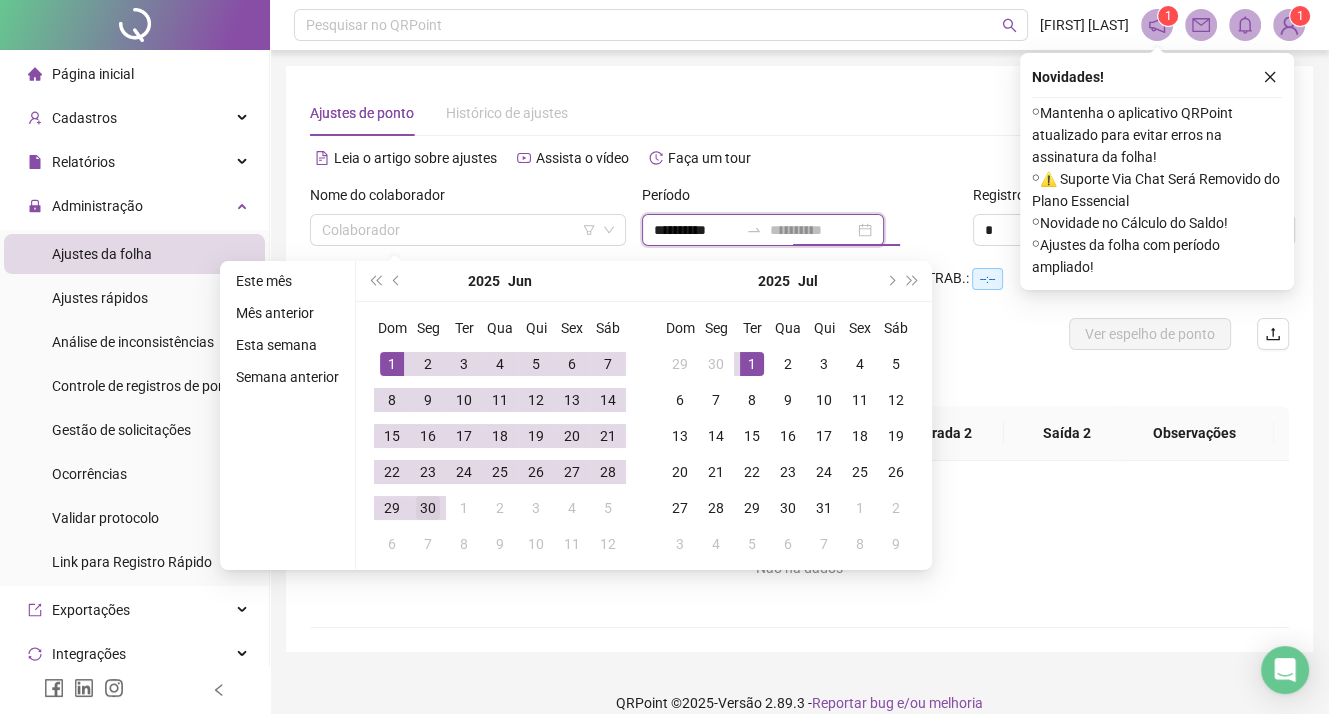 type on "**********" 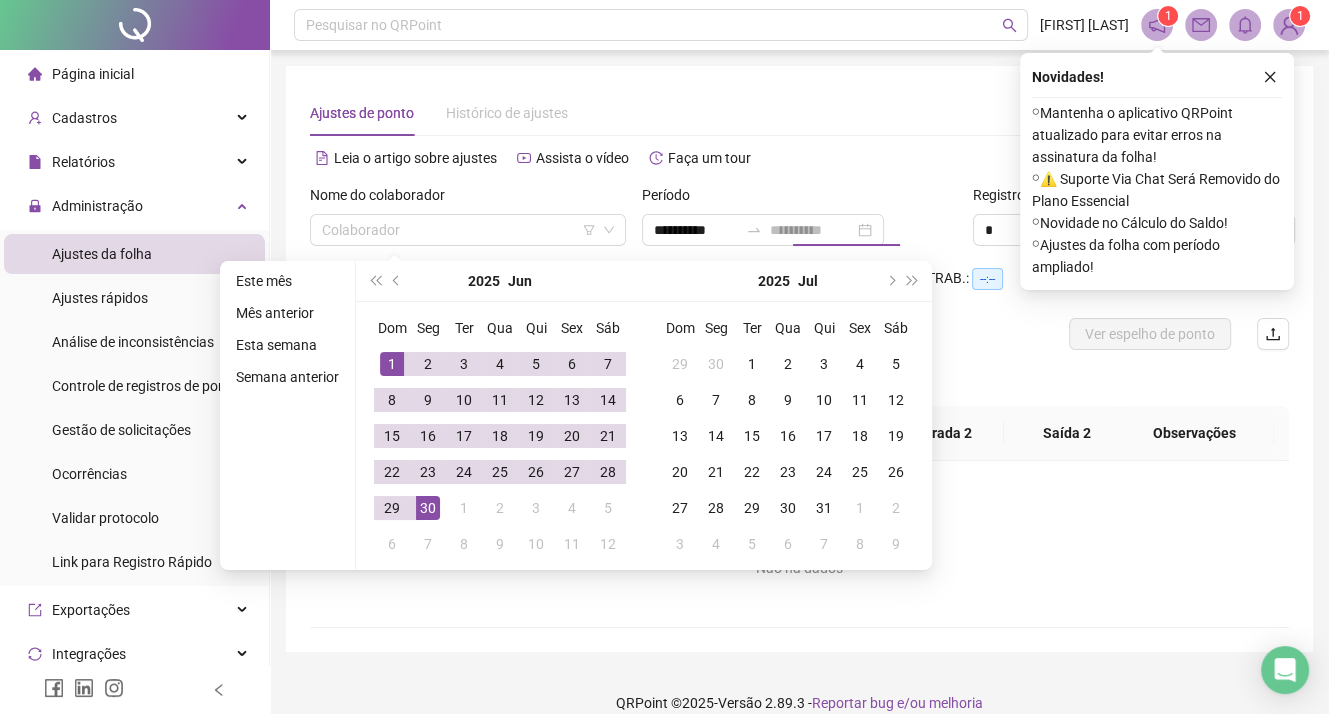 click on "30" at bounding box center (428, 508) 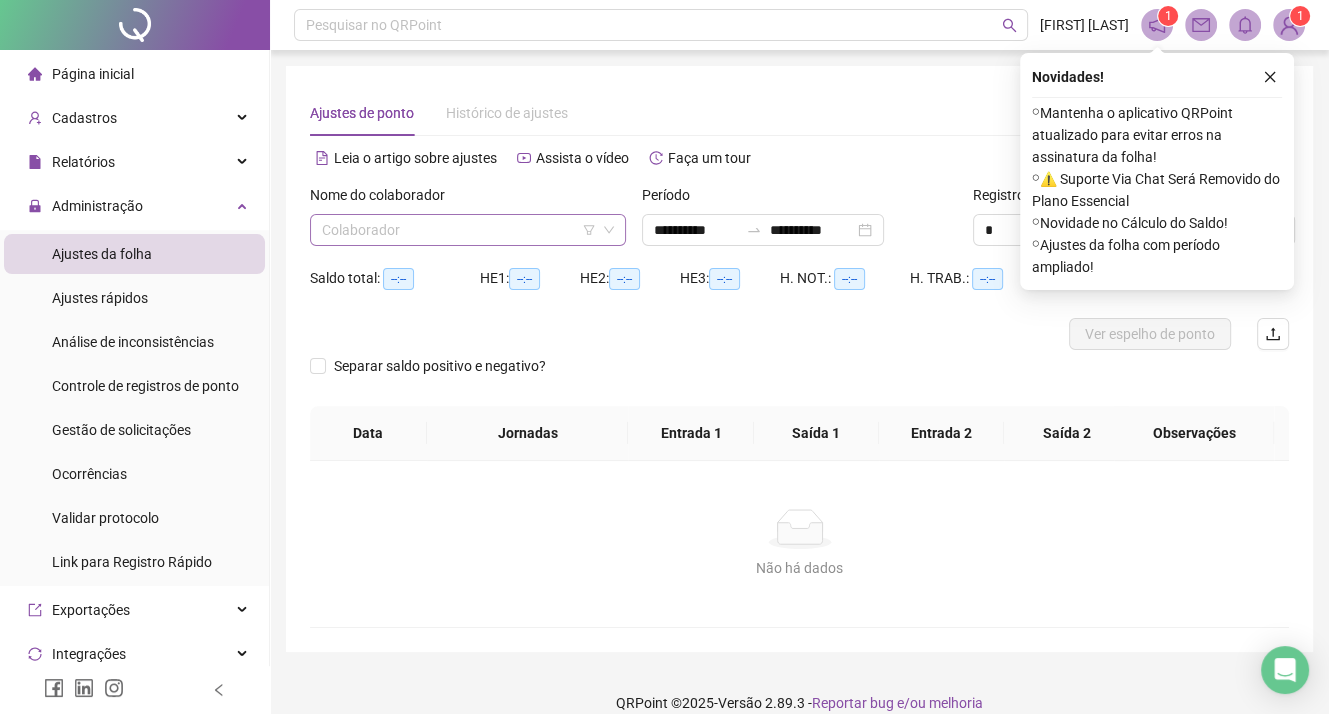 click at bounding box center (459, 230) 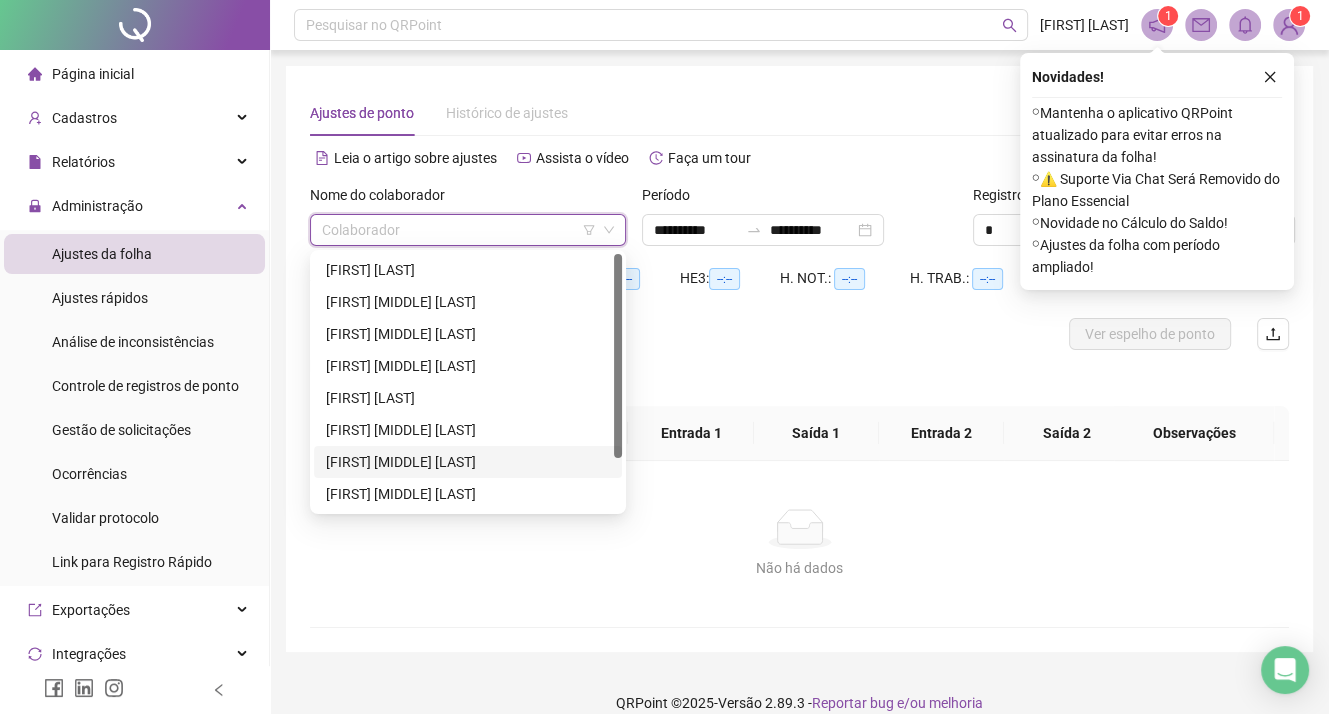 click on "[FIRST] [MIDDLE] [LAST]" at bounding box center (468, 462) 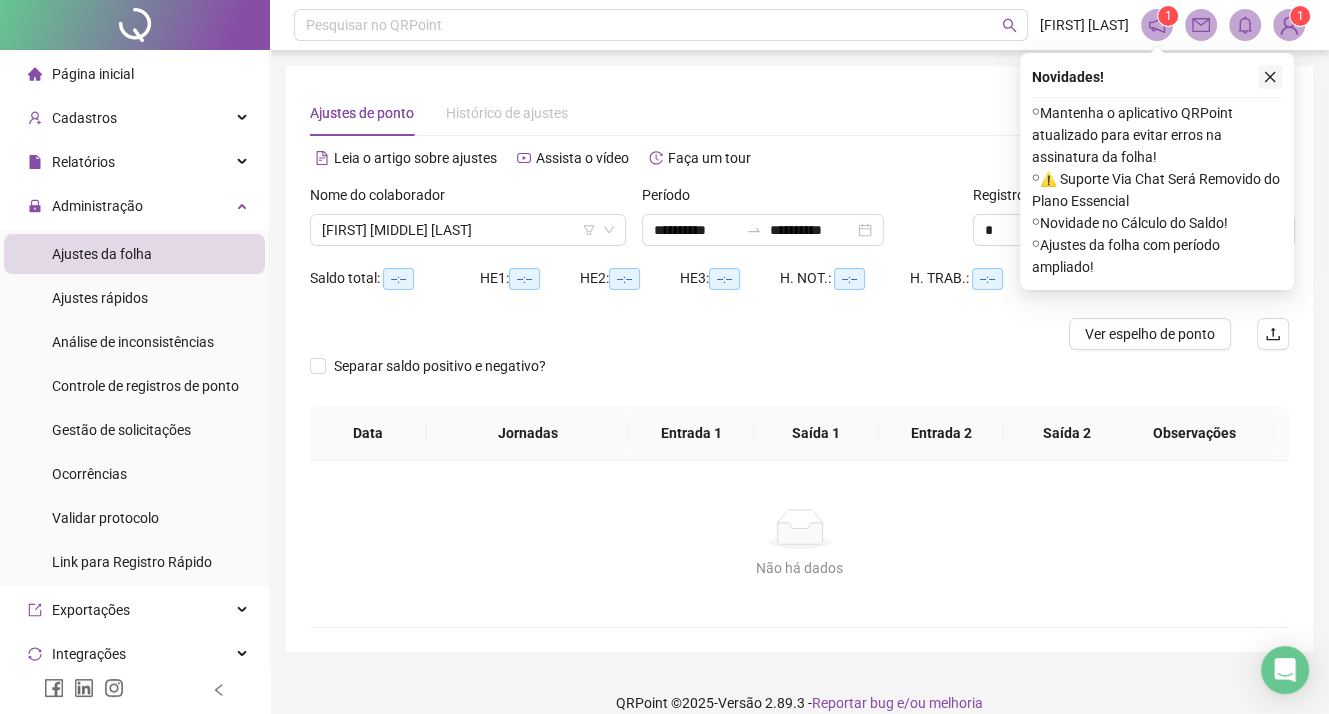 click 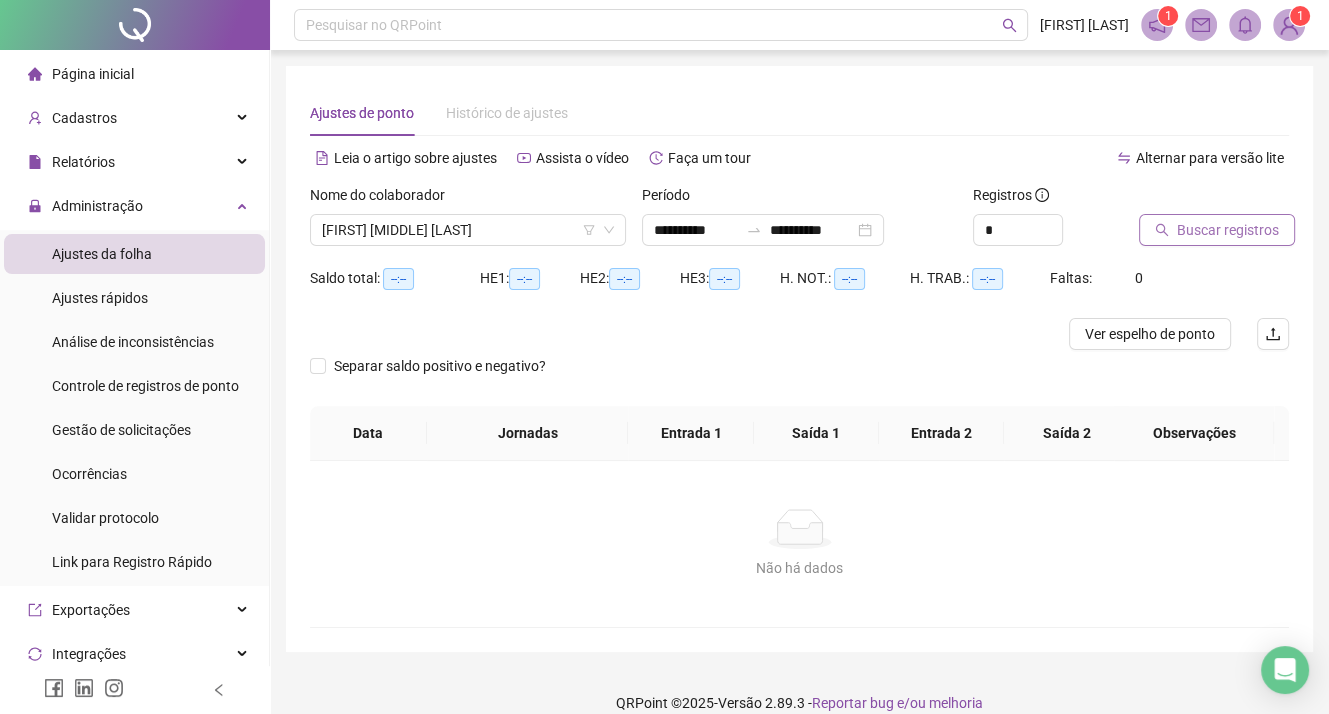 click on "Buscar registros" at bounding box center (1228, 230) 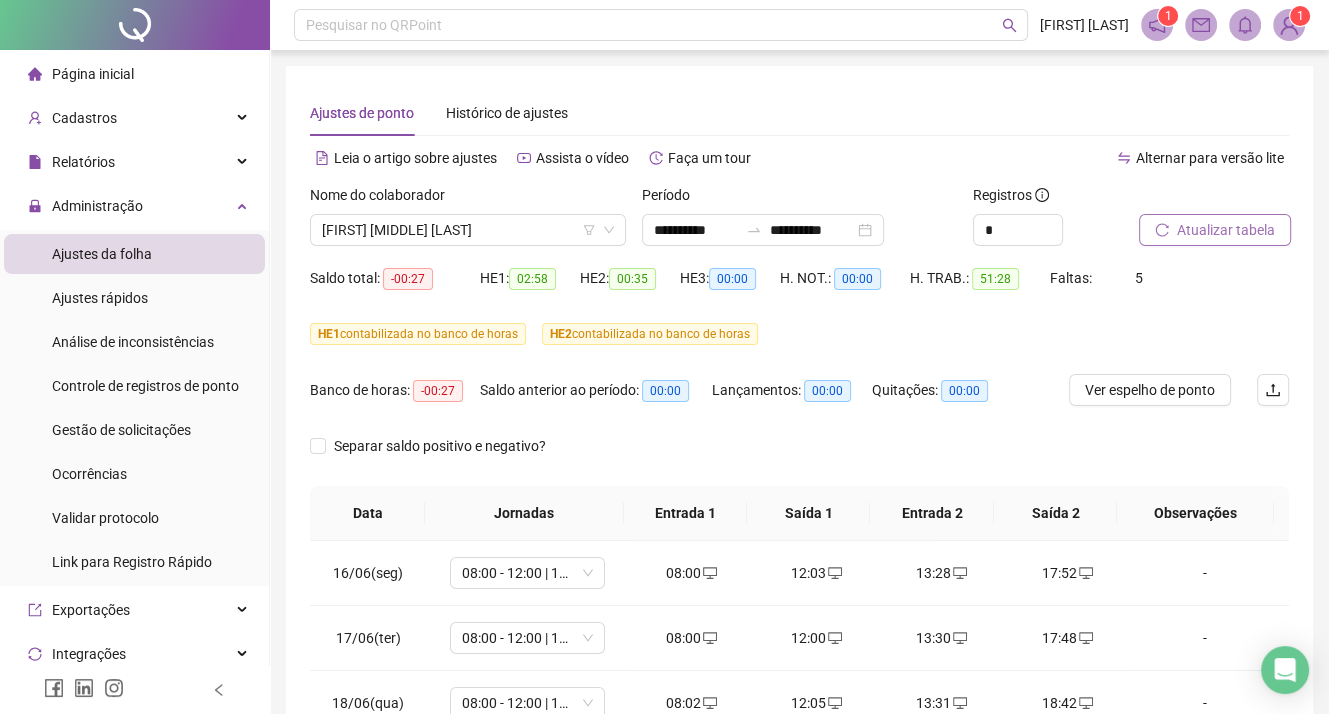 scroll, scrollTop: 200, scrollLeft: 0, axis: vertical 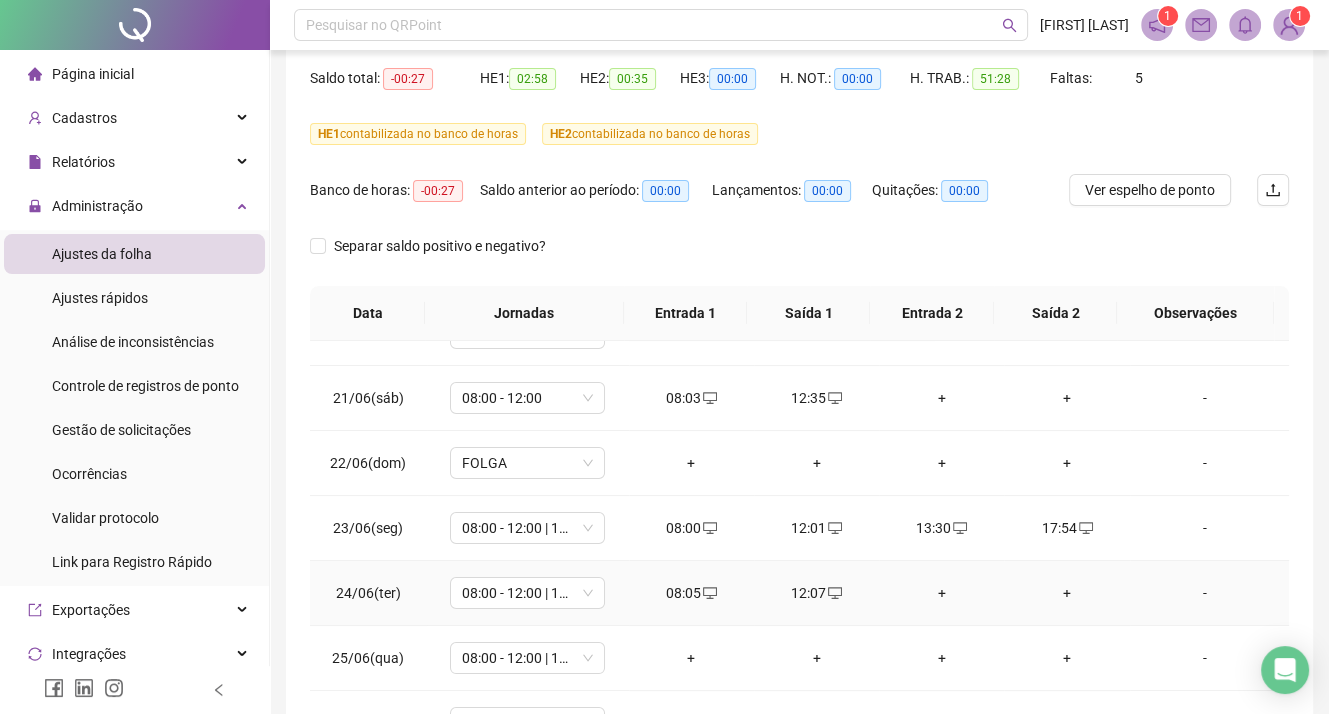 click on "+" at bounding box center [941, 593] 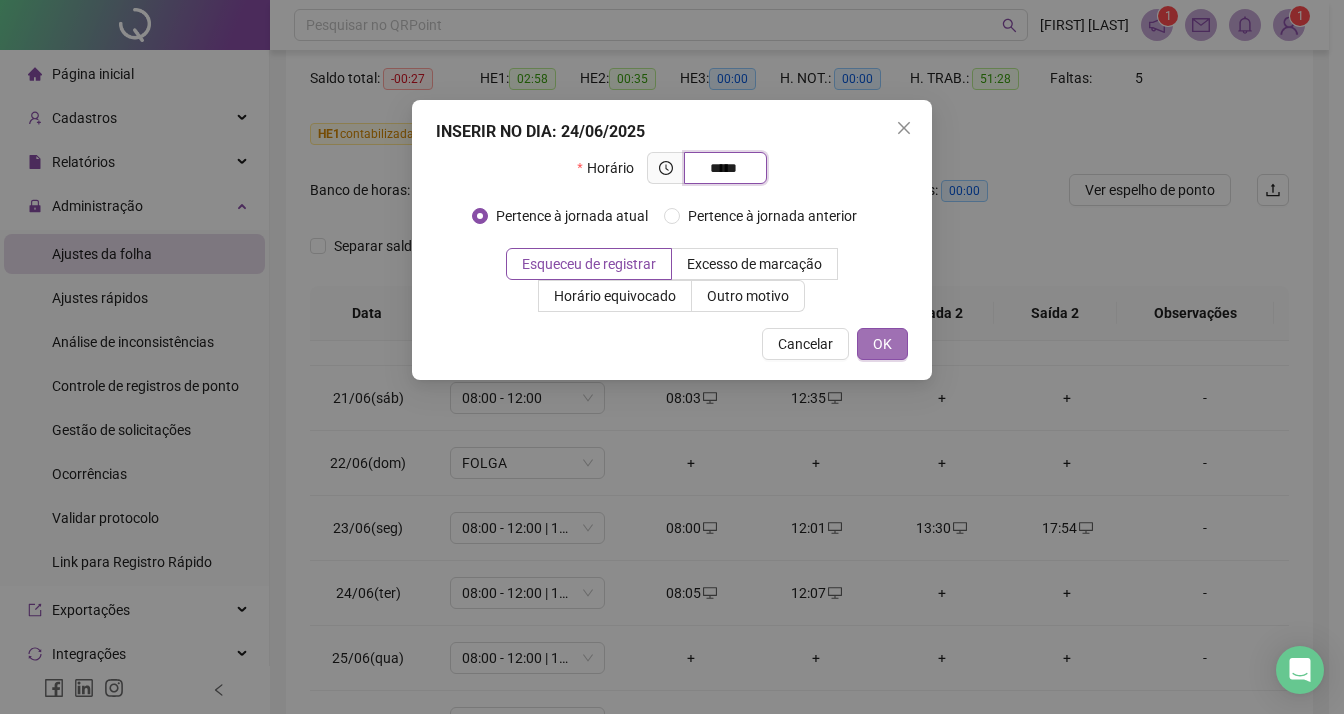 type on "*****" 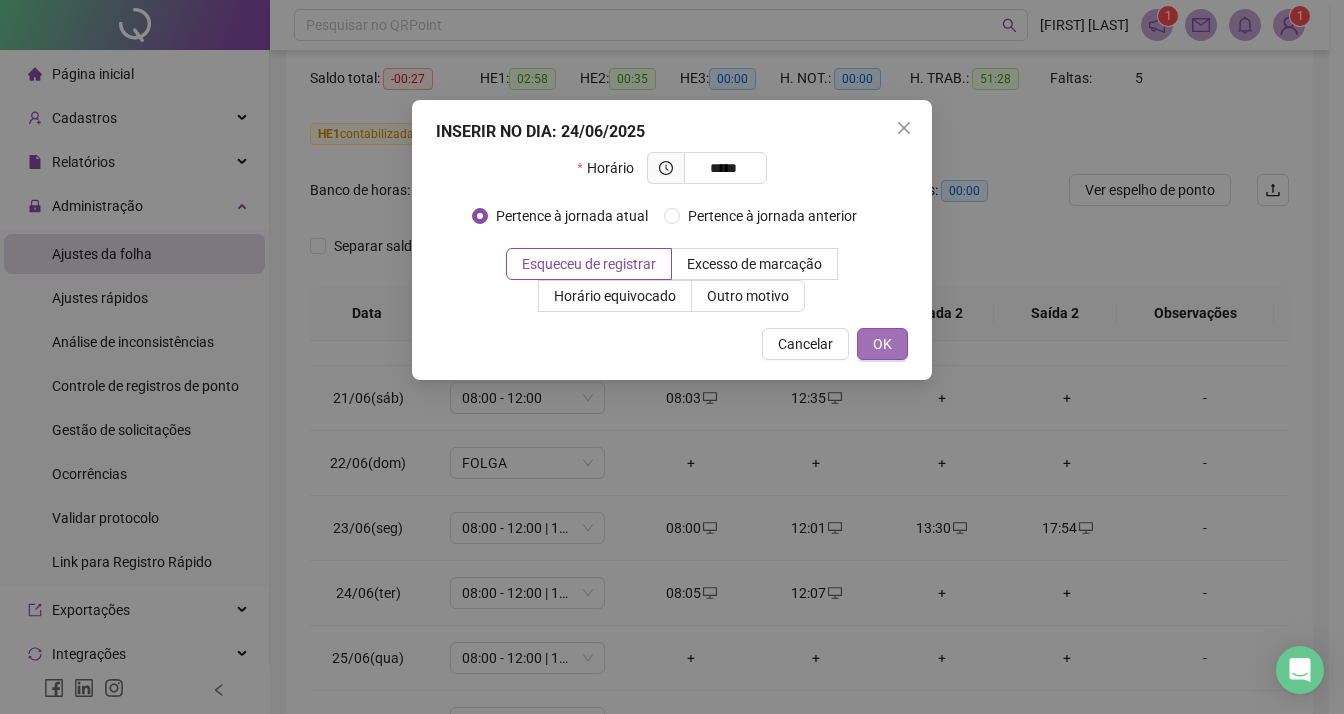 click on "OK" at bounding box center (882, 344) 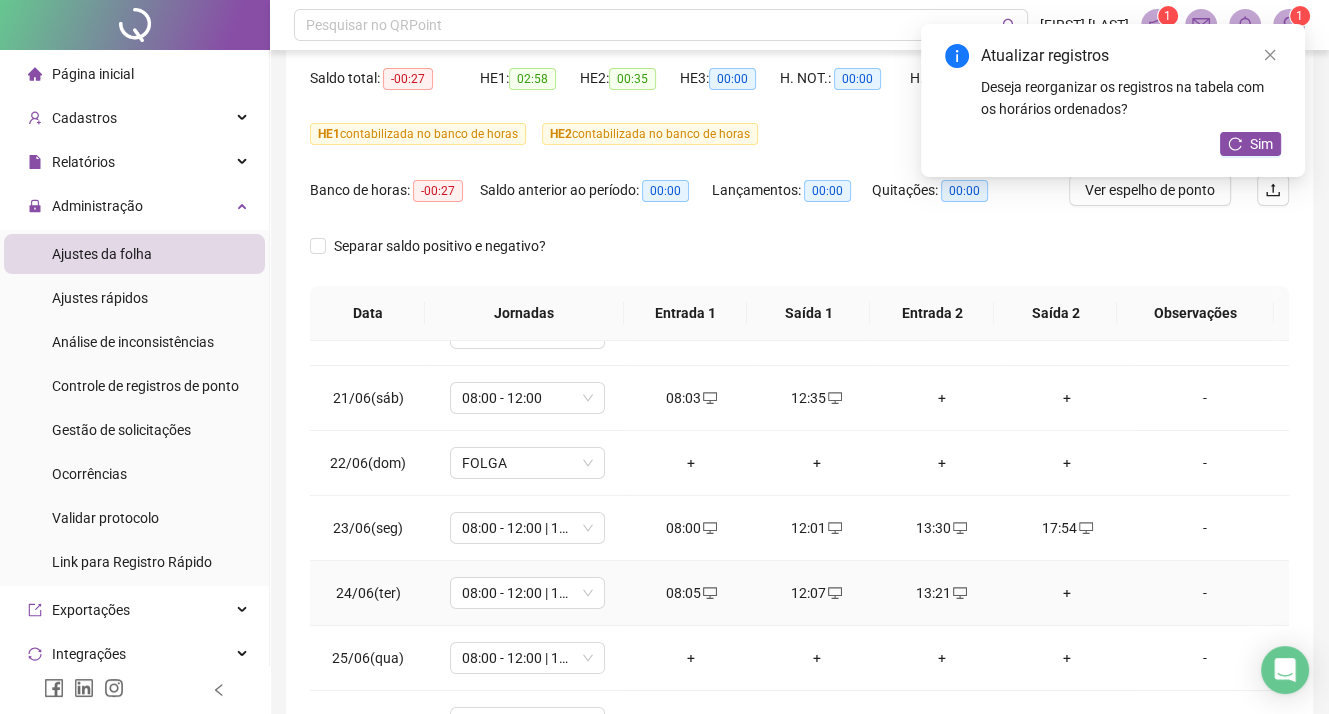 click 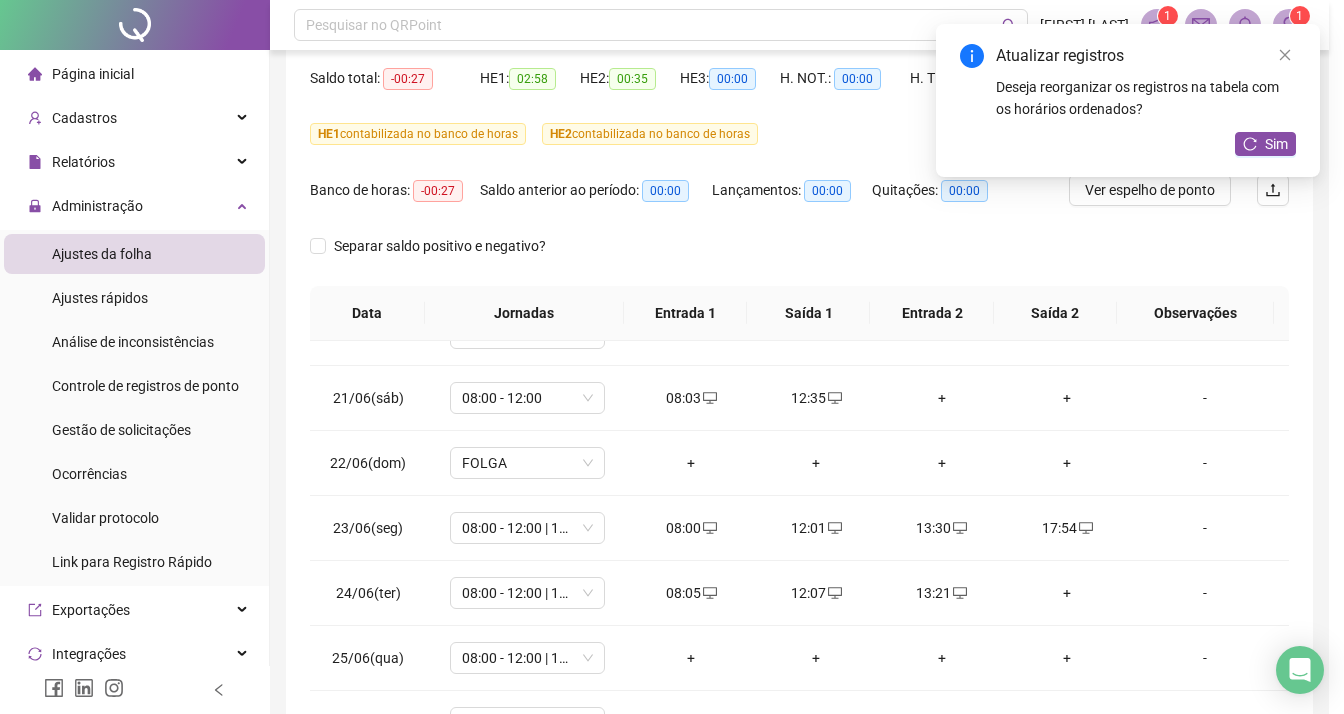 type on "**********" 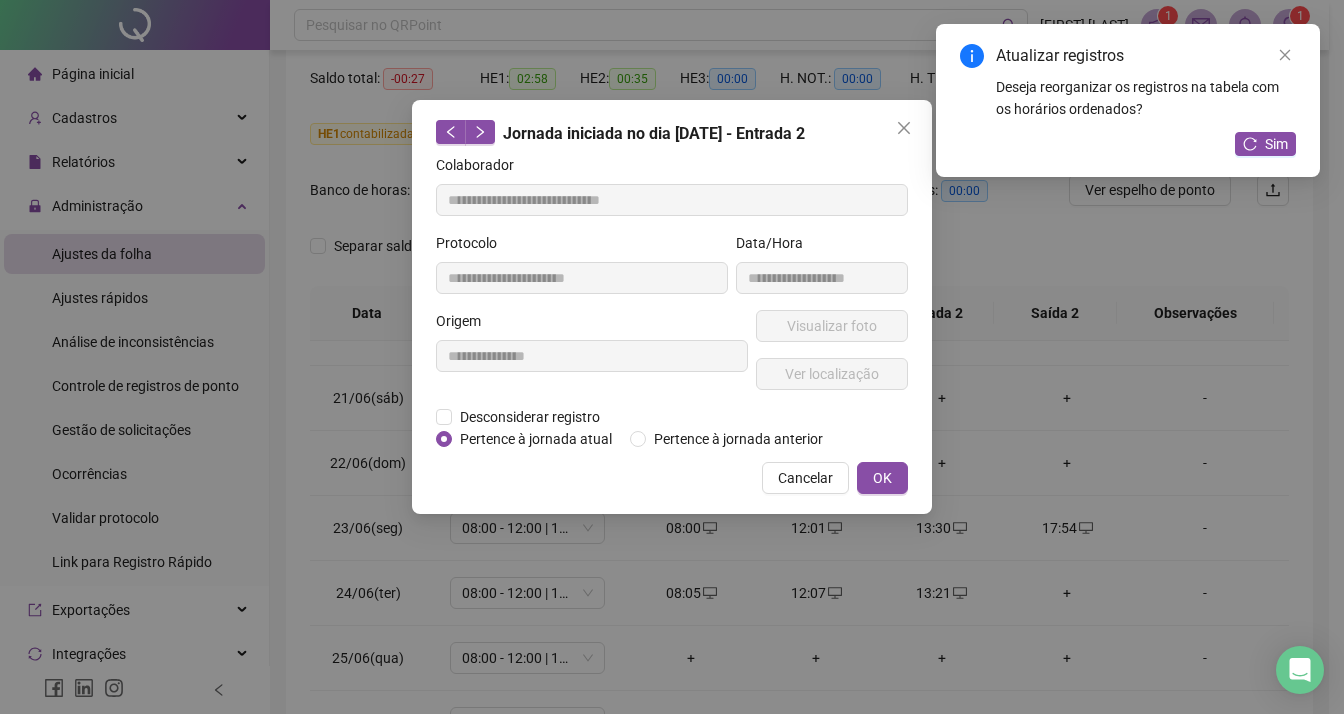 click on "**********" at bounding box center [672, 357] 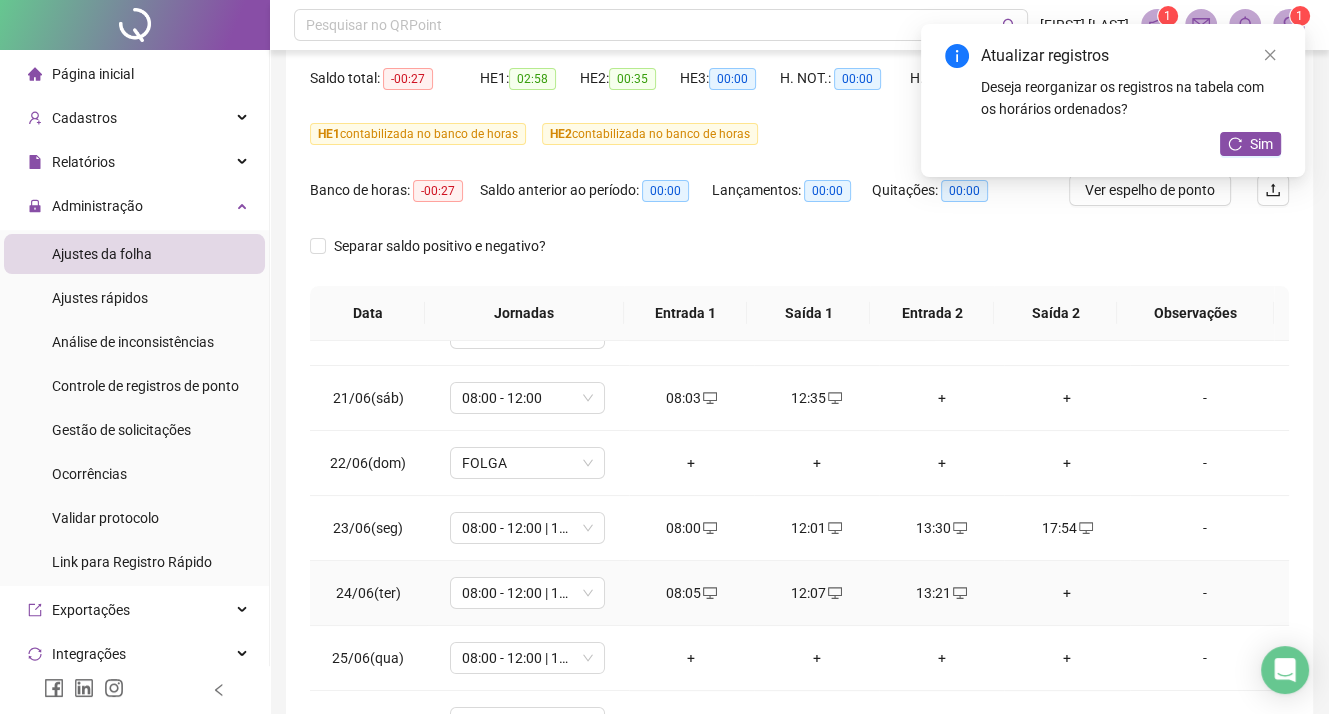 click 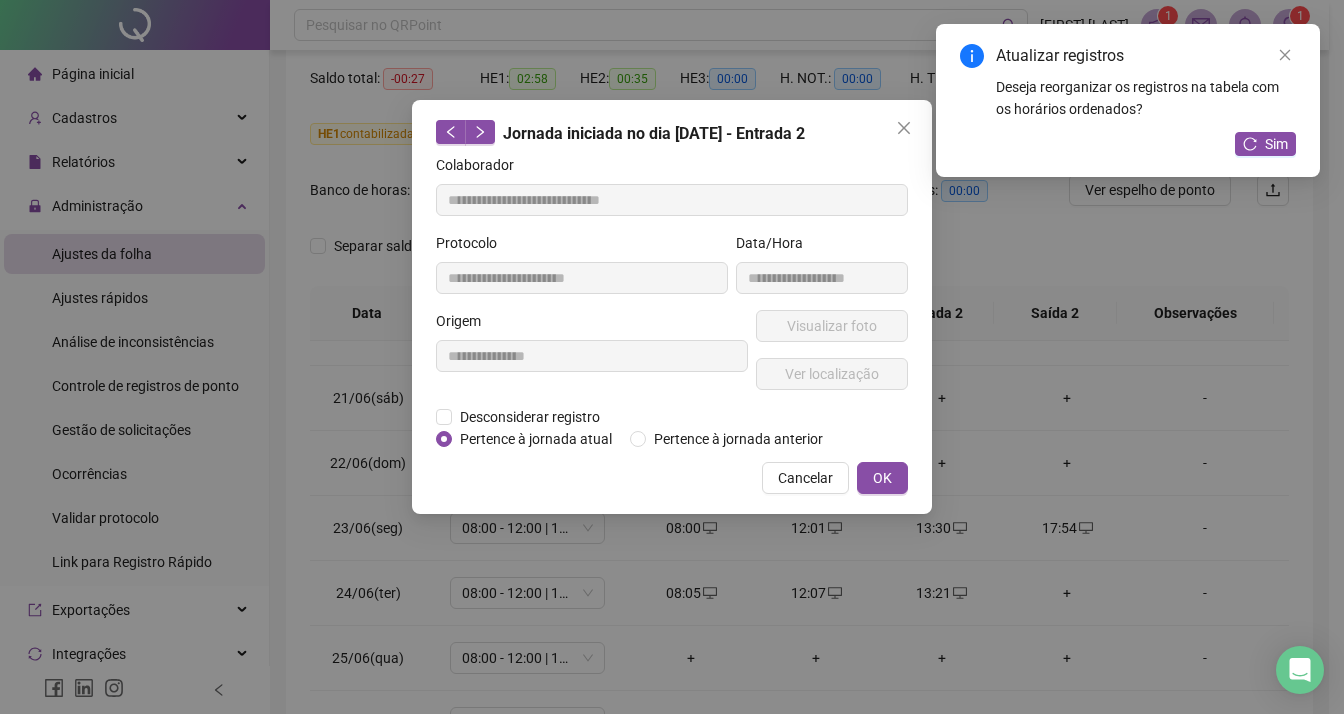 click on "**********" at bounding box center [672, 357] 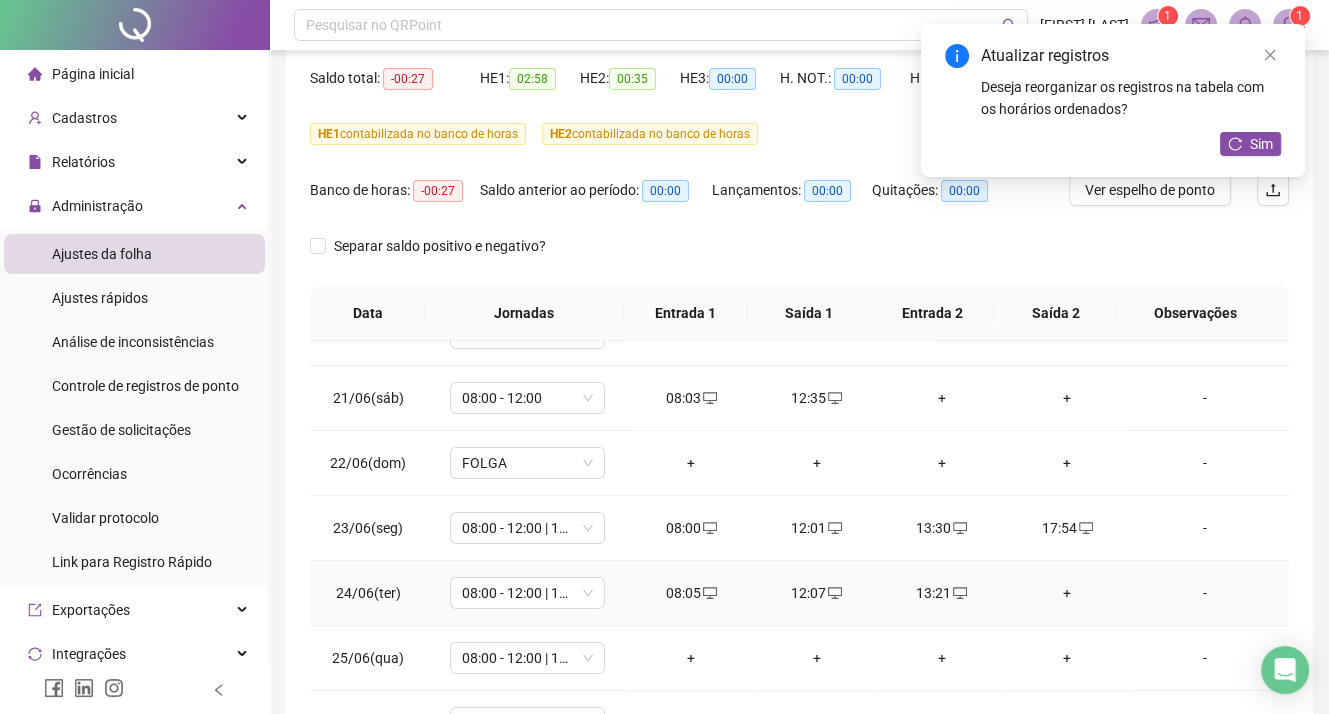 click on "+" at bounding box center [1066, 593] 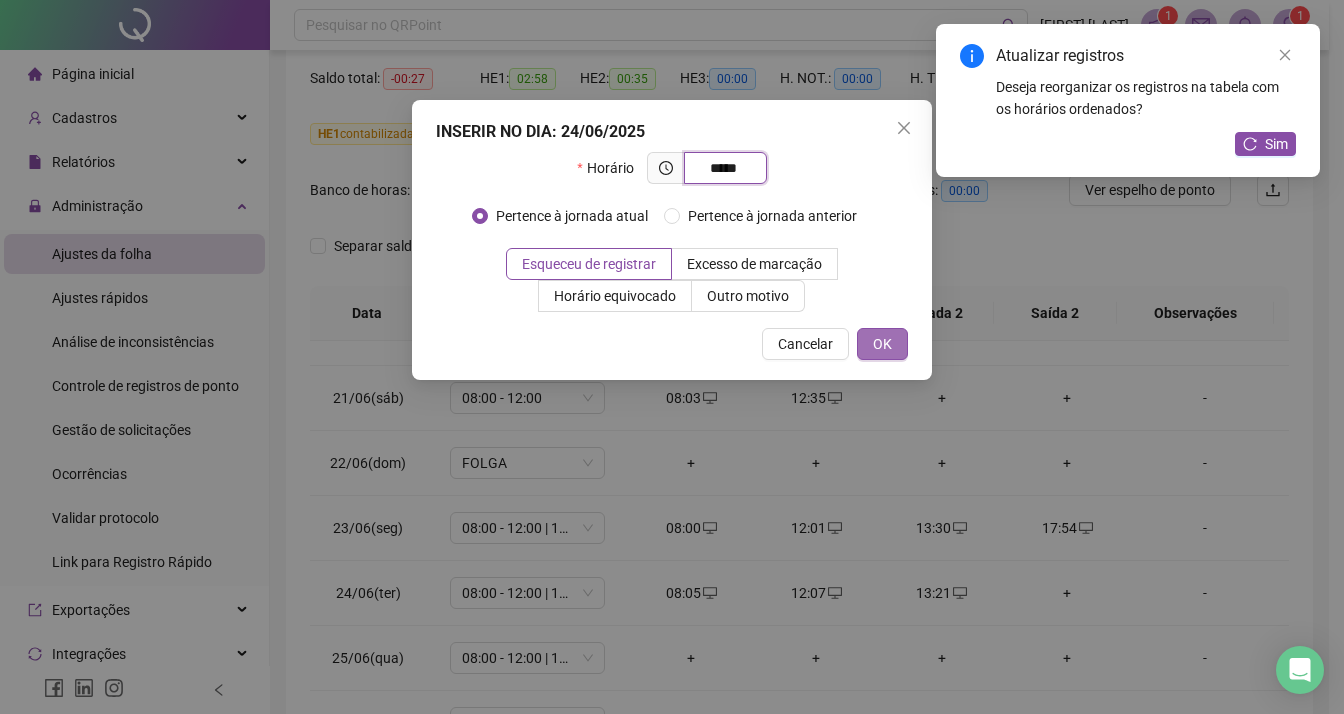 type on "*****" 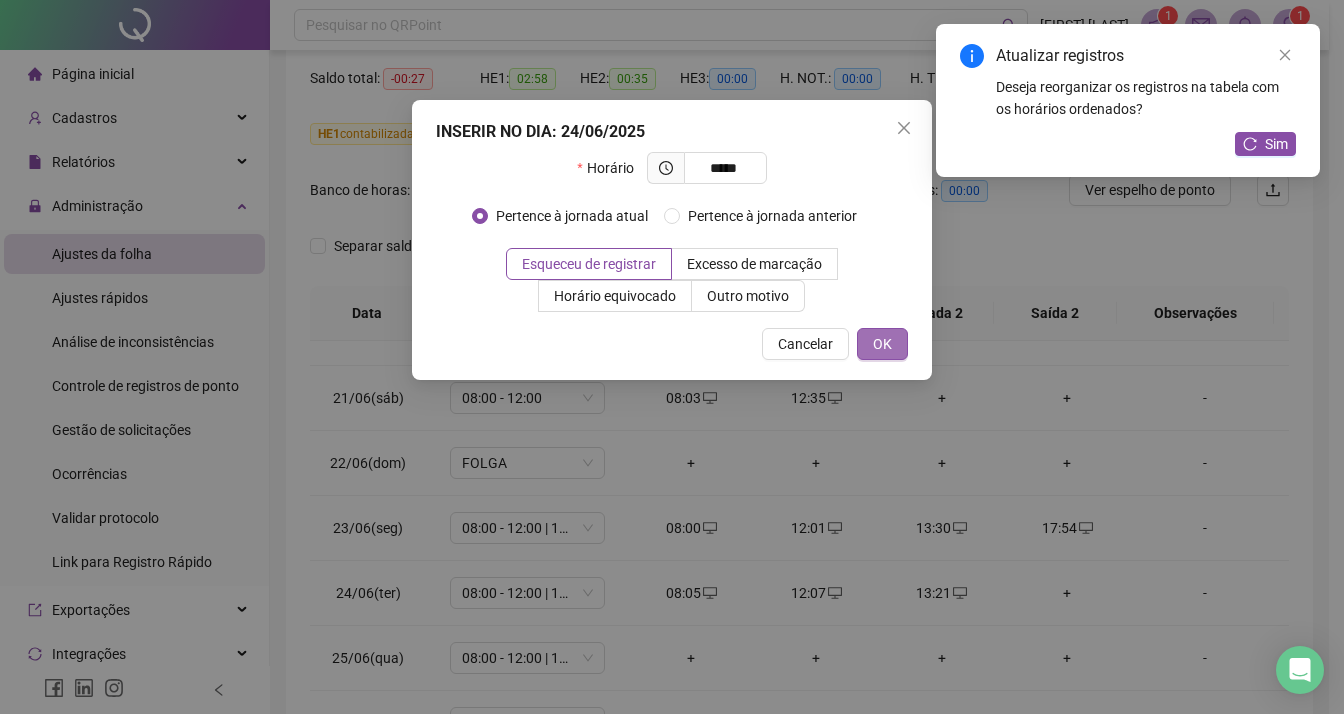 click on "OK" at bounding box center [882, 344] 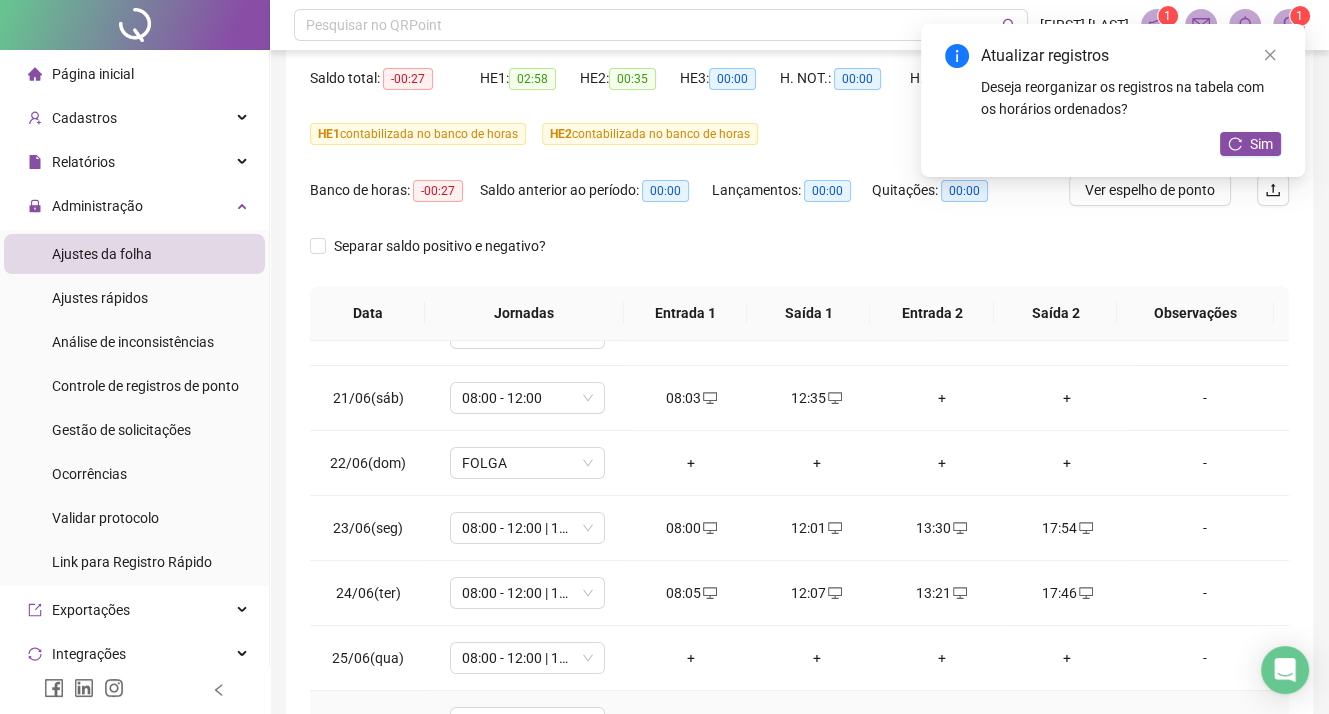 scroll, scrollTop: 400, scrollLeft: 0, axis: vertical 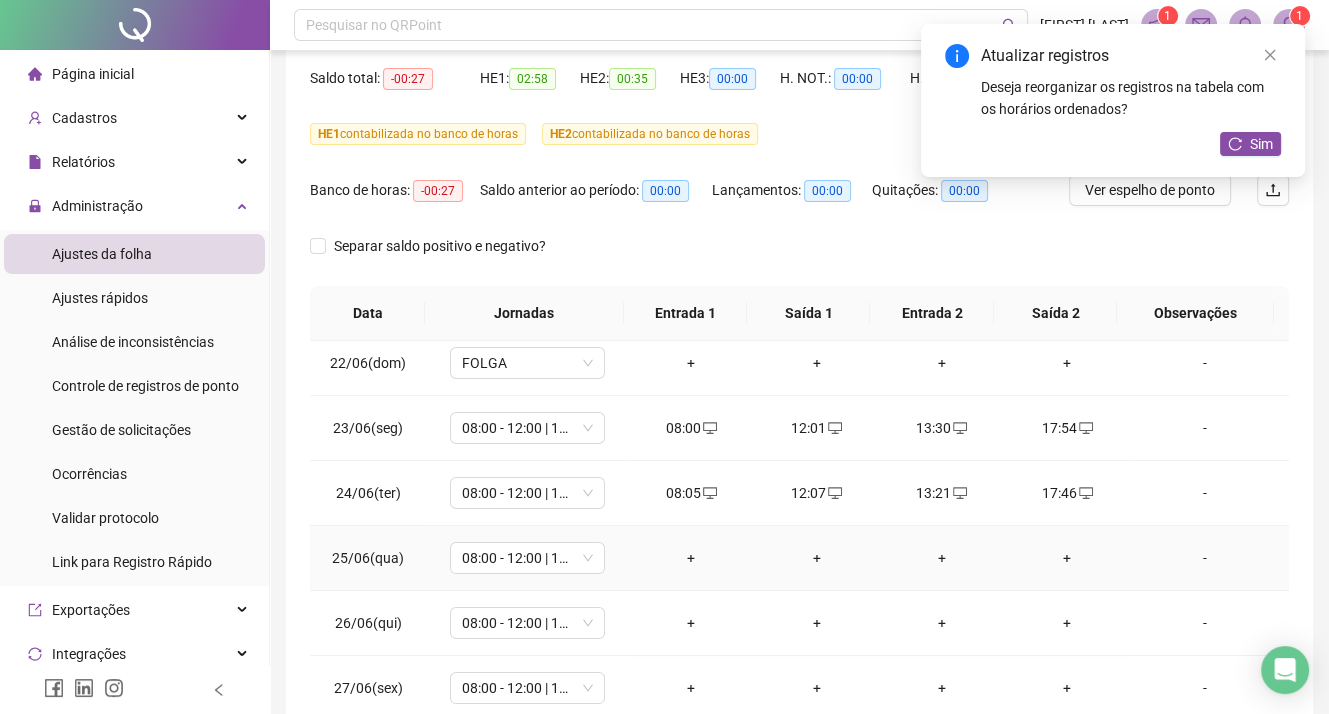 click on "+" at bounding box center (691, 558) 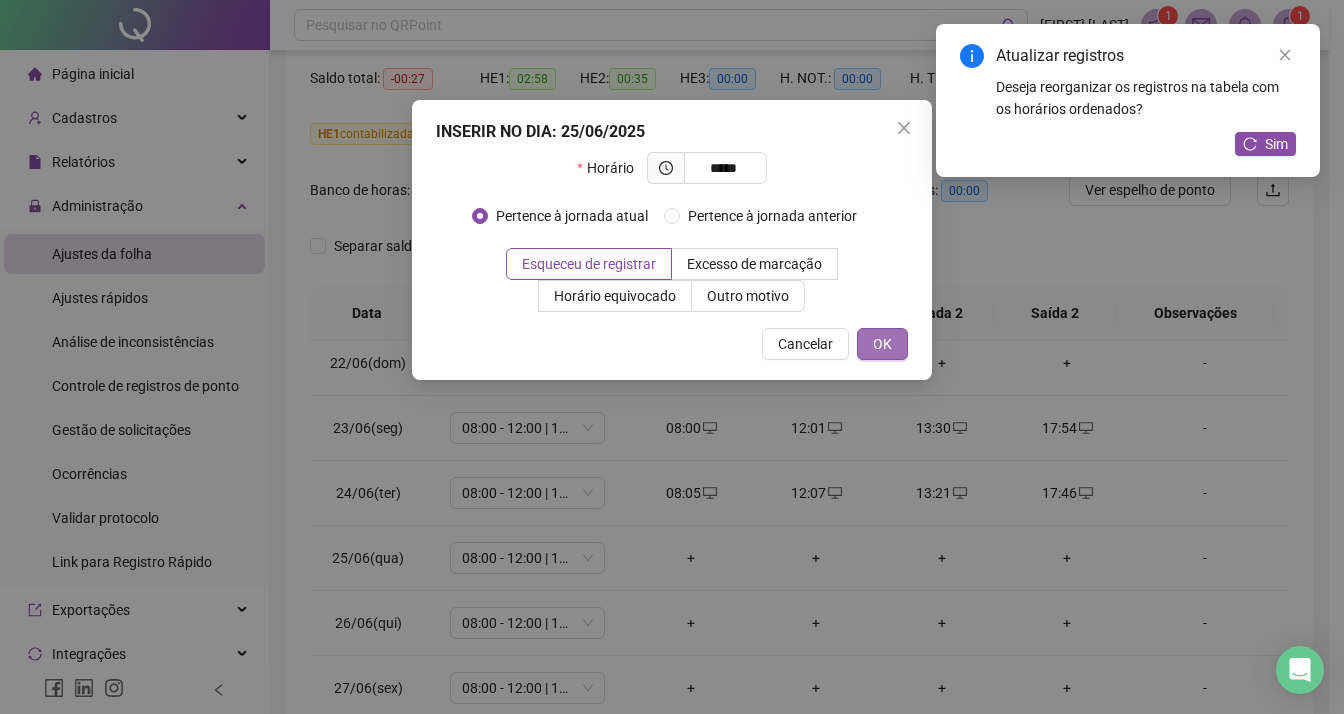 type on "*****" 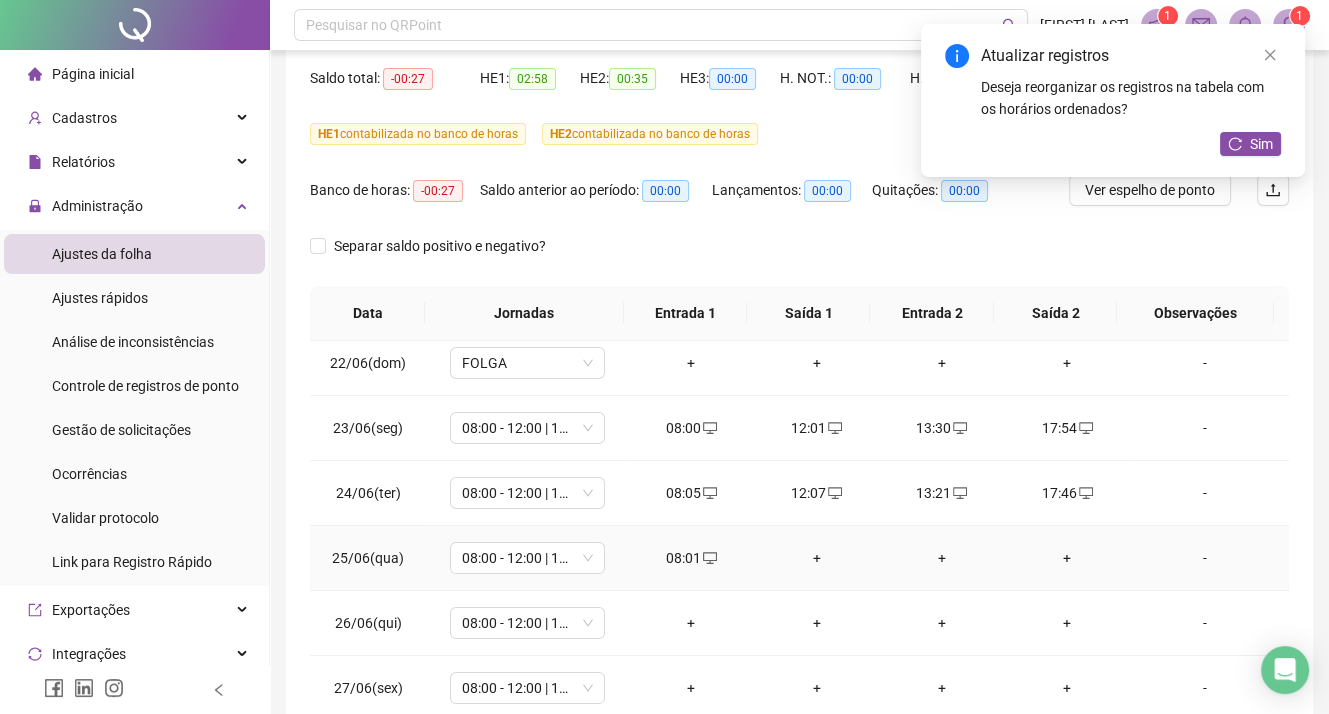 click on "+" at bounding box center (816, 558) 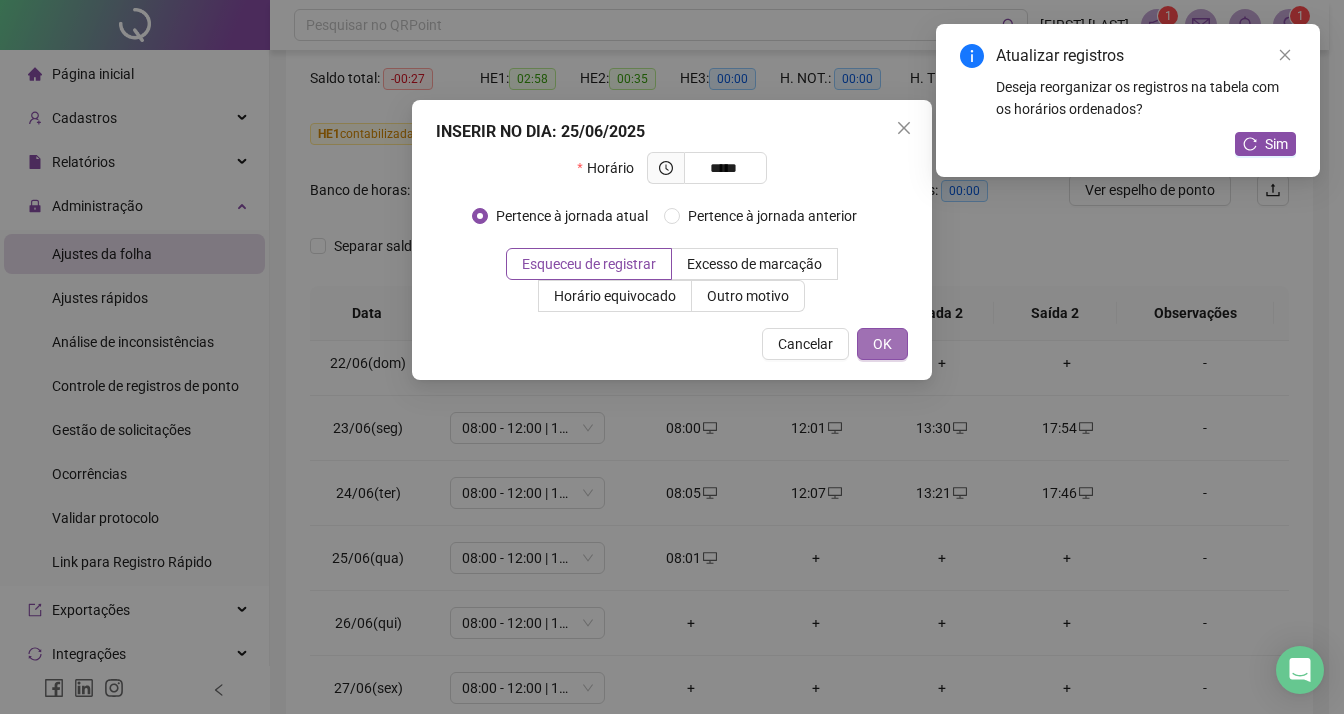 type on "*****" 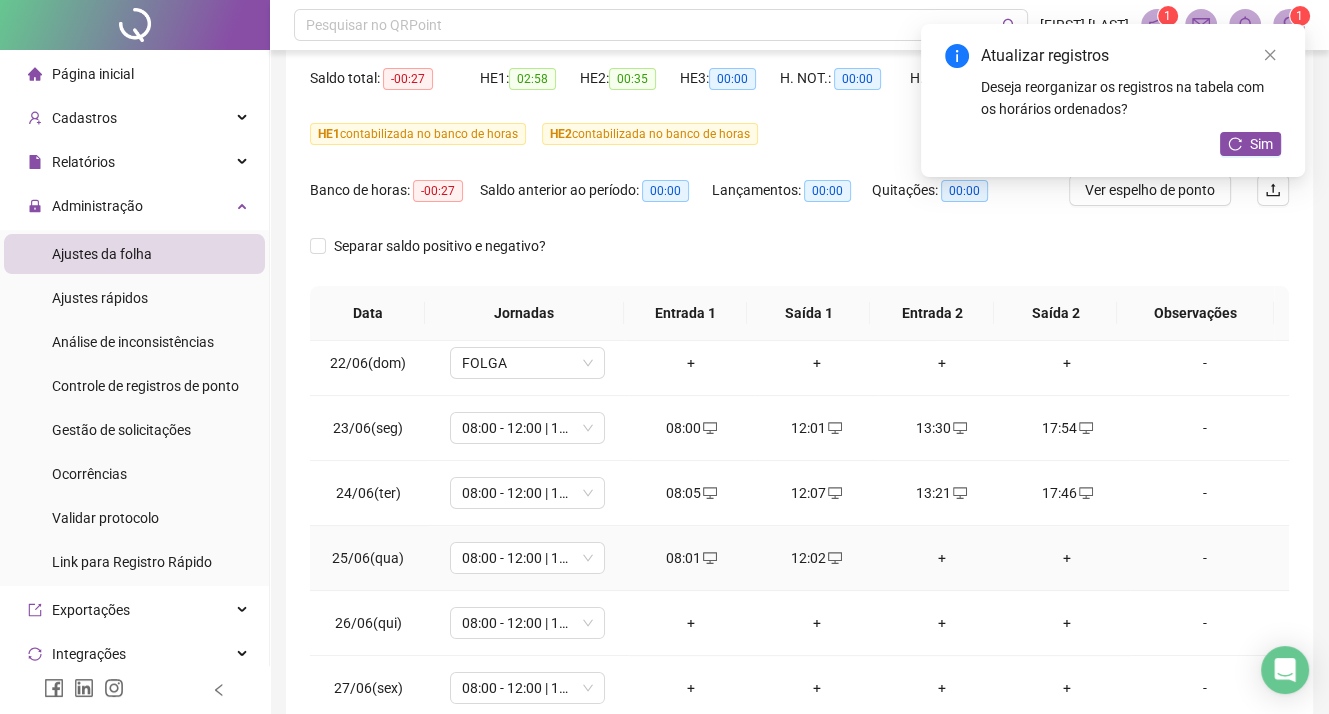 click on "+" at bounding box center [941, 558] 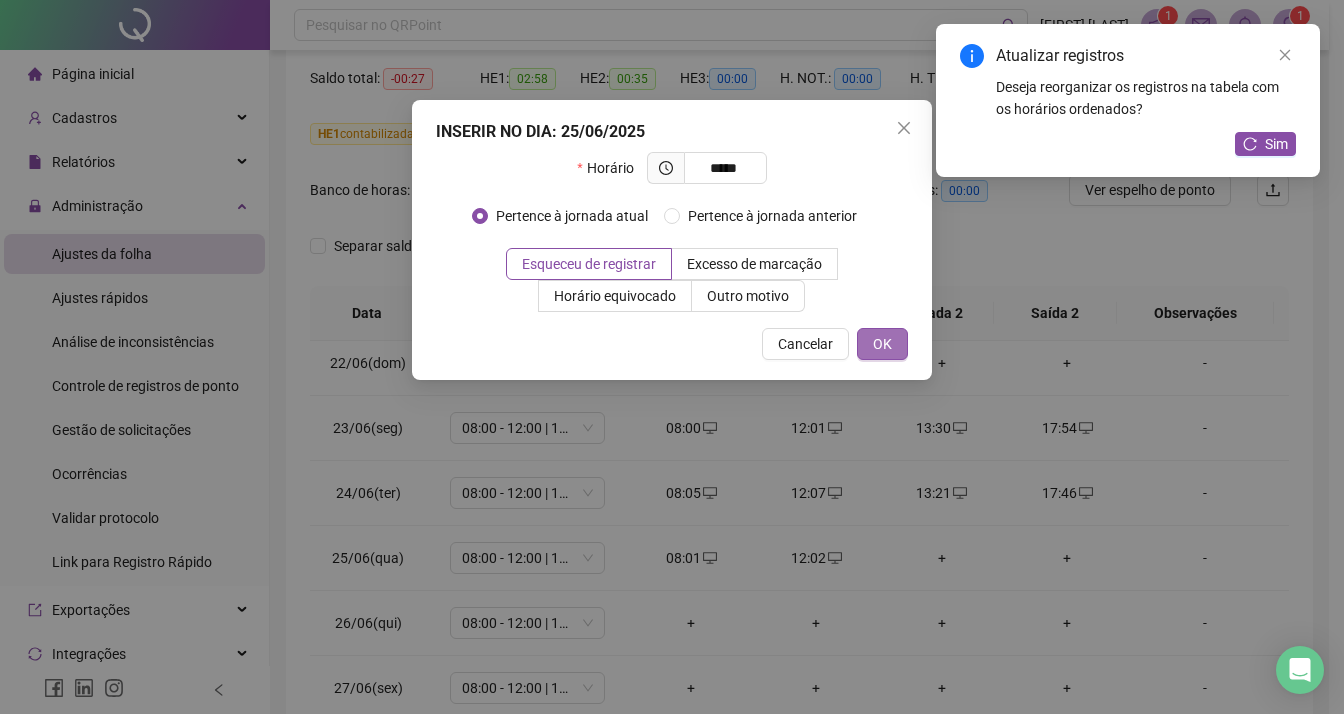 type on "*****" 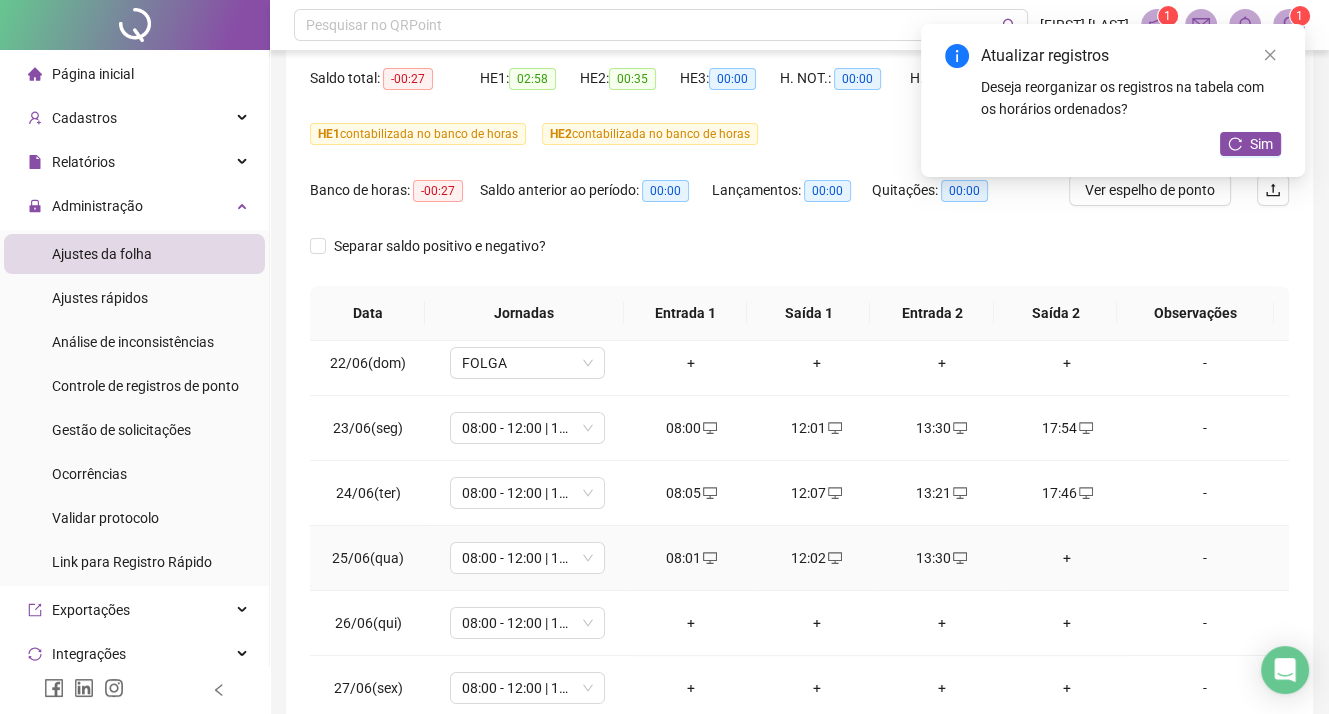 click on "+" at bounding box center [1066, 558] 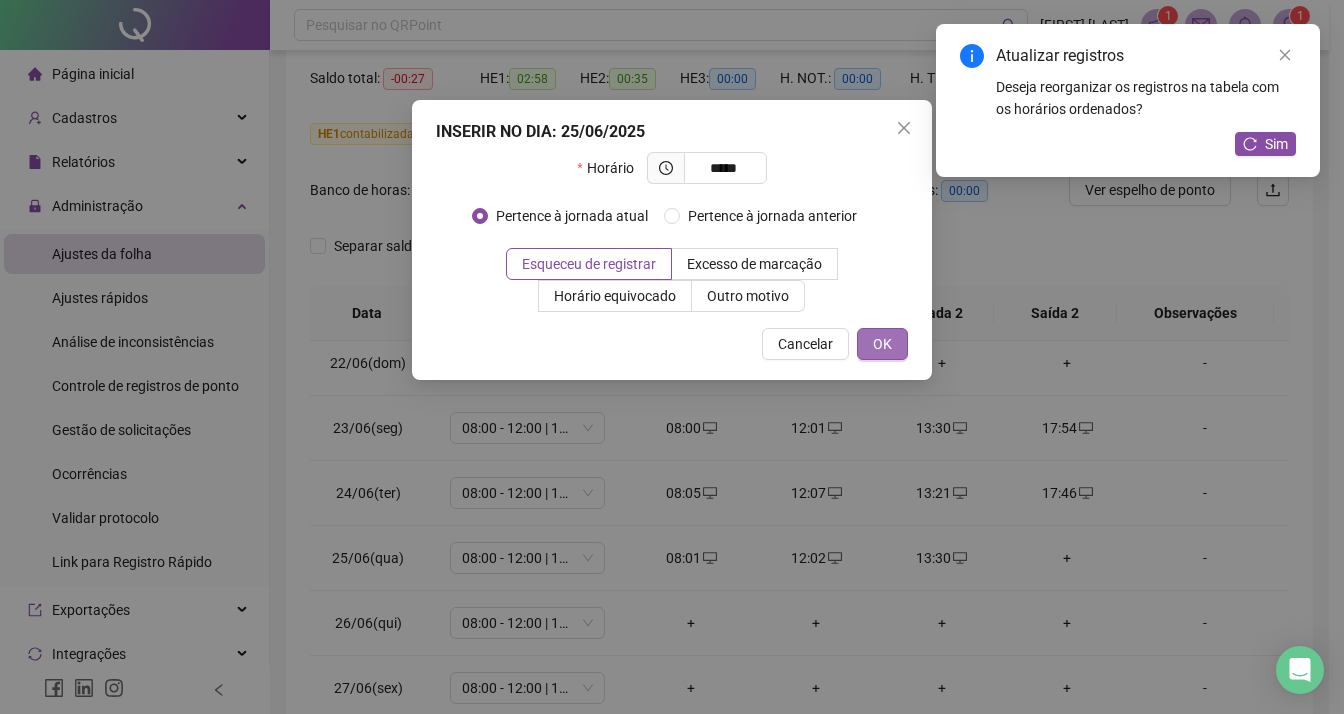 type on "*****" 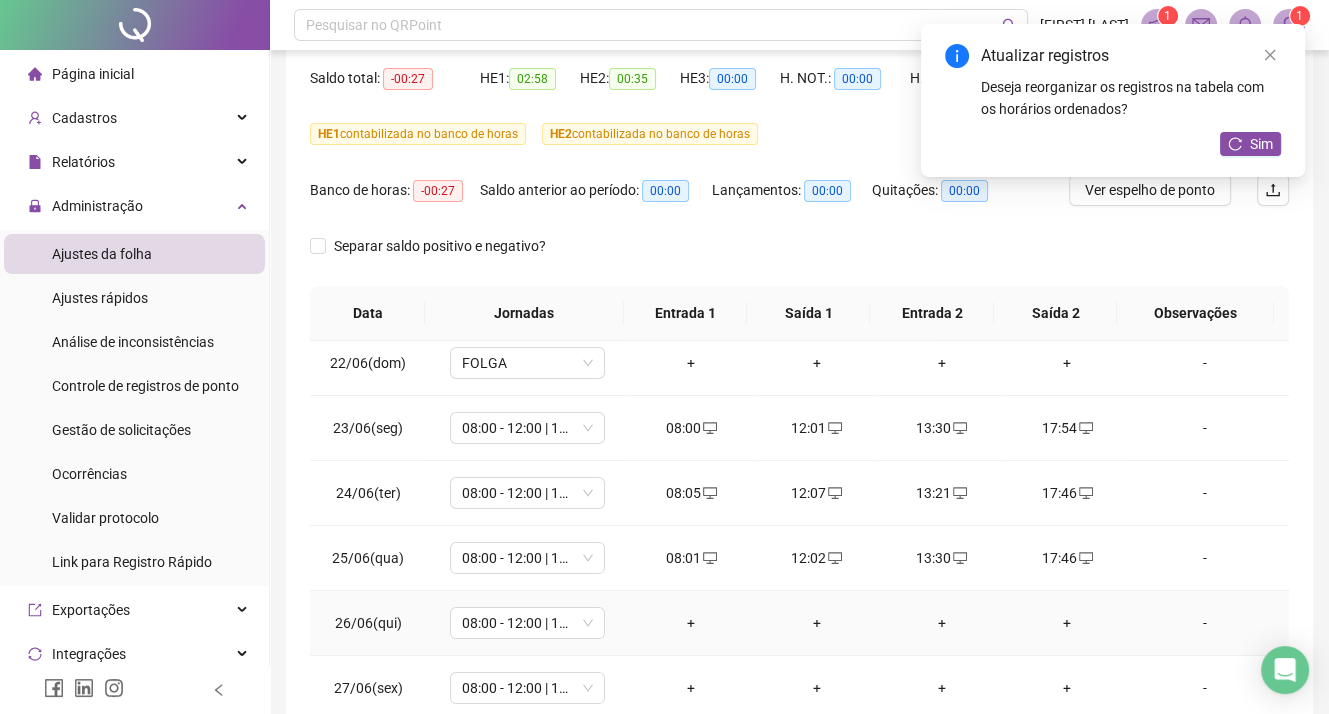 click on "+" at bounding box center [691, 623] 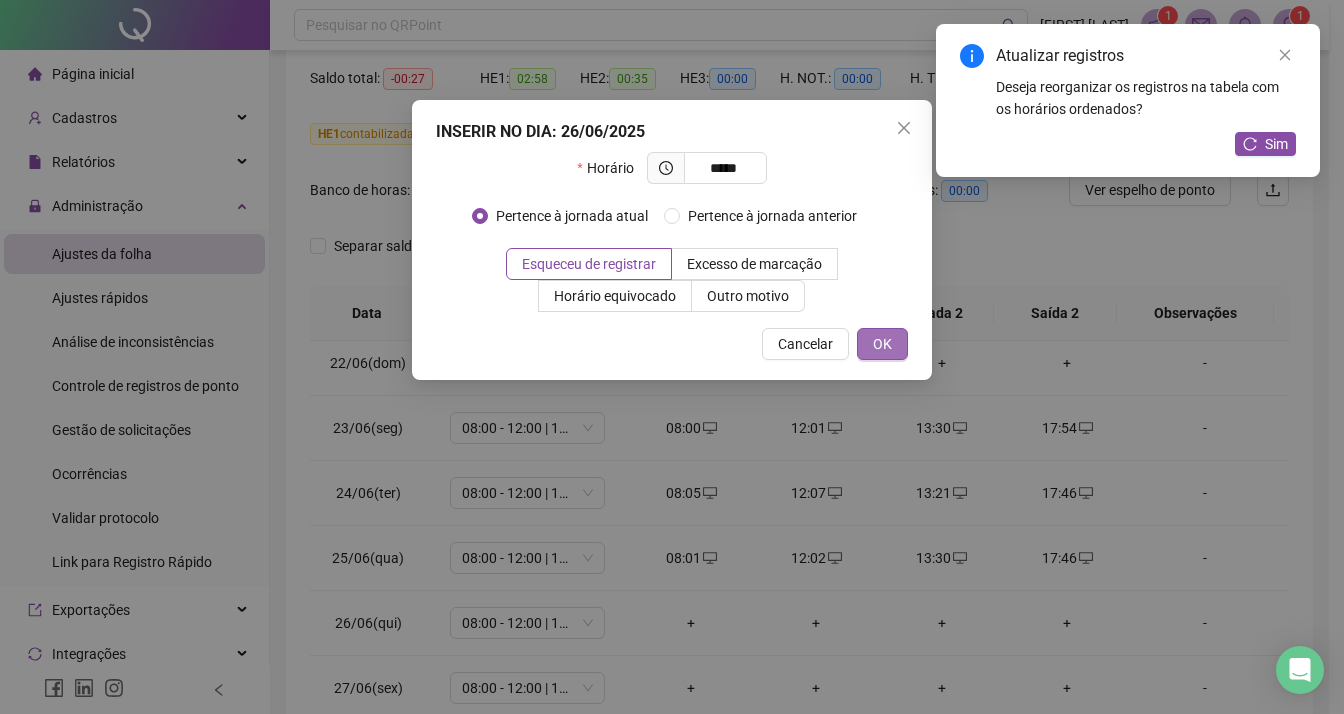 type on "*****" 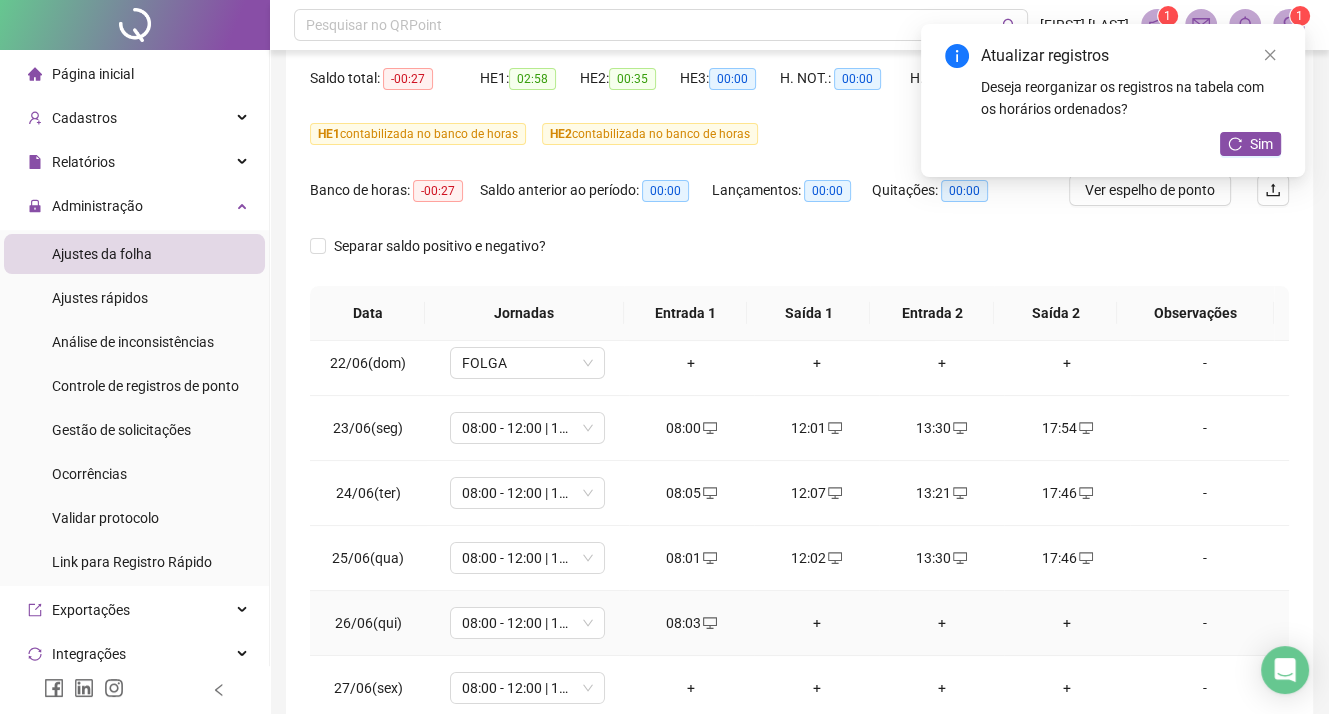 click on "+" at bounding box center [816, 623] 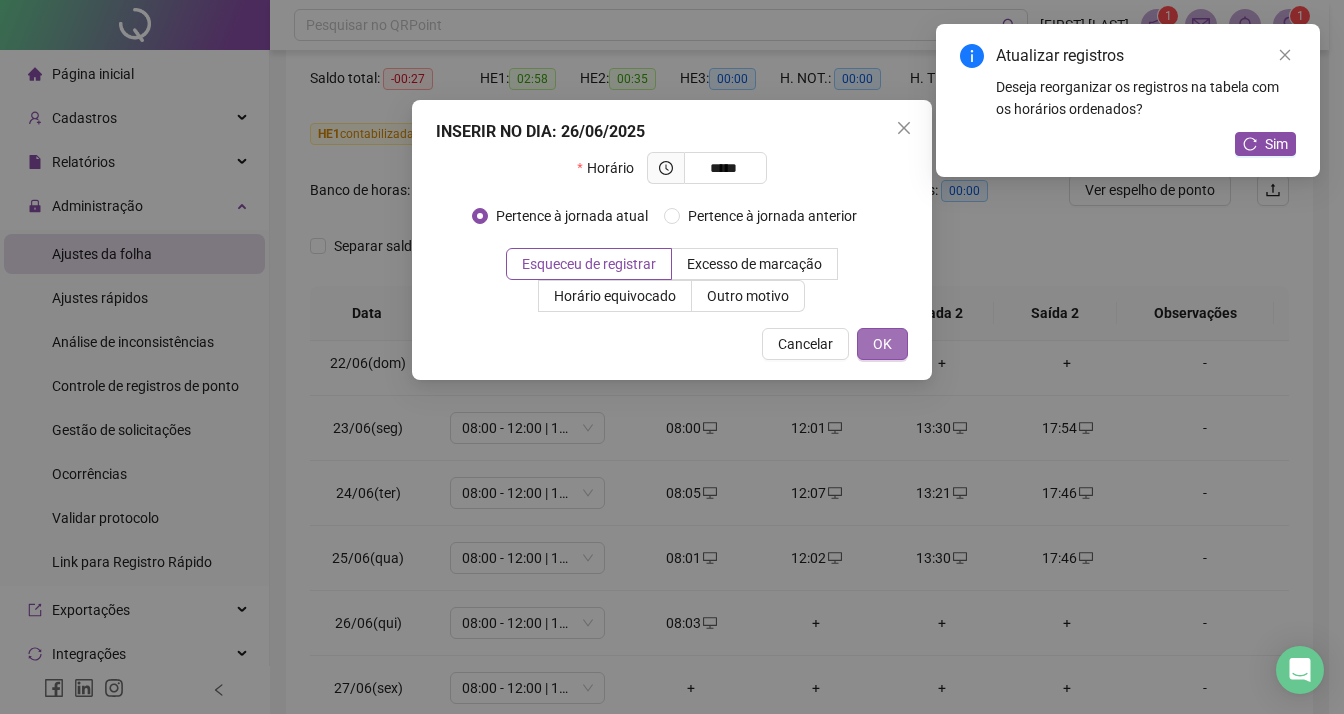 type on "*****" 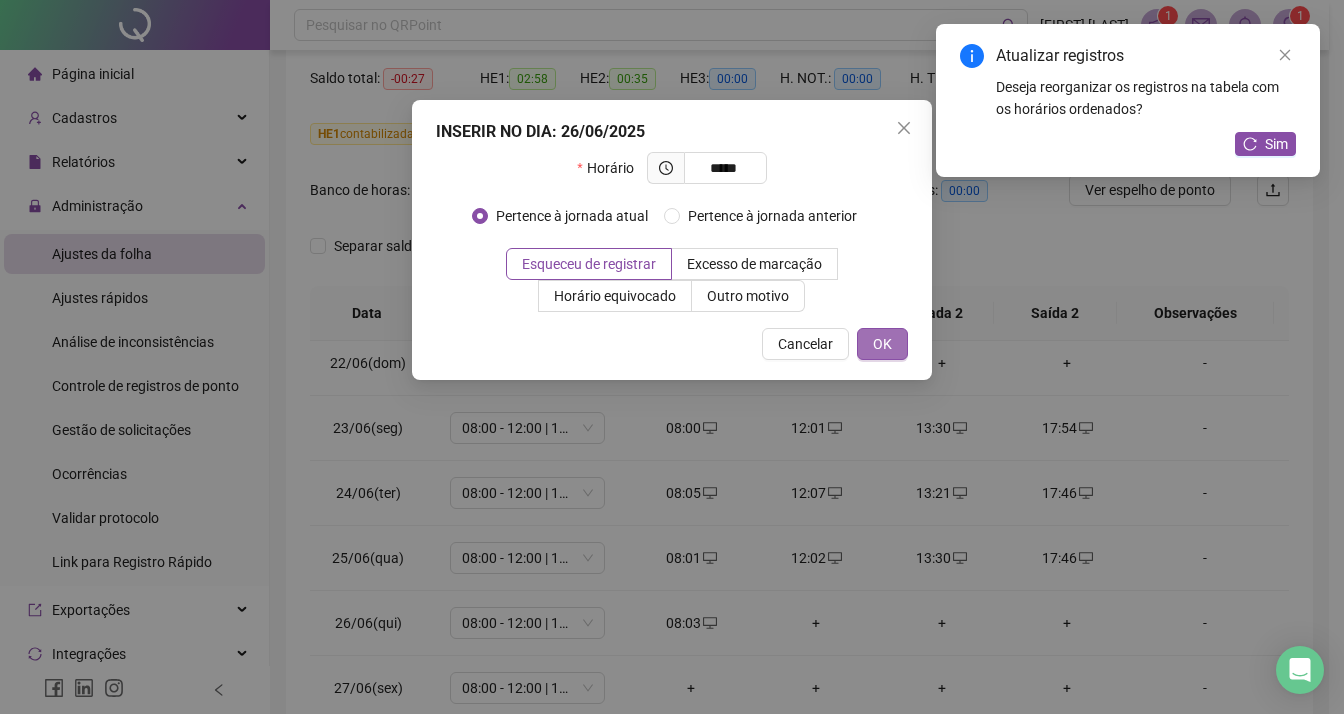 click on "OK" at bounding box center [882, 344] 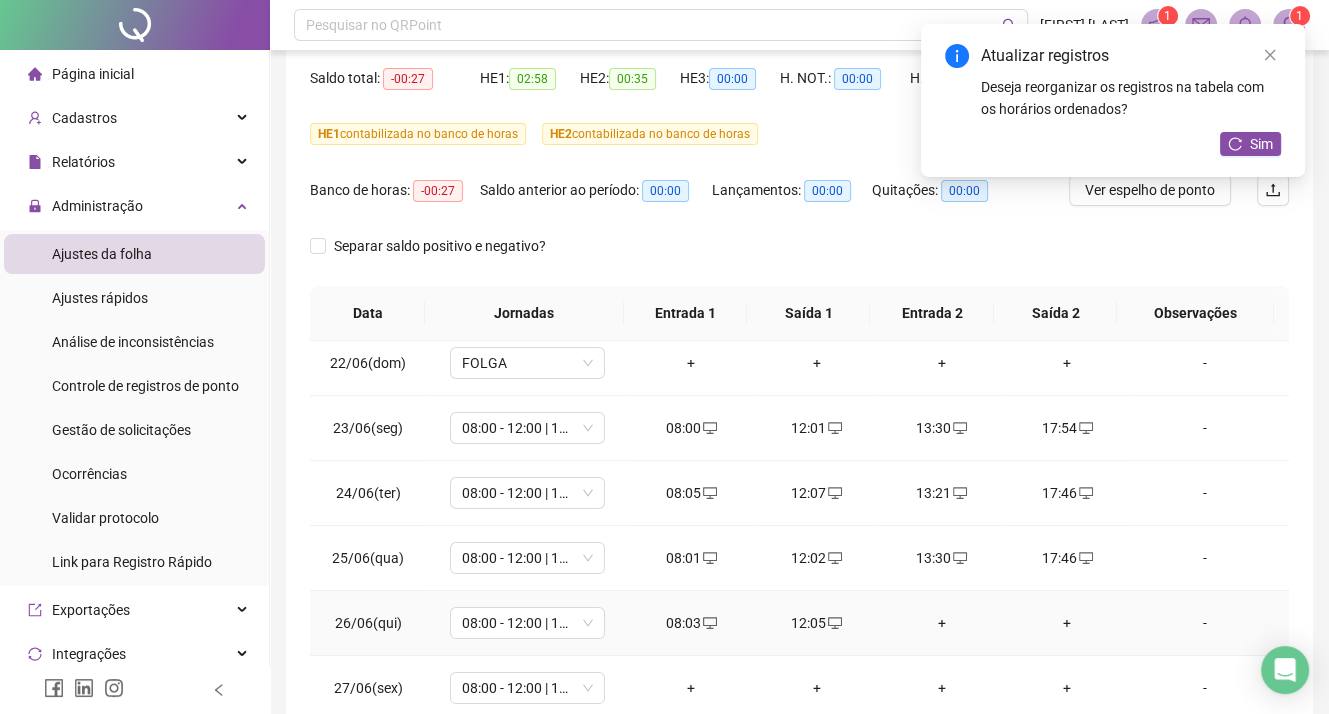 click on "+" at bounding box center (941, 623) 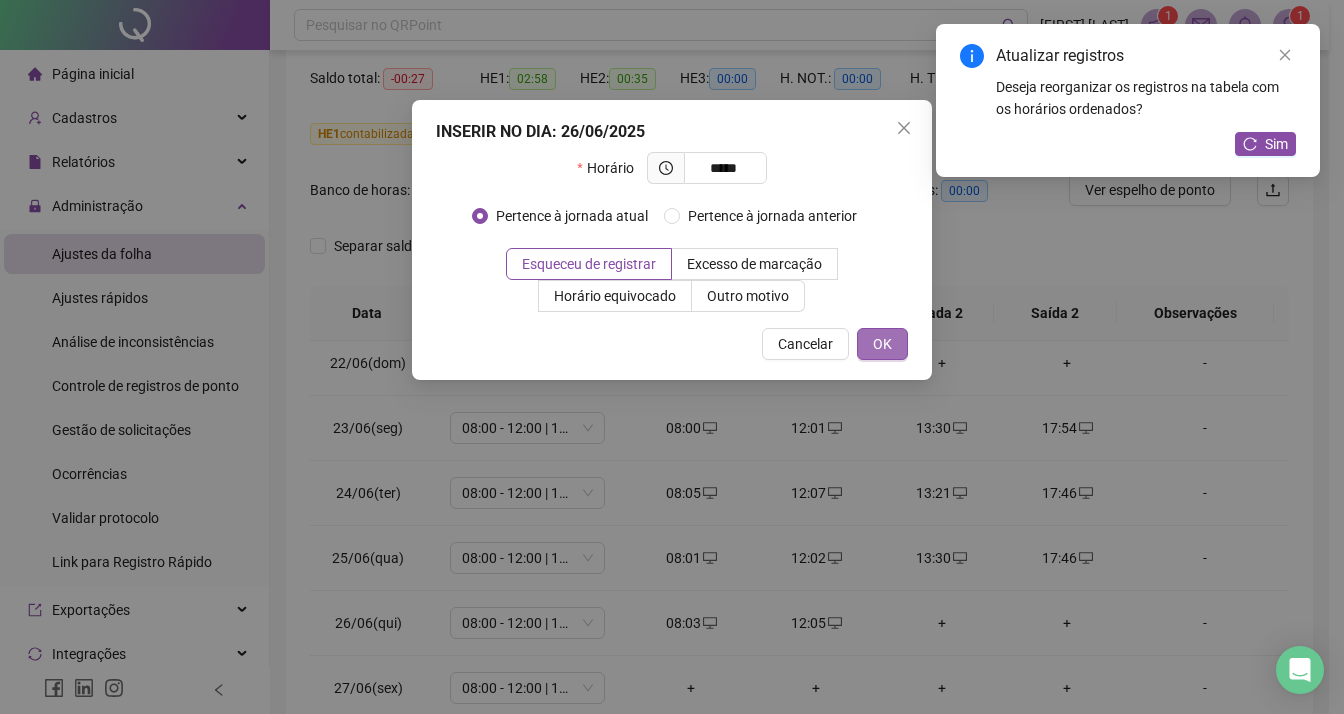type on "*****" 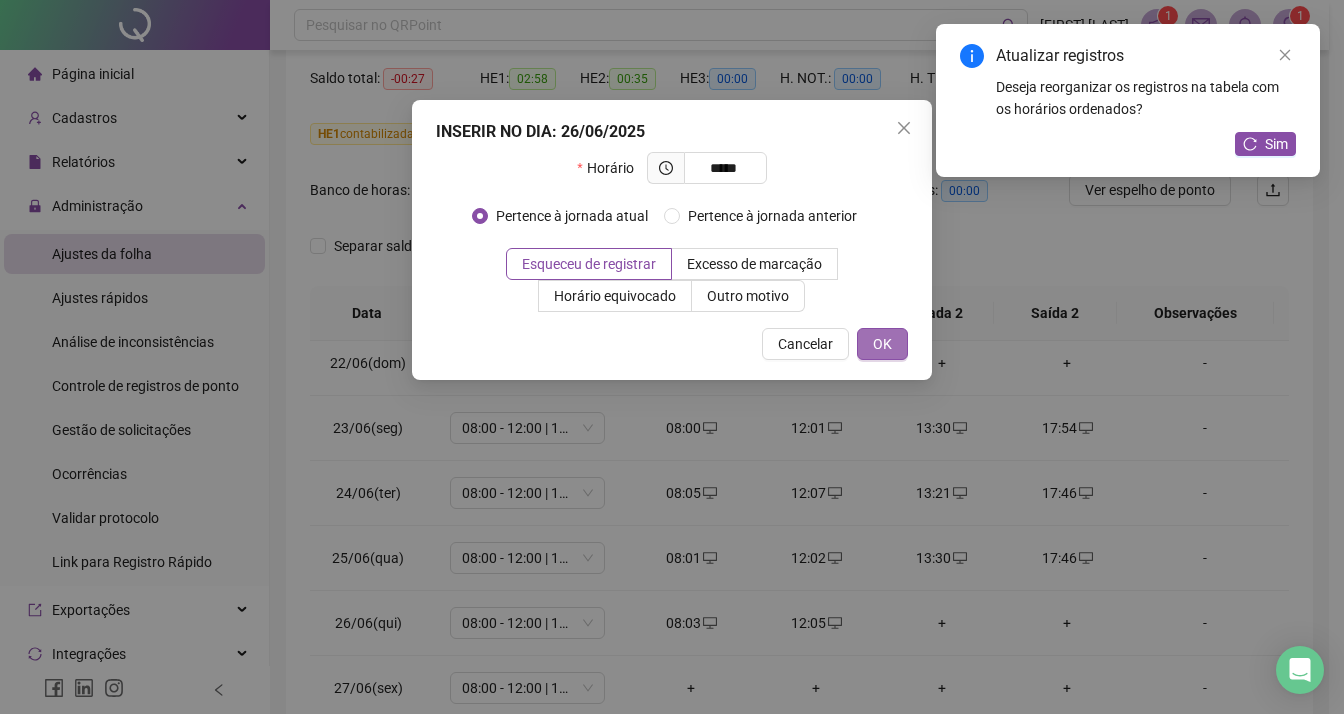 click on "OK" at bounding box center [882, 344] 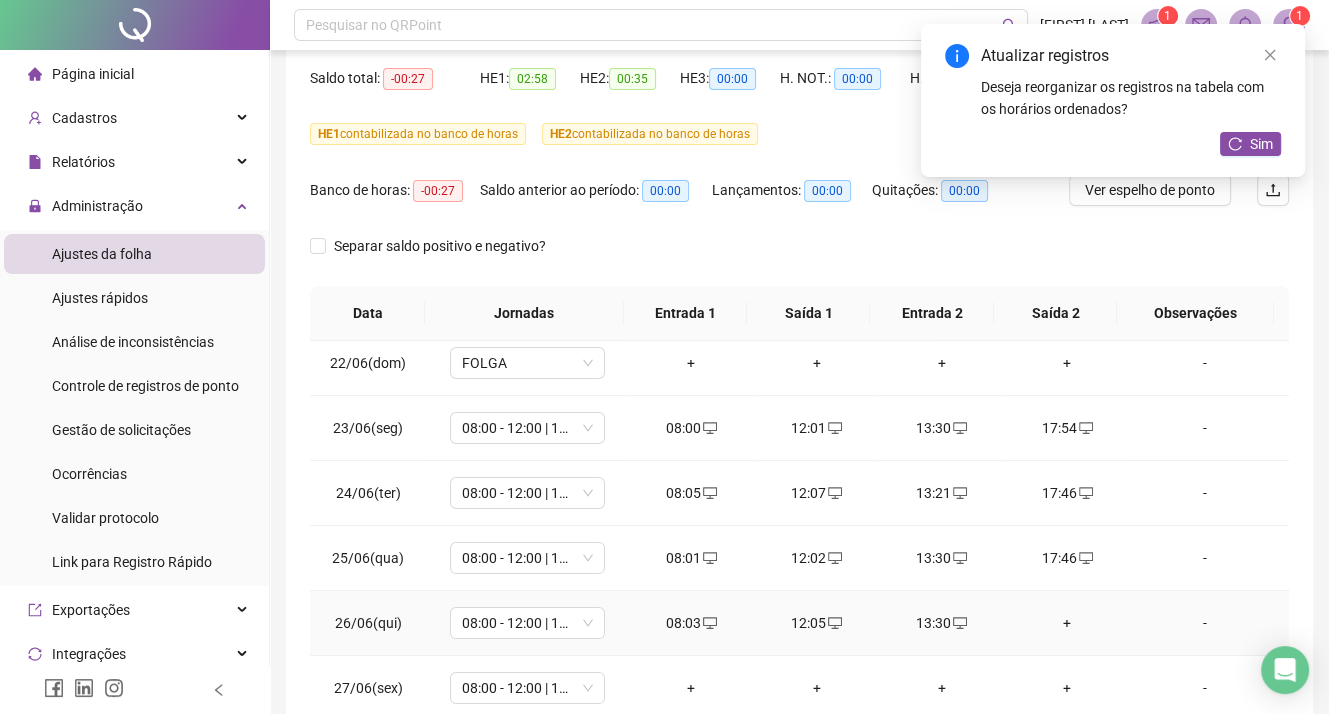 click on "+" at bounding box center (1066, 623) 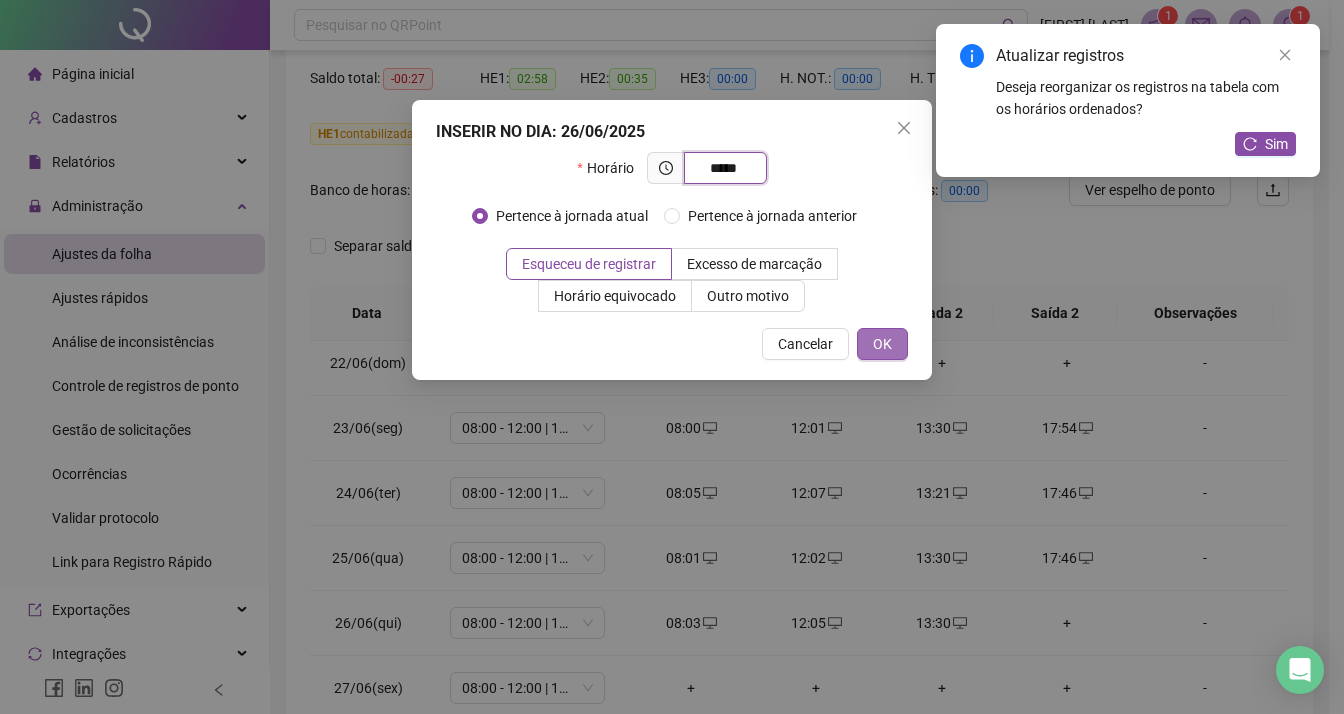 type on "*****" 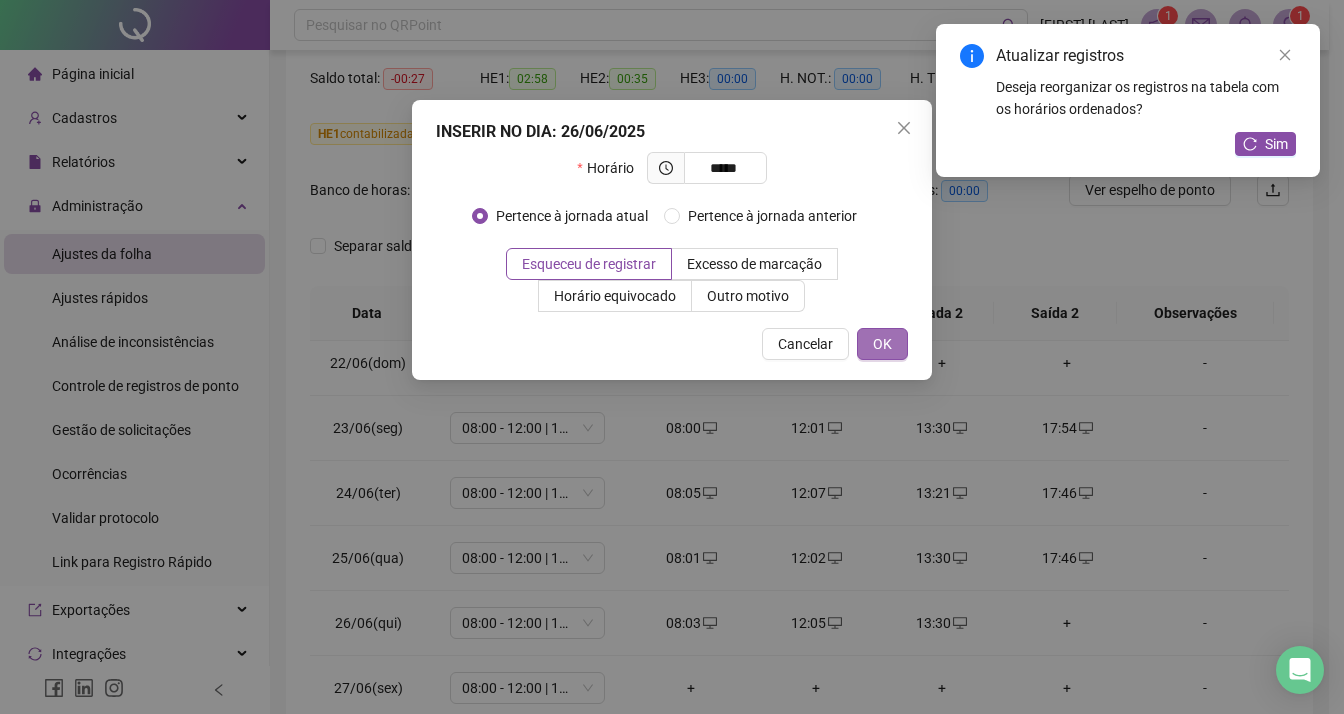 click on "OK" at bounding box center [882, 344] 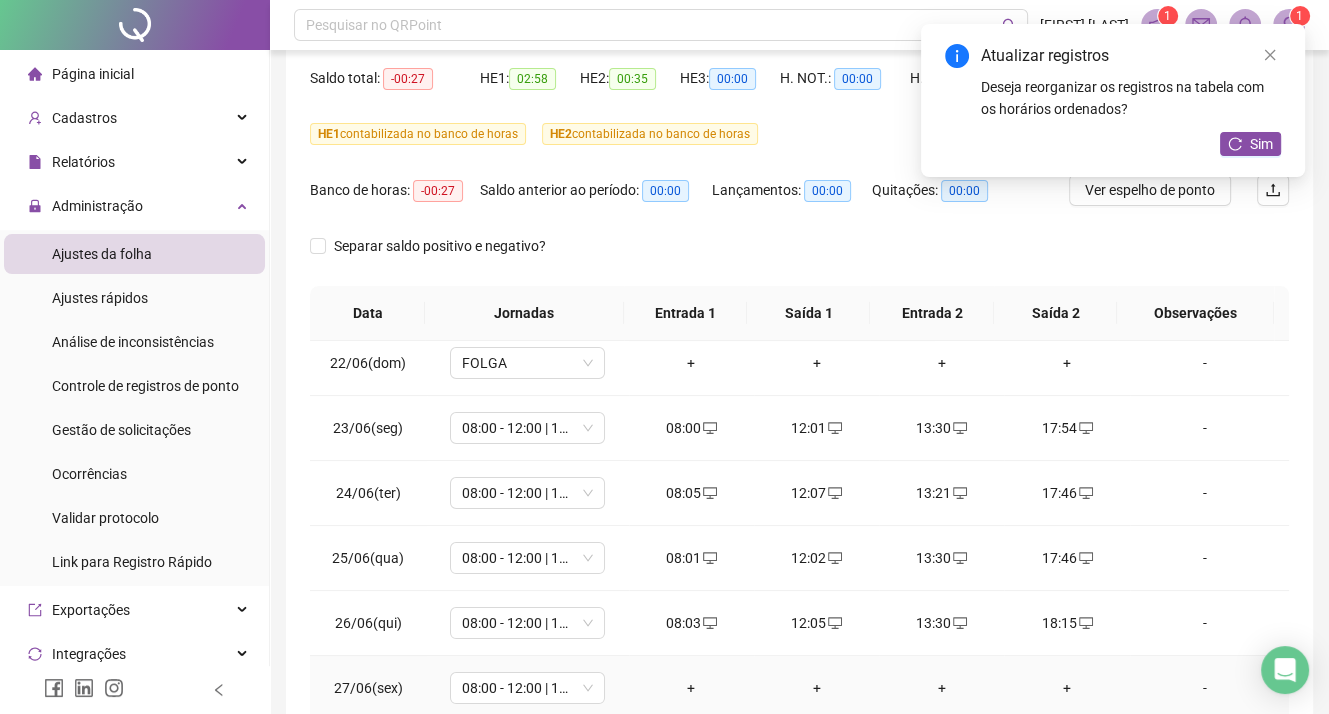 scroll, scrollTop: 500, scrollLeft: 0, axis: vertical 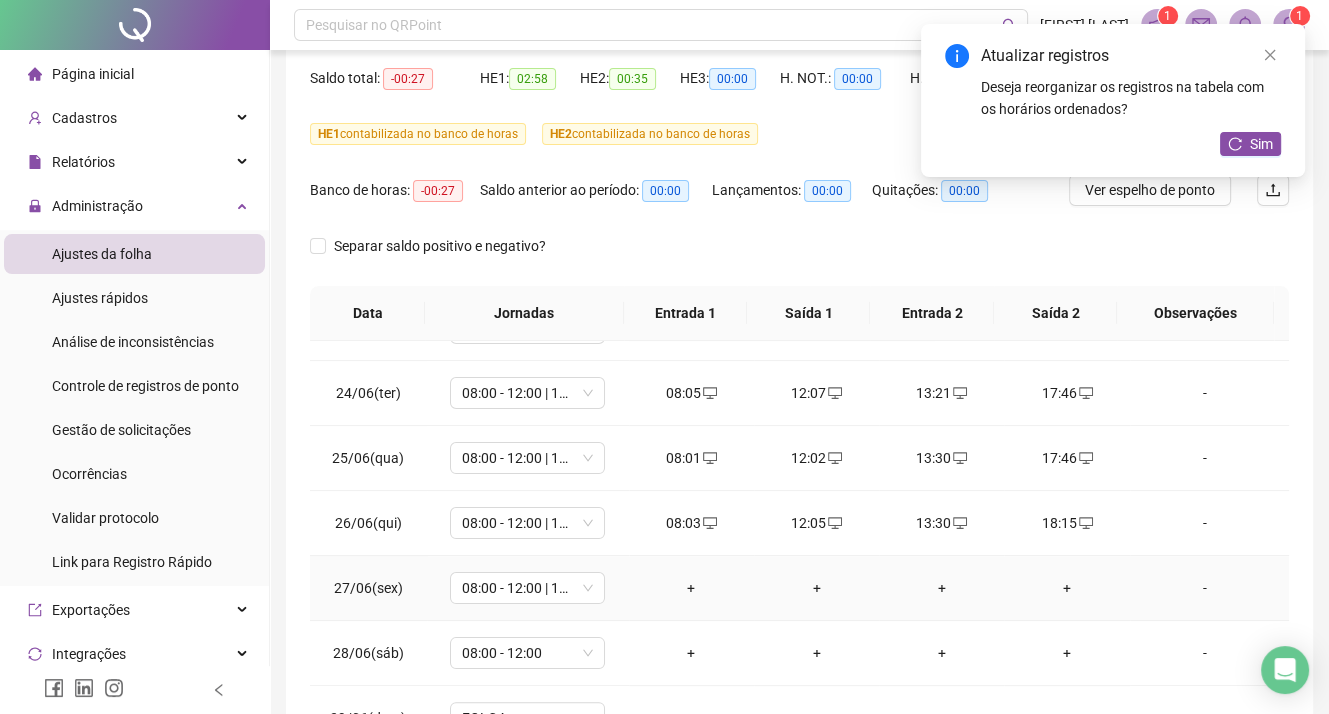 click on "+" at bounding box center (691, 588) 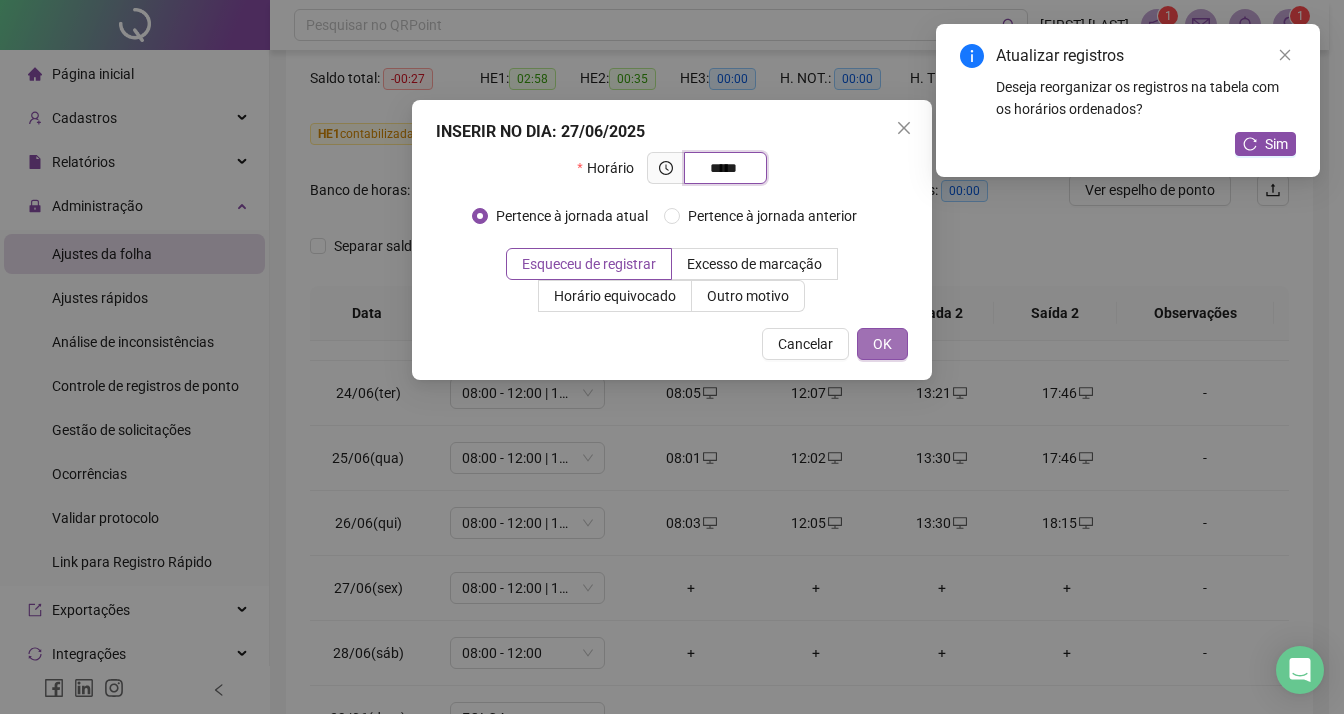 type on "*****" 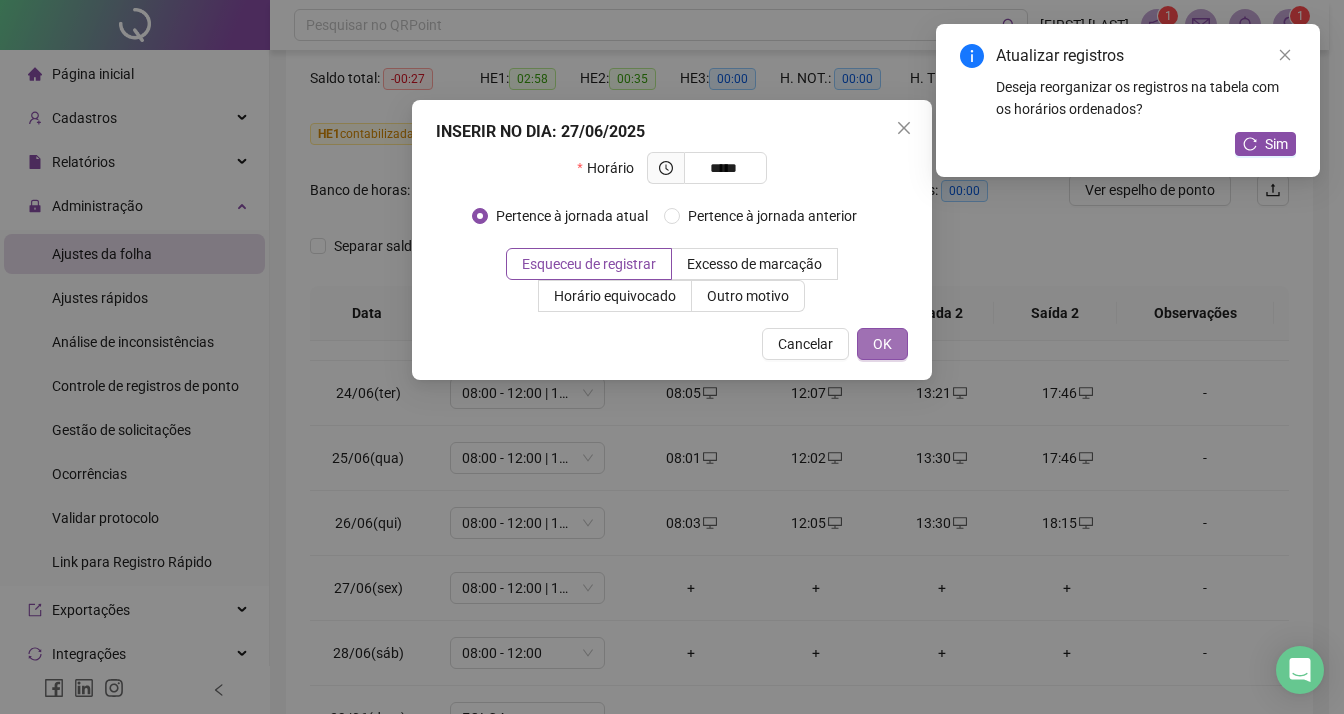click on "OK" at bounding box center (882, 344) 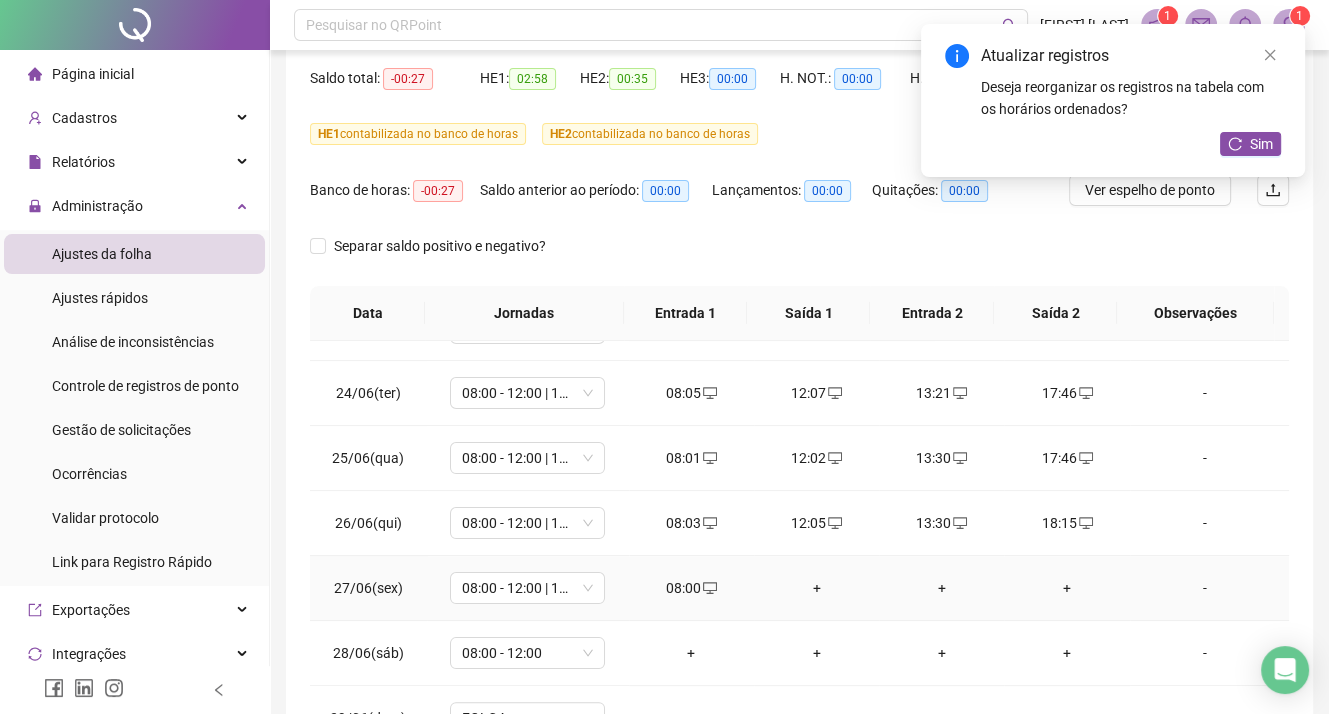 click on "+" at bounding box center (816, 588) 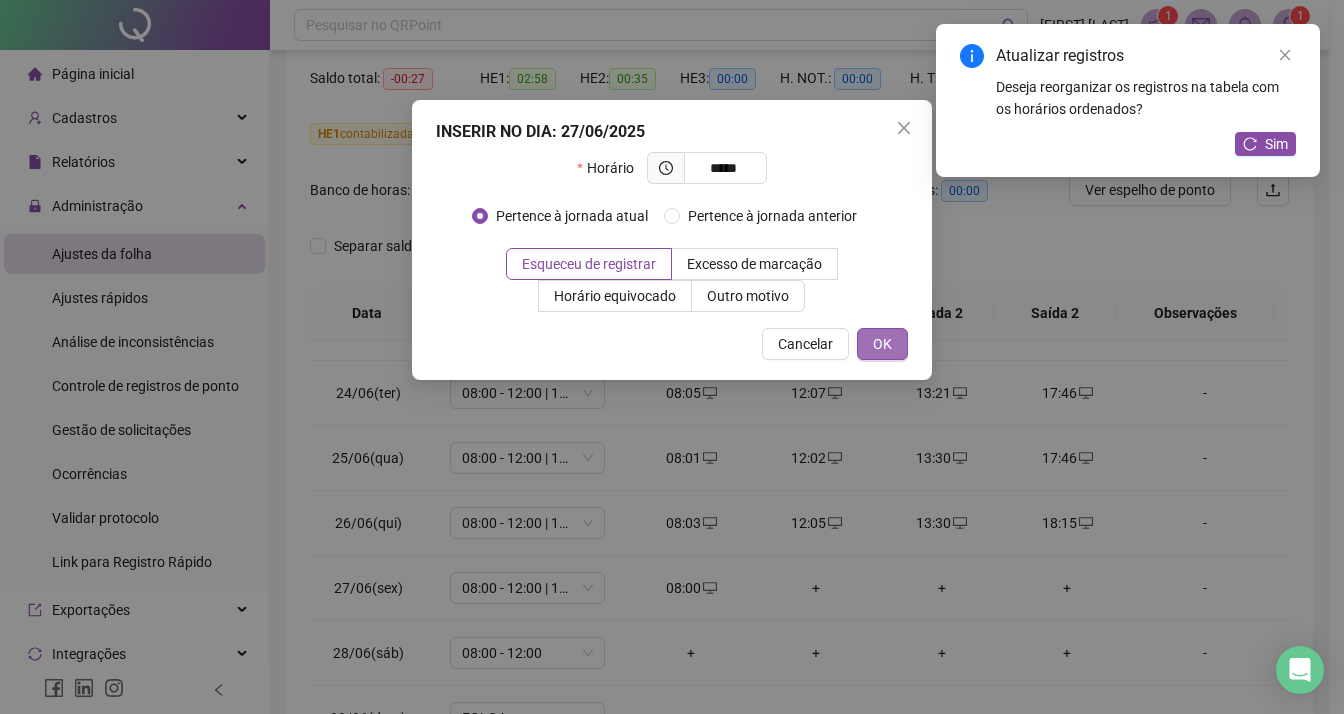 type on "*****" 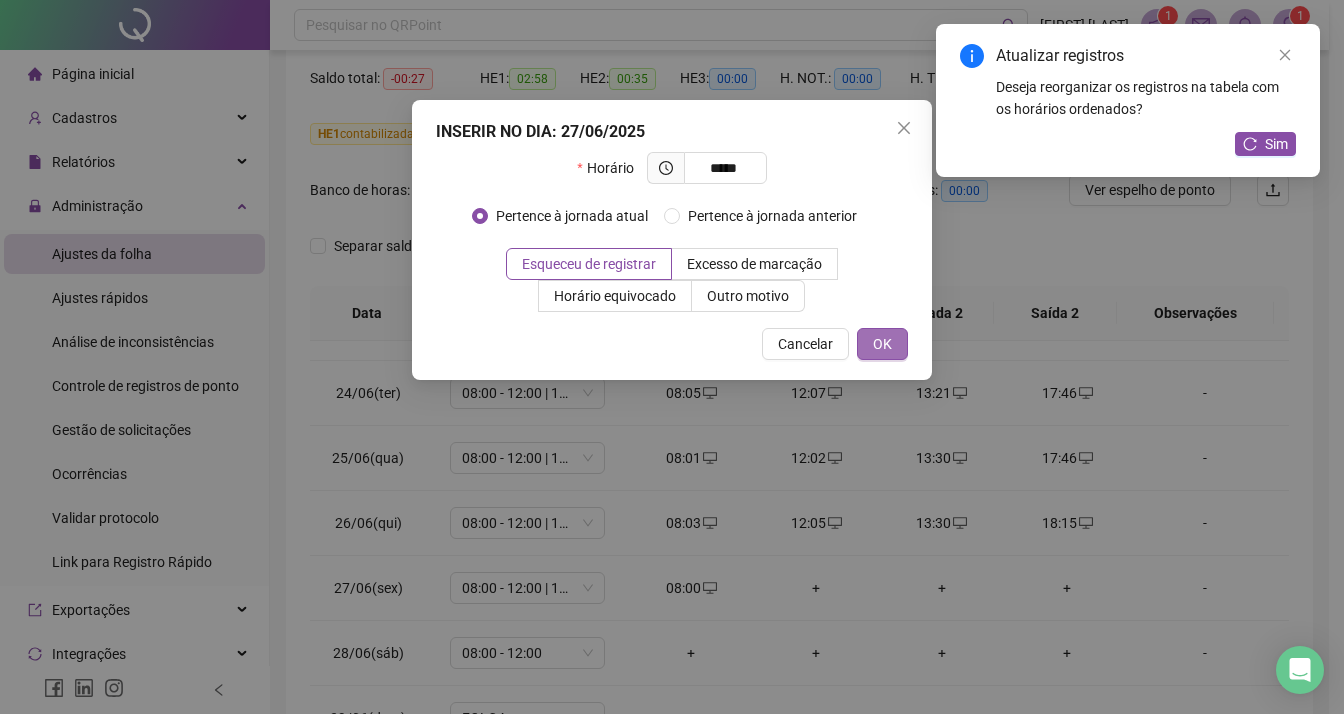 click on "OK" at bounding box center (882, 344) 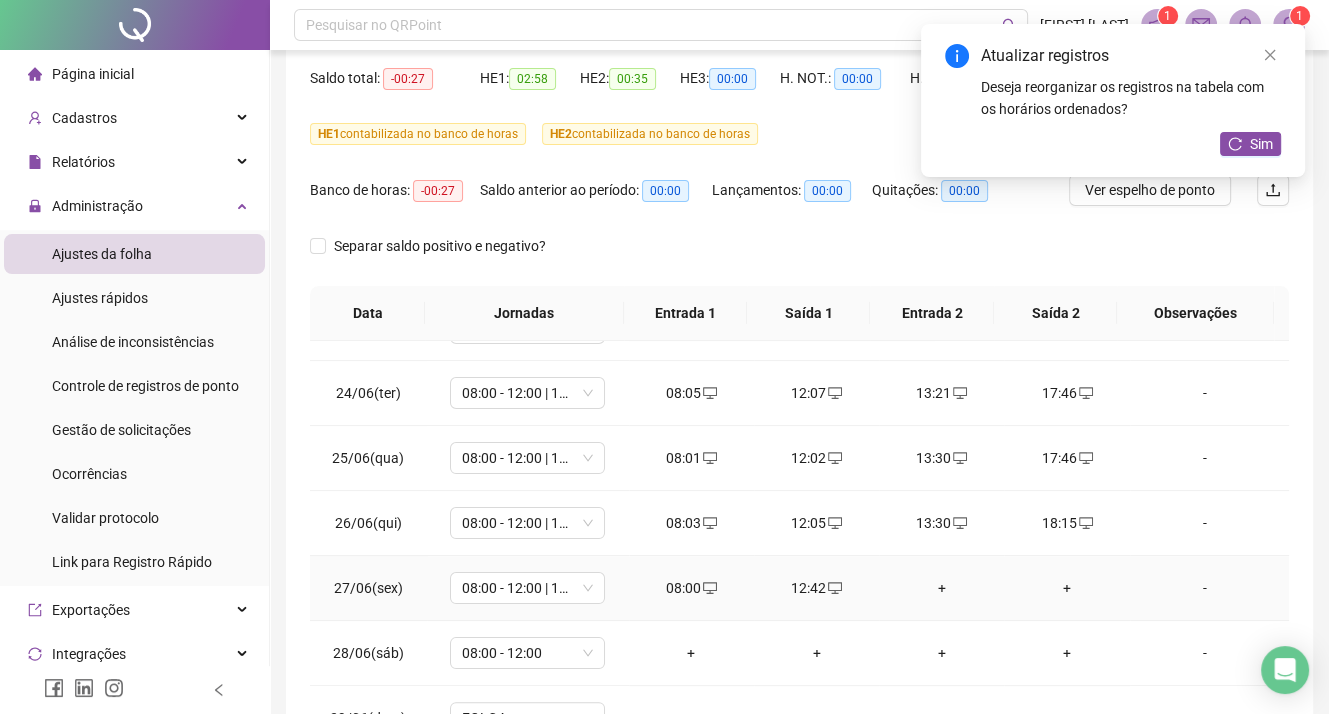 click on "+" at bounding box center [941, 588] 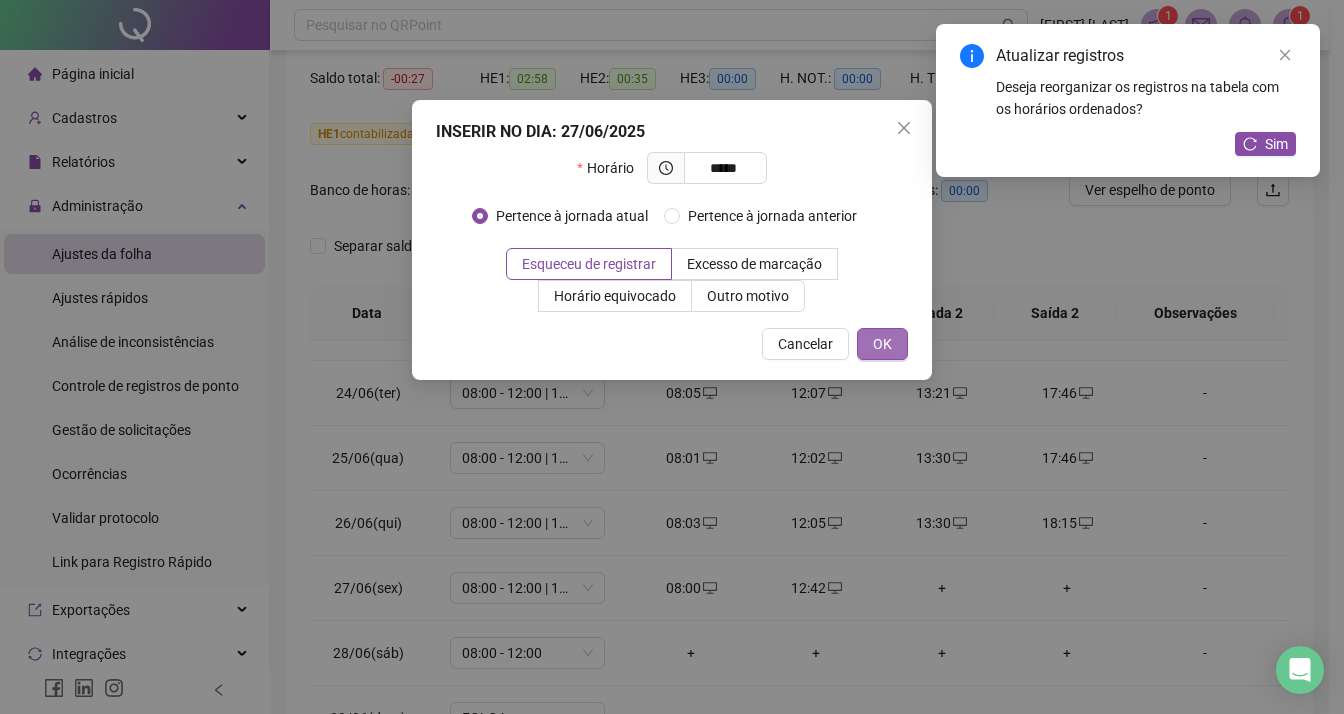 type on "*****" 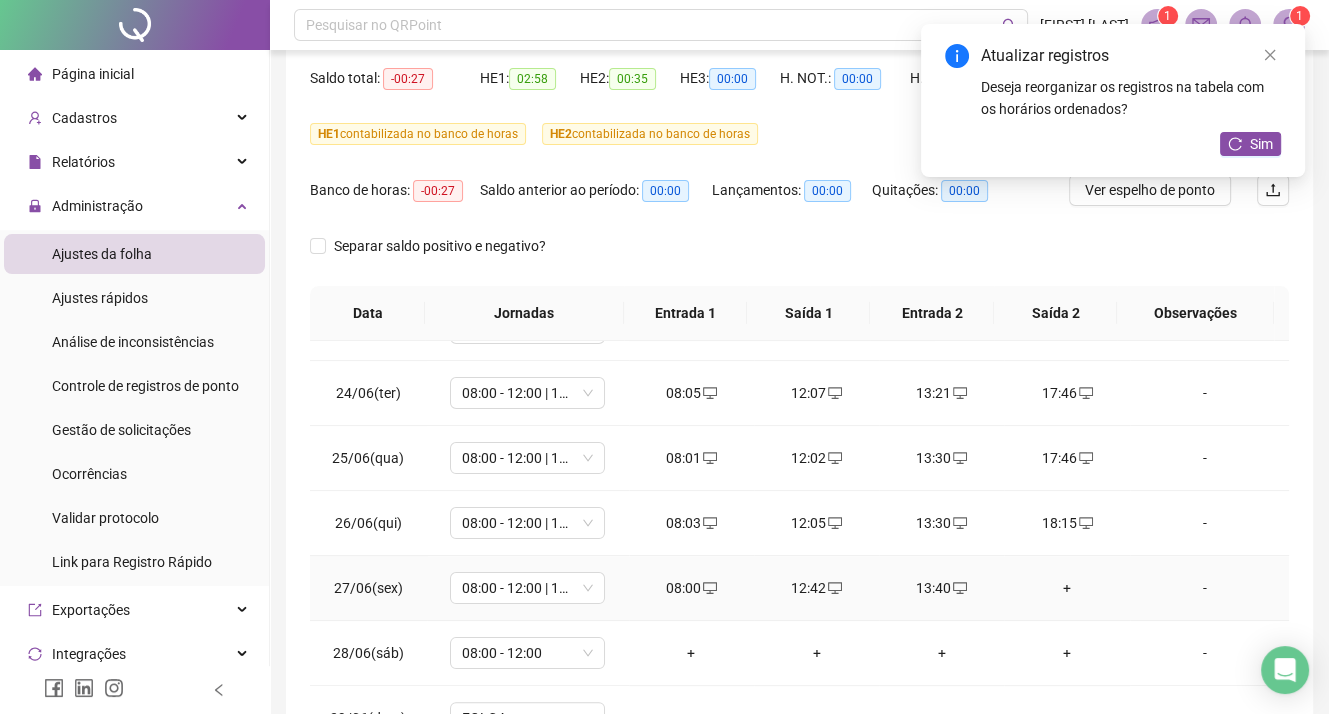click on "+" at bounding box center (1066, 588) 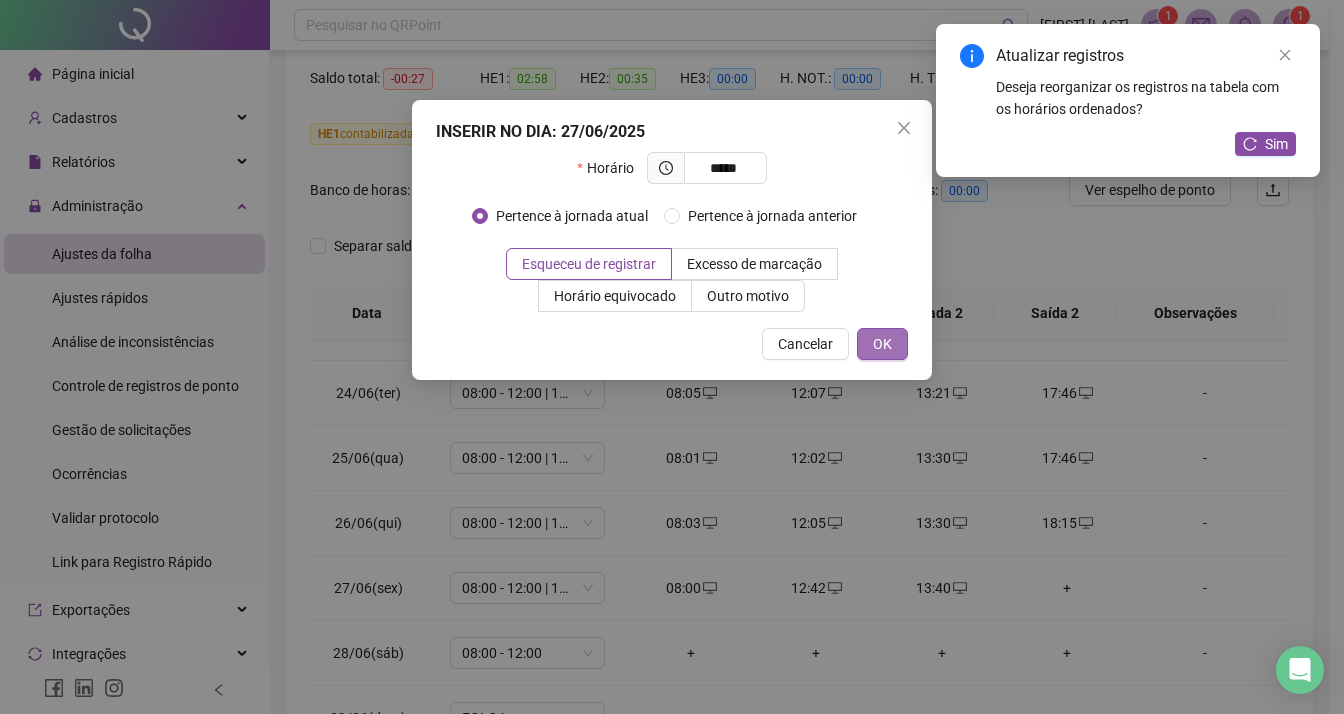 type on "*****" 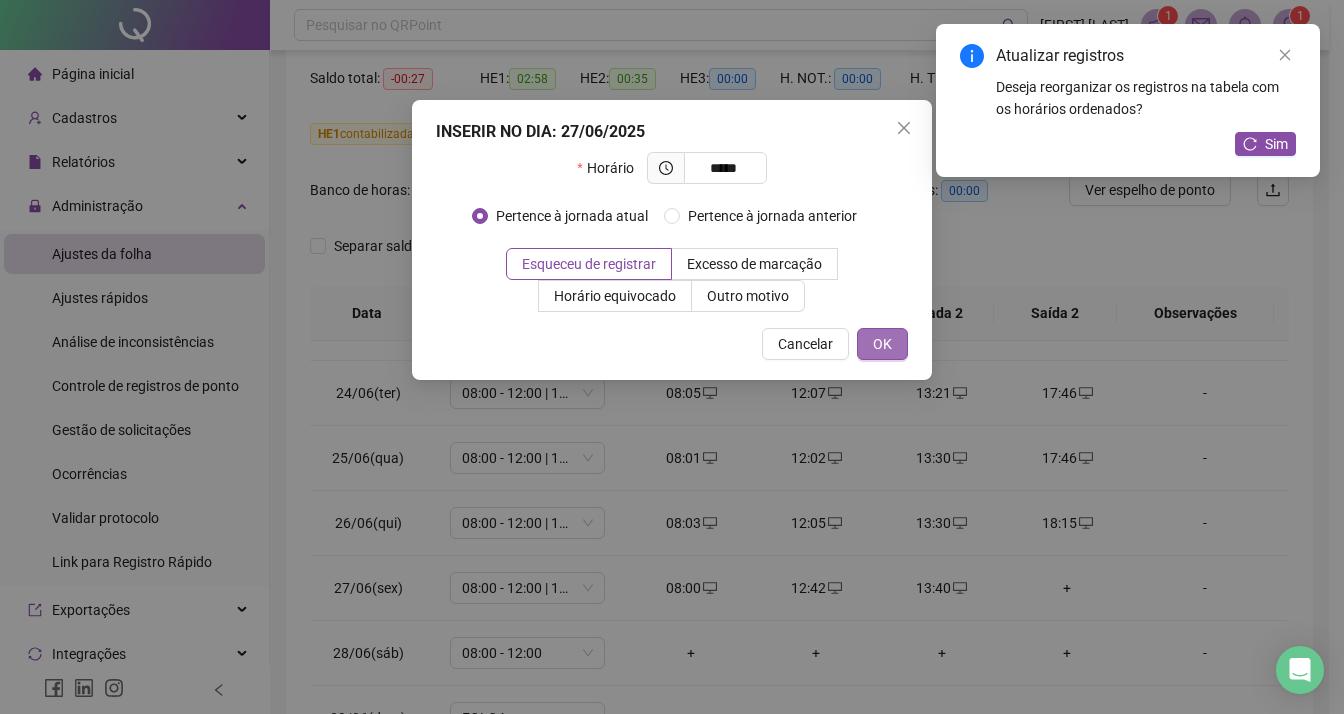 click on "OK" at bounding box center (882, 344) 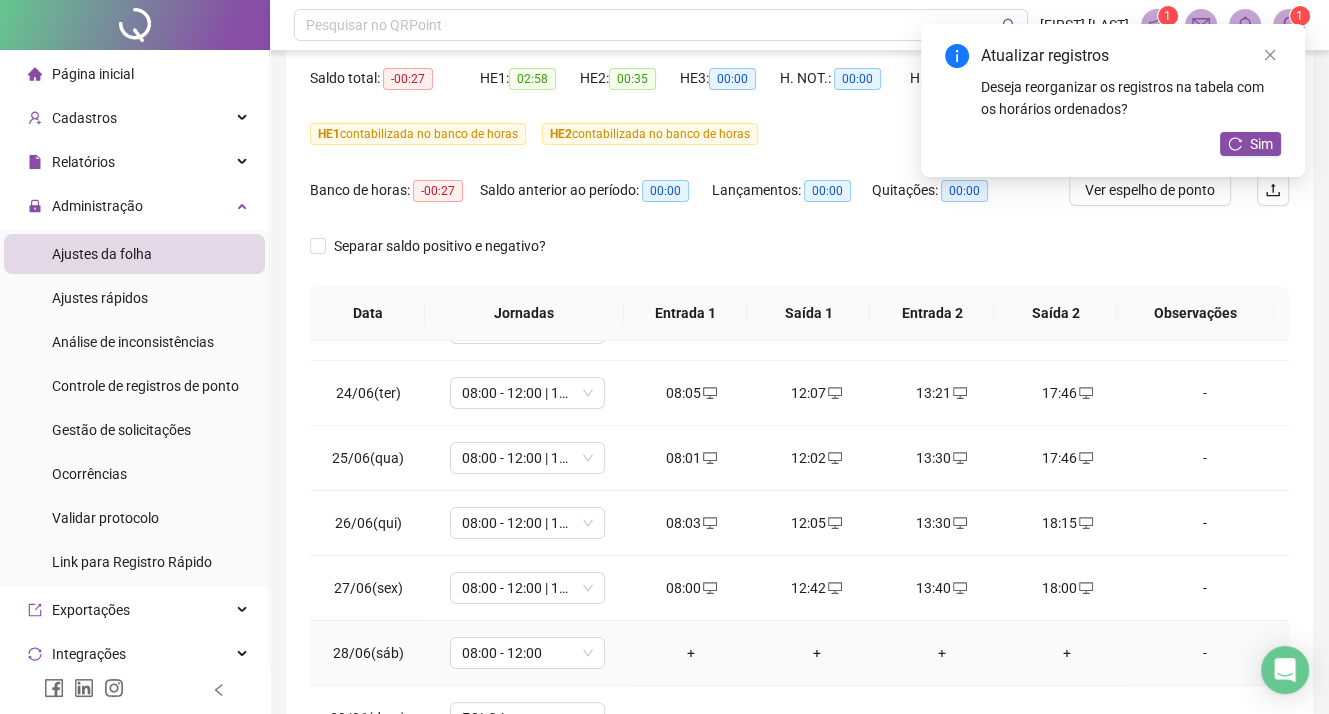 click on "+" at bounding box center [691, 653] 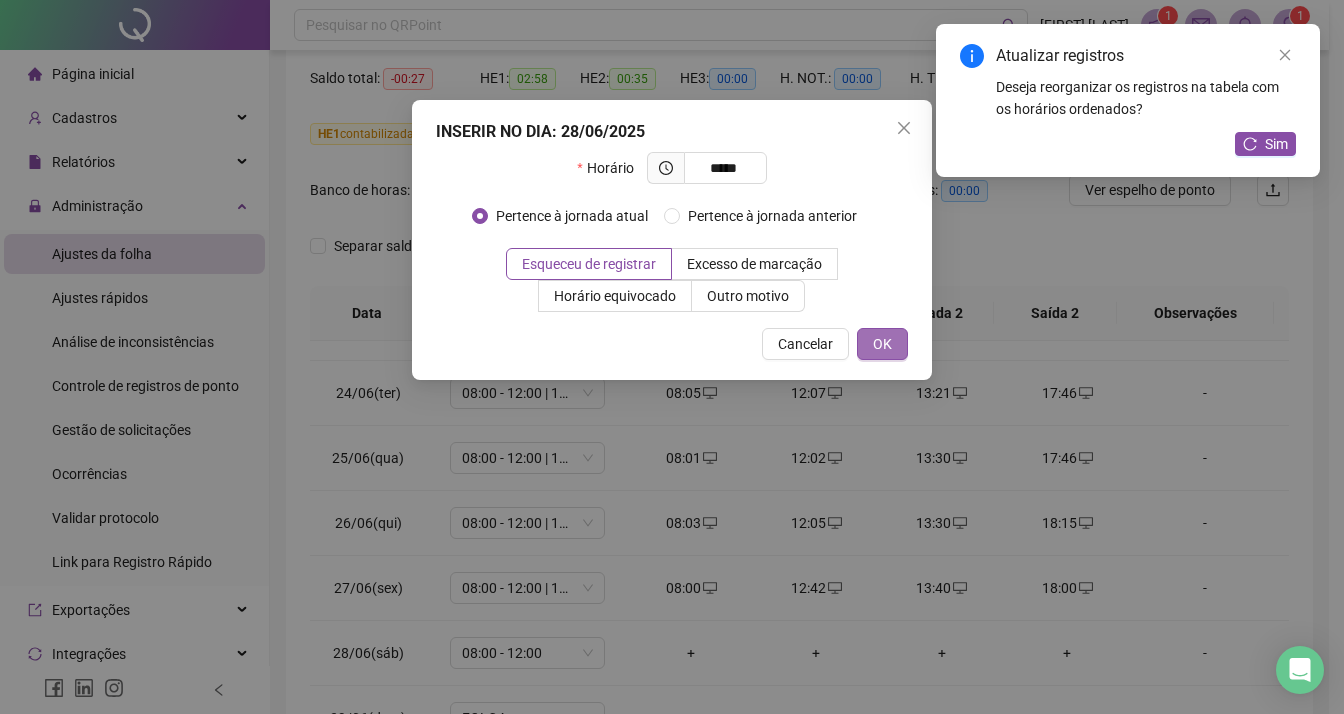 type on "*****" 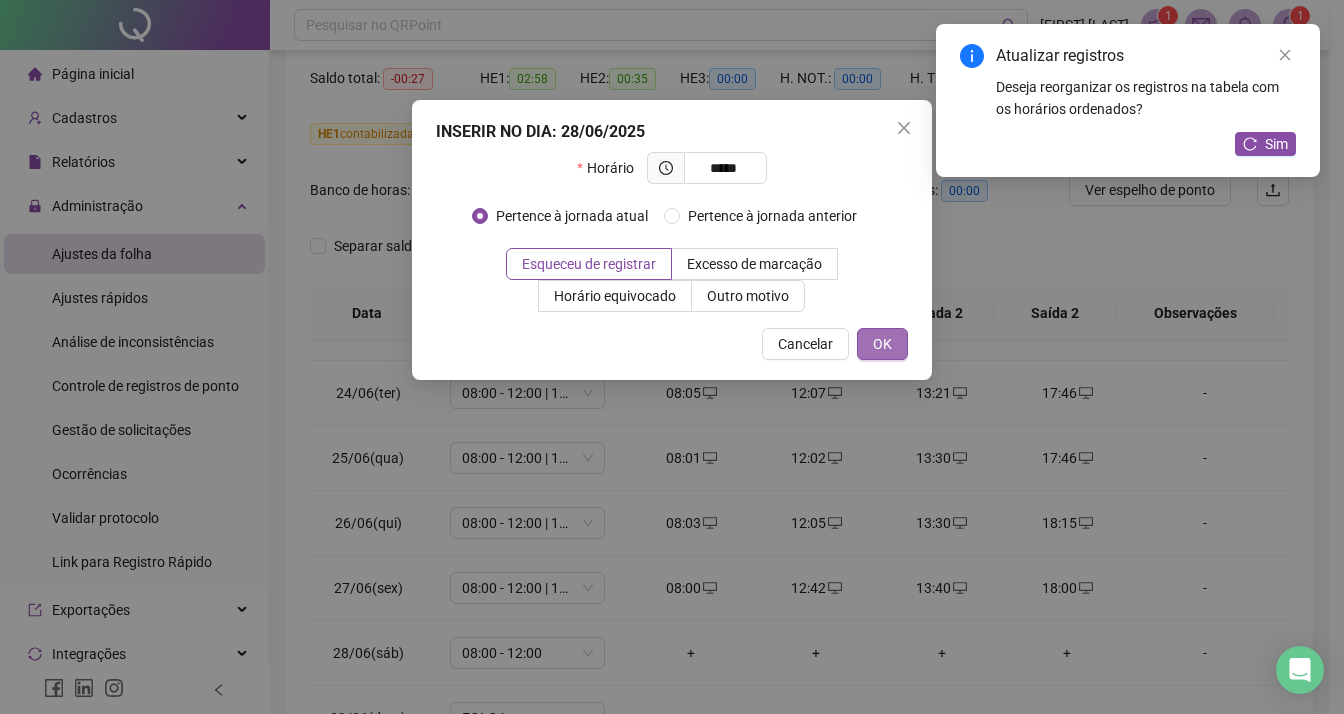 click on "OK" at bounding box center (882, 344) 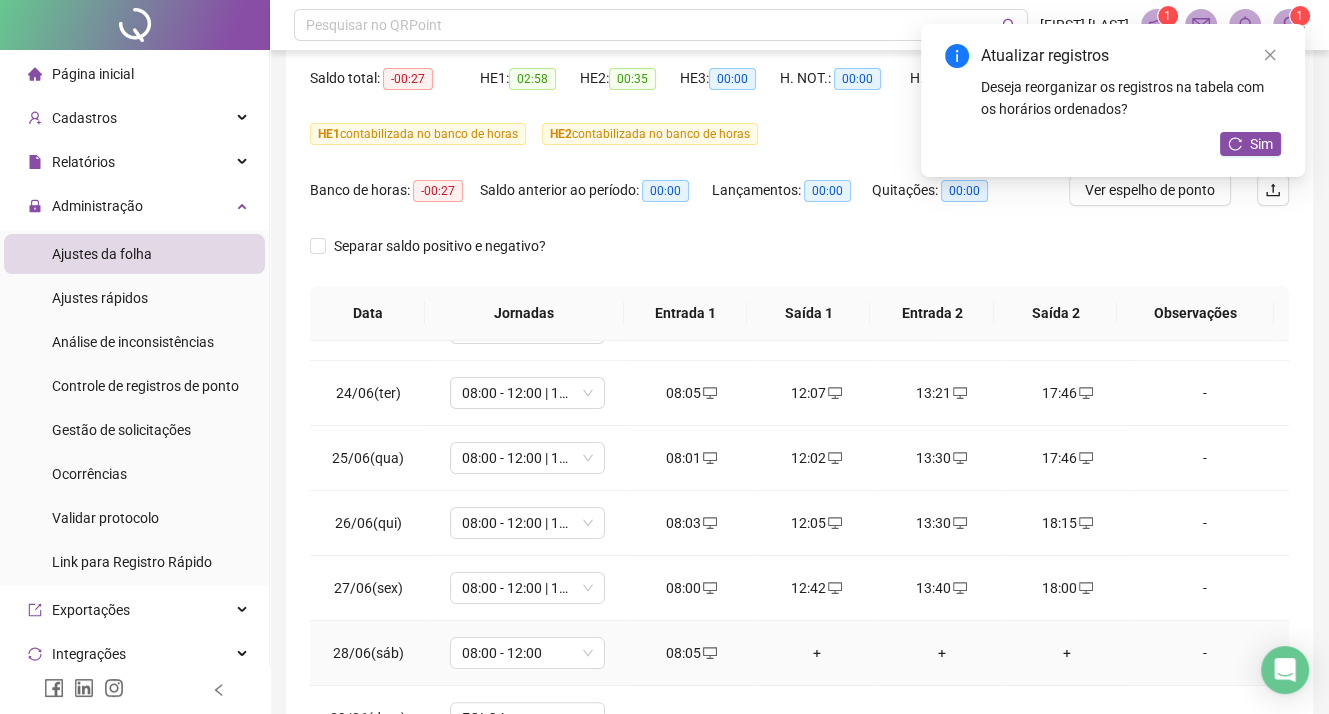 click on "+" at bounding box center [816, 653] 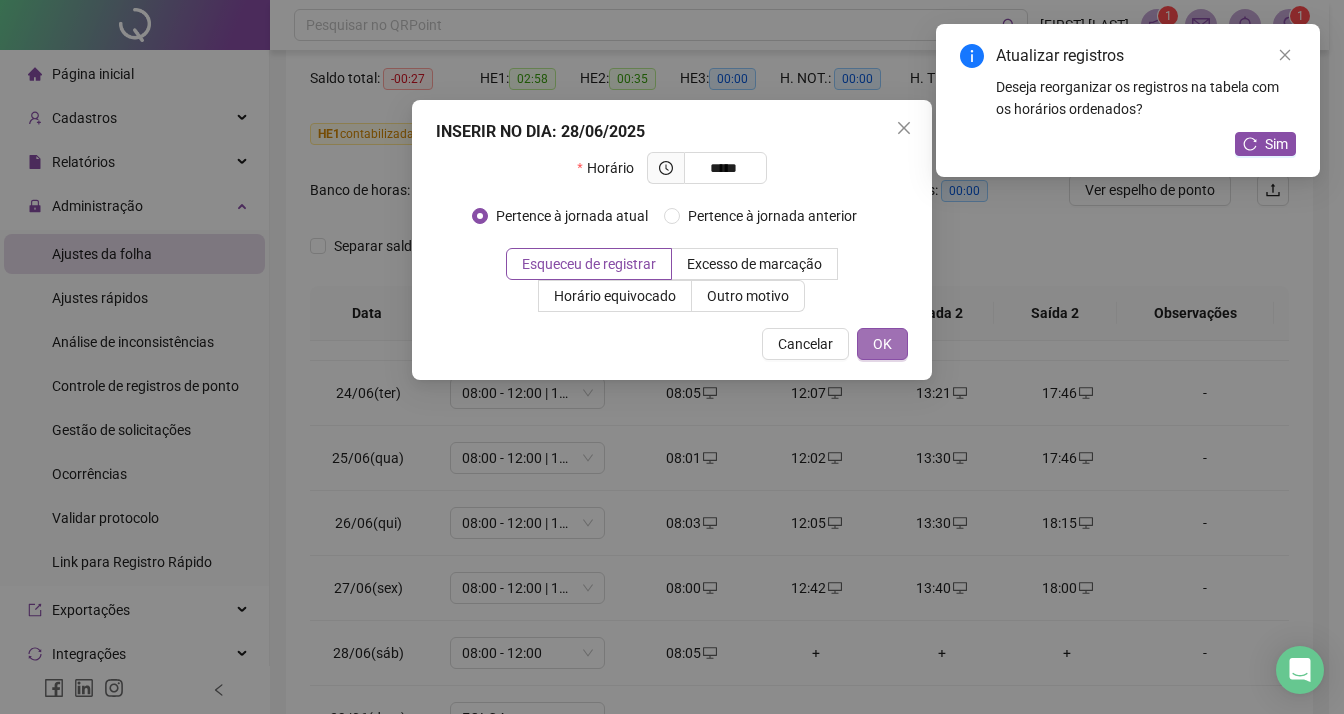 type on "*****" 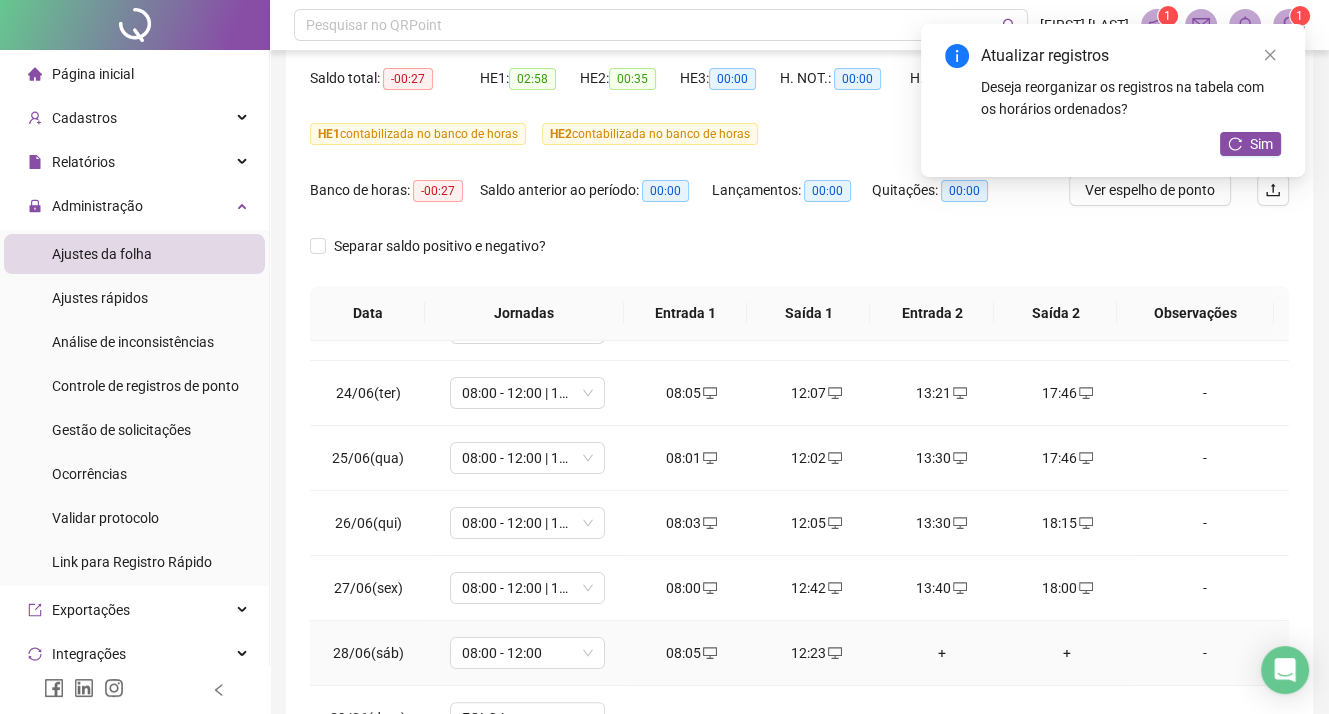 click on "+" at bounding box center [941, 653] 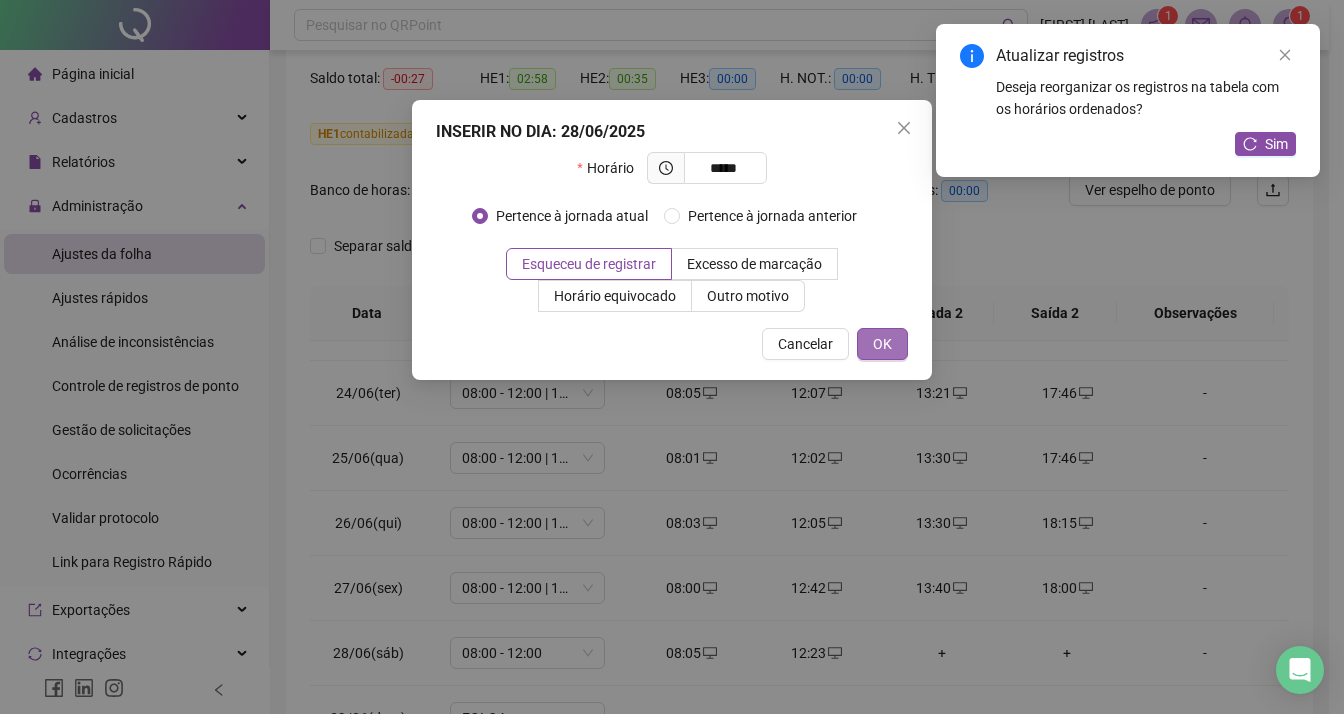 type on "*****" 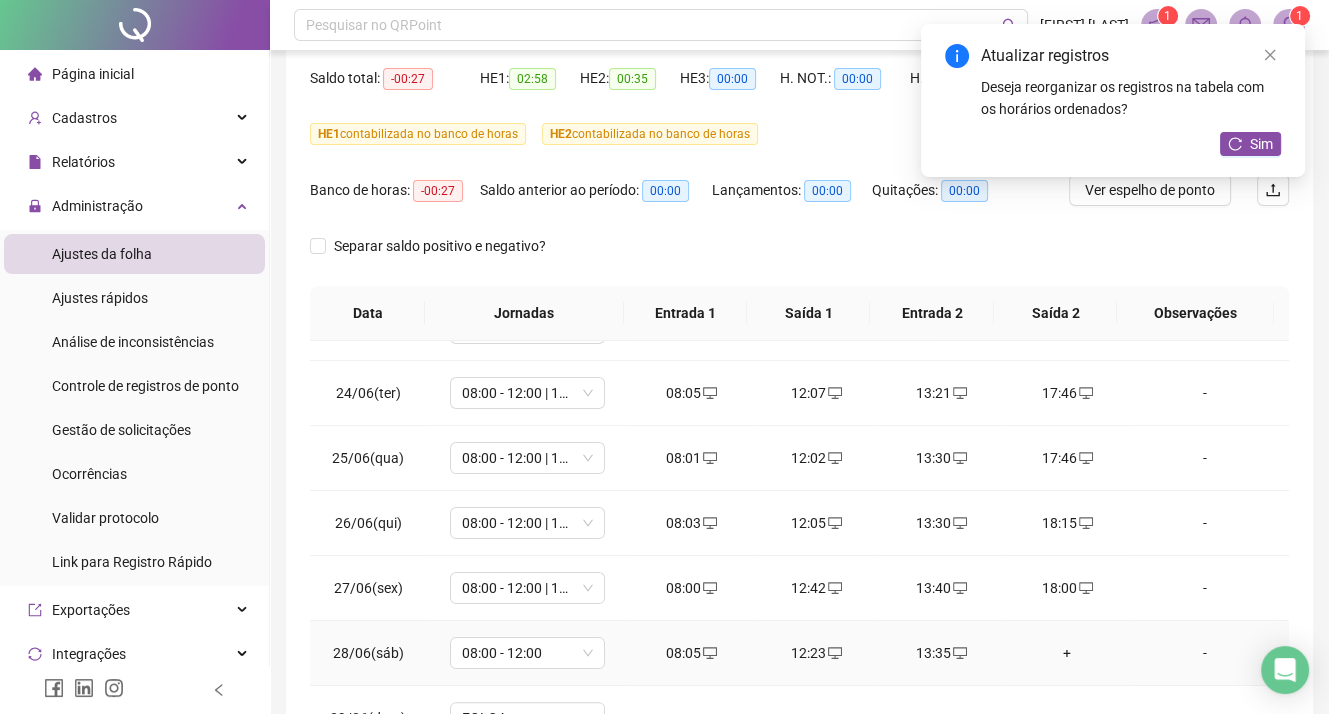 click on "+" at bounding box center [1066, 653] 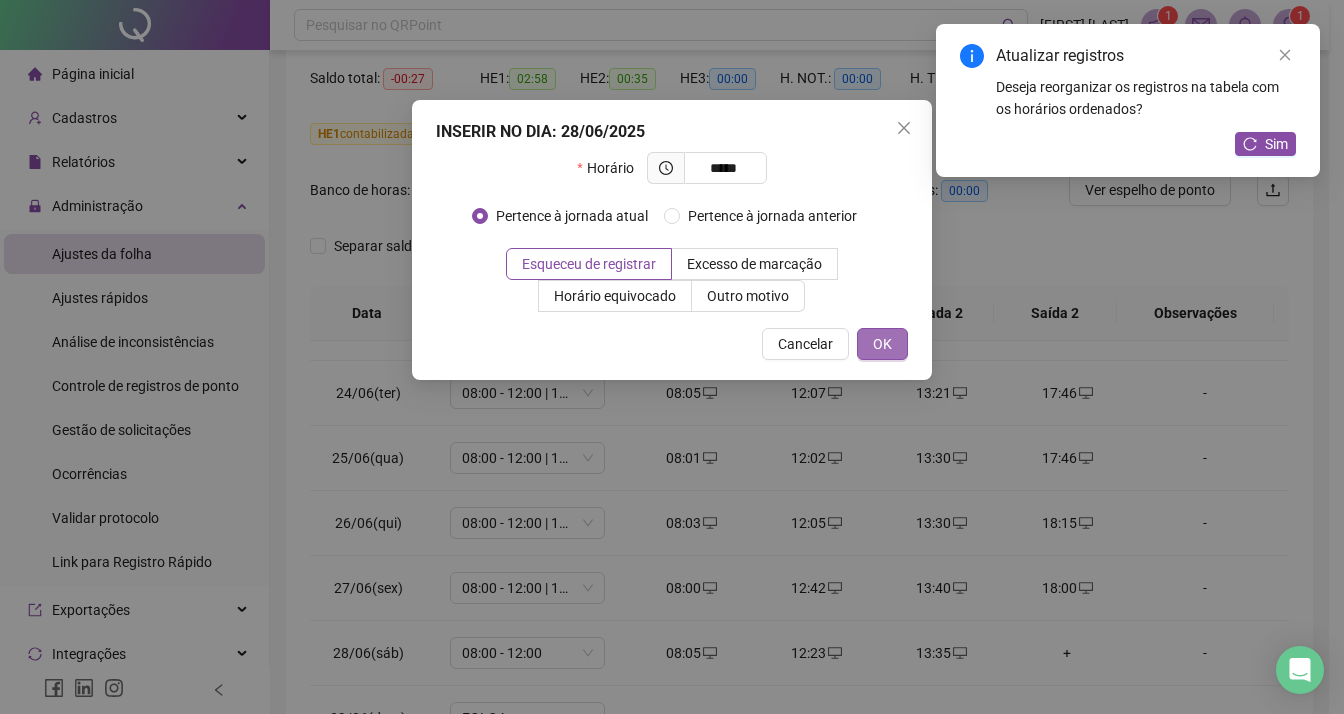 type on "*****" 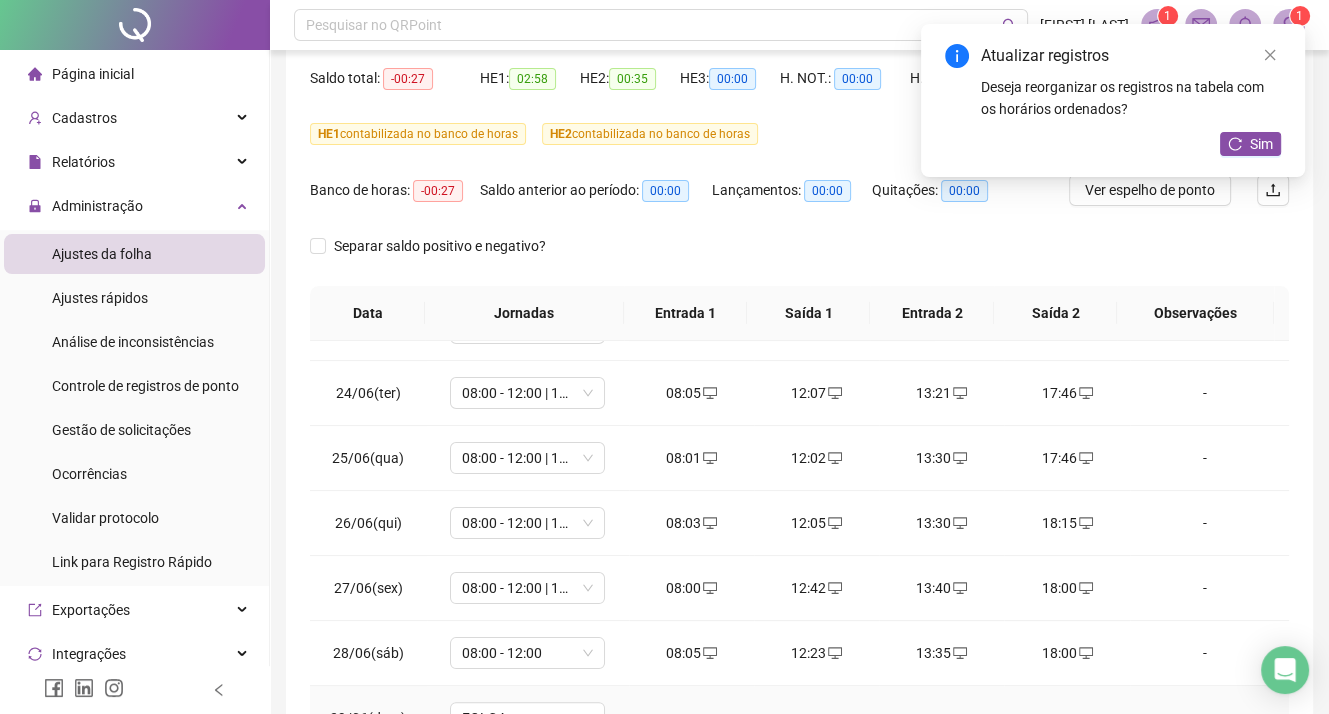 scroll, scrollTop: 544, scrollLeft: 0, axis: vertical 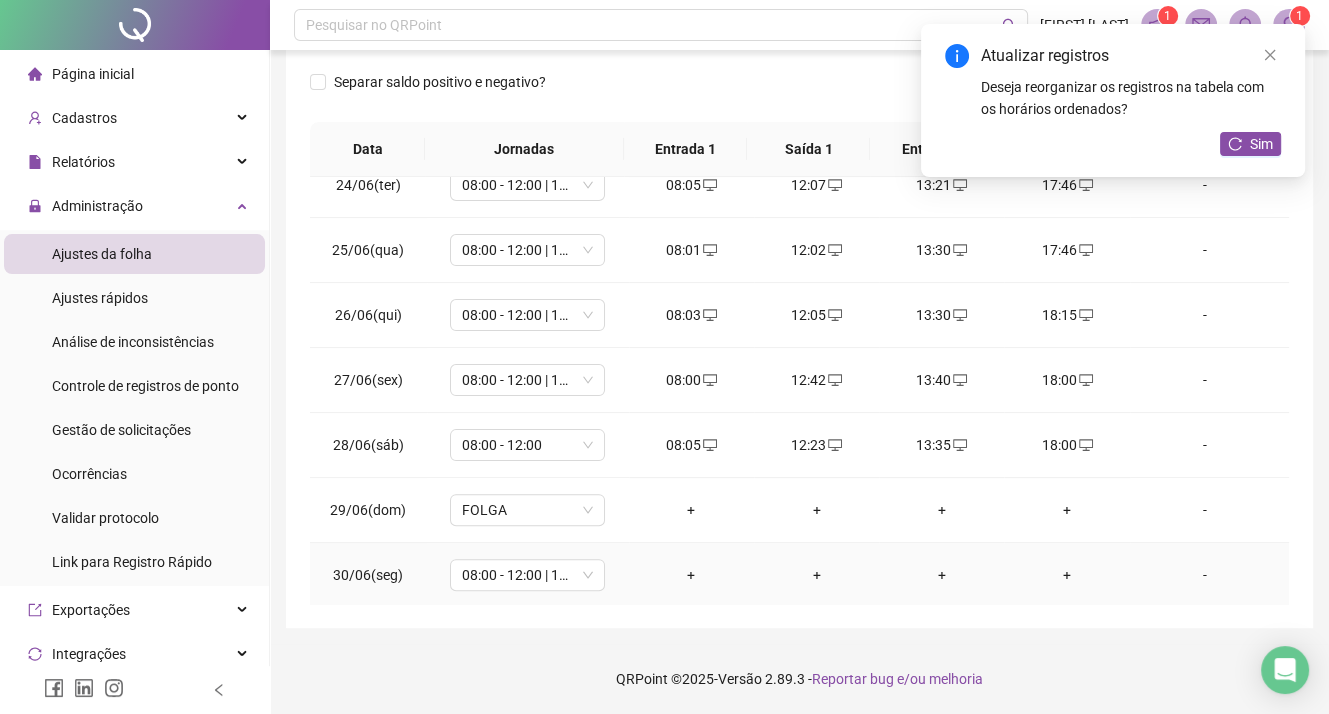 click on "+" at bounding box center [691, 575] 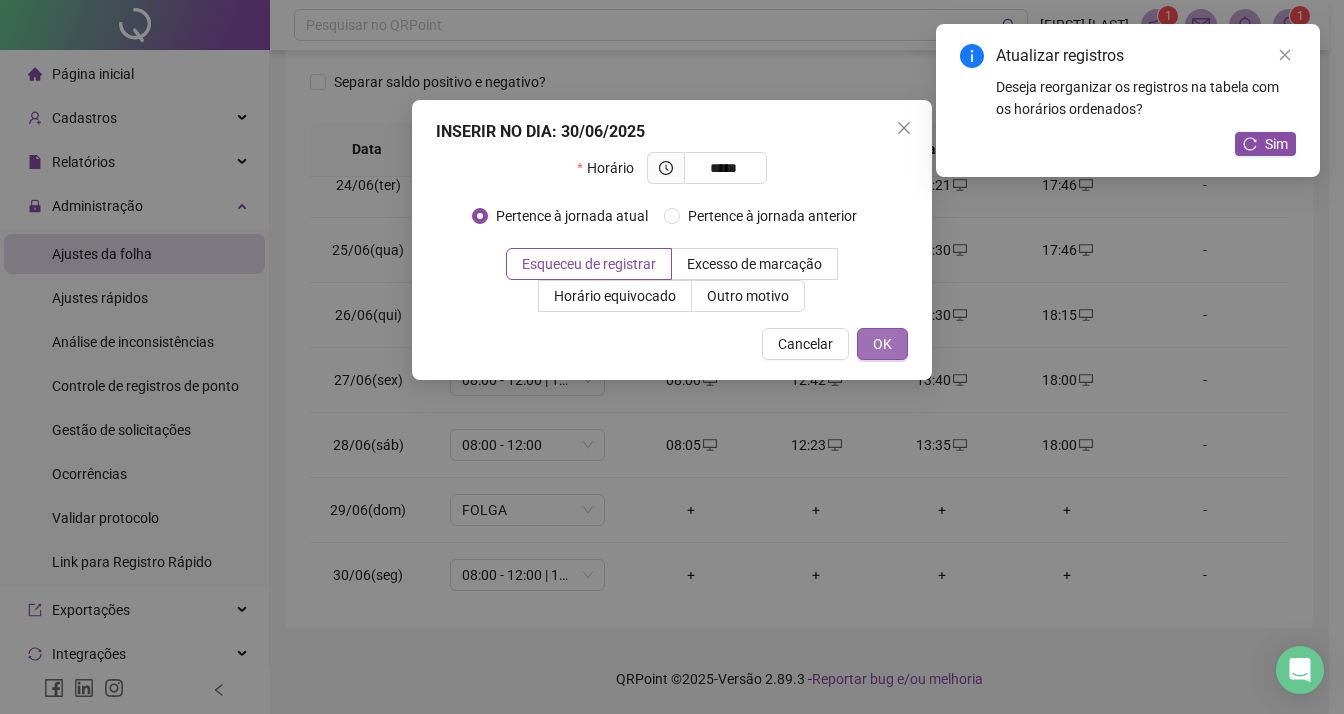 type on "*****" 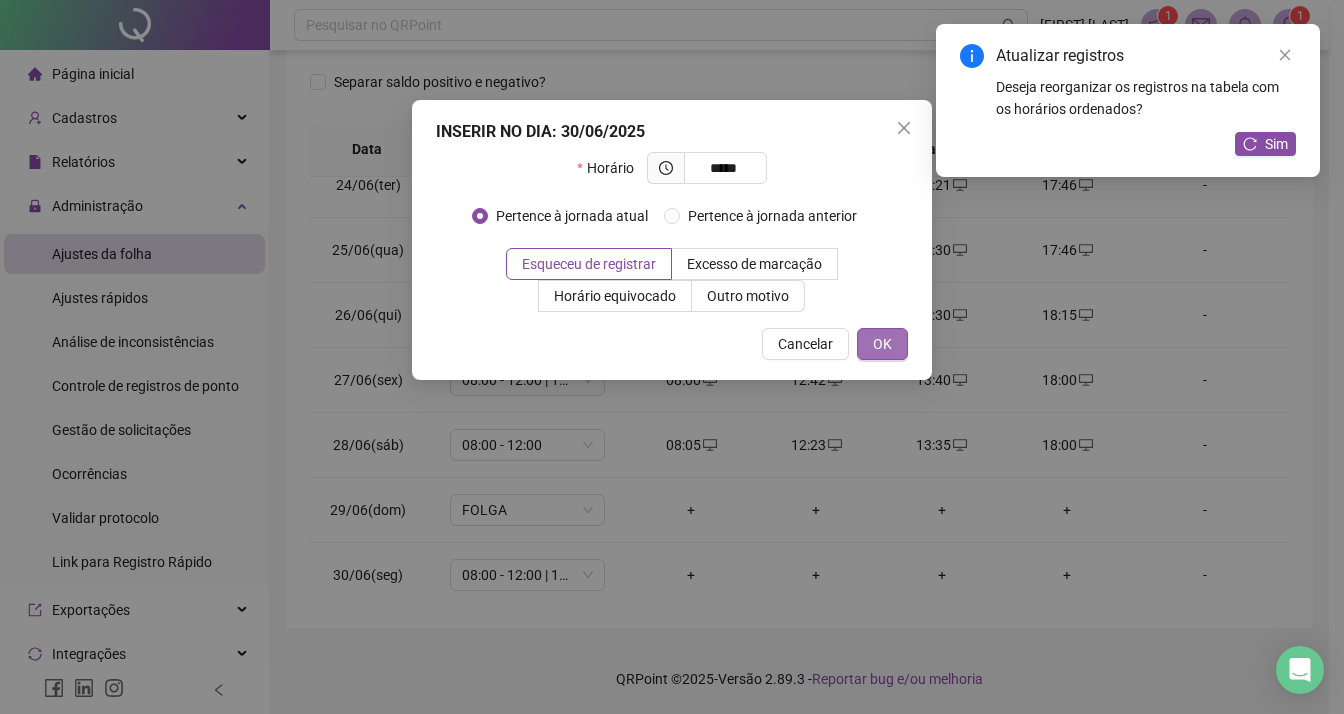 click on "OK" at bounding box center [882, 344] 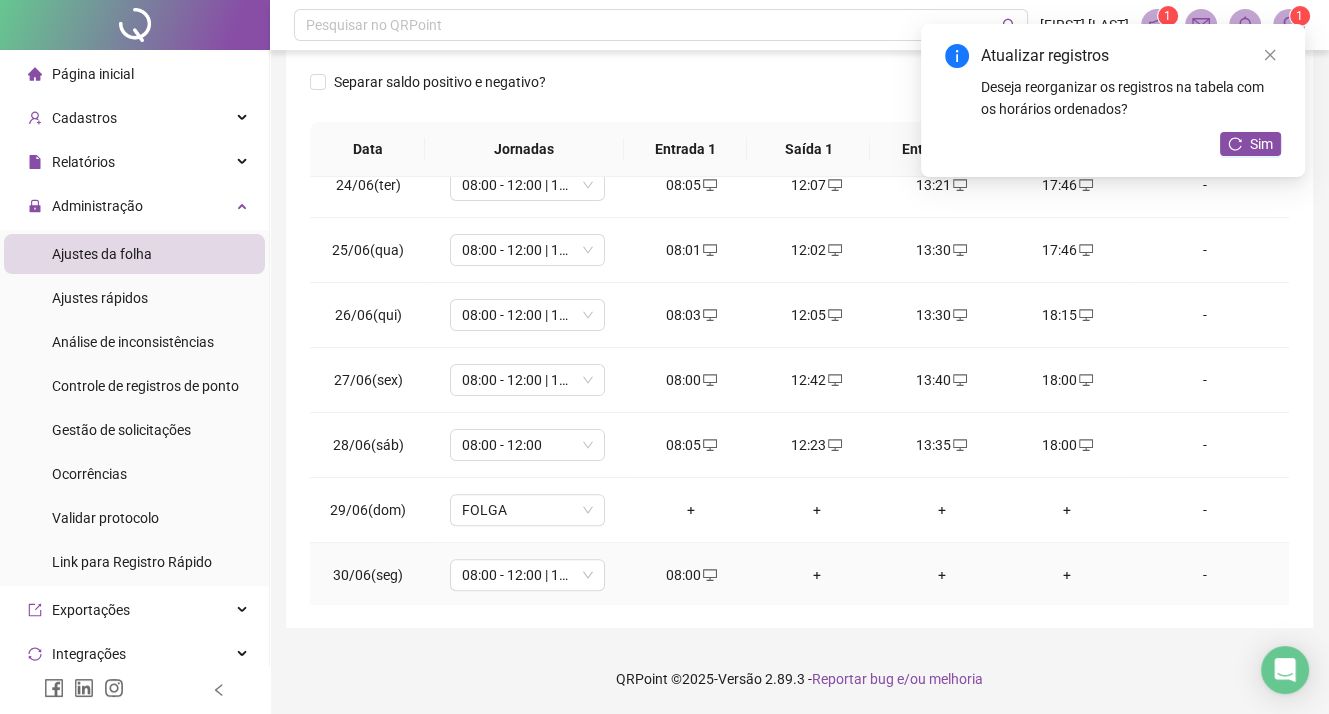 click on "+" at bounding box center (816, 575) 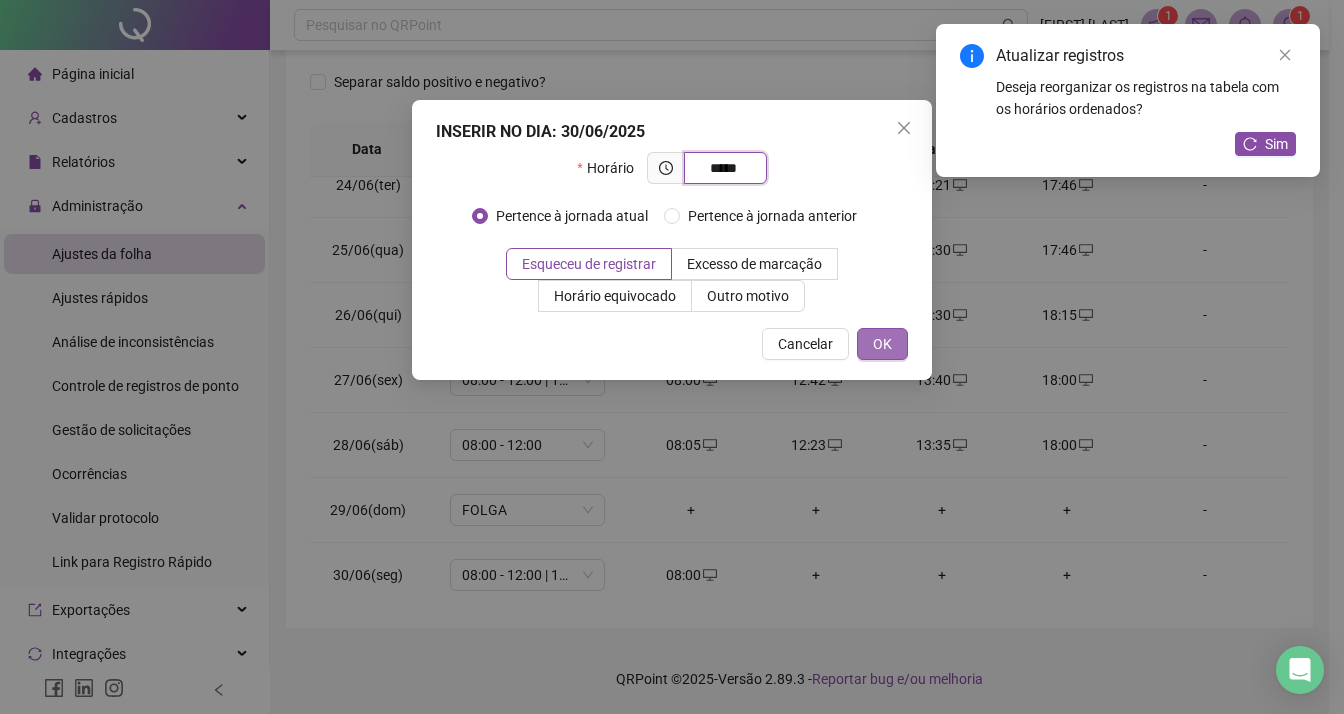 type on "*****" 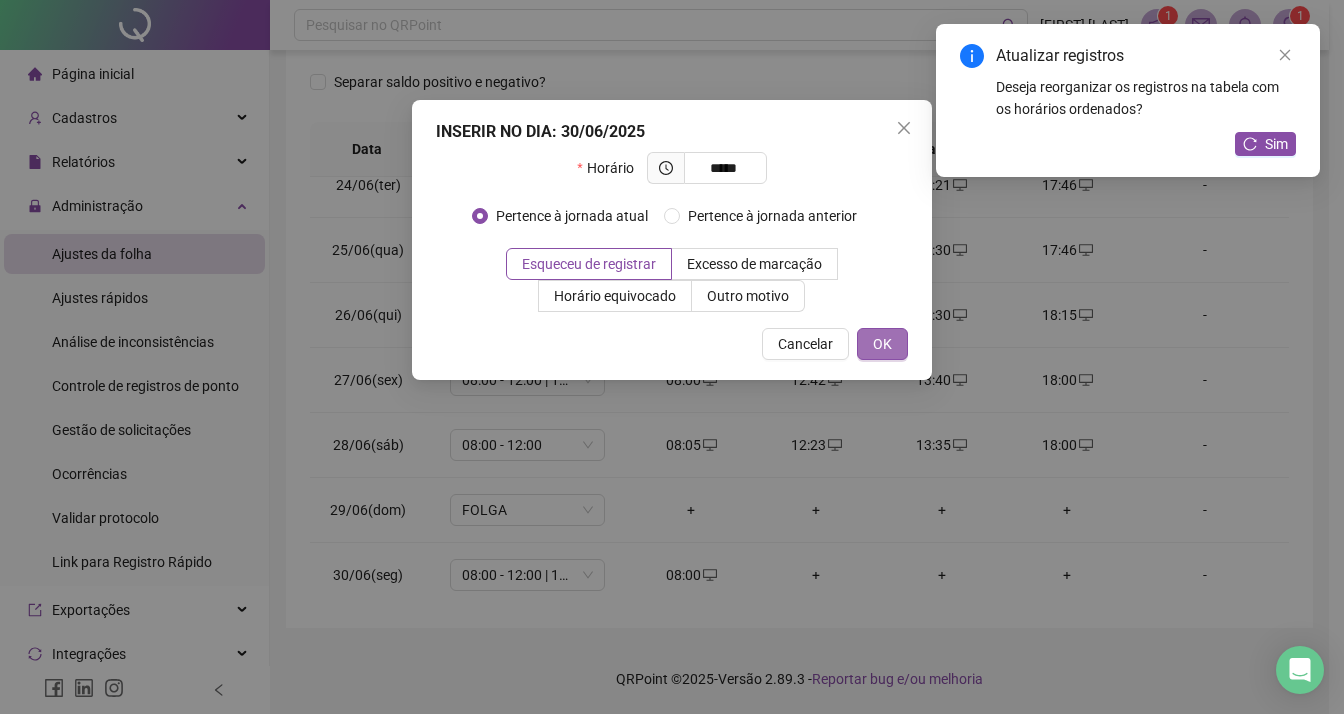 click on "OK" at bounding box center (882, 344) 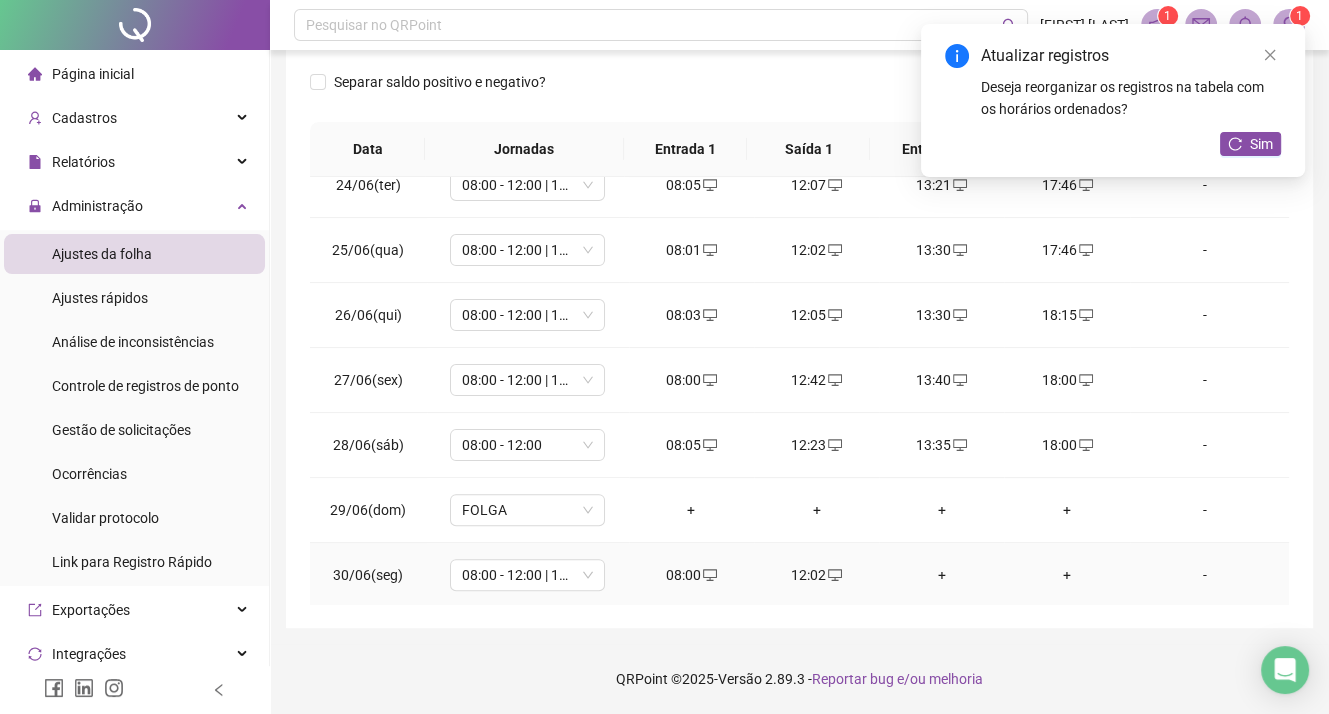 click on "+" at bounding box center [941, 575] 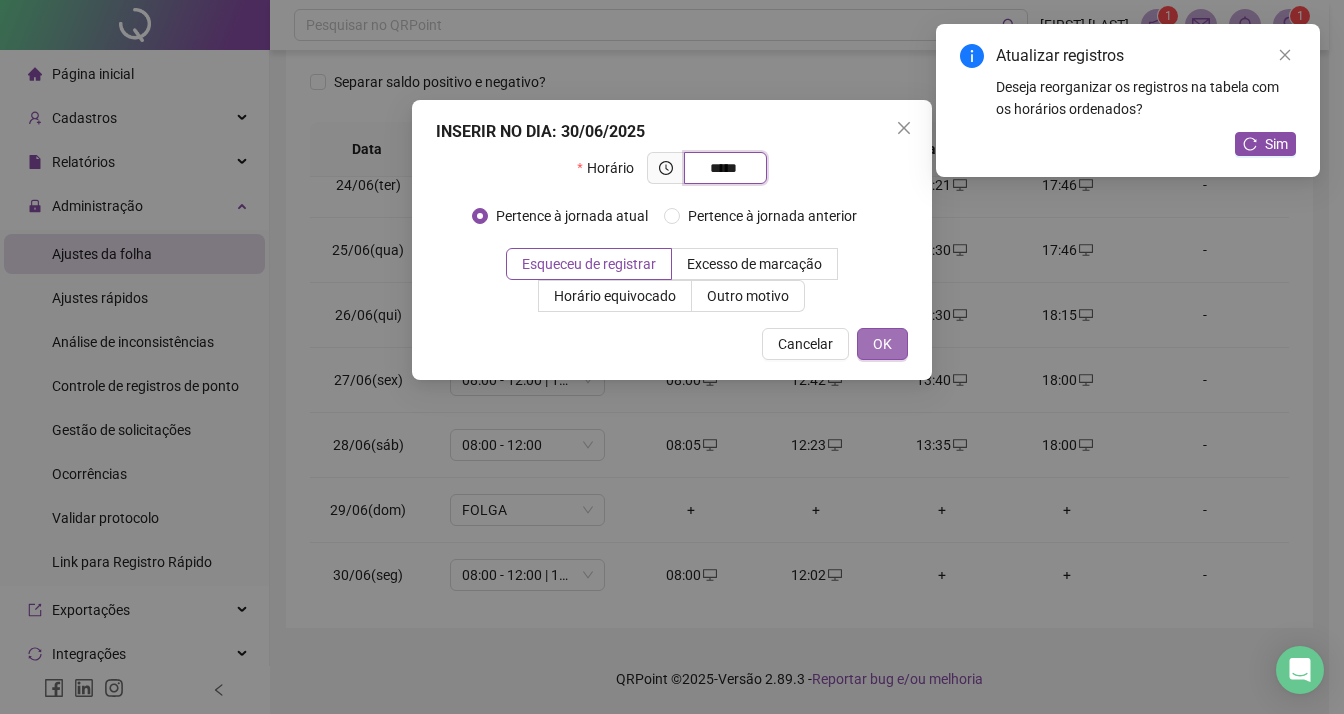 type on "*****" 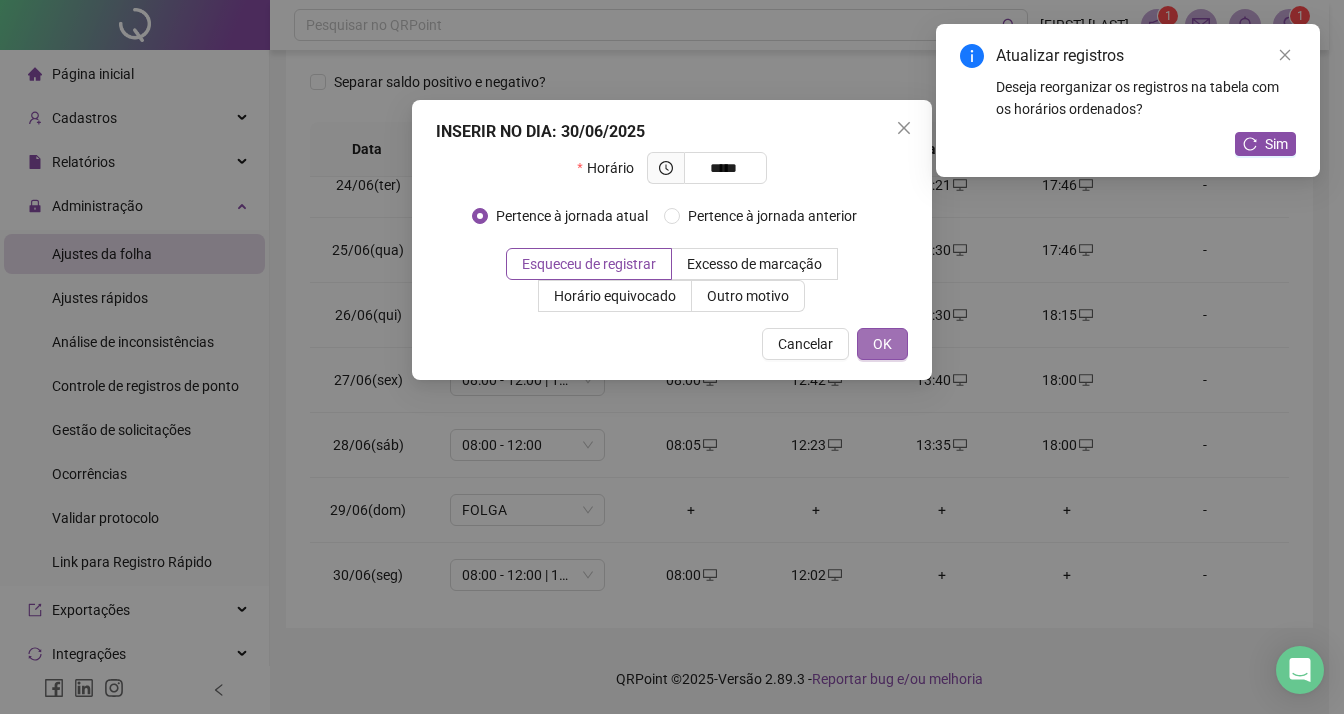 click on "OK" at bounding box center [882, 344] 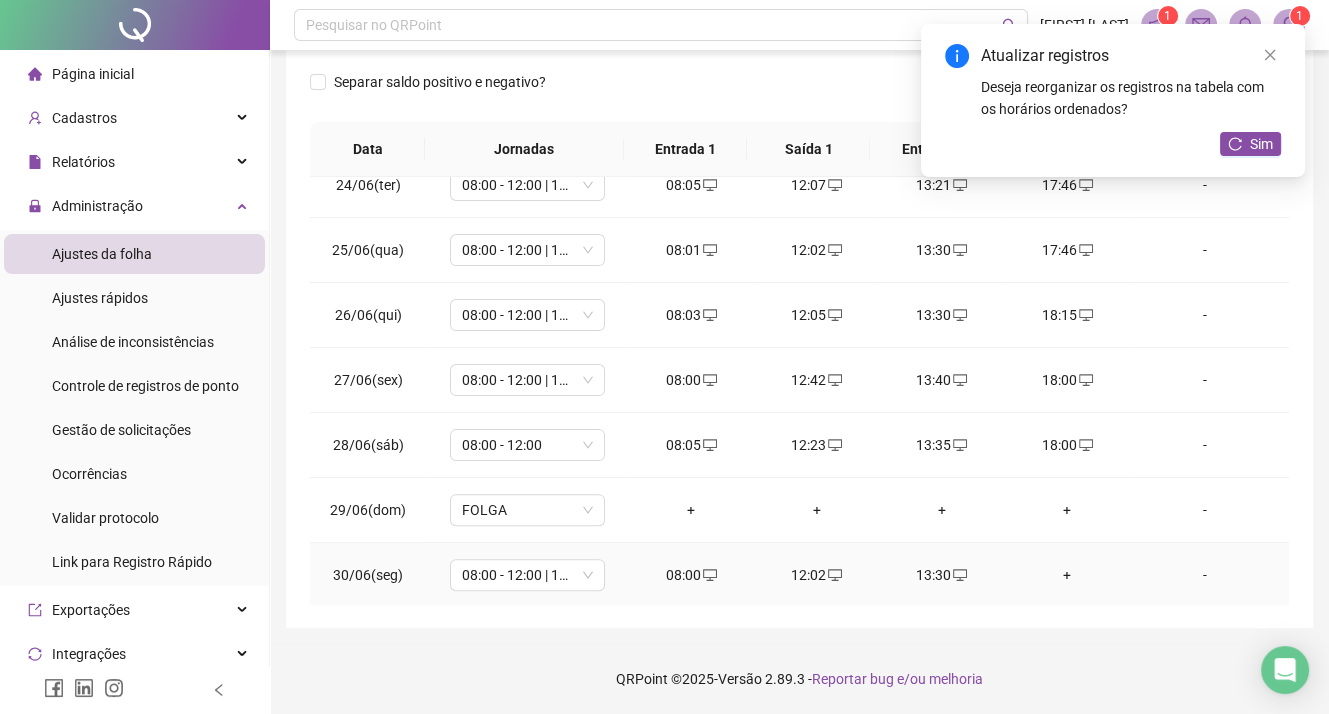 click on "+" at bounding box center (1066, 575) 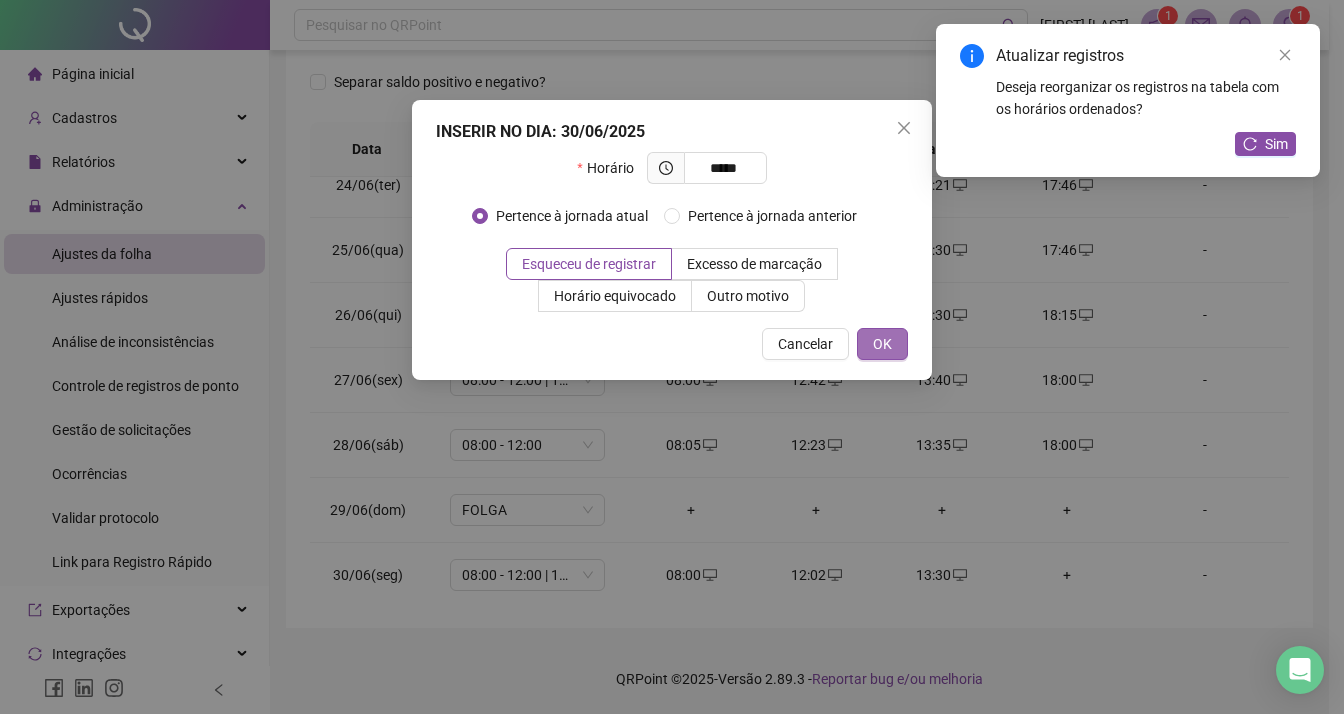 type on "*****" 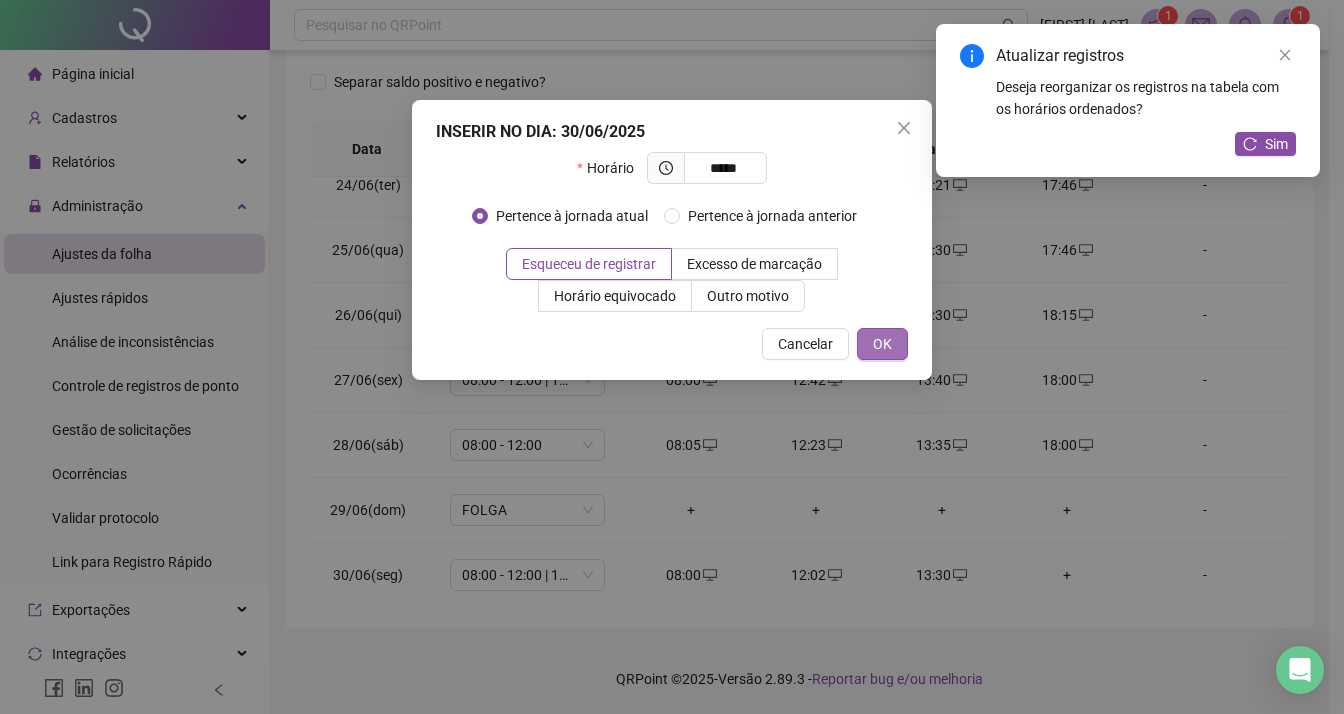 click on "OK" at bounding box center (882, 344) 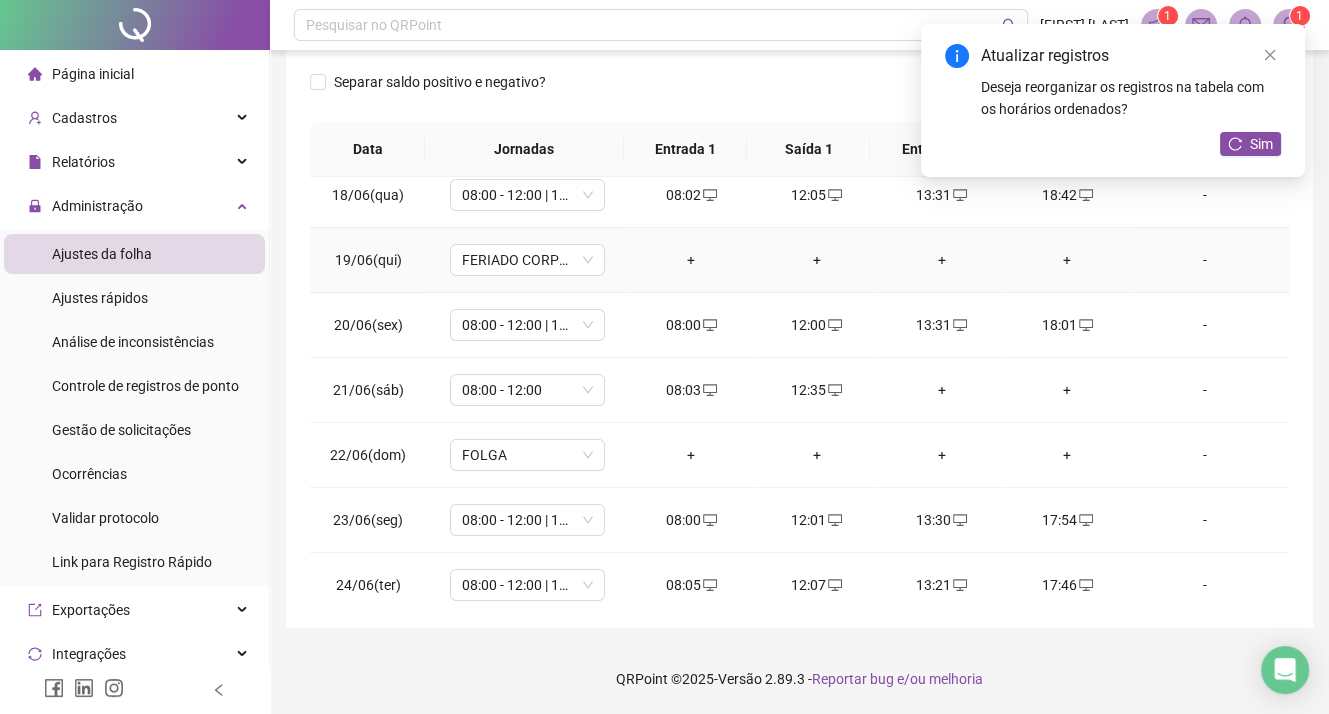 scroll, scrollTop: 0, scrollLeft: 0, axis: both 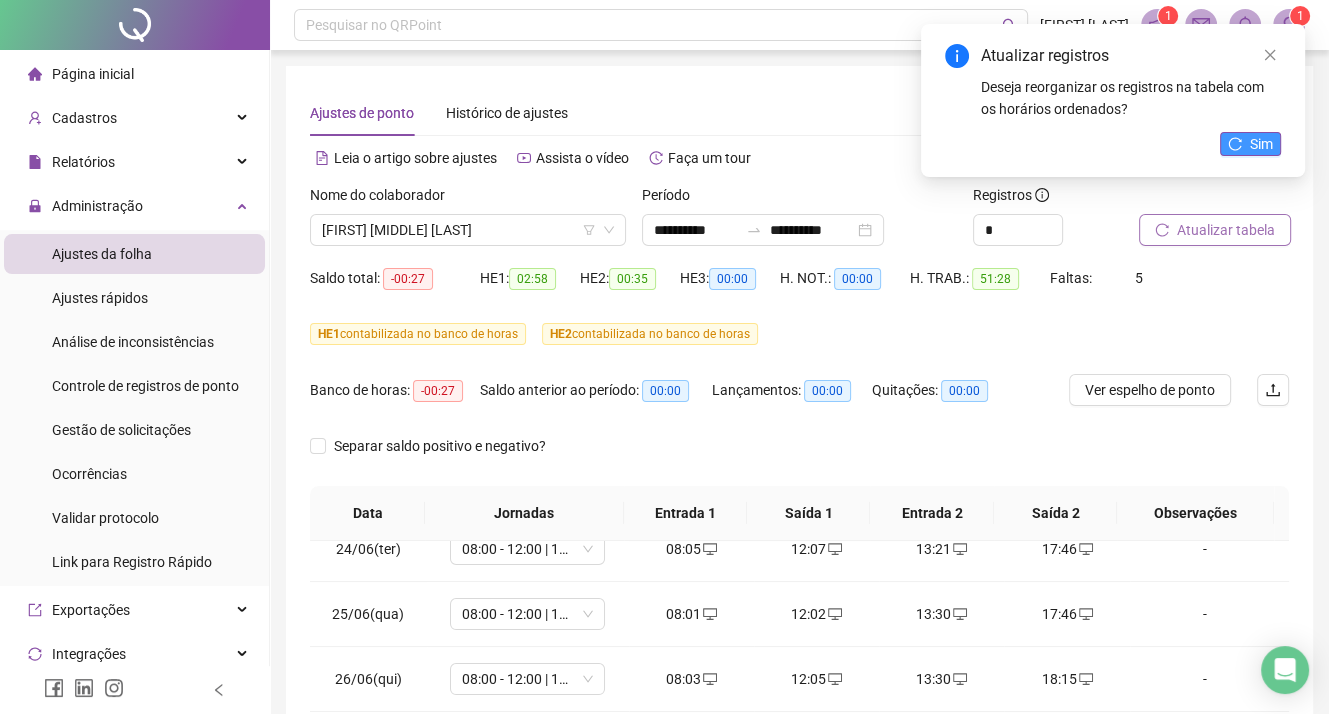 click on "Sim" at bounding box center [1261, 144] 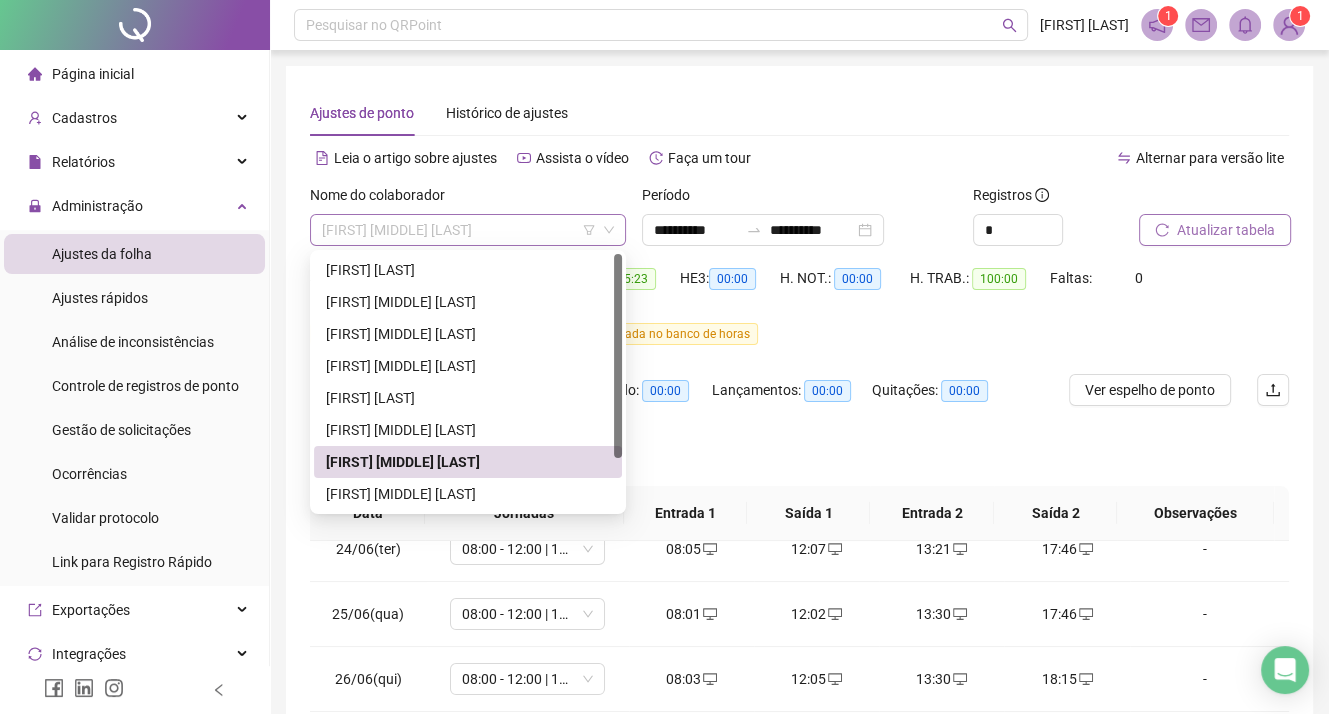click on "[FIRST] [MIDDLE] [LAST]" at bounding box center [468, 230] 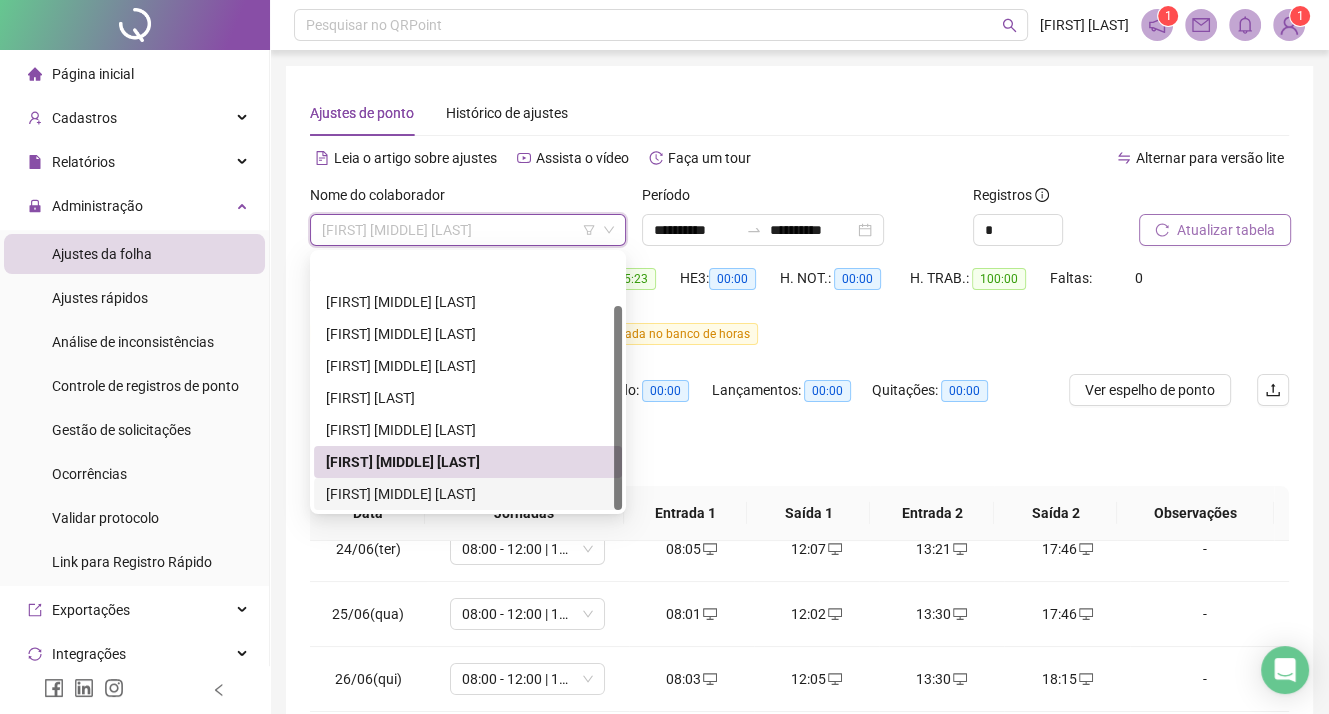 scroll, scrollTop: 64, scrollLeft: 0, axis: vertical 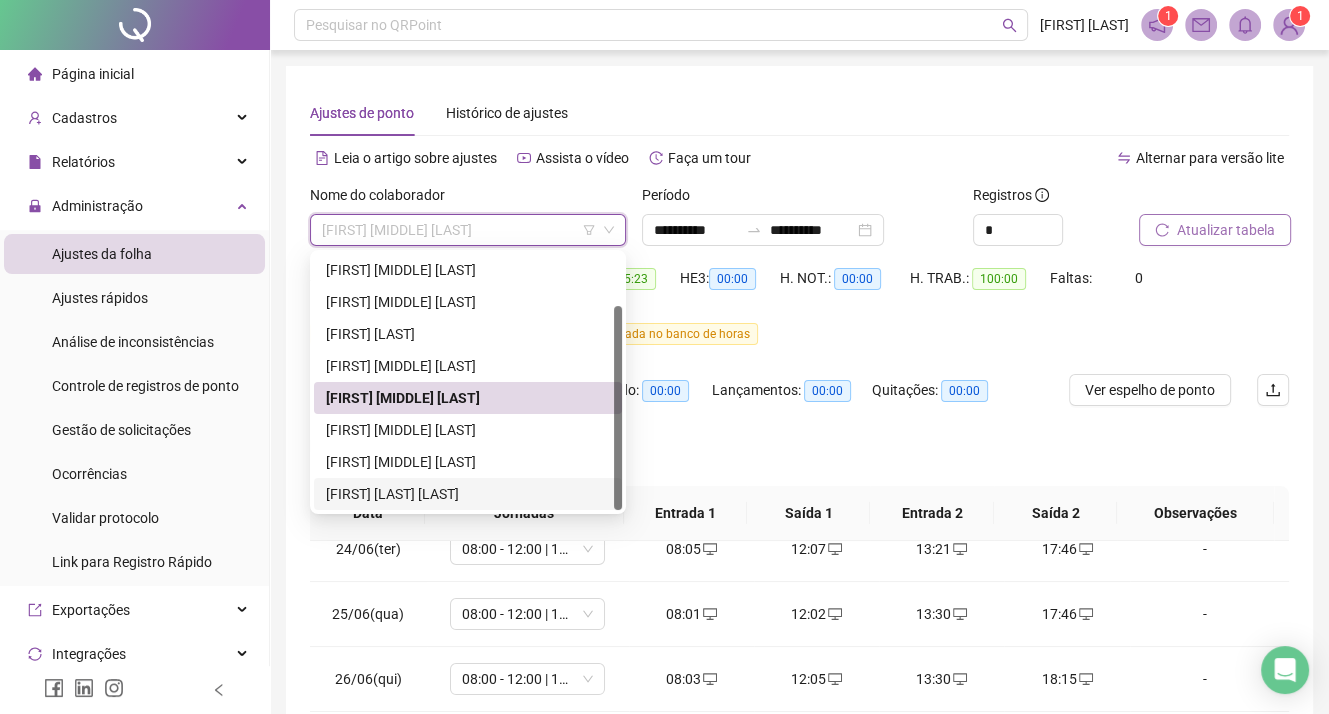 click on "[FIRST] [LAST] [LAST]" at bounding box center [468, 494] 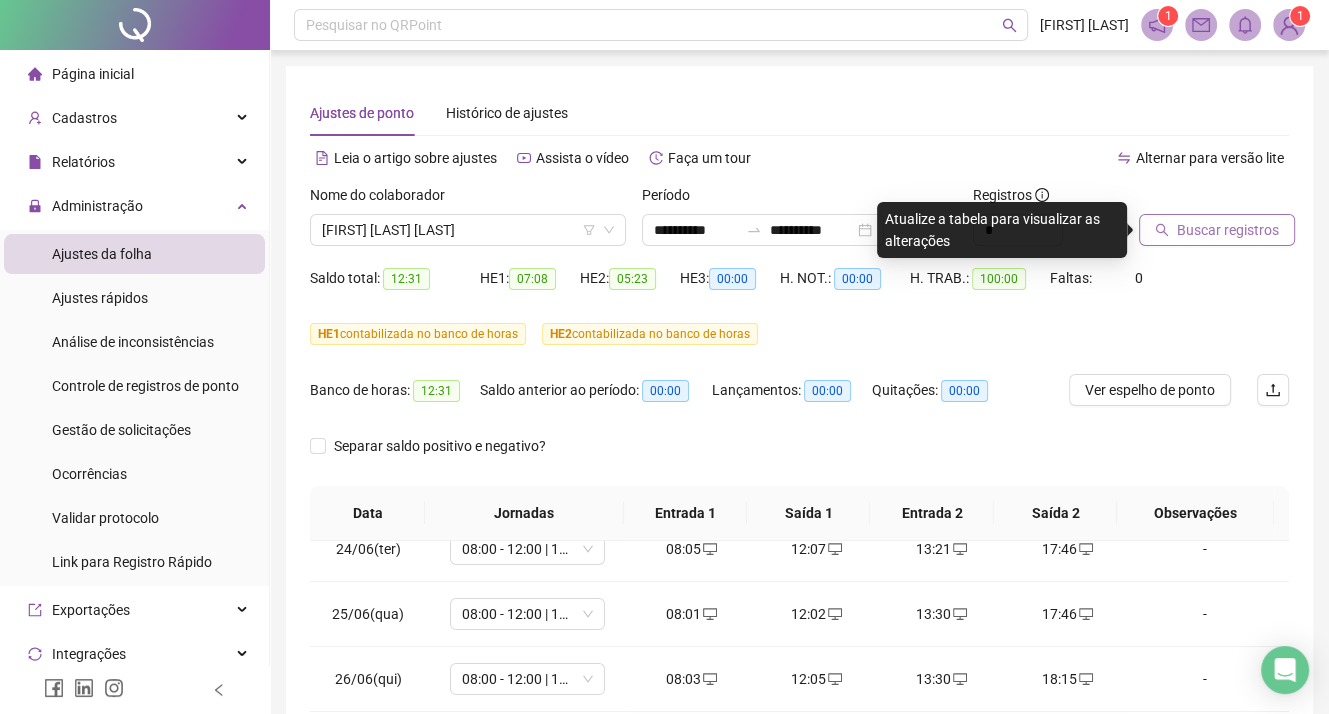 click on "Buscar registros" at bounding box center (1228, 230) 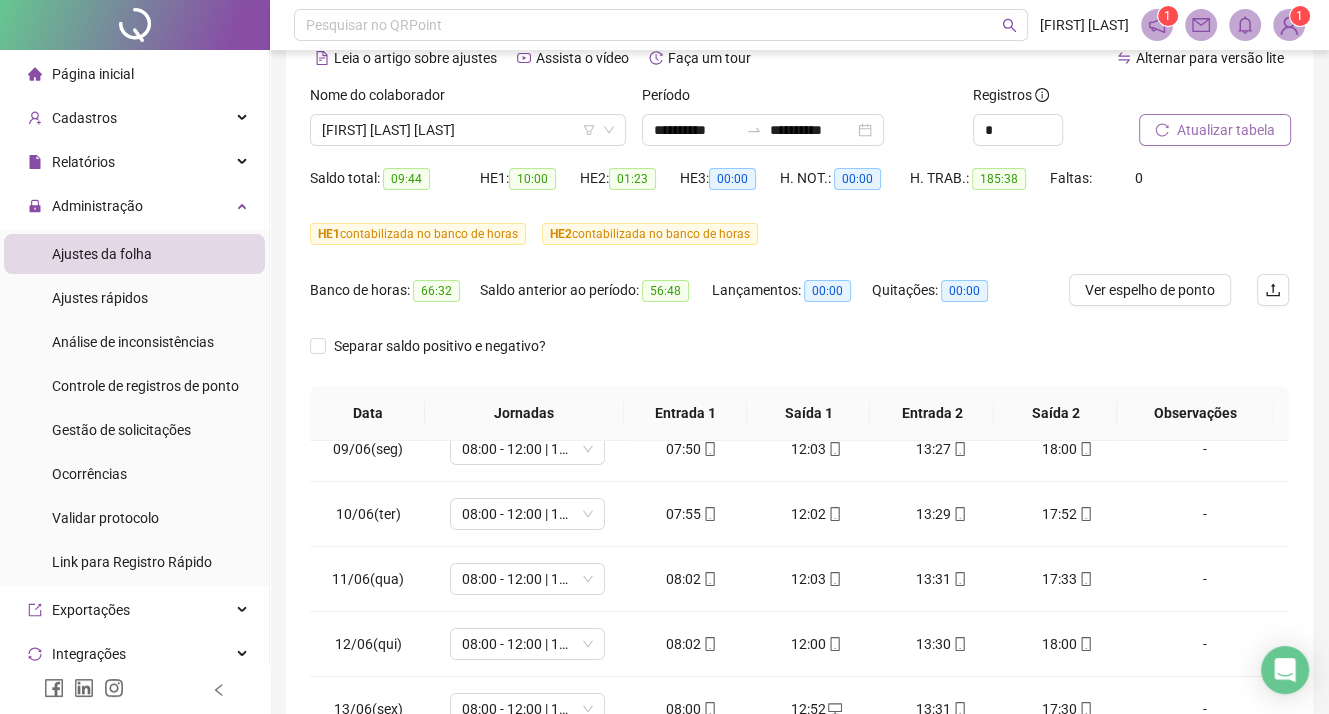 scroll, scrollTop: 200, scrollLeft: 0, axis: vertical 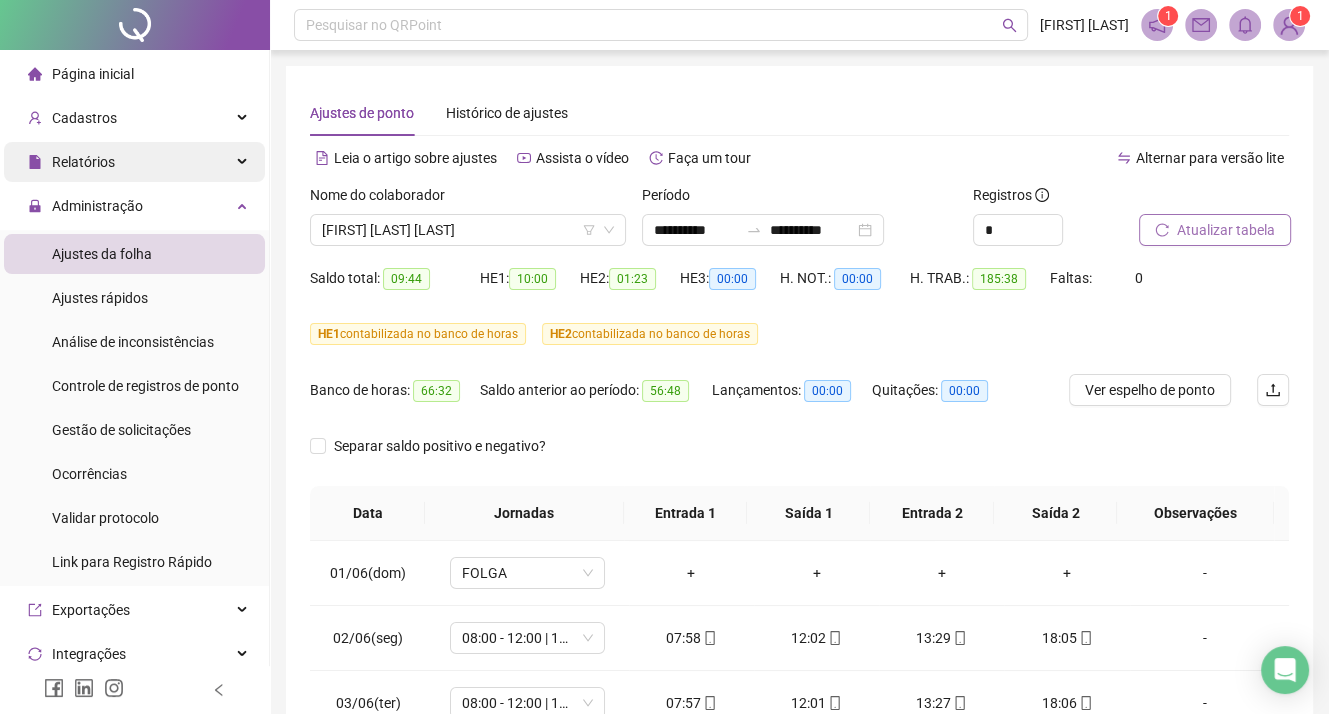 click at bounding box center (244, 162) 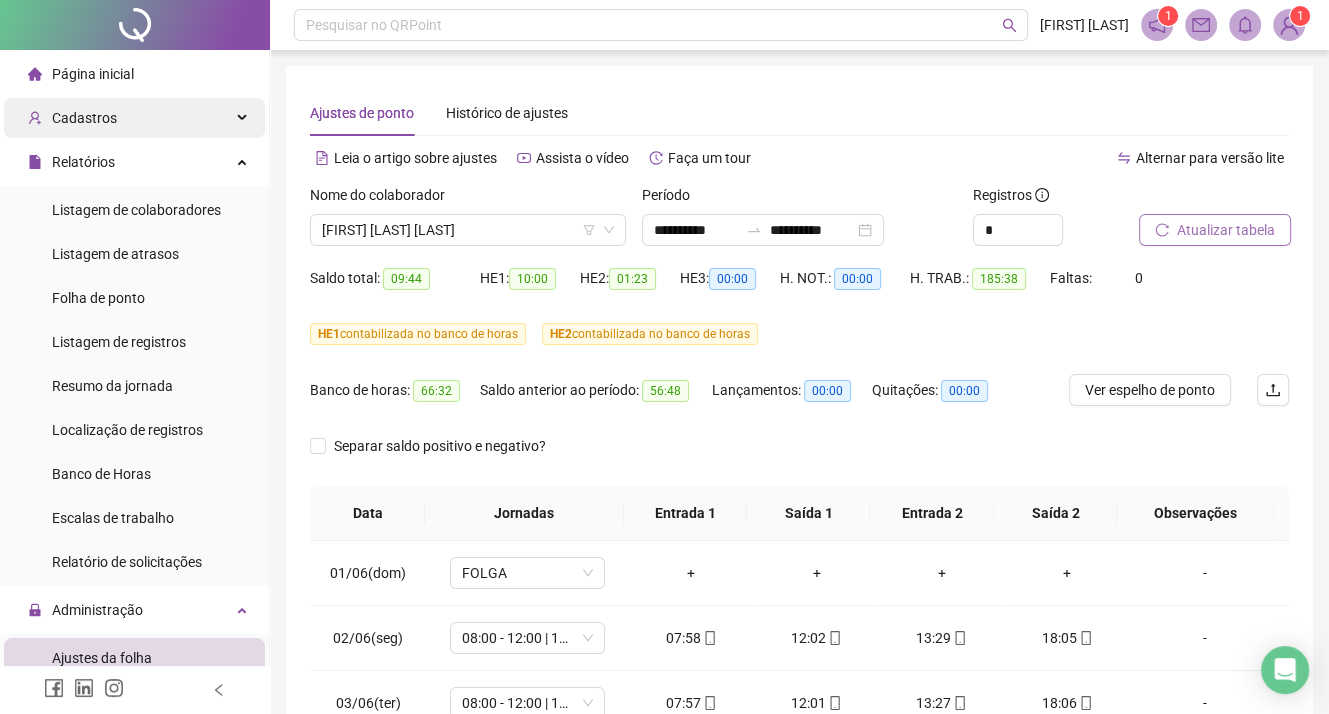 click on "Cadastros" at bounding box center (134, 118) 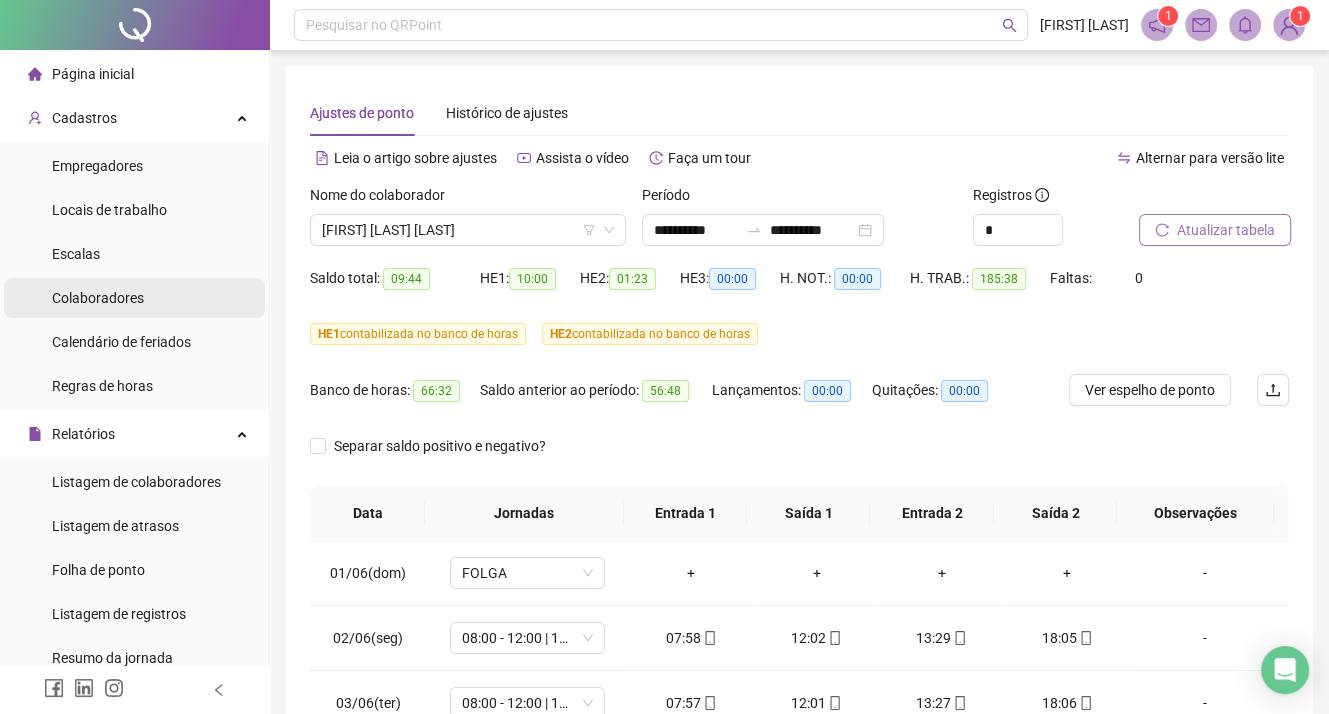 click on "Colaboradores" at bounding box center [98, 298] 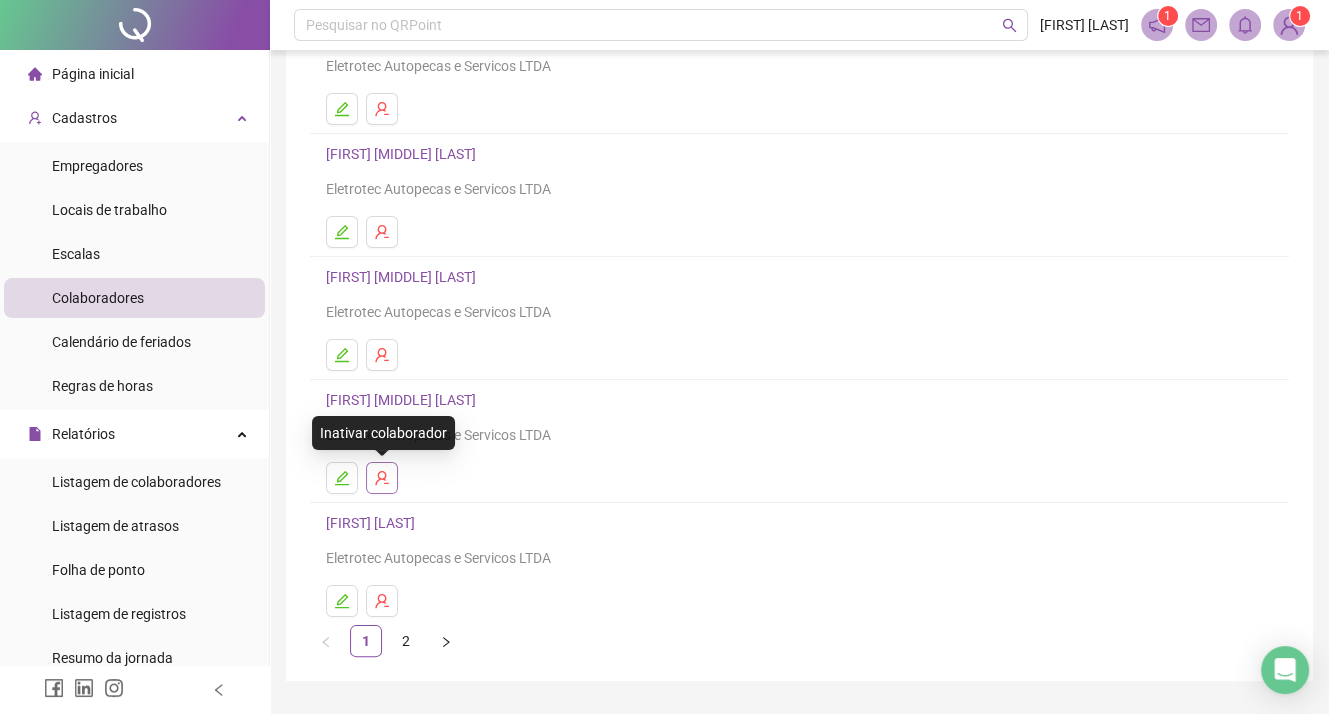 scroll, scrollTop: 252, scrollLeft: 0, axis: vertical 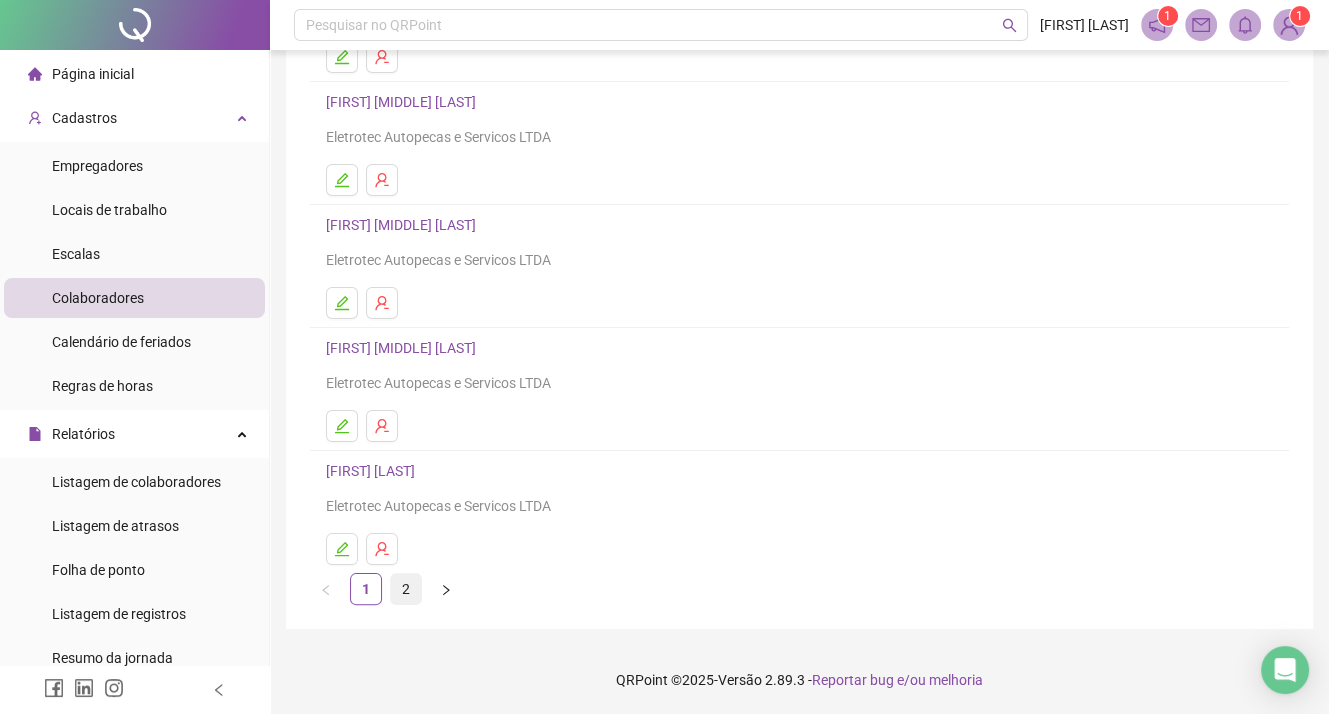 click on "2" at bounding box center (406, 589) 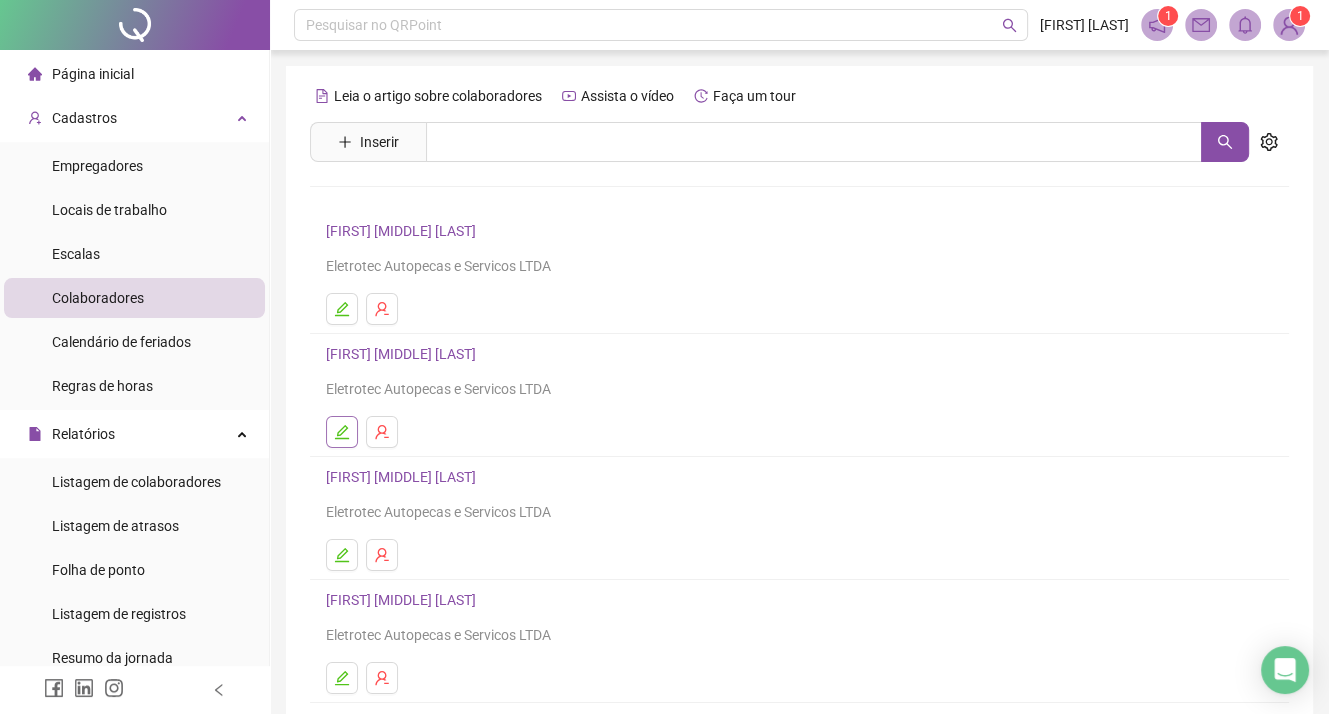 click 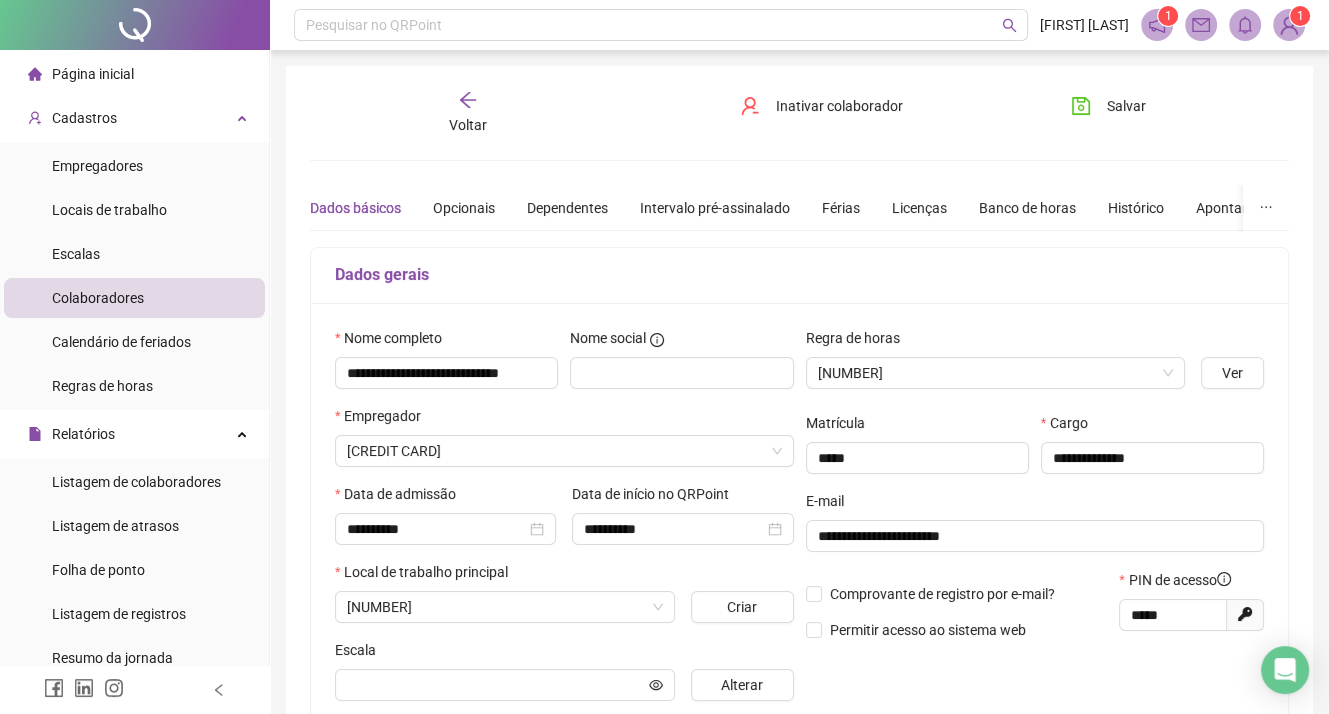 type on "**********" 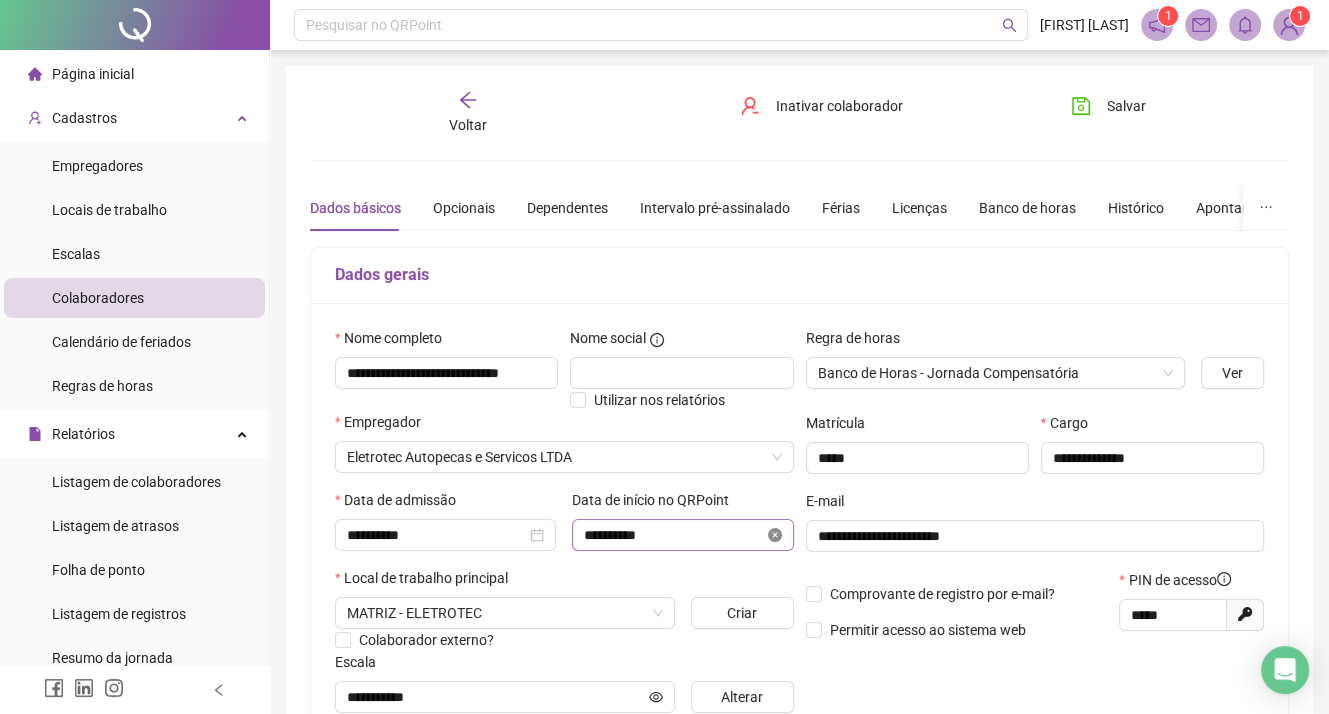 click 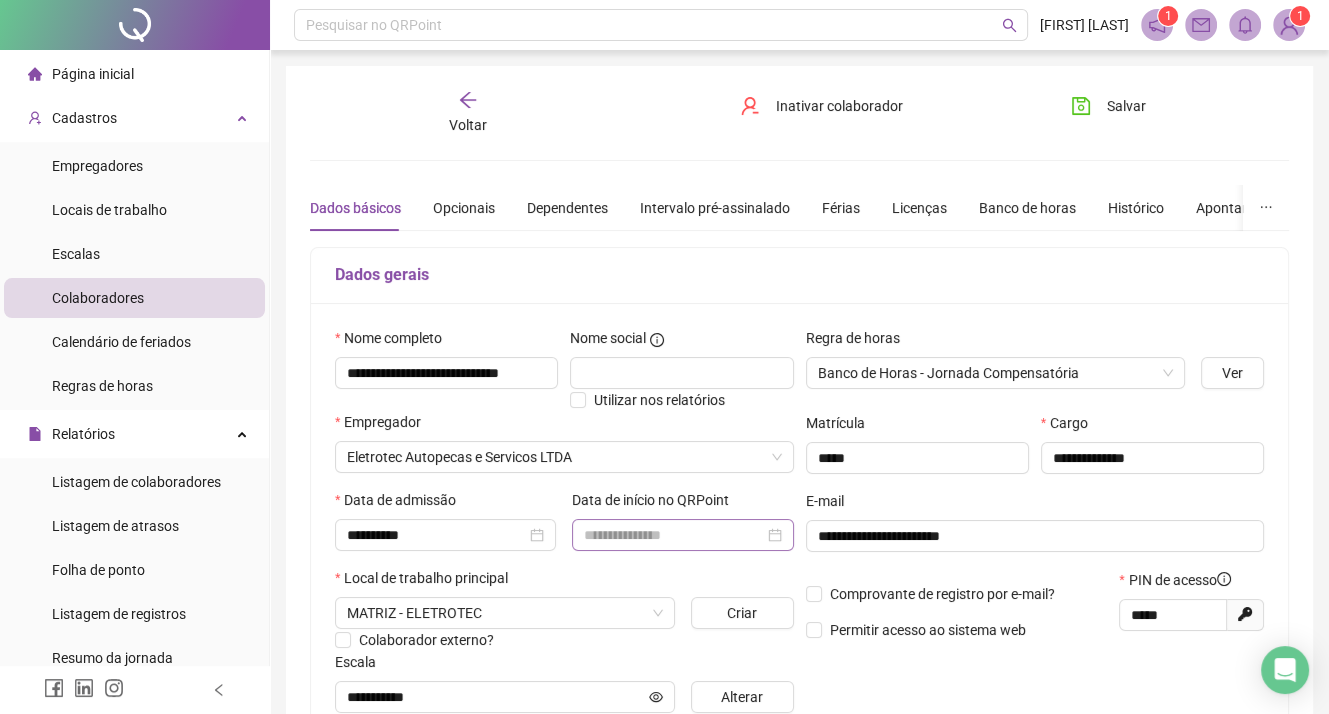 click at bounding box center [682, 535] 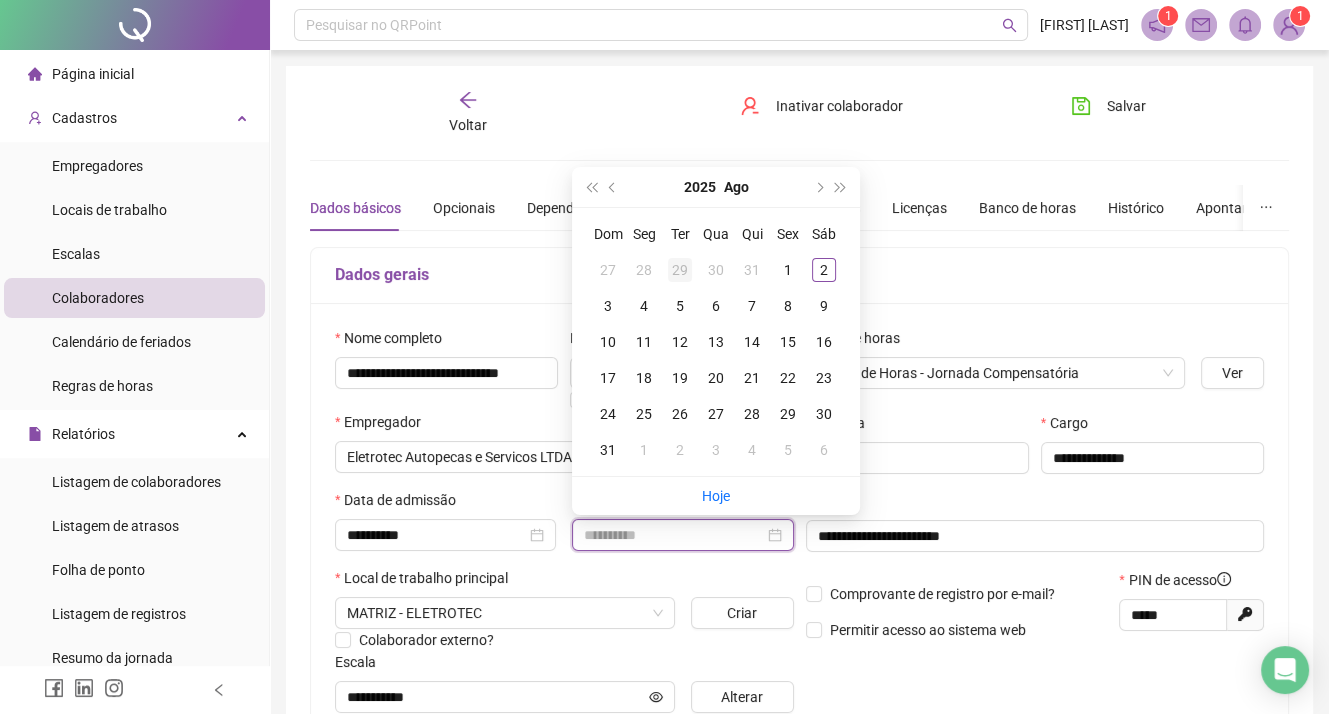 type on "**********" 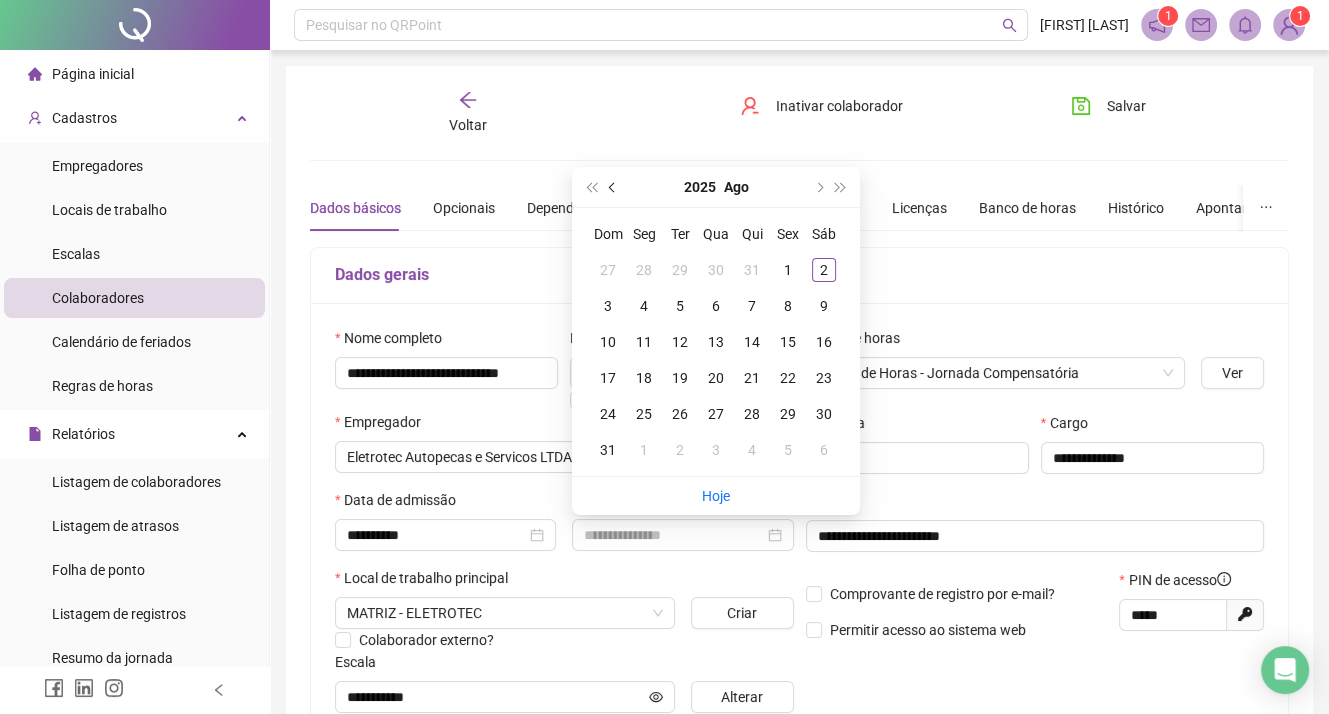 click at bounding box center [613, 187] 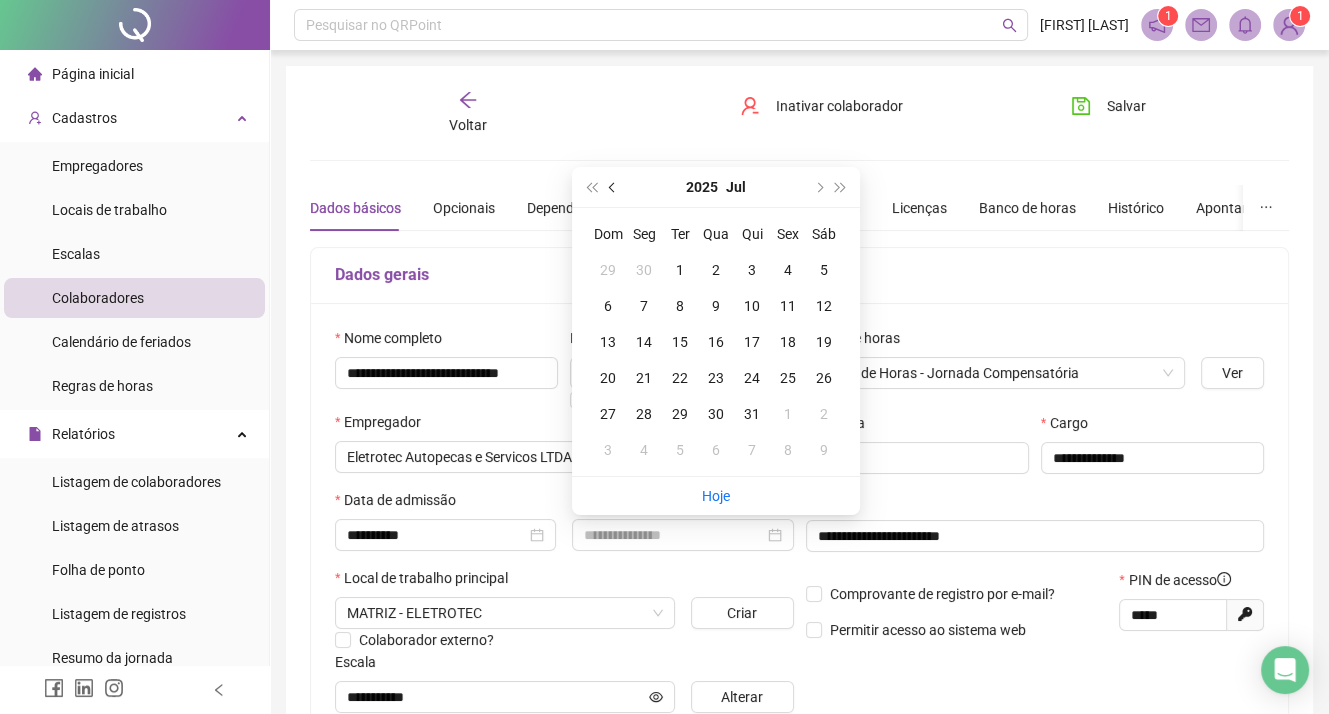 click at bounding box center [613, 187] 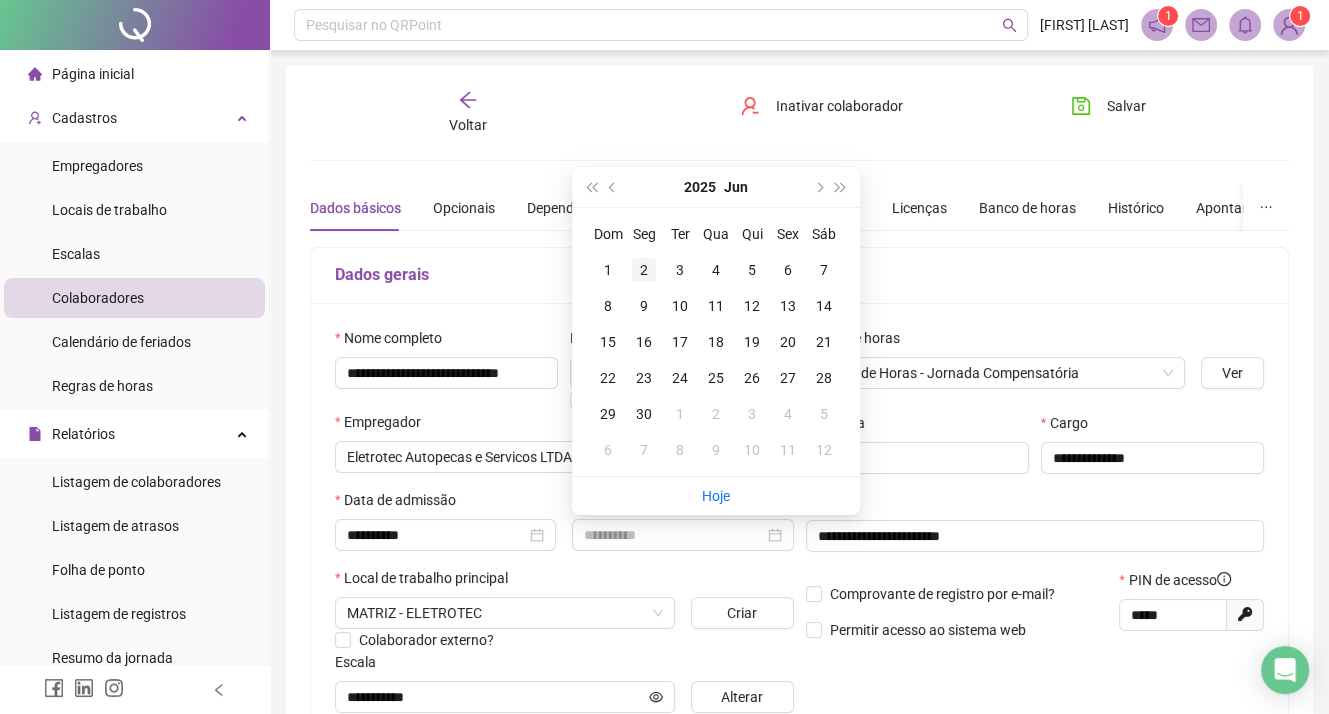 type on "**********" 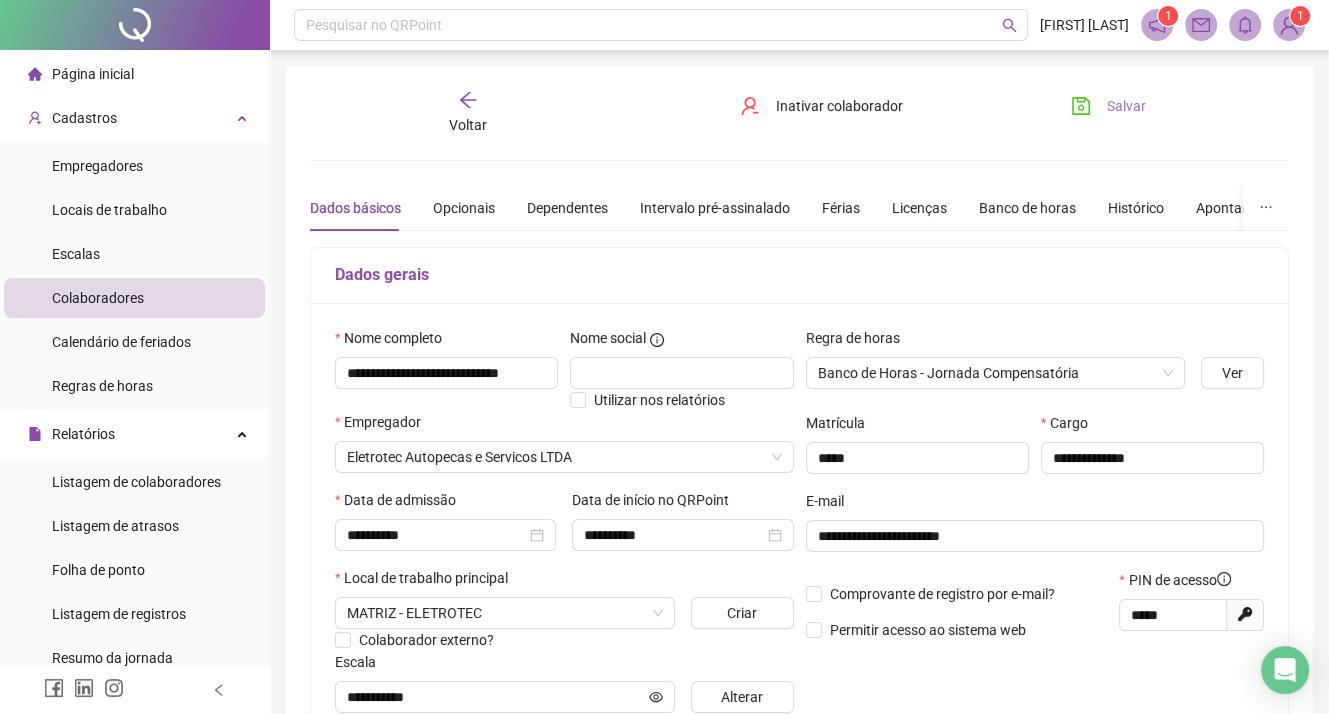 click on "Salvar" at bounding box center (1126, 106) 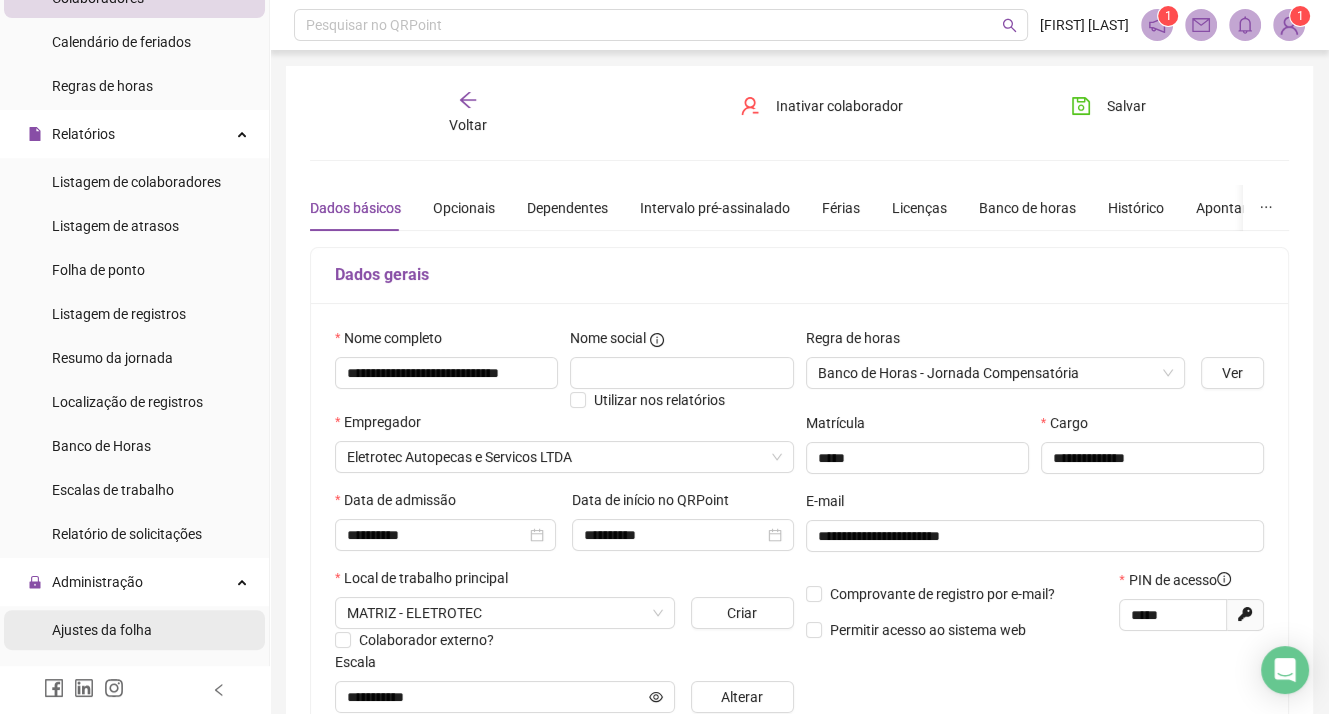 scroll, scrollTop: 400, scrollLeft: 0, axis: vertical 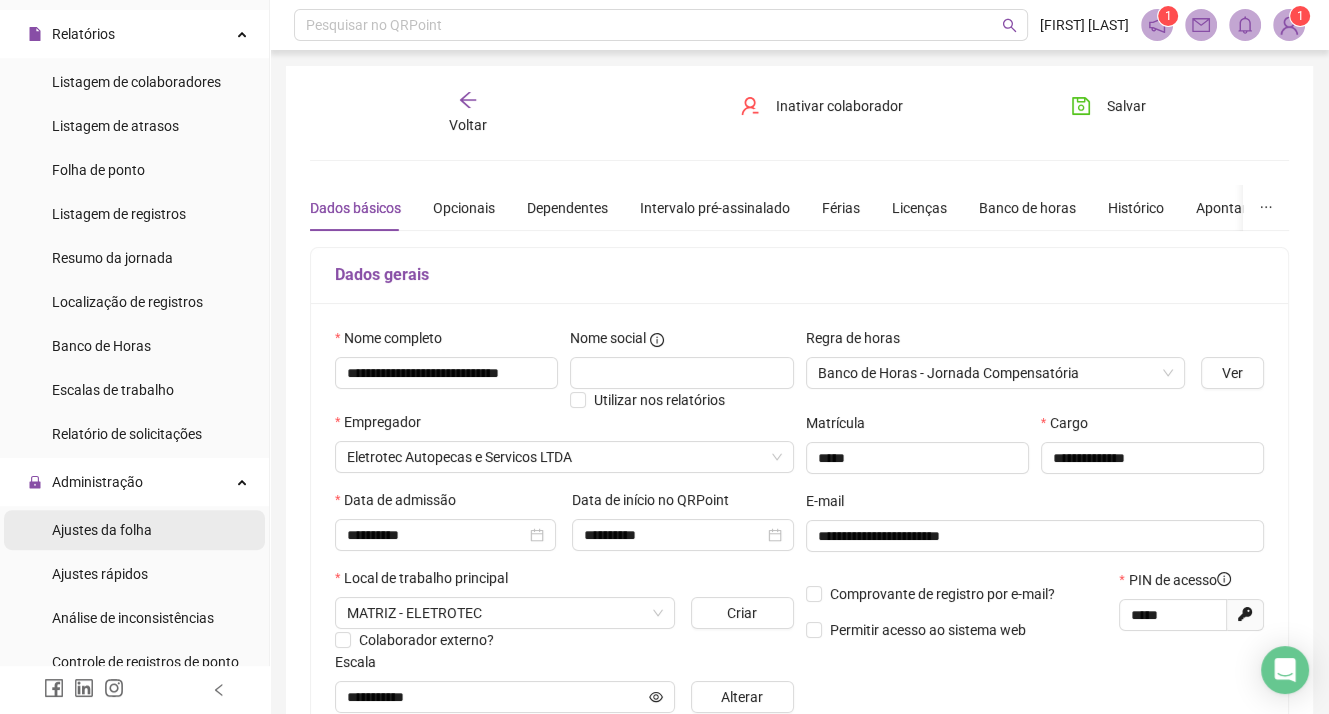 click on "Ajustes da folha" at bounding box center (102, 530) 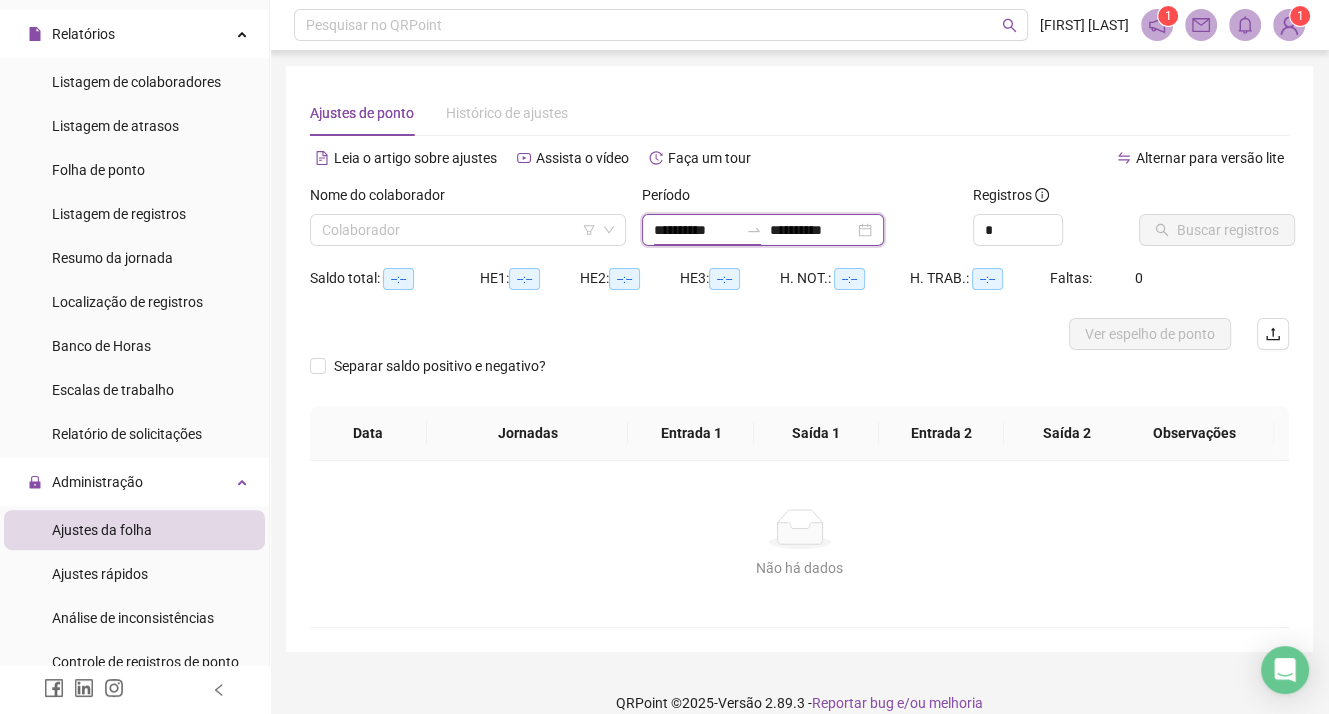 click on "**********" at bounding box center (696, 230) 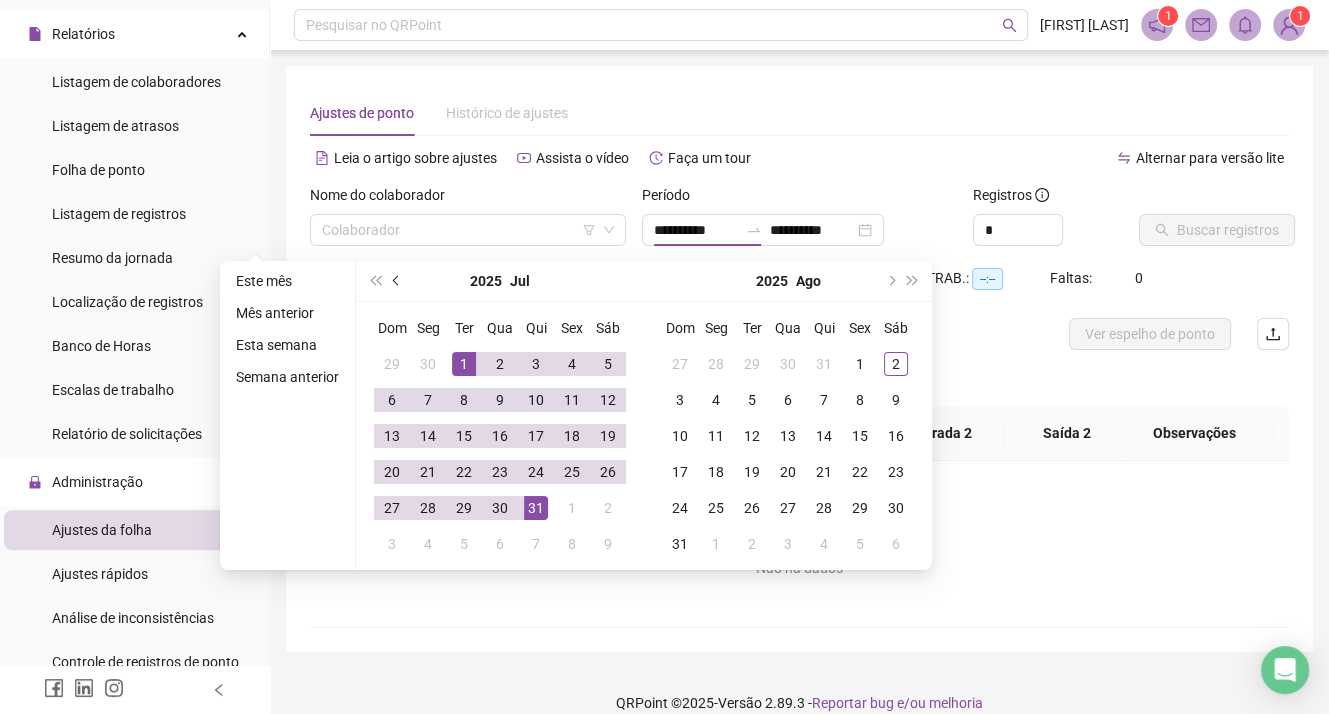 click at bounding box center [397, 281] 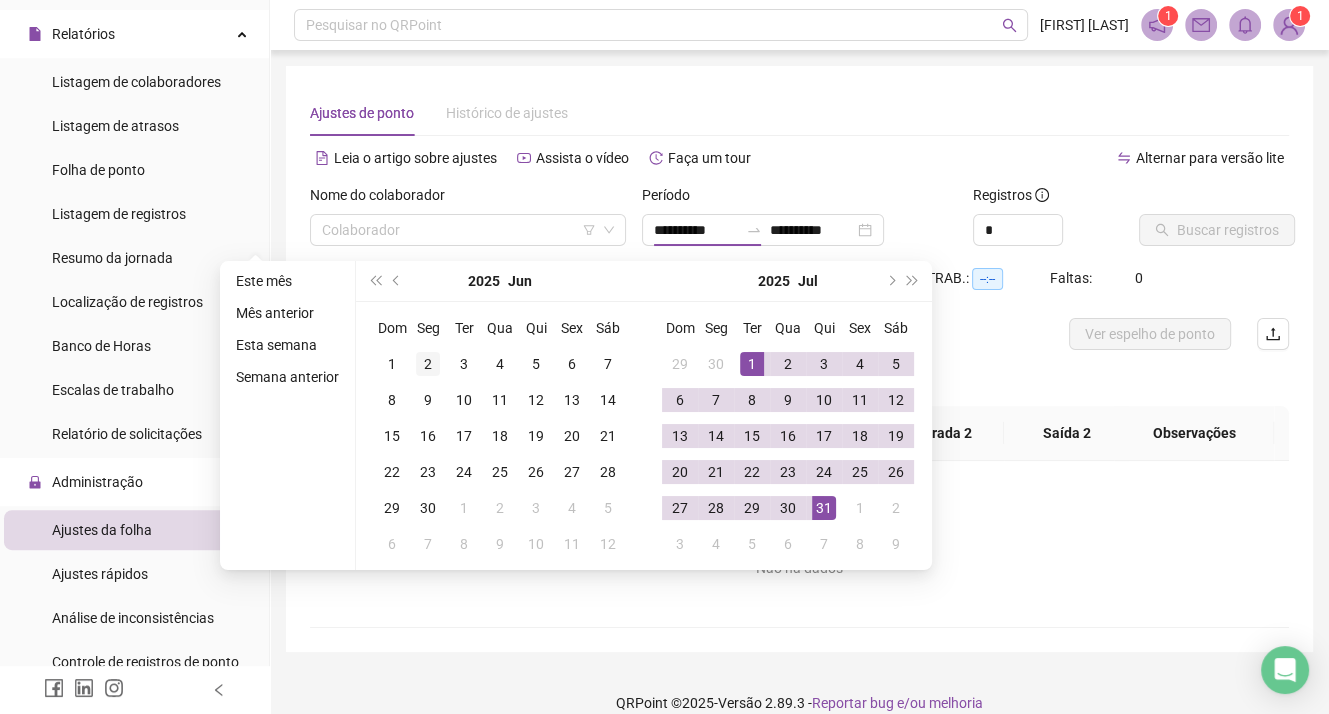 type on "**********" 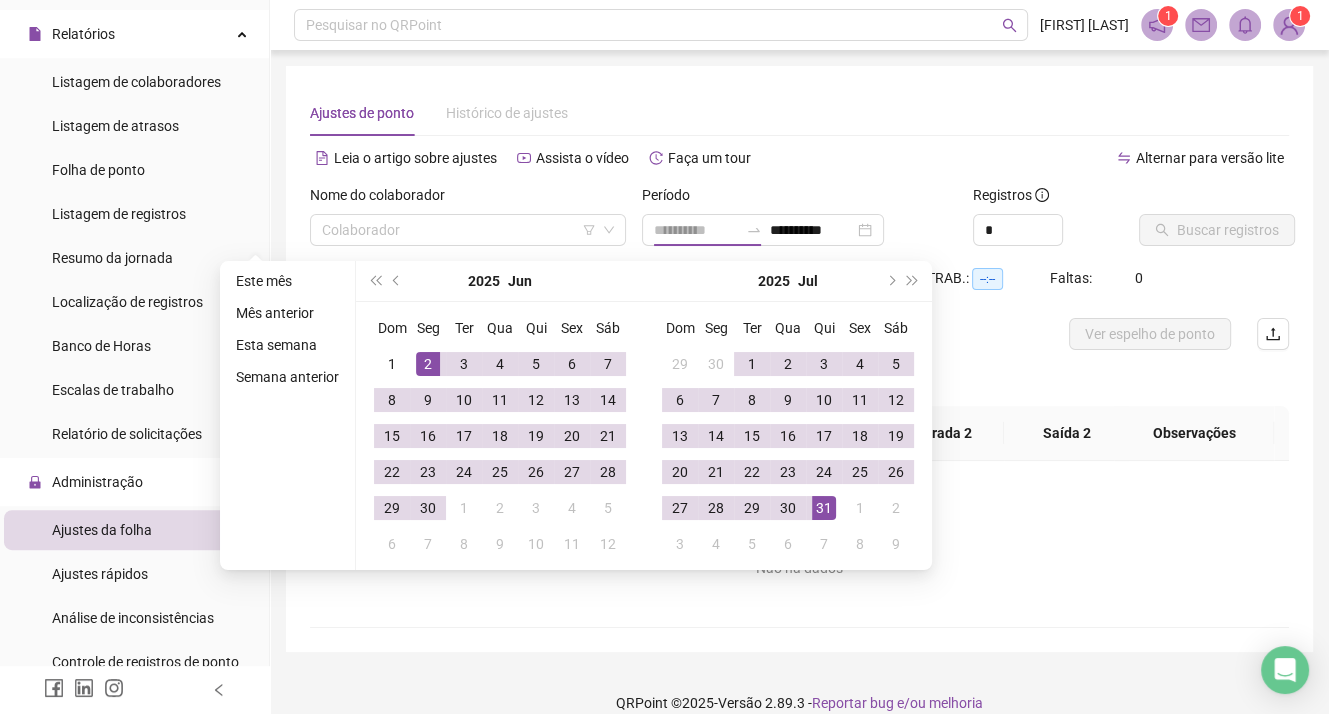 click on "2" at bounding box center [428, 364] 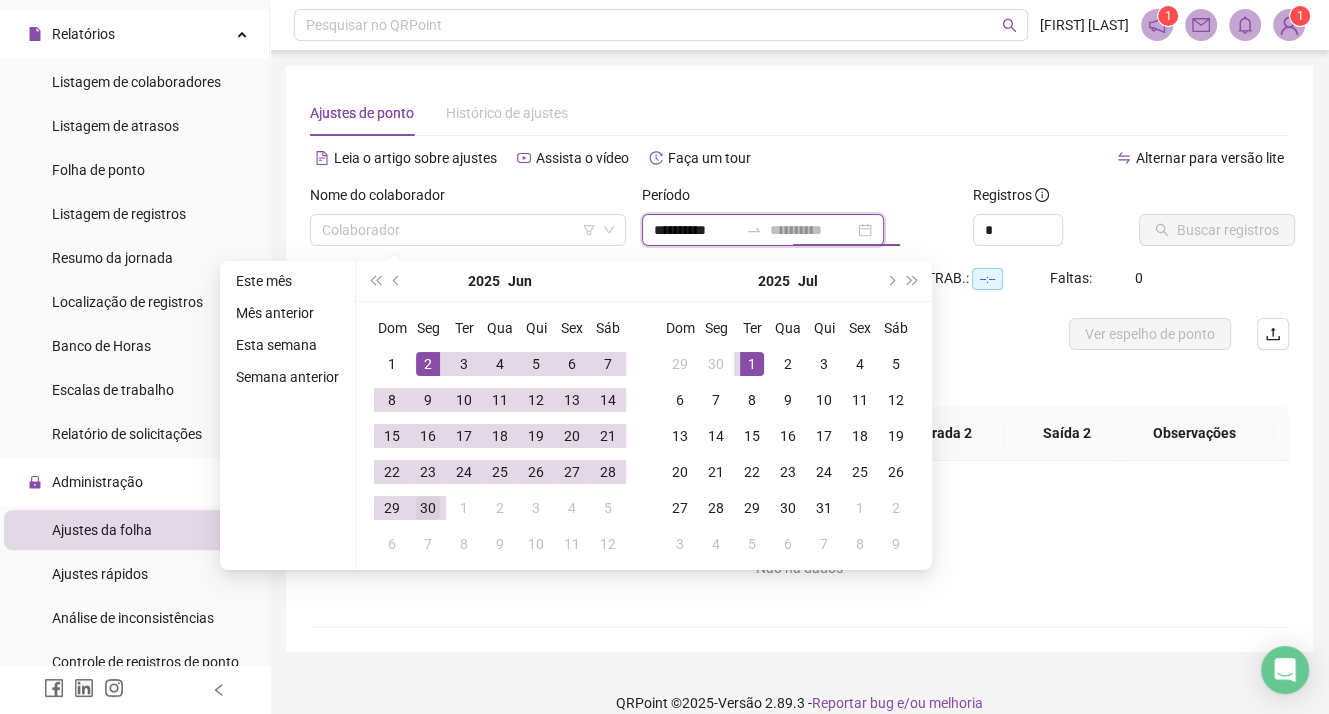 type on "**********" 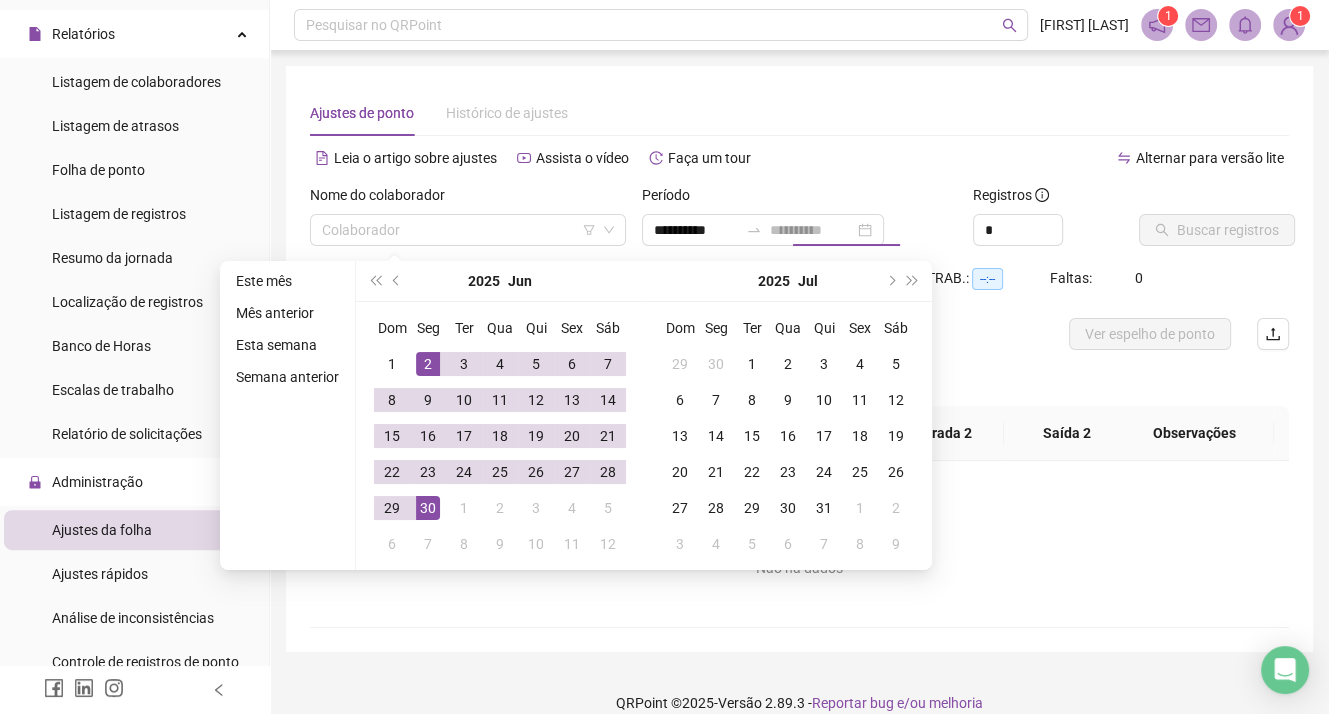 click on "30" at bounding box center [428, 508] 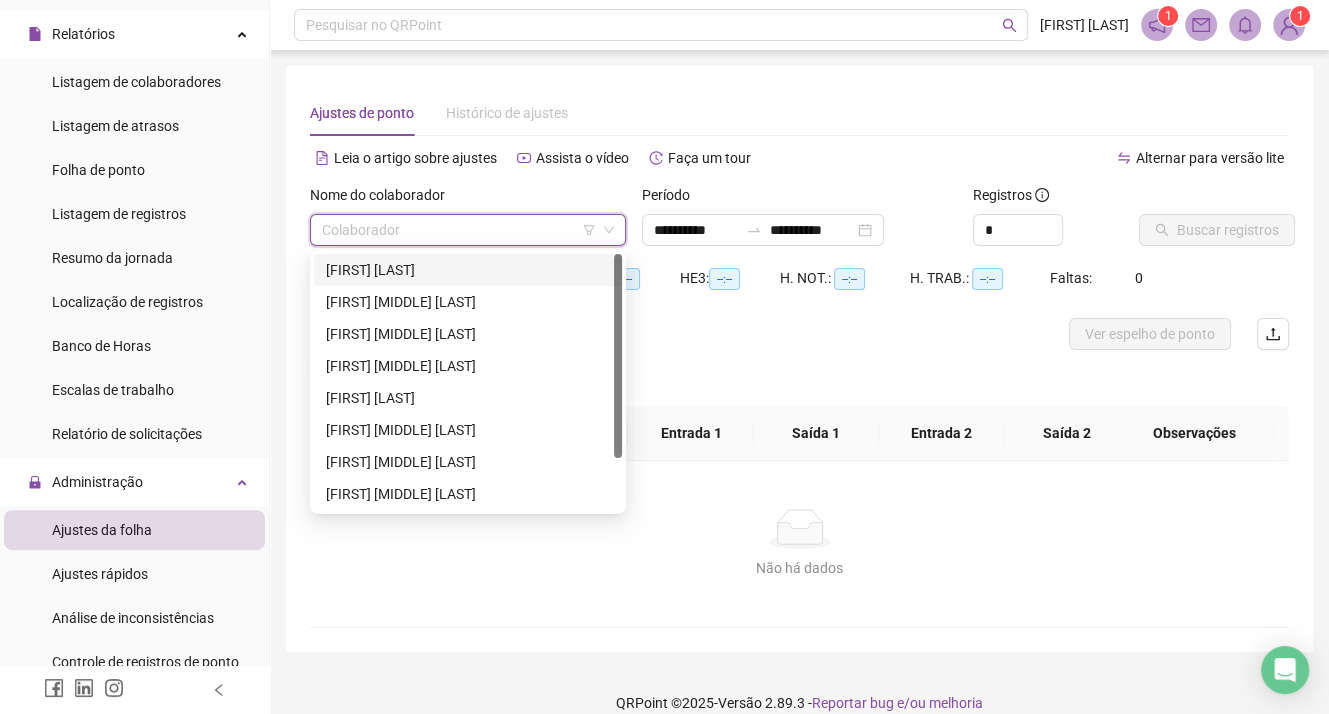 click at bounding box center [459, 230] 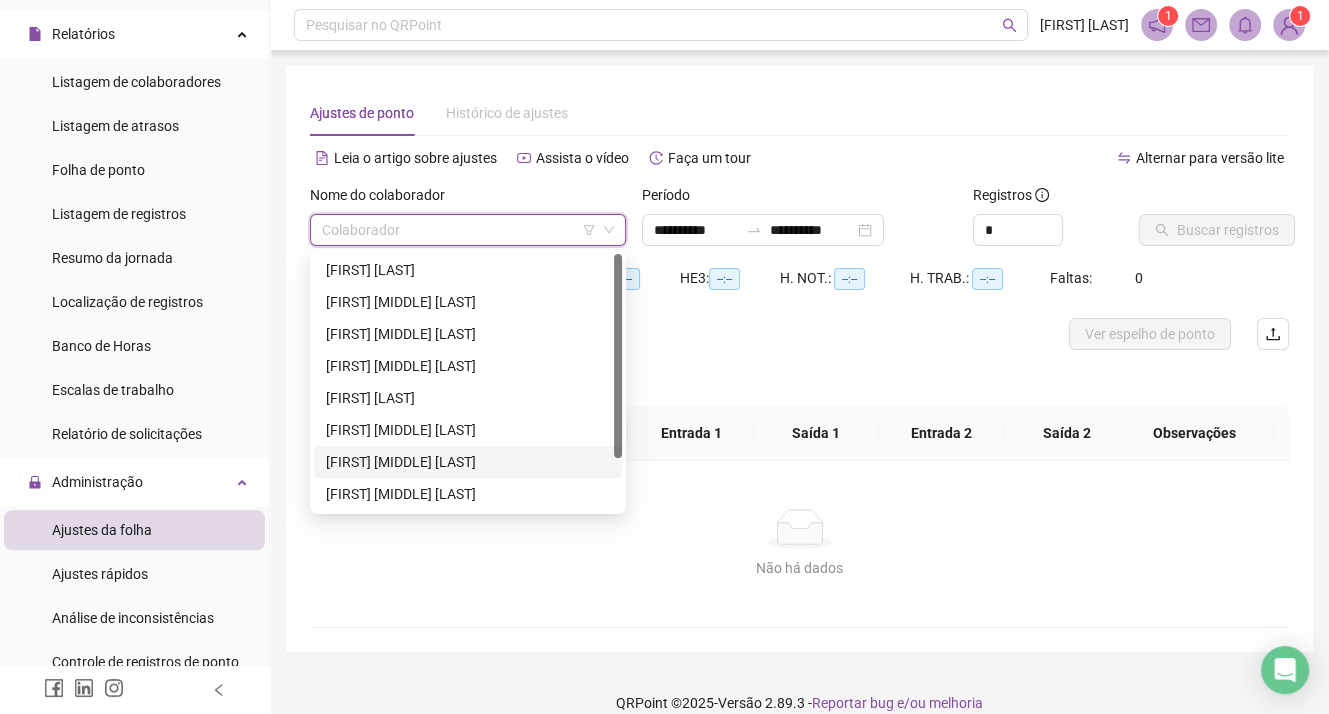 click on "[FIRST] [MIDDLE] [LAST]" at bounding box center [468, 462] 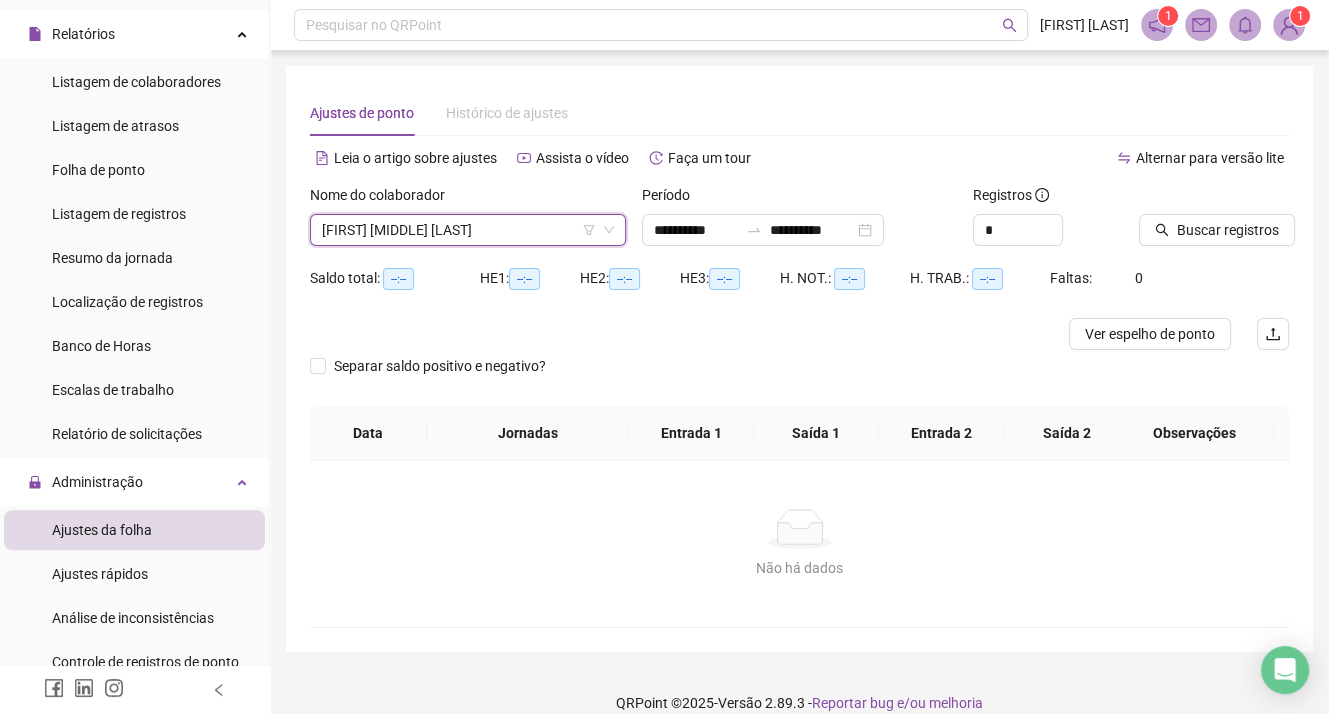 click on "[FIRST] [MIDDLE] [LAST]" at bounding box center (468, 230) 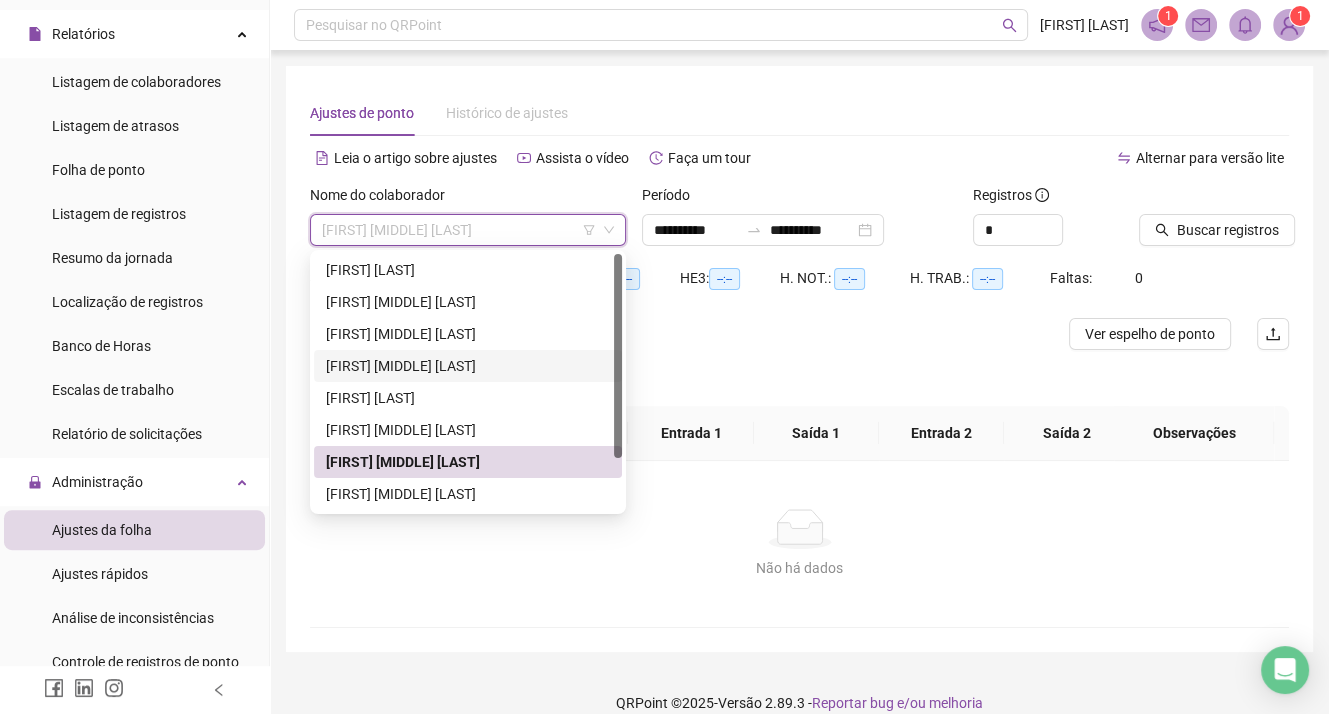 click on "[FIRST] [MIDDLE] [LAST]" at bounding box center (468, 366) 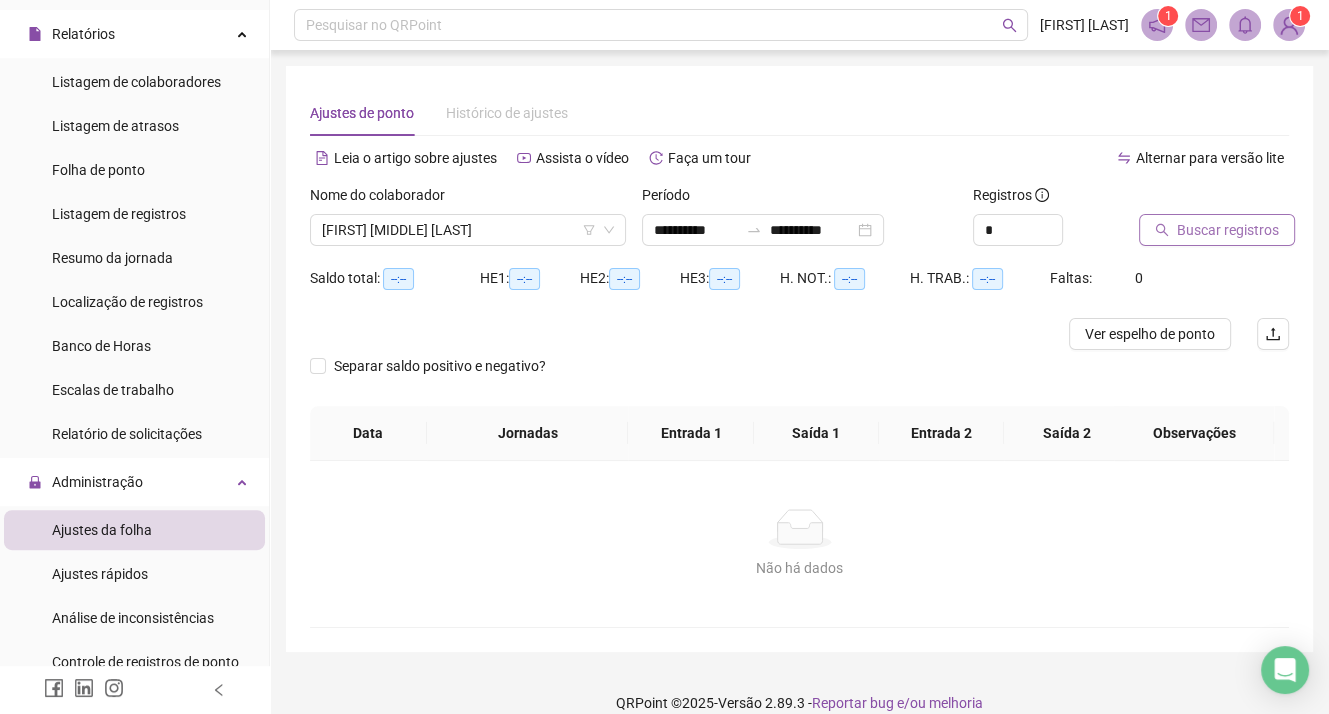 click on "Buscar registros" at bounding box center (1228, 230) 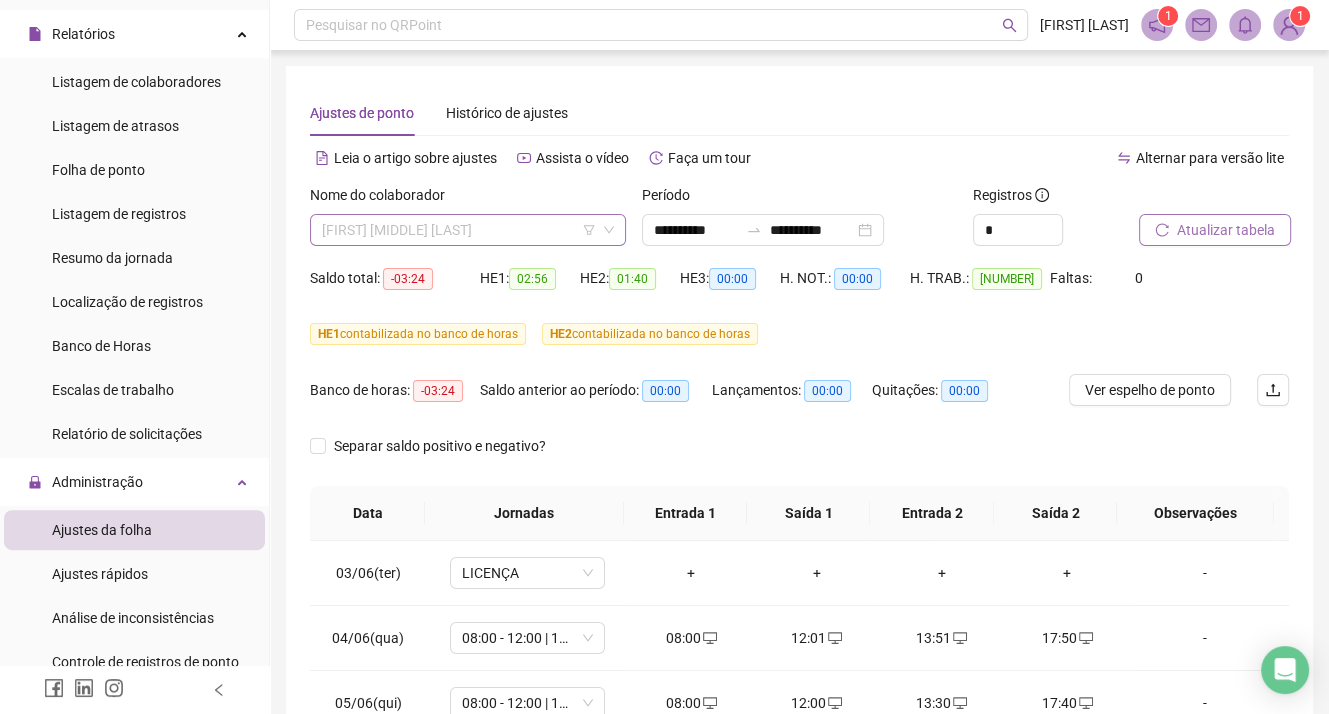click on "[FIRST] [MIDDLE] [LAST]" at bounding box center [468, 230] 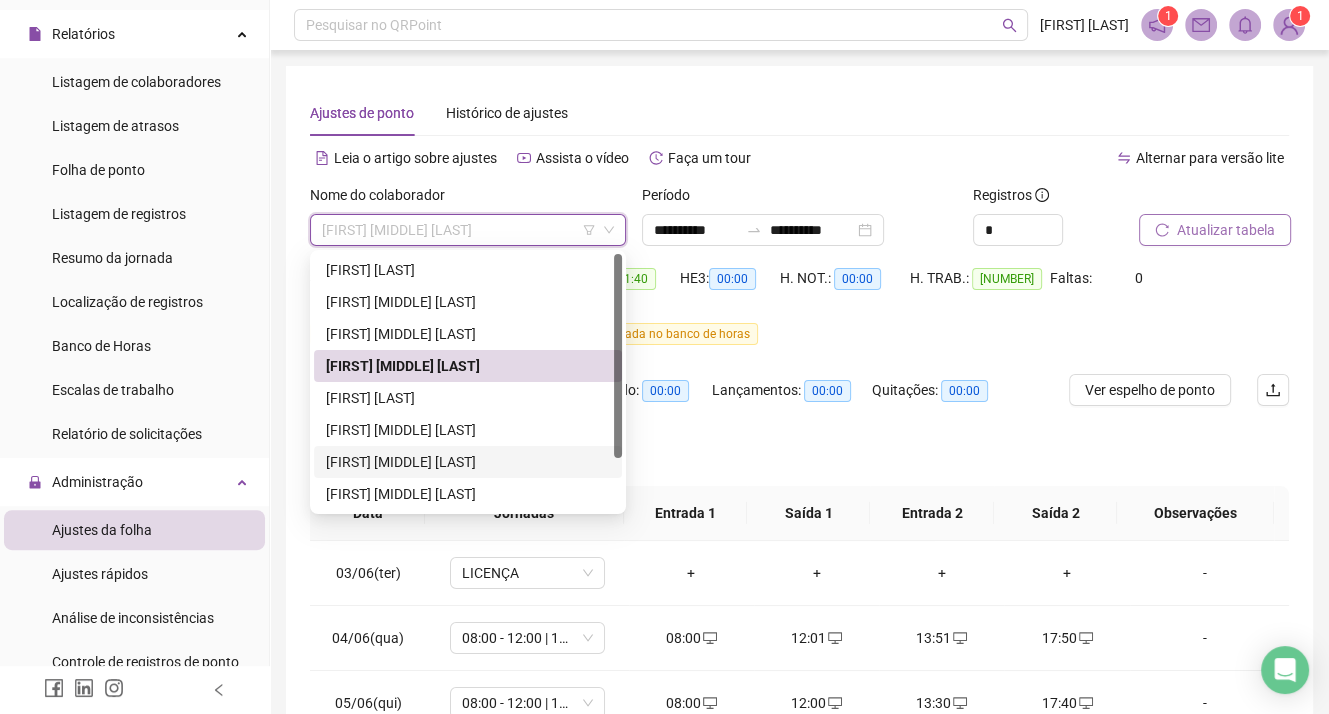 click on "[FIRST] [MIDDLE] [LAST]" at bounding box center (468, 462) 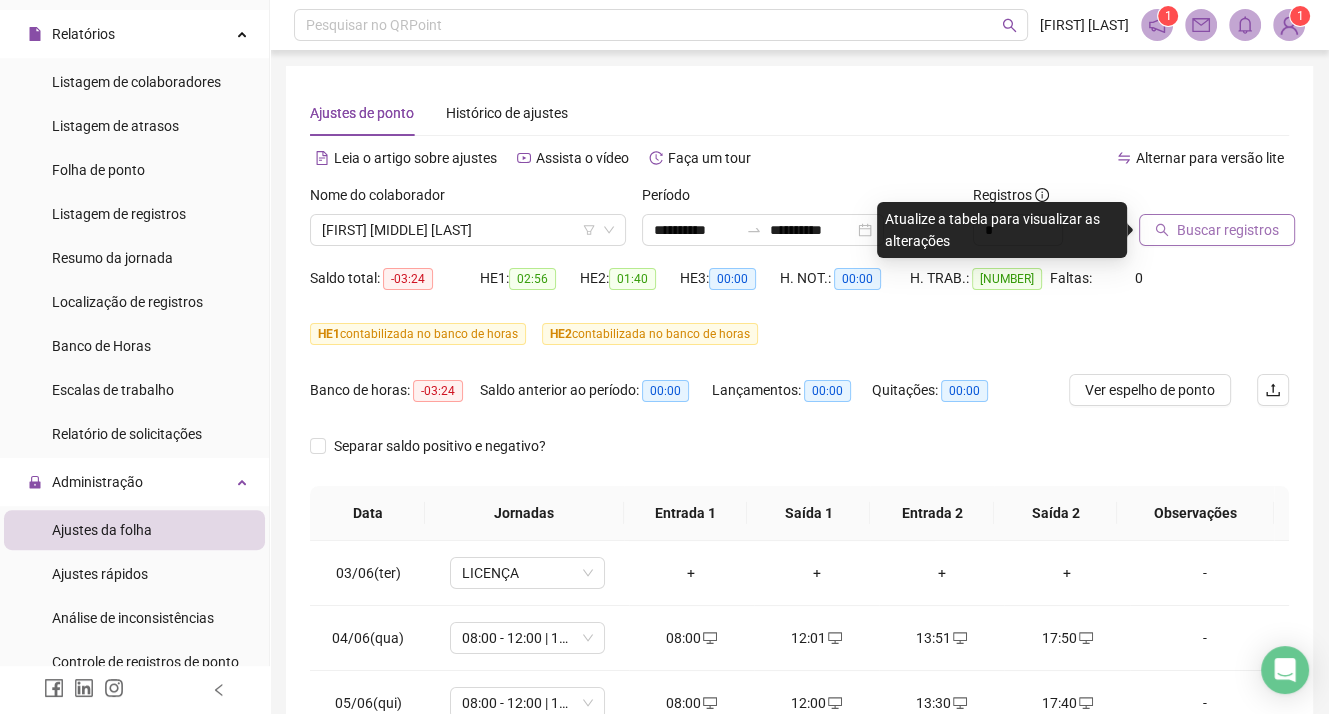 click on "Buscar registros" at bounding box center [1228, 230] 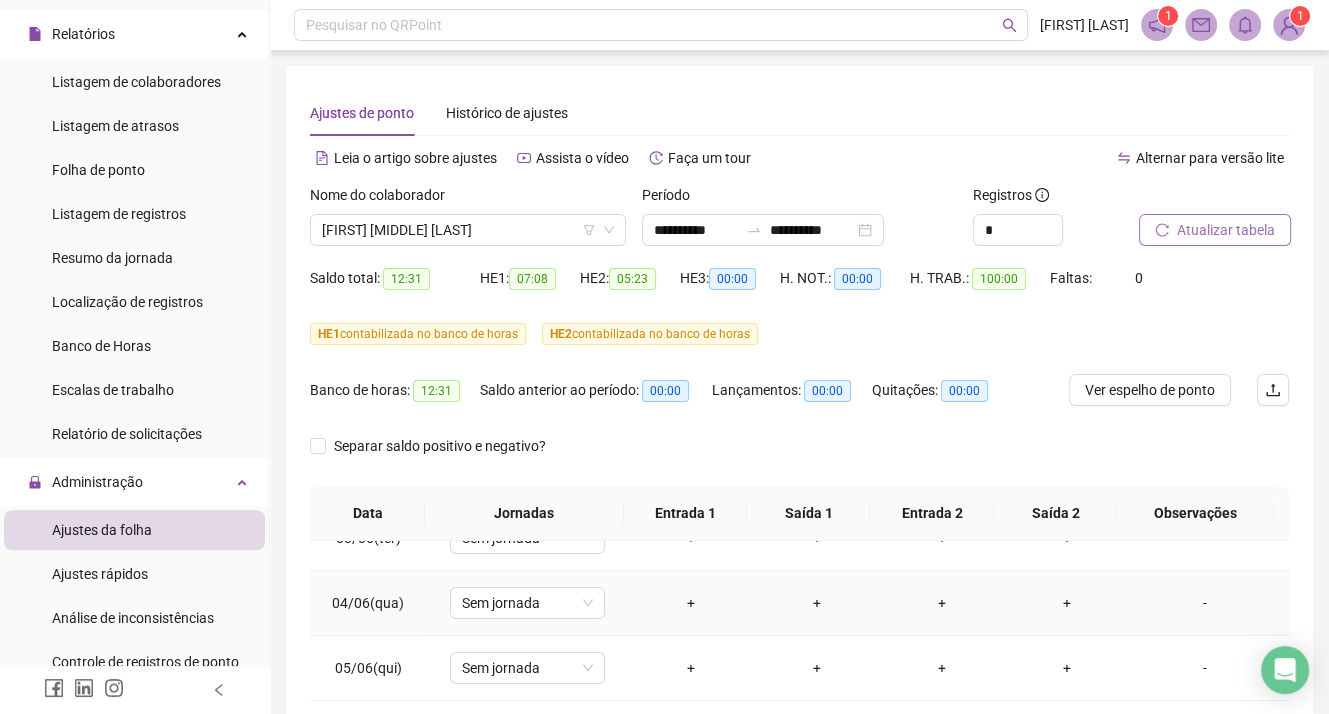 scroll, scrollTop: 0, scrollLeft: 0, axis: both 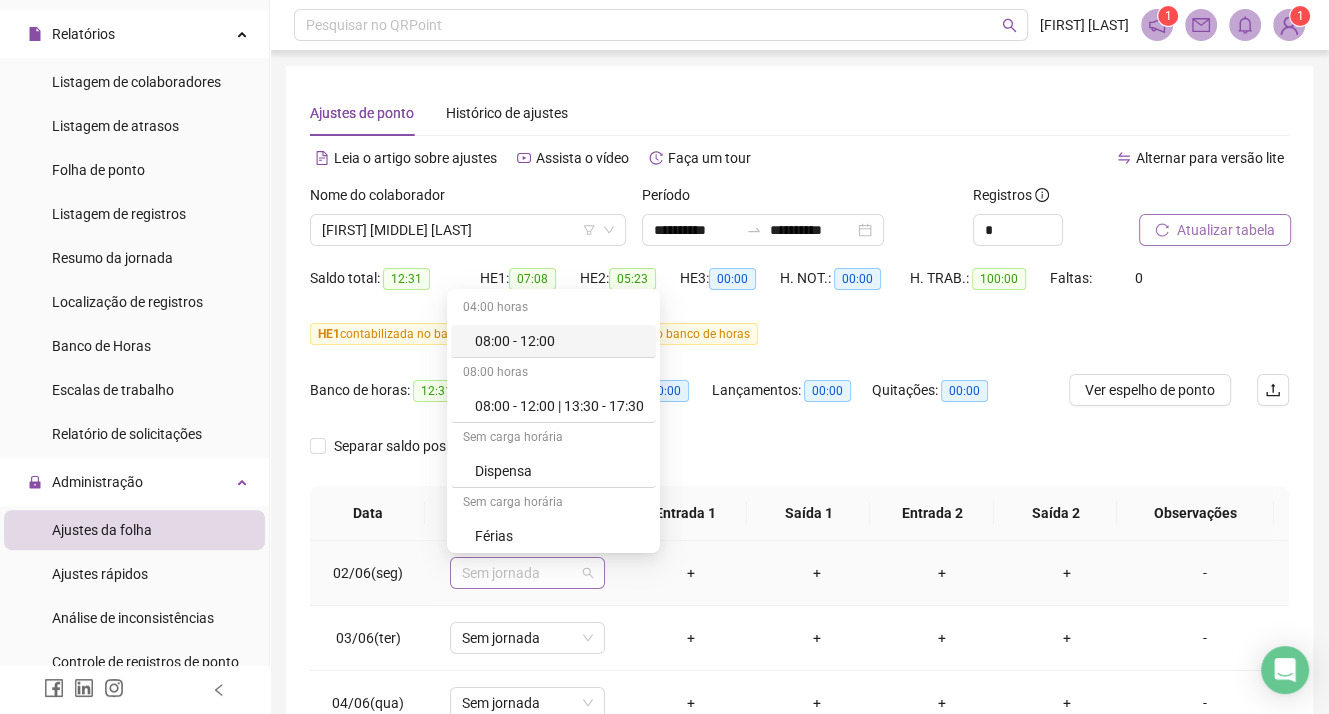 click on "Sem jornada" at bounding box center (527, 573) 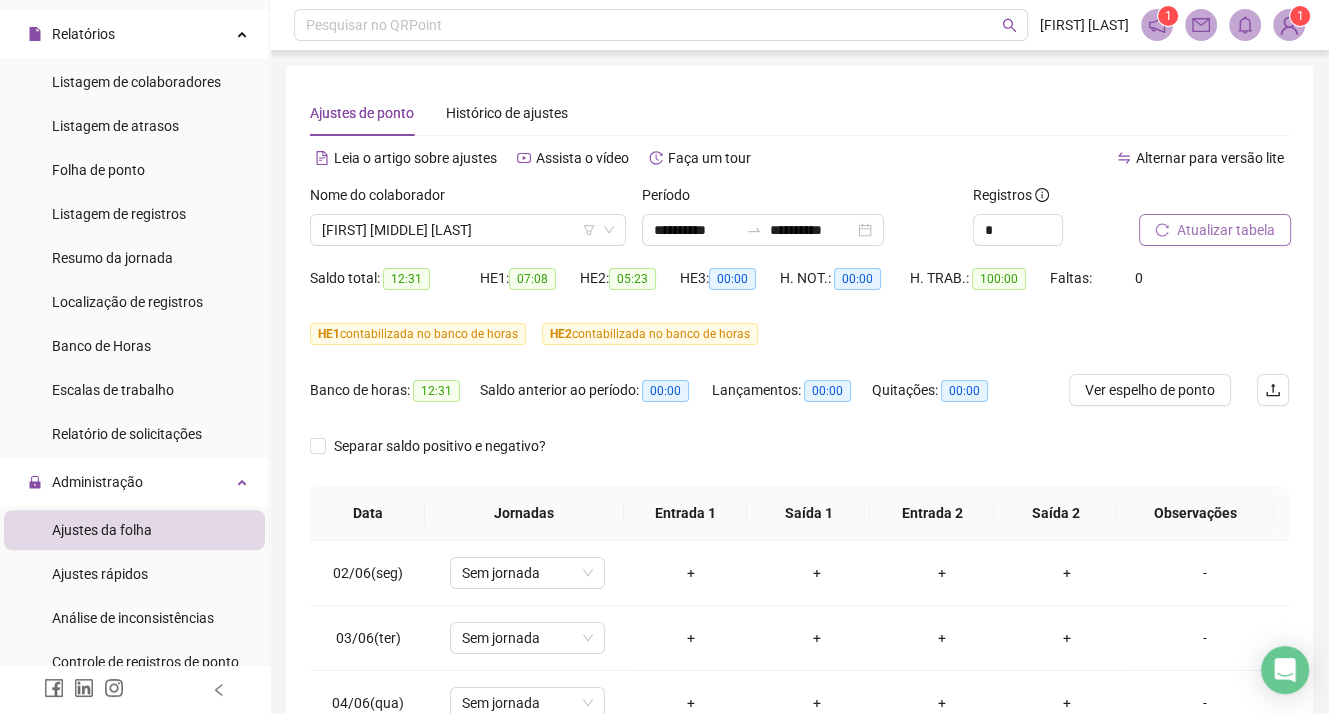 click on "Saldo total:   12:31 HE 1:   07:08 HE 2:   05:23 HE 3:   00:00 H. NOT.:   00:00 H. TRAB.:   100:00 Faltas:   0" at bounding box center [799, 290] 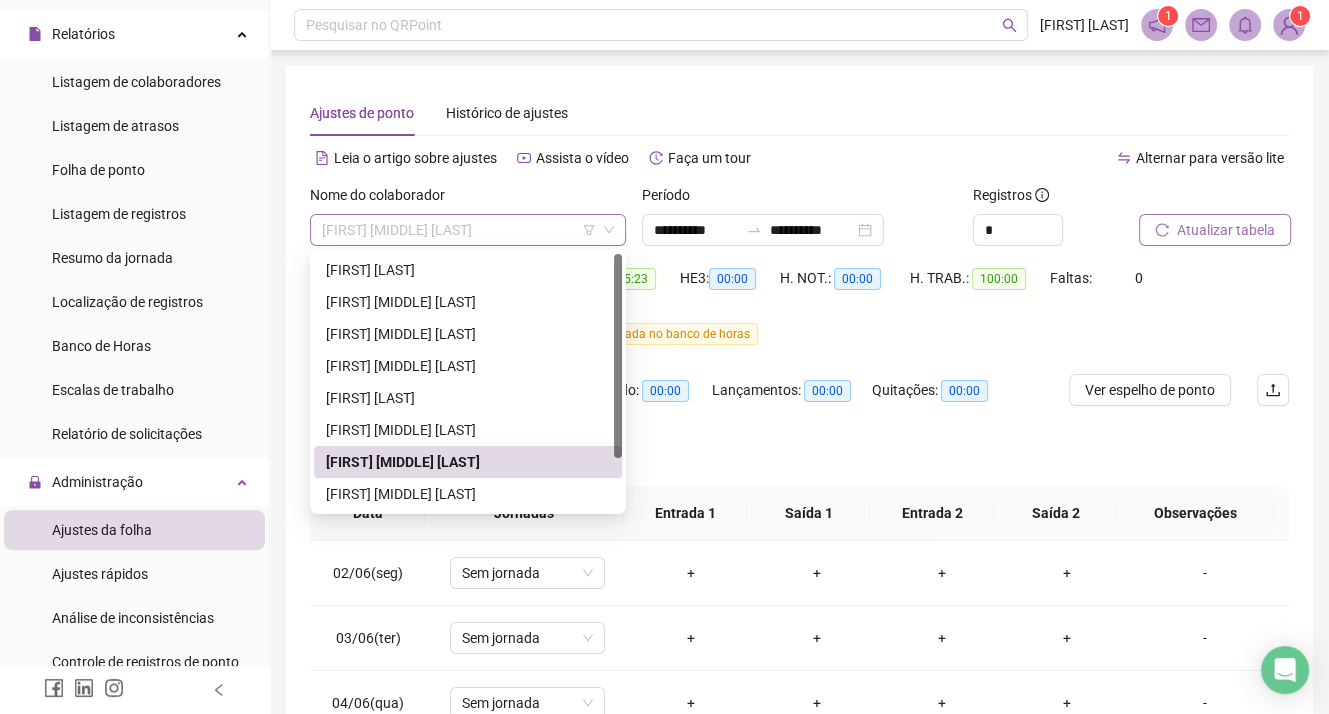 click on "[FIRST] [MIDDLE] [LAST]" at bounding box center (468, 230) 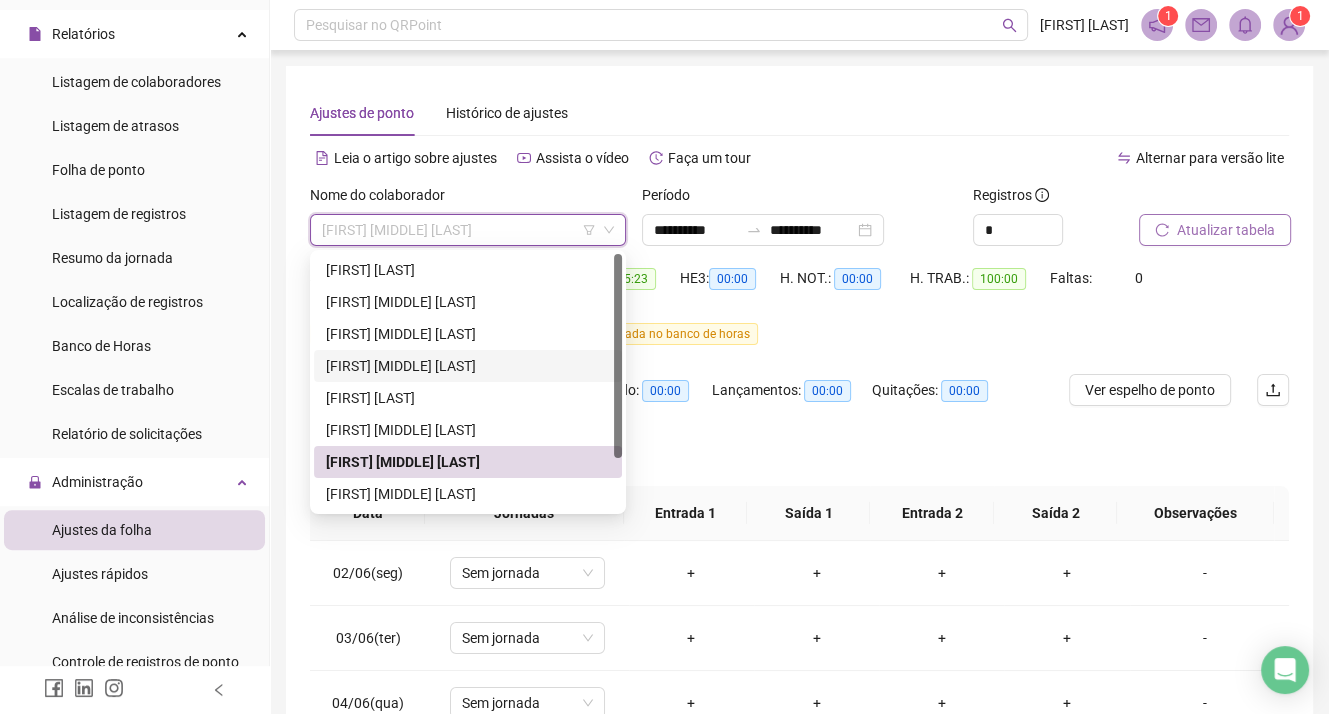 click on "[FIRST] [MIDDLE] [LAST]" at bounding box center (468, 366) 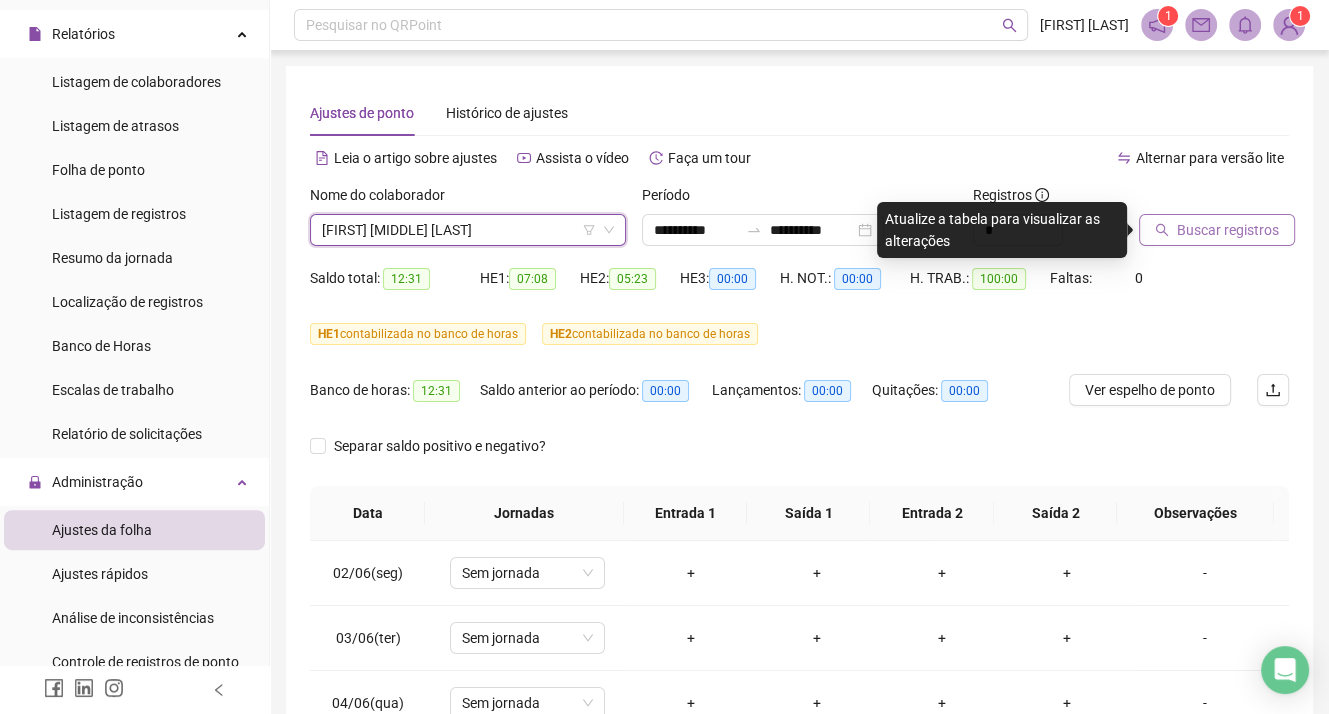 click on "Buscar registros" at bounding box center [1228, 230] 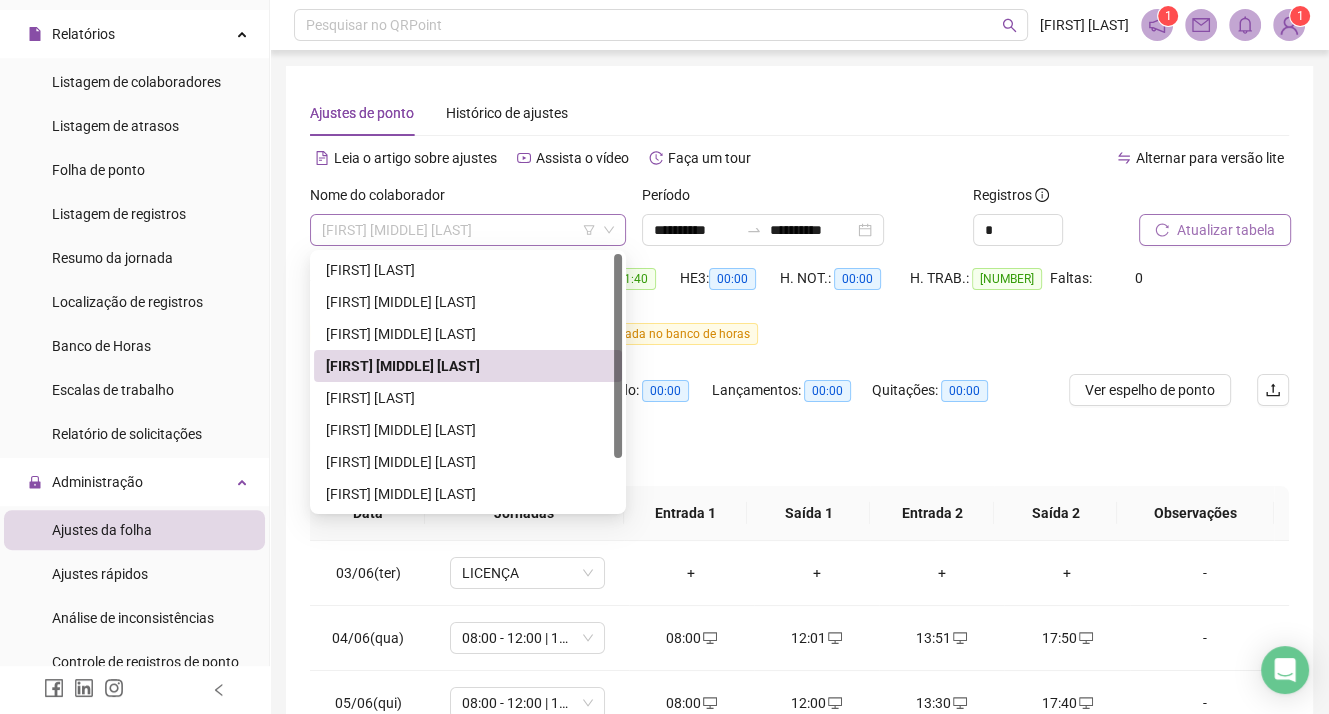 click on "[FIRST] [MIDDLE] [LAST]" at bounding box center (468, 230) 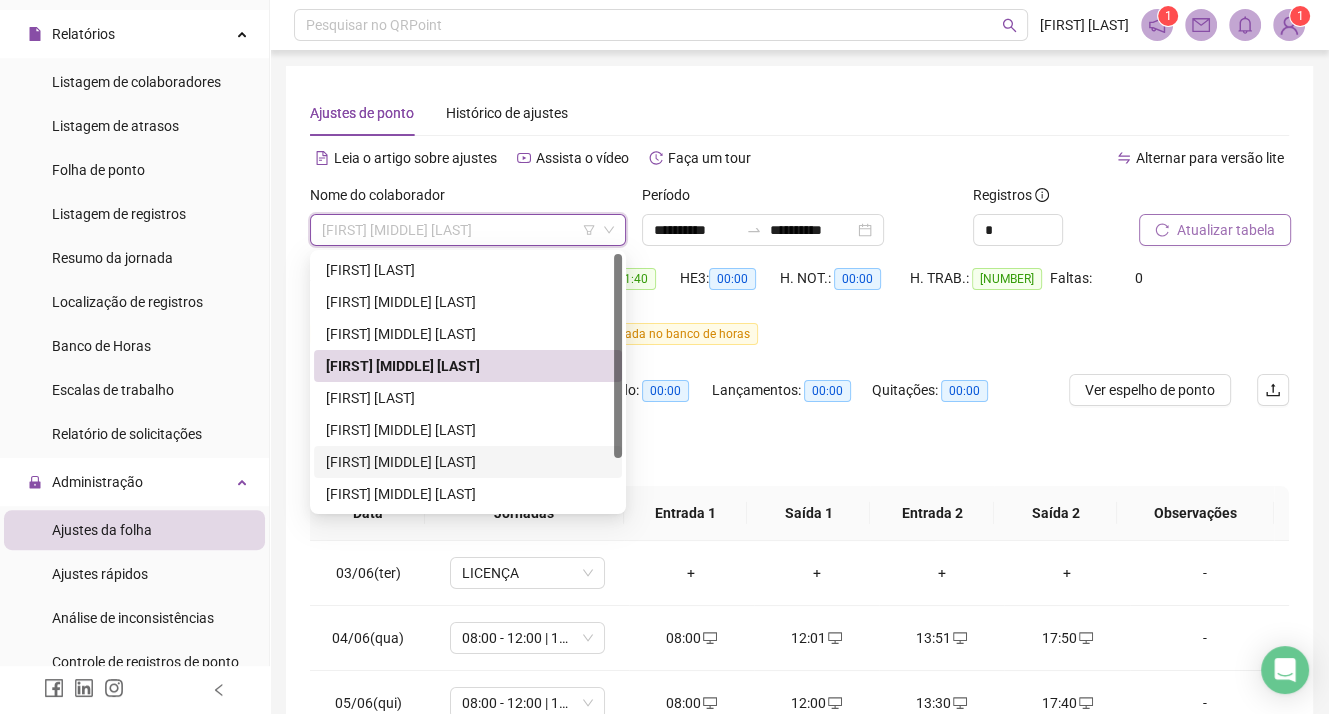 click on "[FIRST] [MIDDLE] [LAST]" at bounding box center [468, 462] 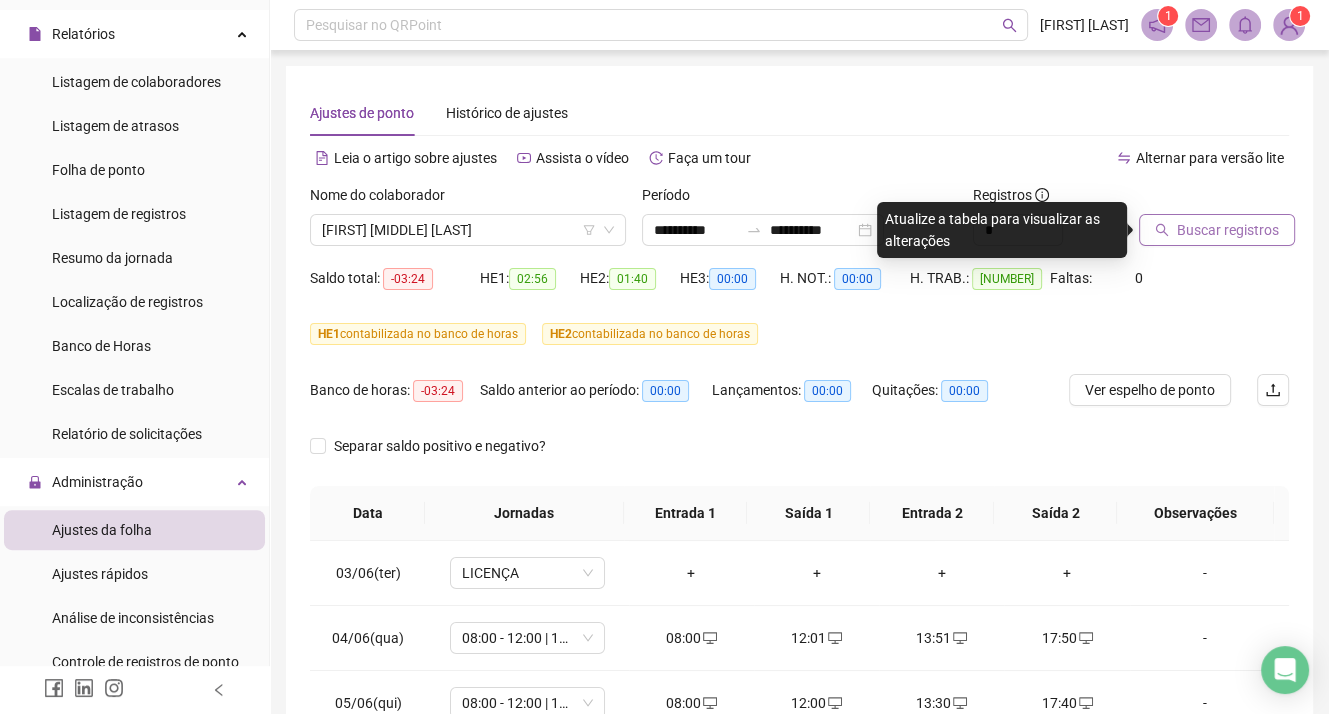 click on "Buscar registros" at bounding box center (1228, 230) 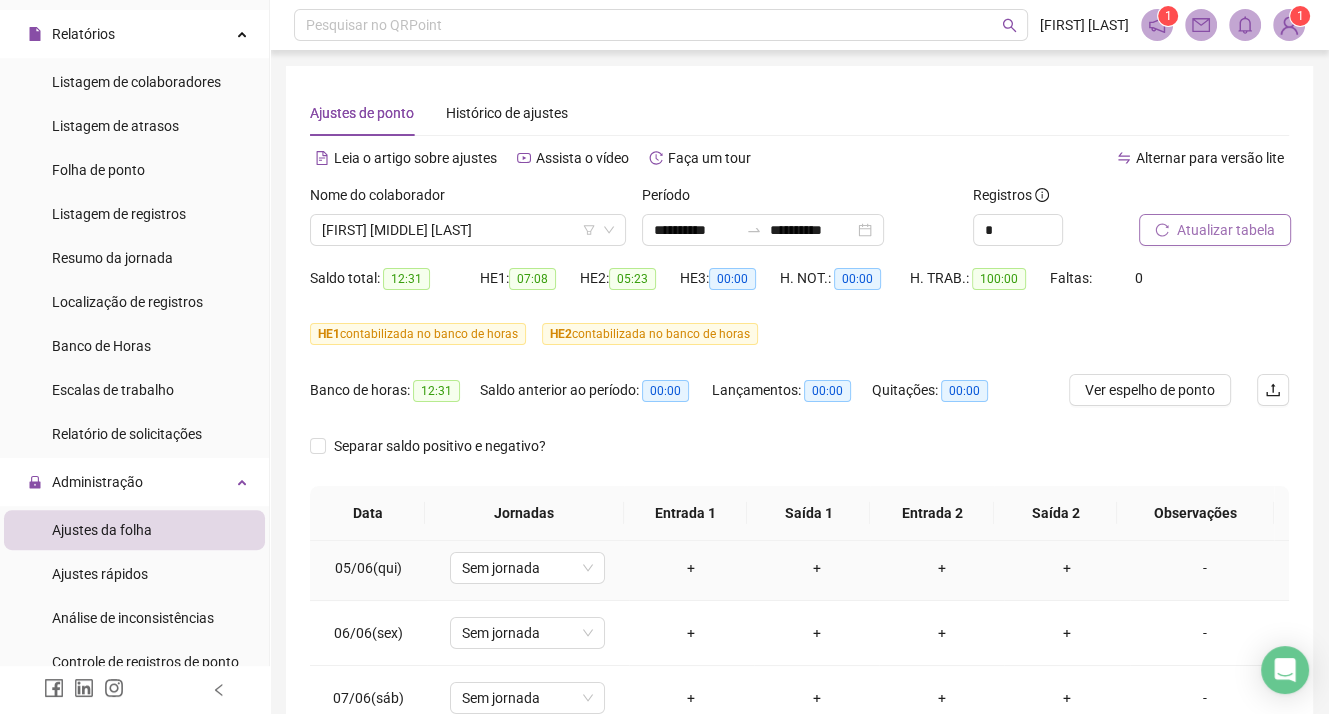 scroll, scrollTop: 0, scrollLeft: 0, axis: both 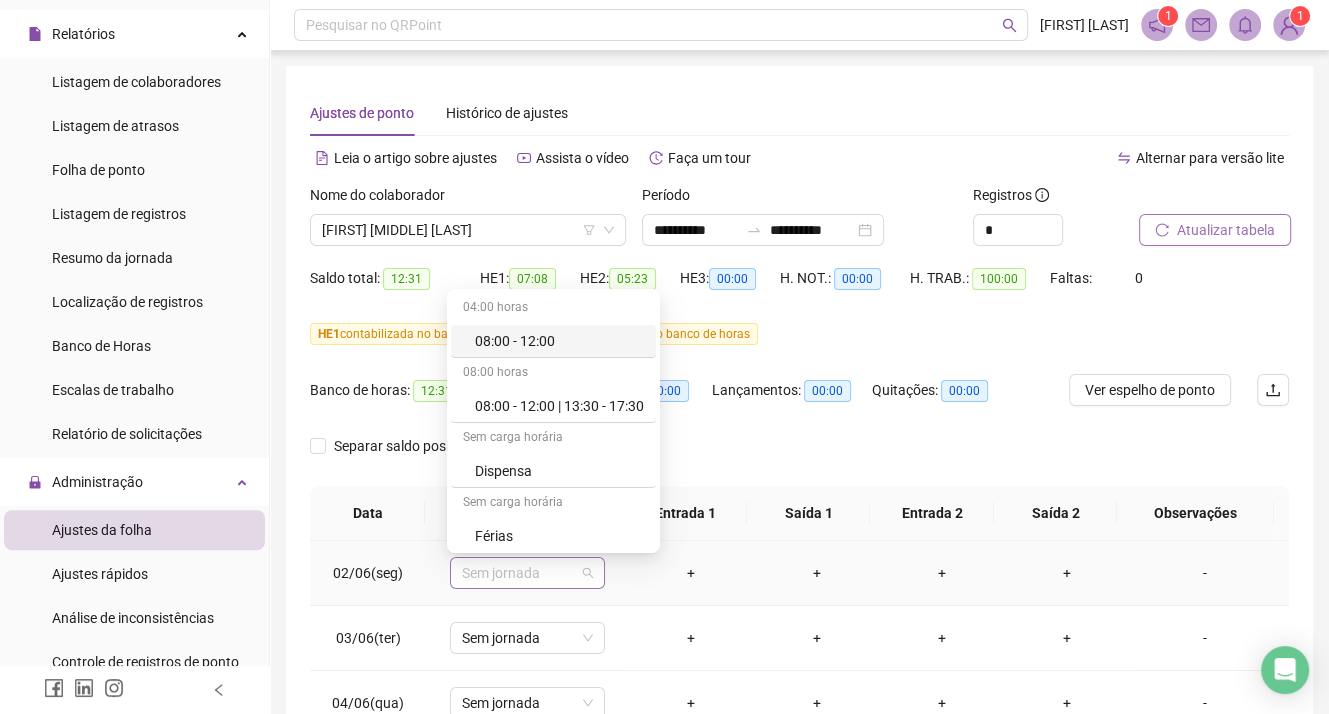 click on "Sem jornada" at bounding box center (527, 573) 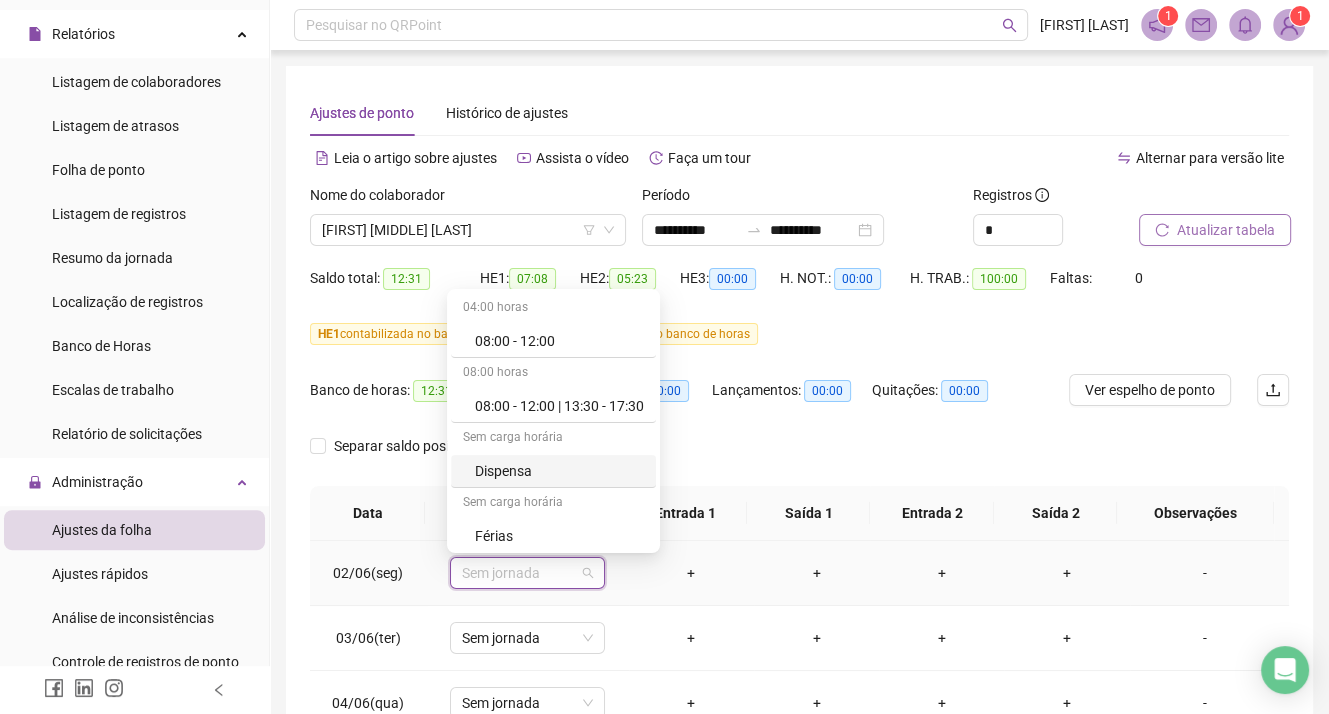 click on "Dispensa" at bounding box center [559, 471] 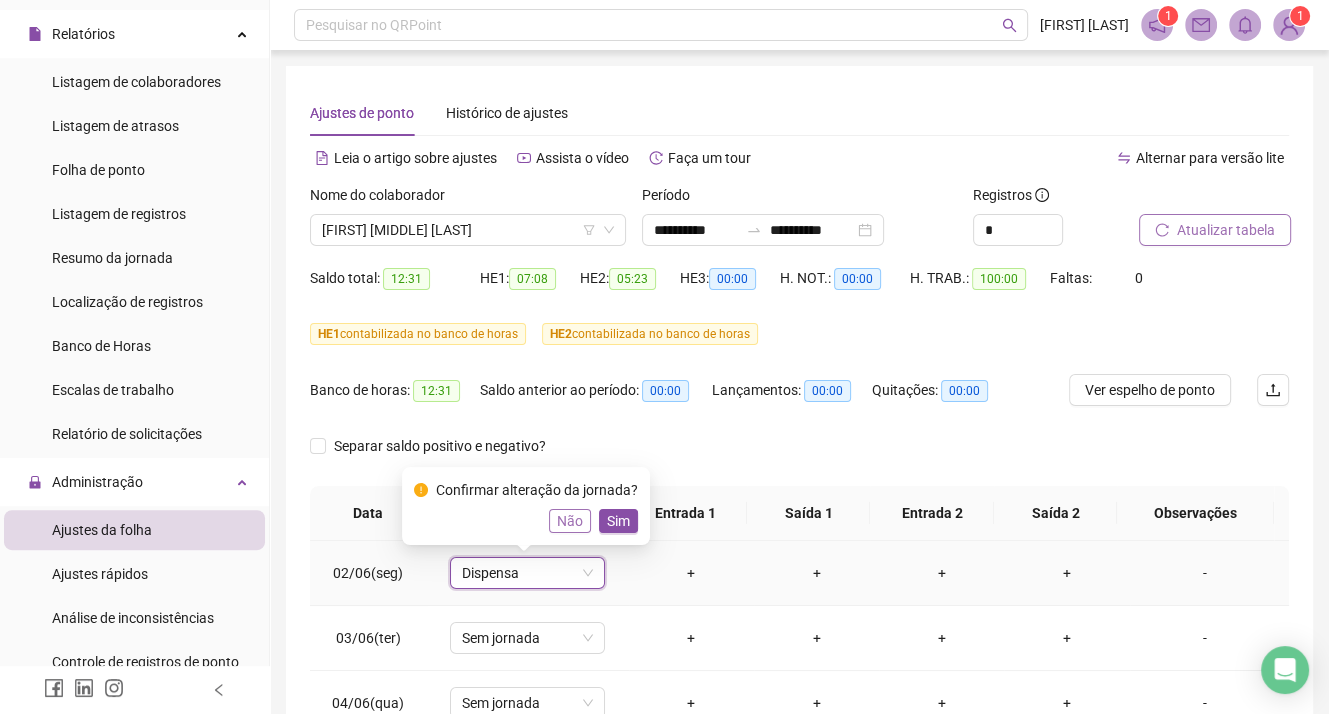 click on "Não" at bounding box center (570, 521) 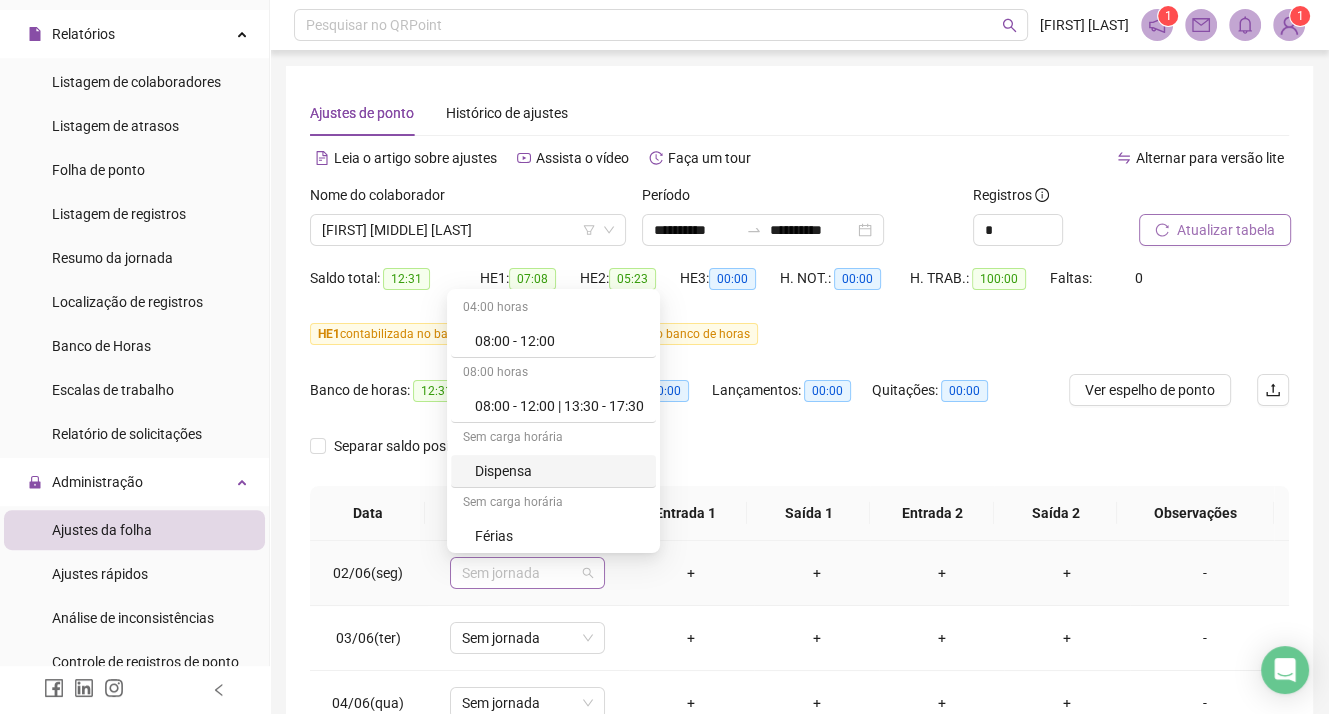 click on "Sem jornada" at bounding box center [527, 573] 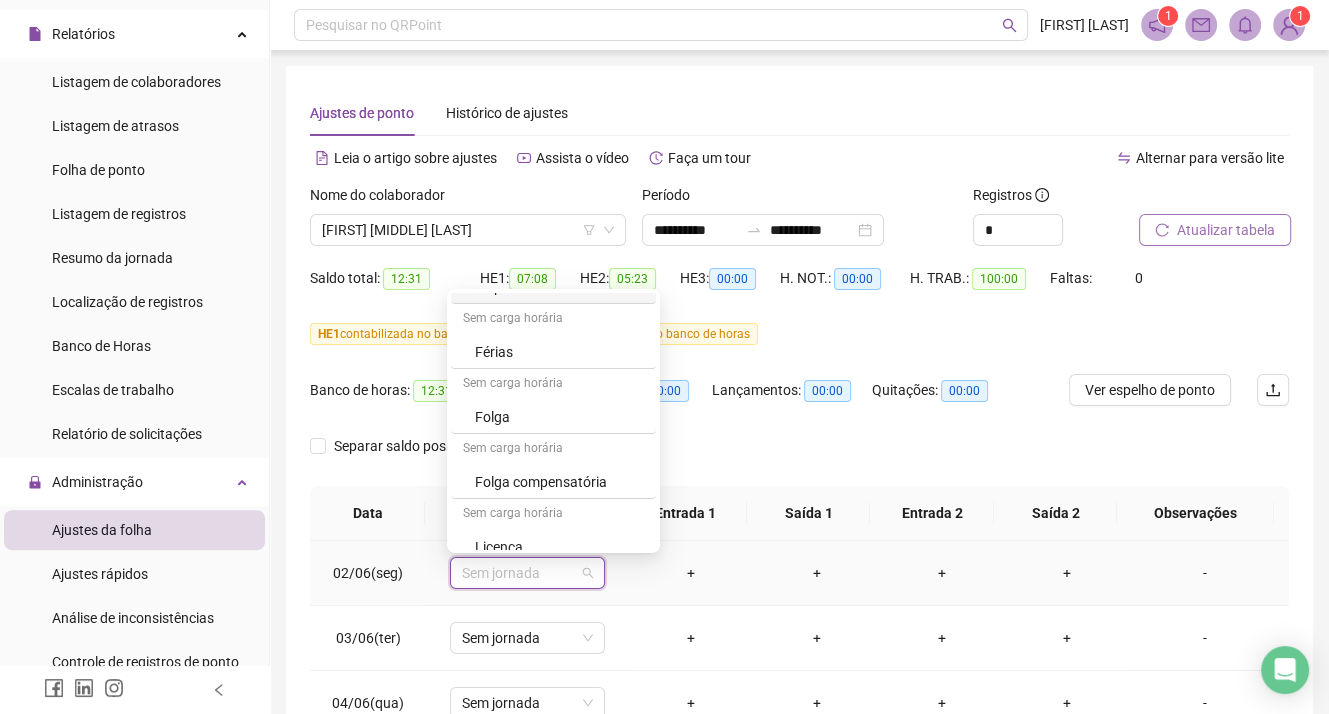 scroll, scrollTop: 197, scrollLeft: 0, axis: vertical 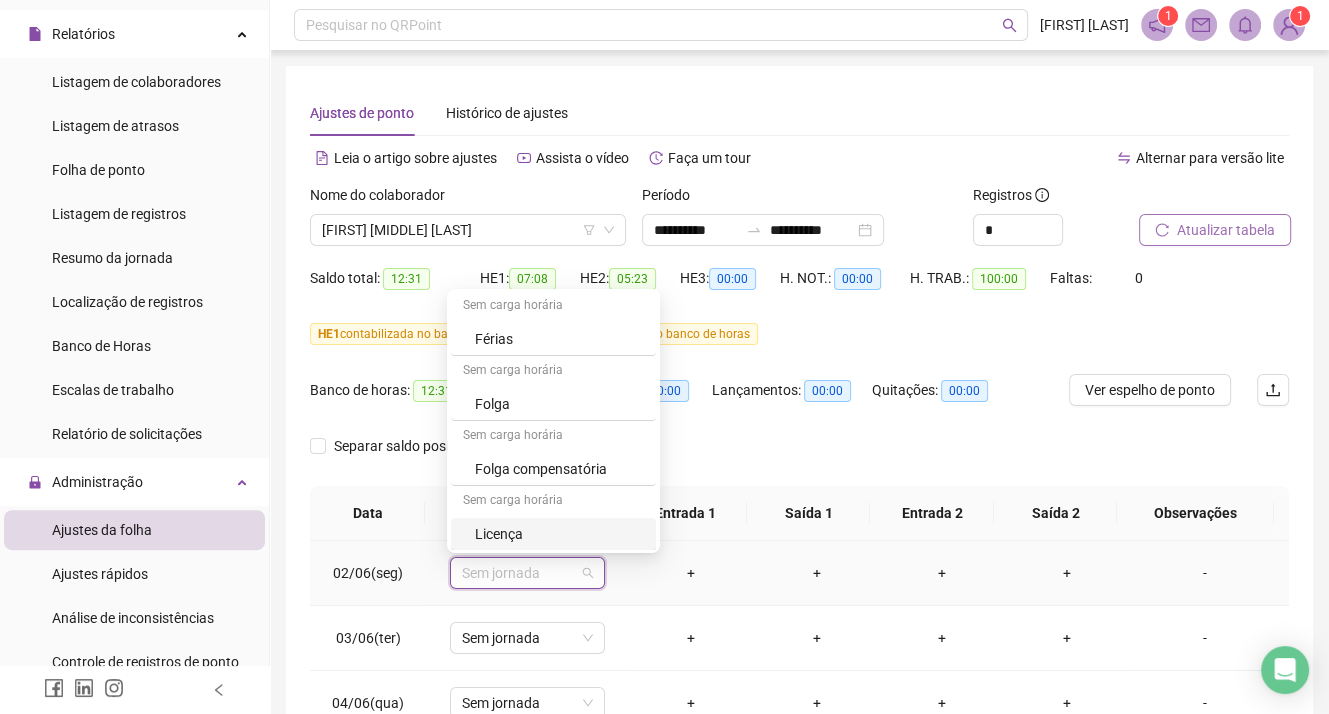 click on "Licença" at bounding box center [559, 534] 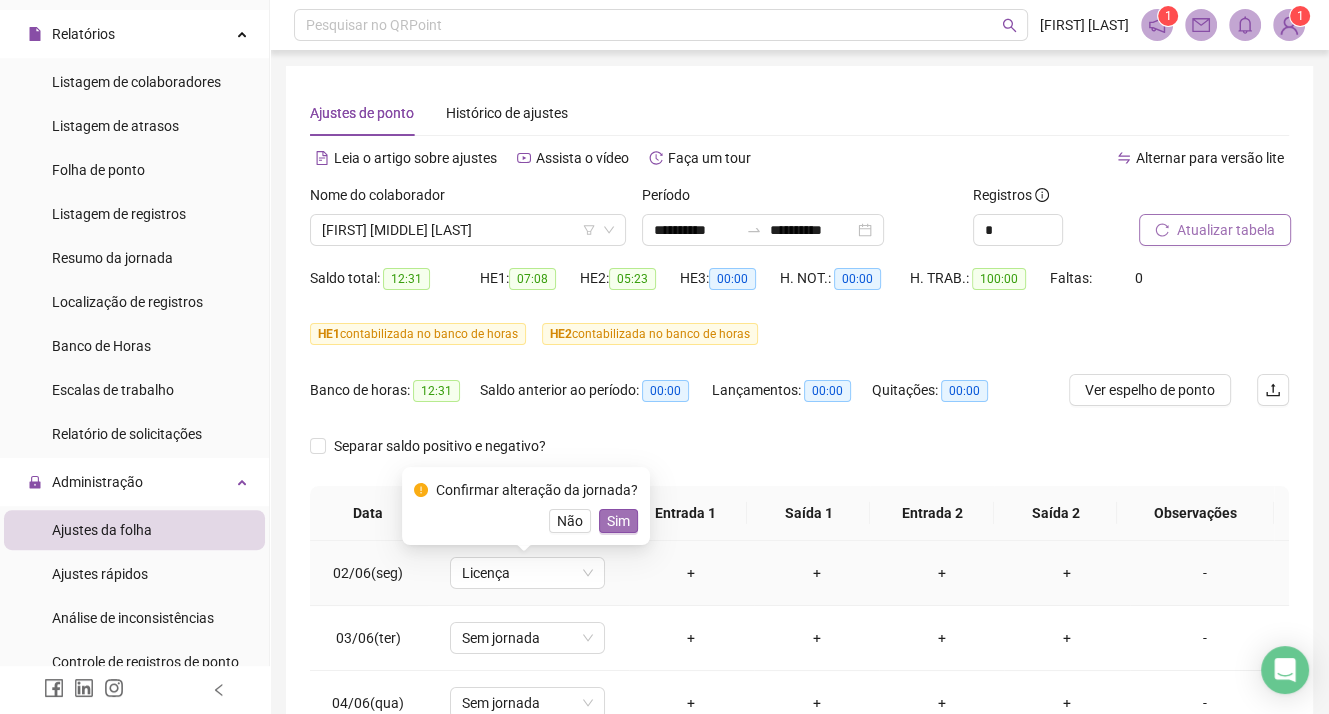 click on "Sim" at bounding box center (618, 521) 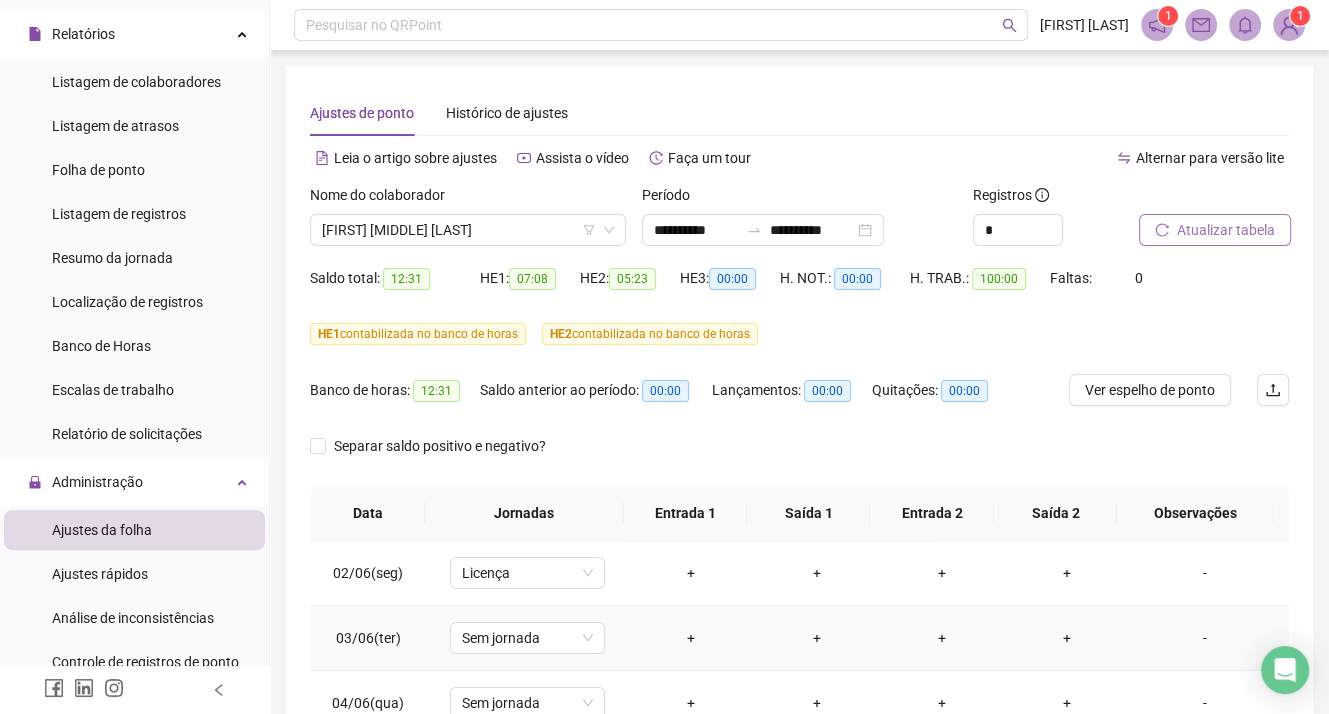 click on "+" at bounding box center [691, 638] 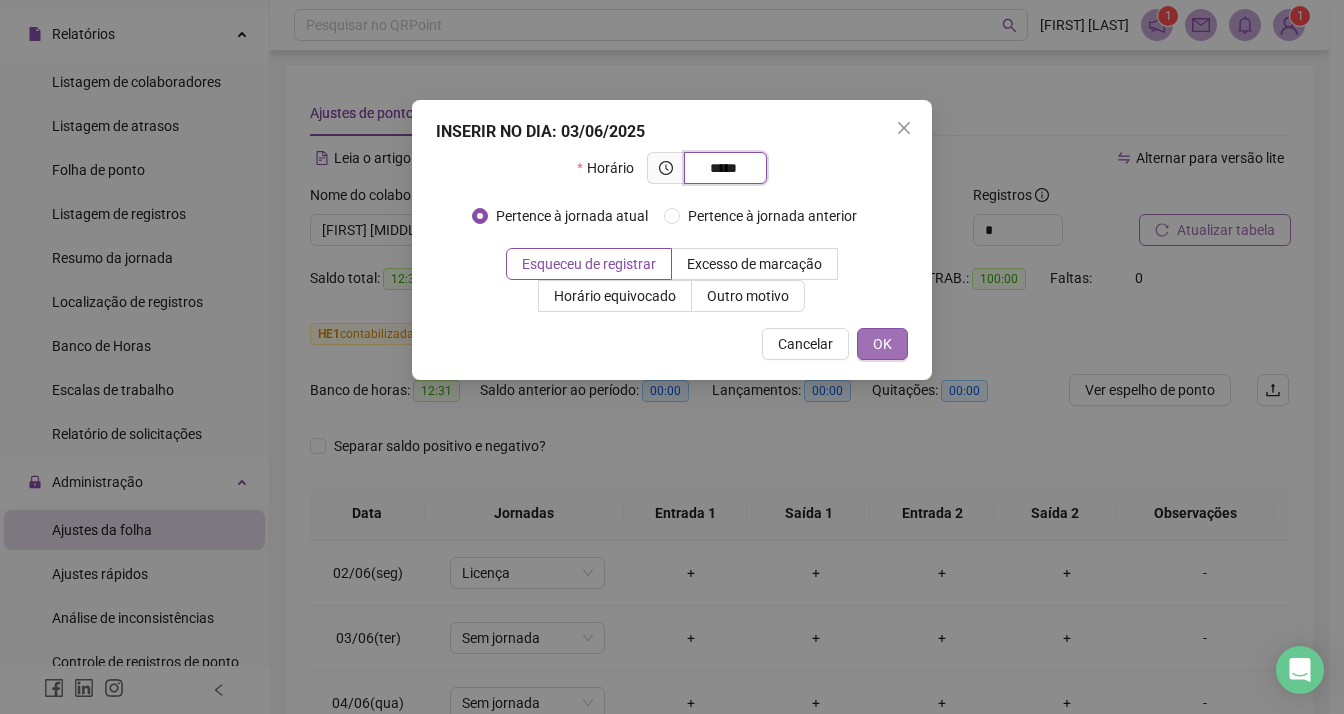 type on "*****" 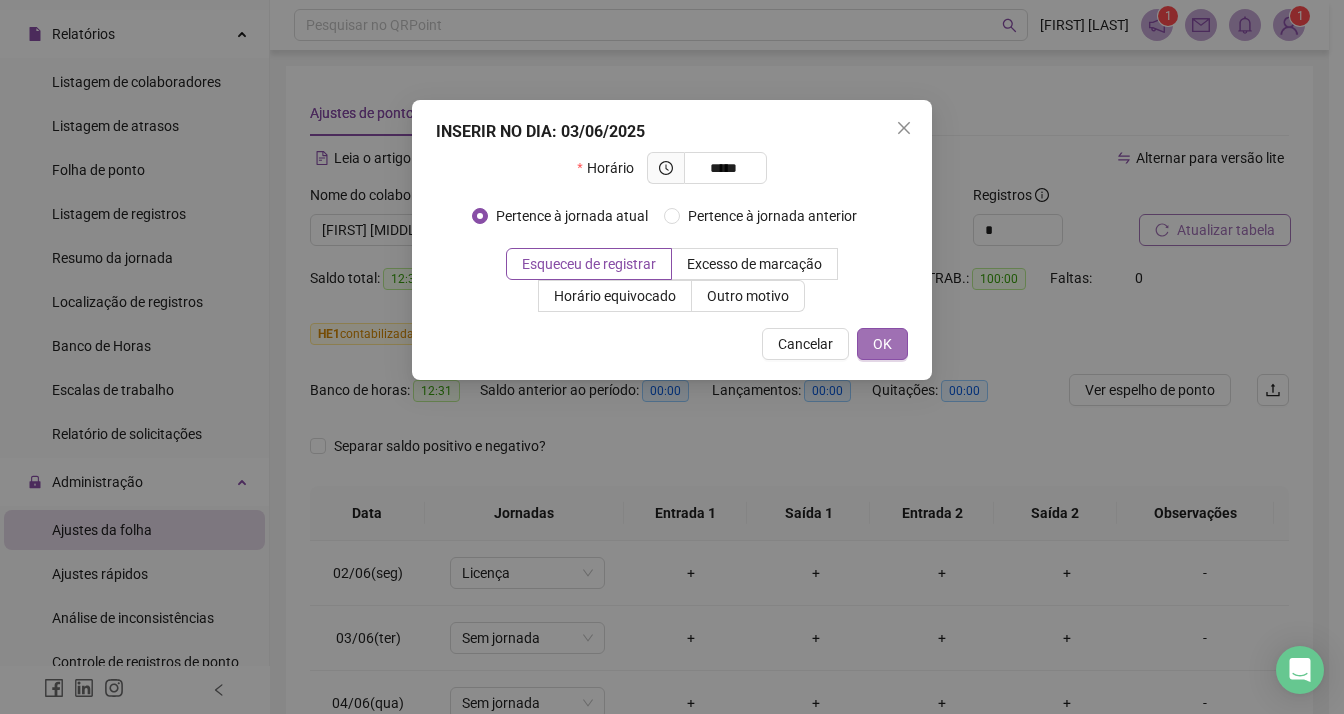 click on "OK" at bounding box center (882, 344) 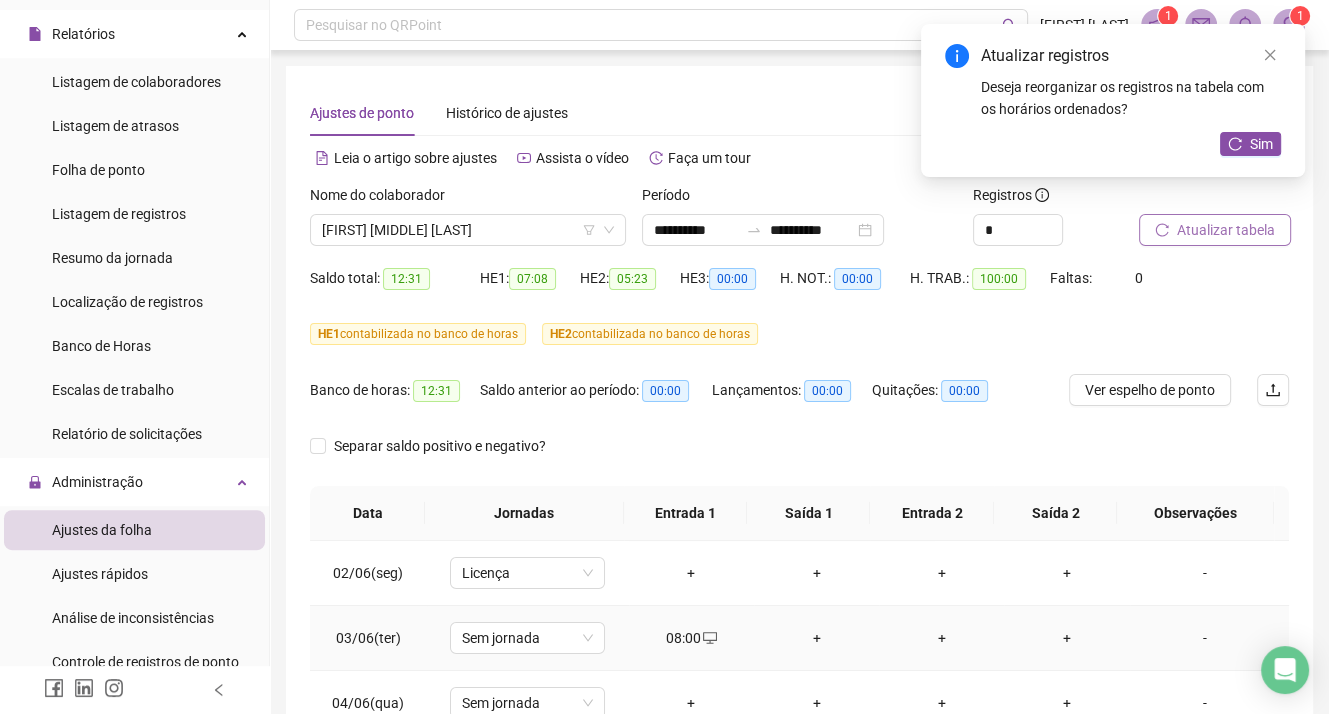 click on "+" at bounding box center [816, 638] 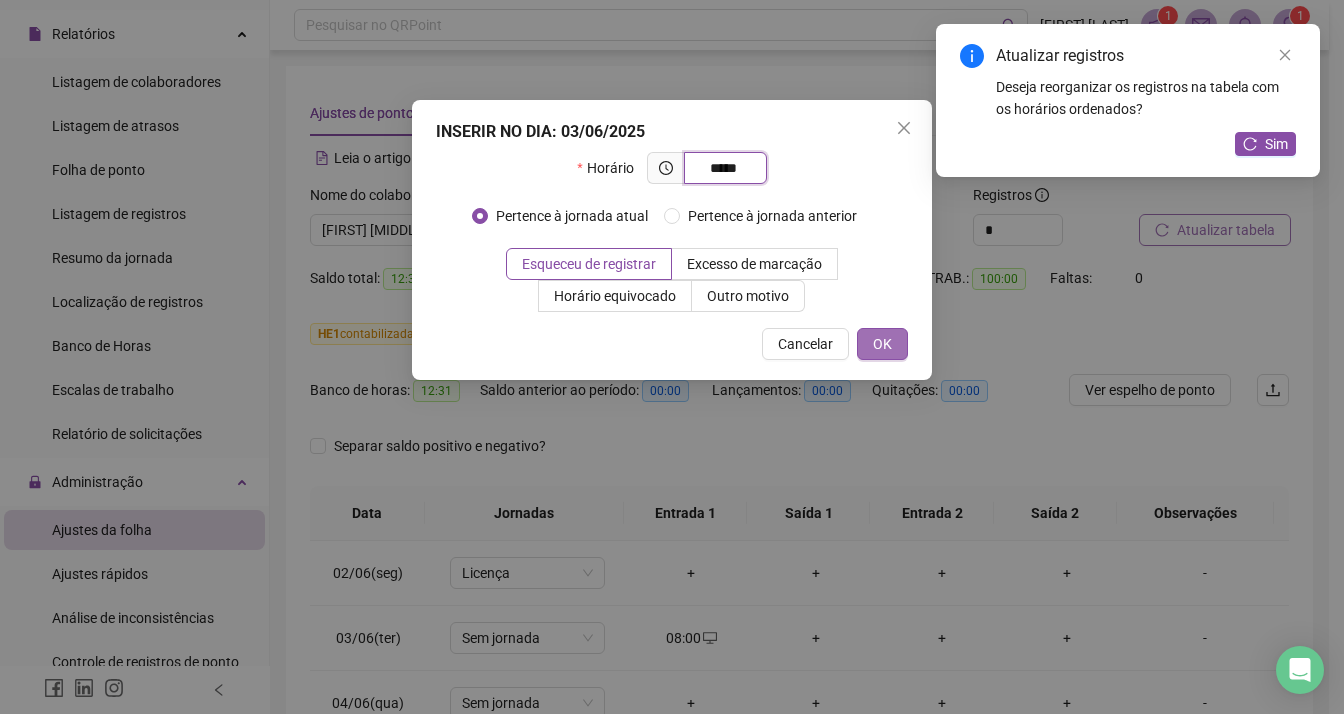 type on "*****" 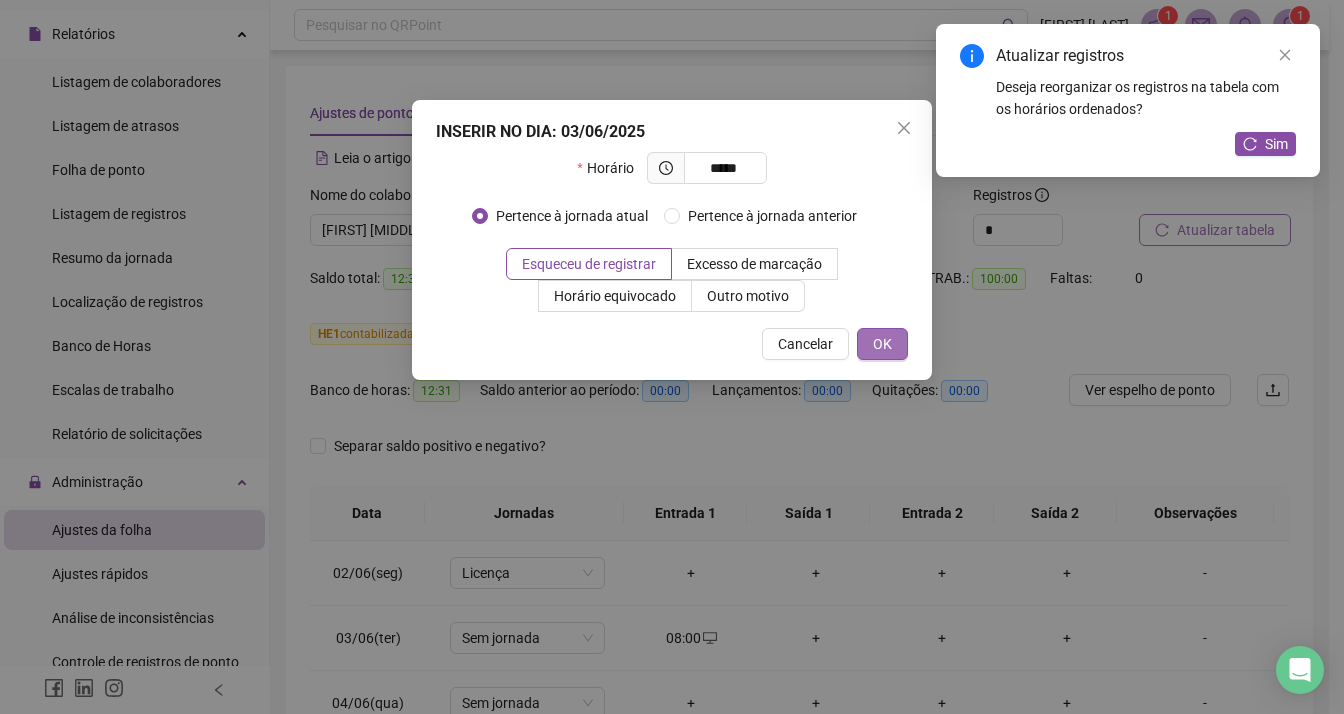 click on "OK" at bounding box center [882, 344] 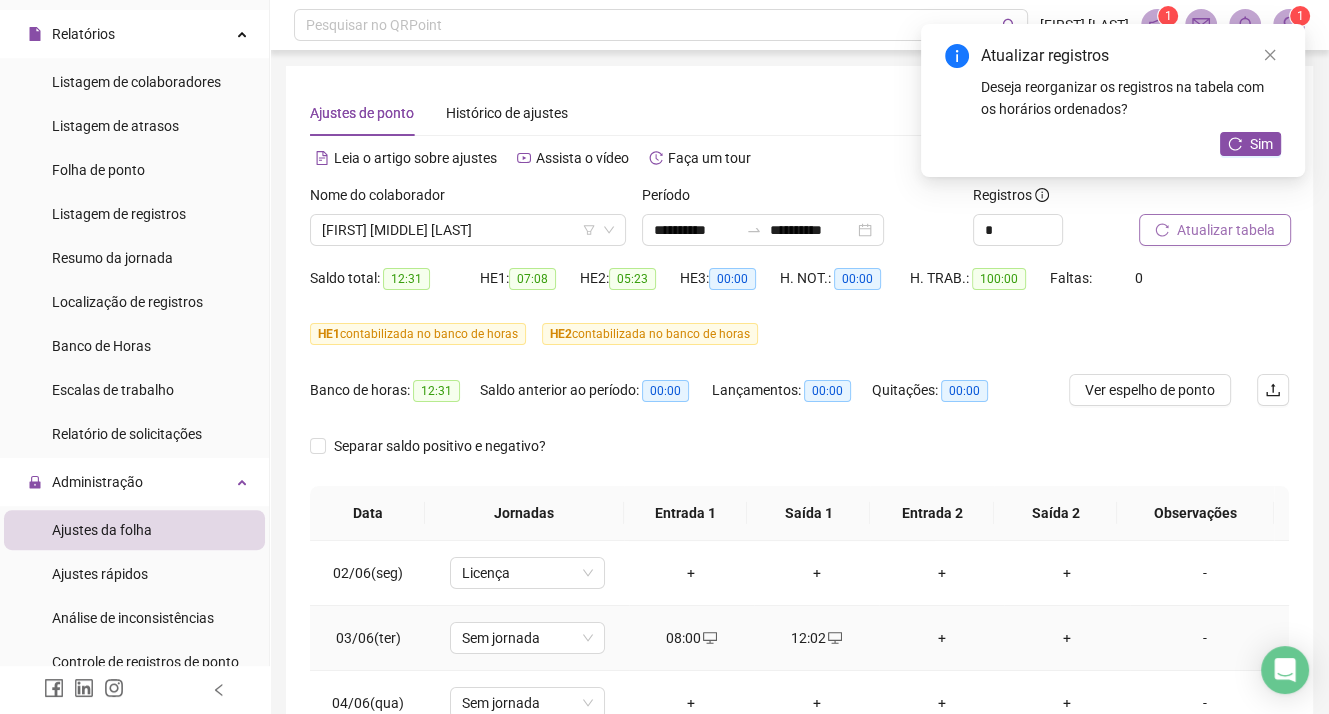 click on "+" at bounding box center (941, 638) 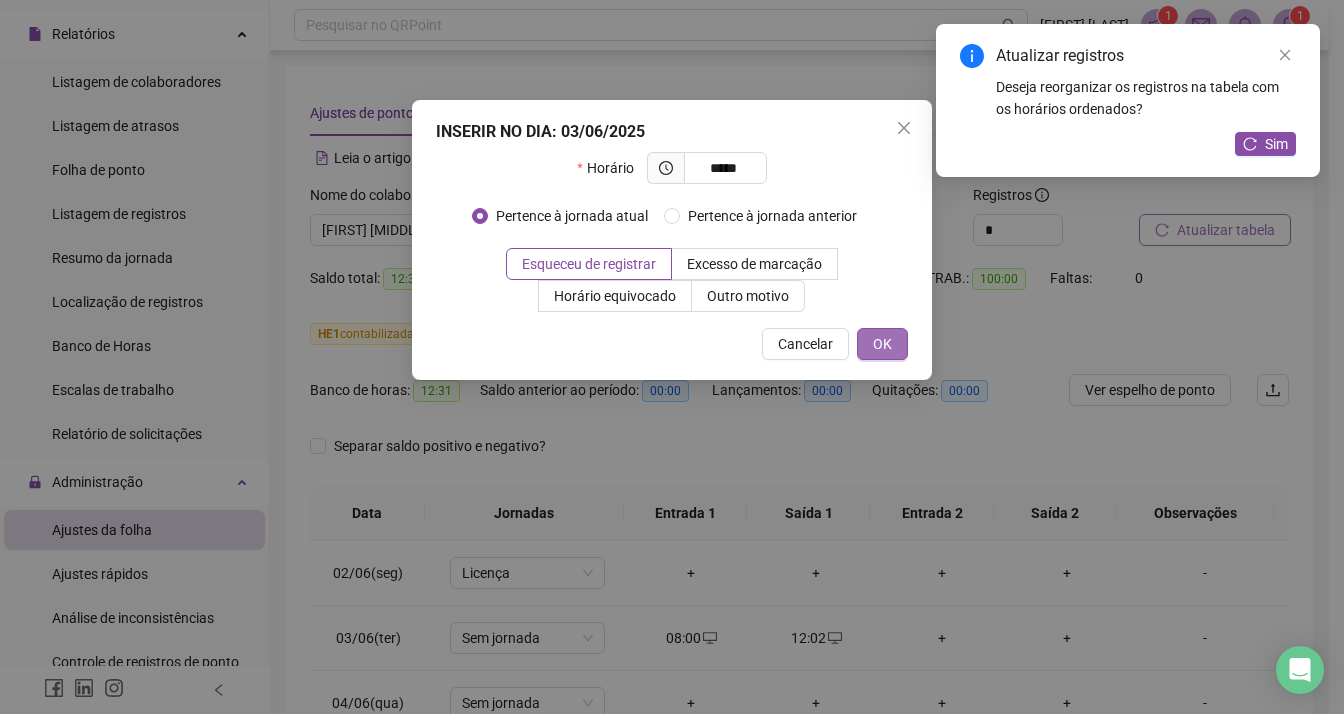 type on "*****" 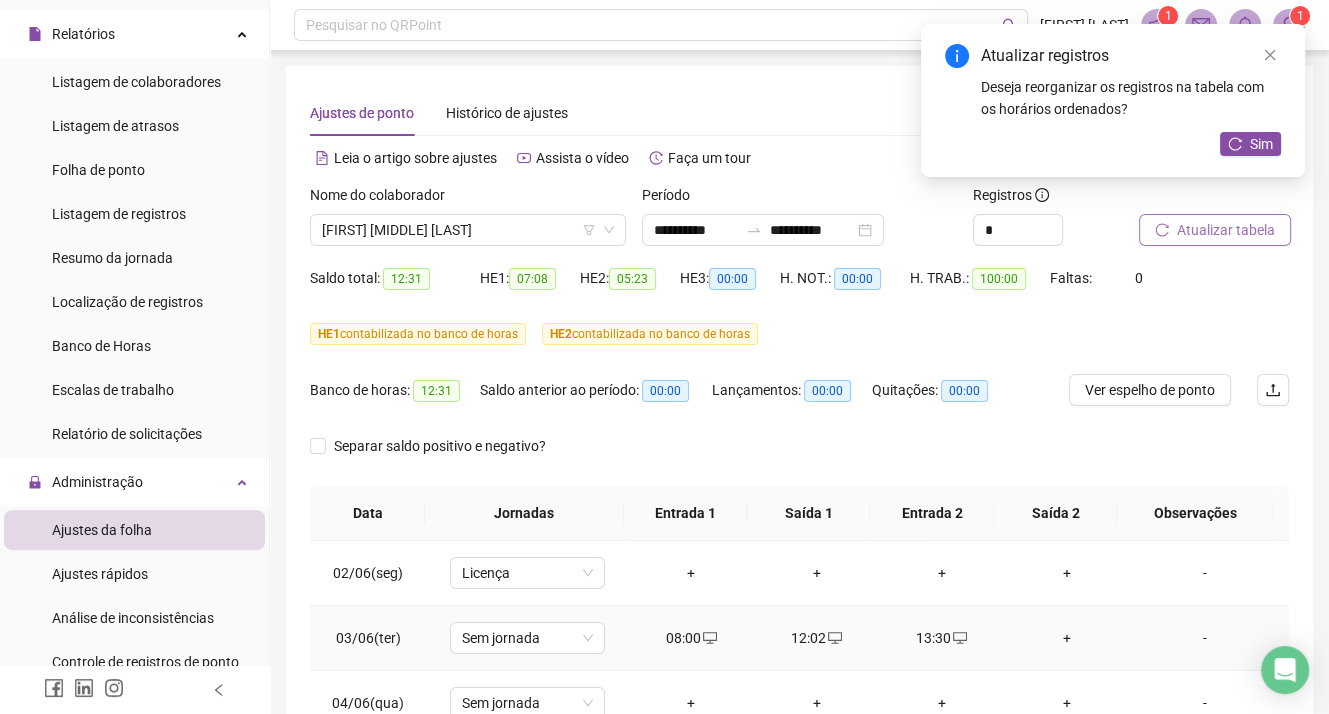click on "+" at bounding box center [1066, 638] 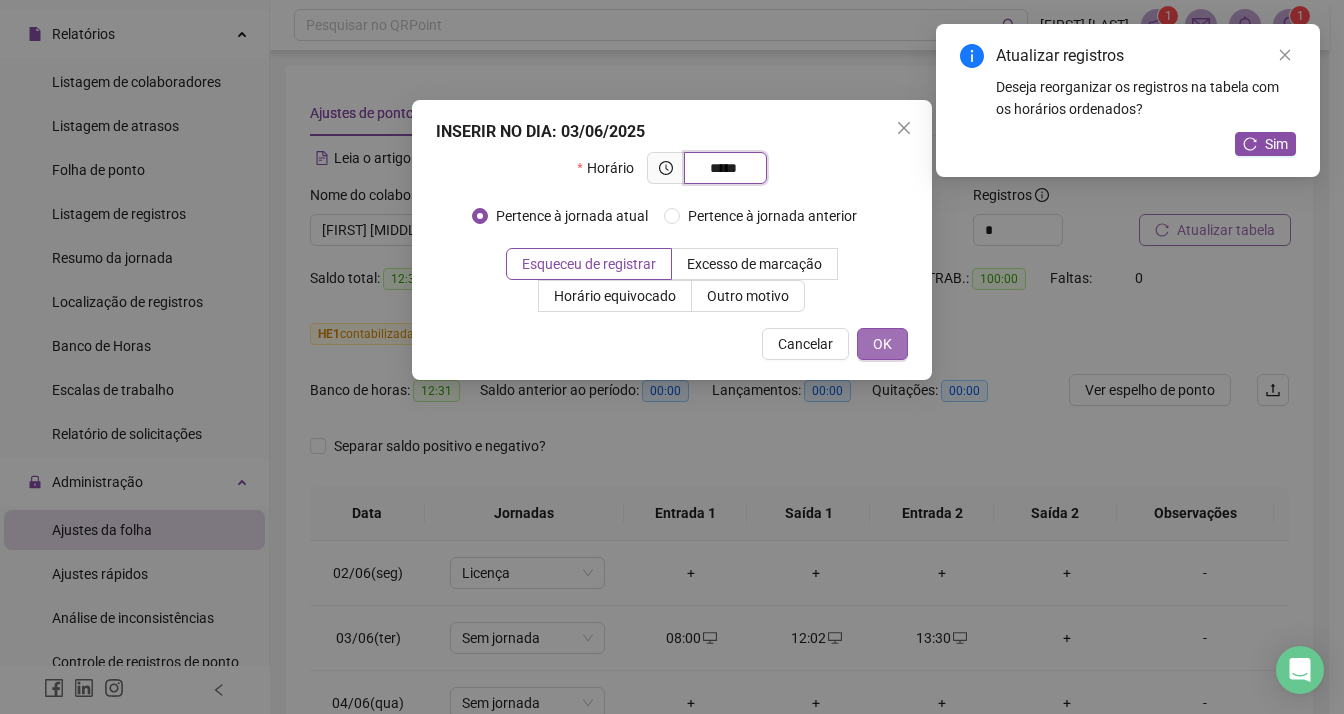 type on "*****" 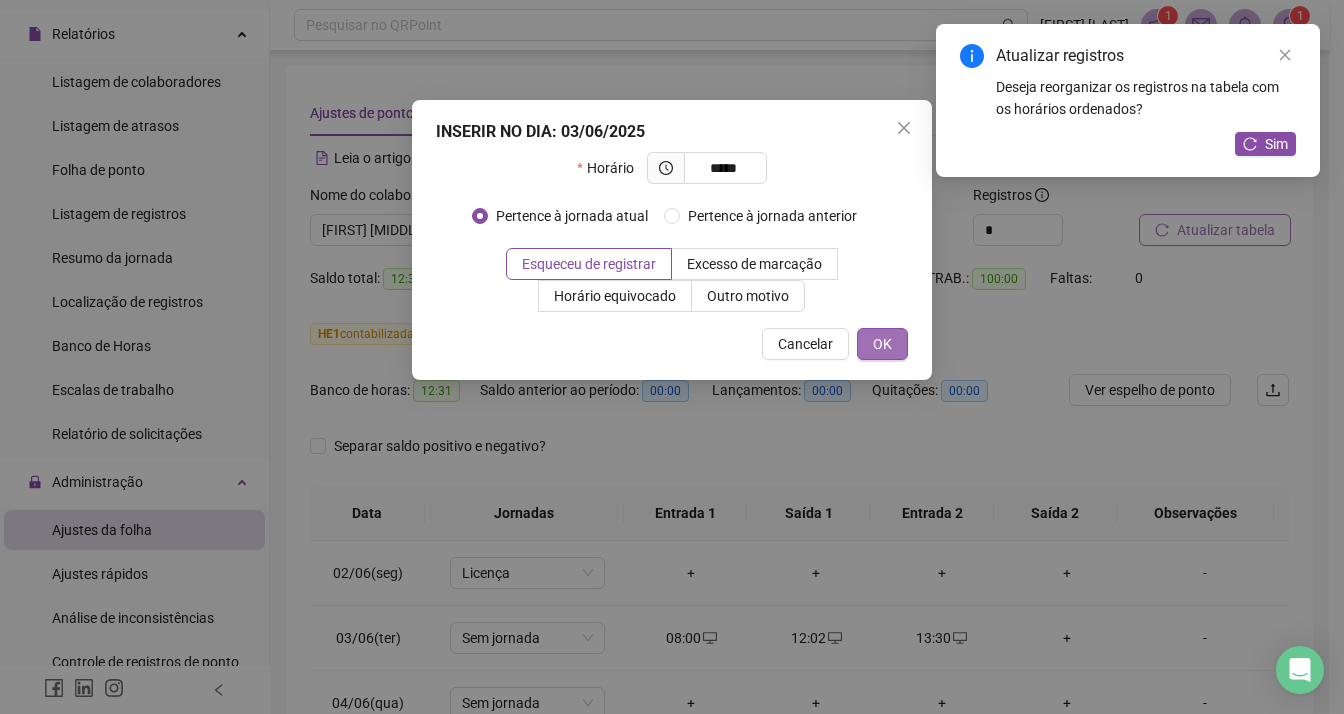 click on "OK" at bounding box center (882, 344) 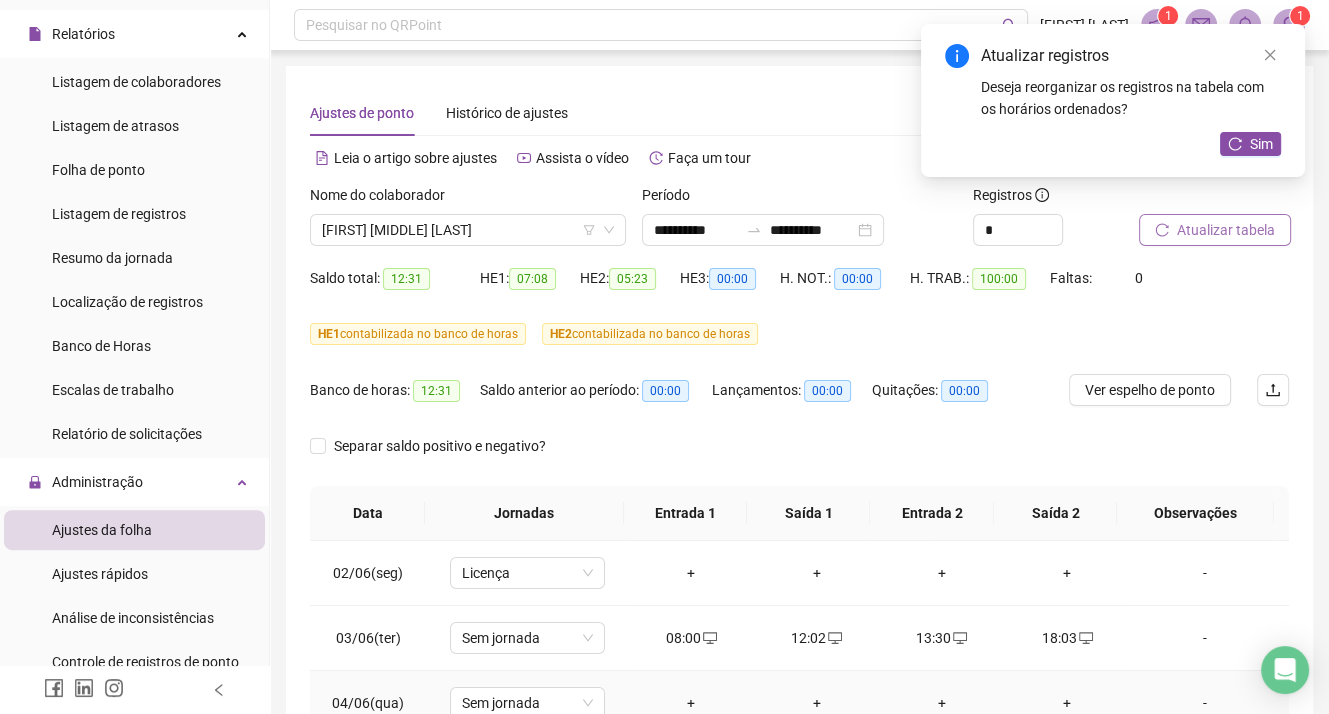 scroll, scrollTop: 100, scrollLeft: 0, axis: vertical 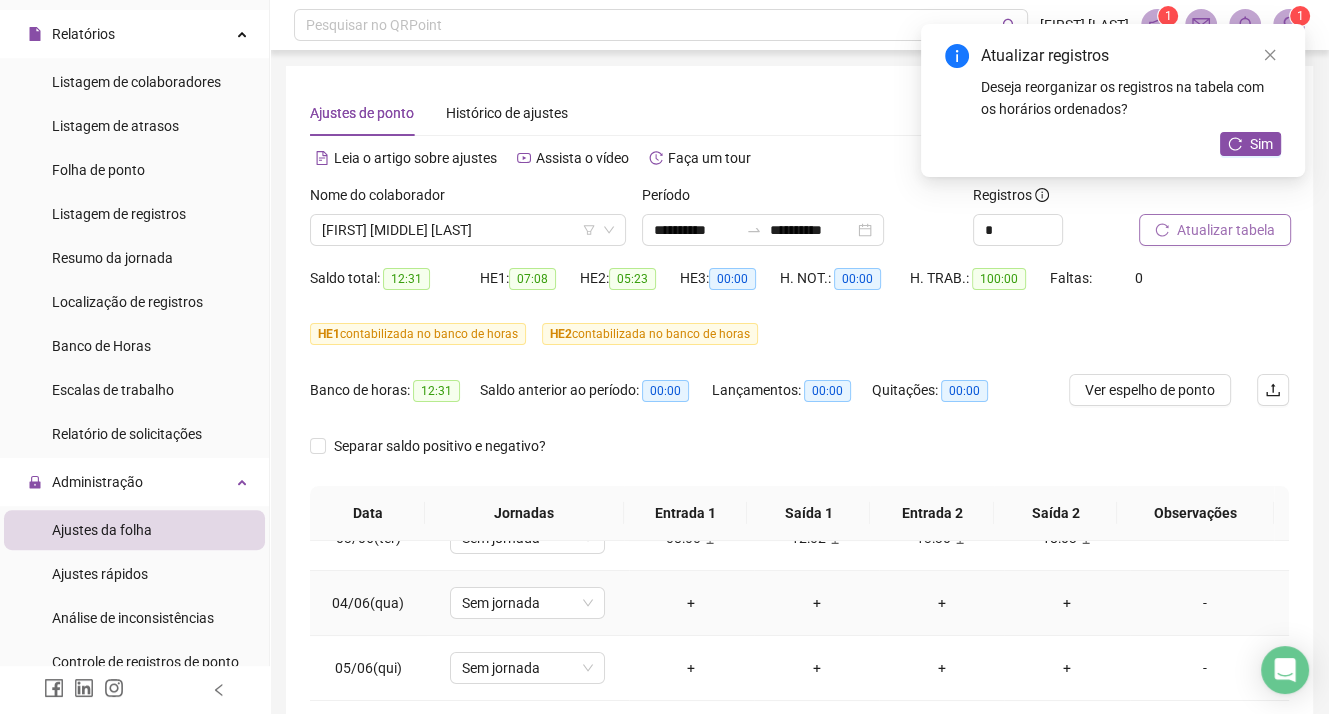 click on "+" at bounding box center (691, 603) 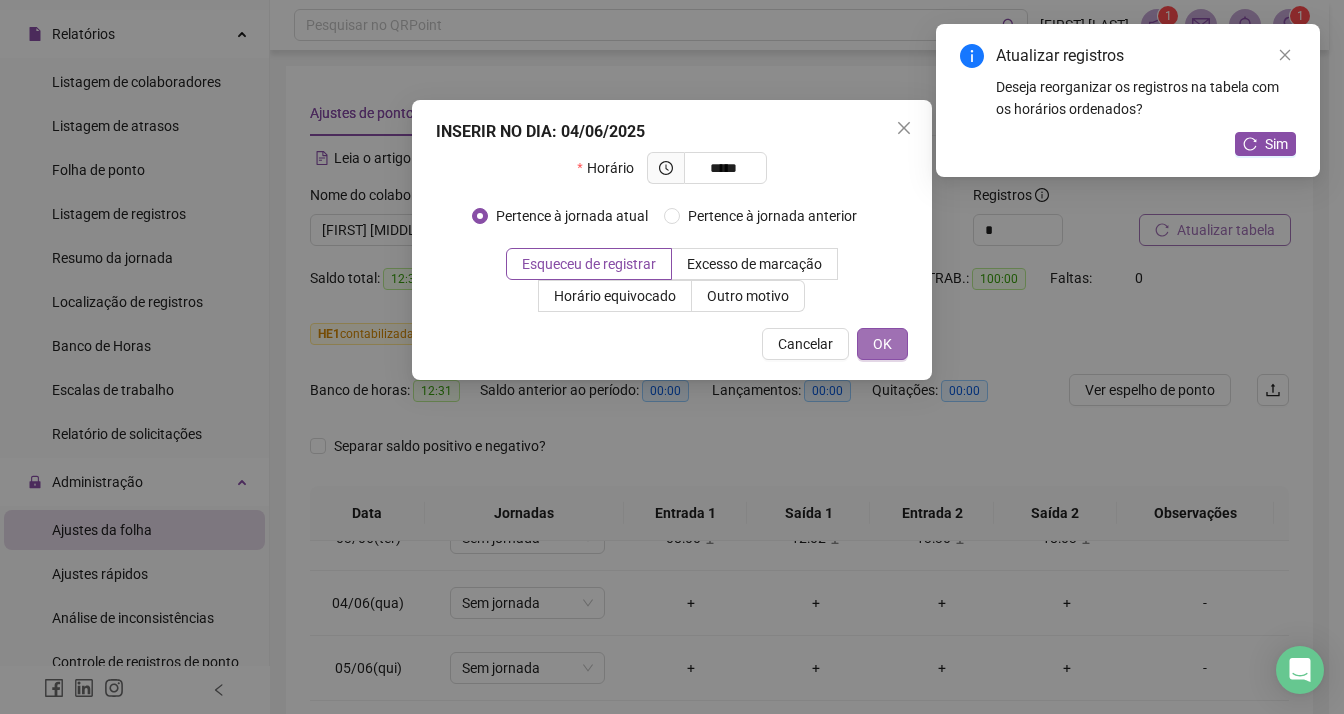type on "*****" 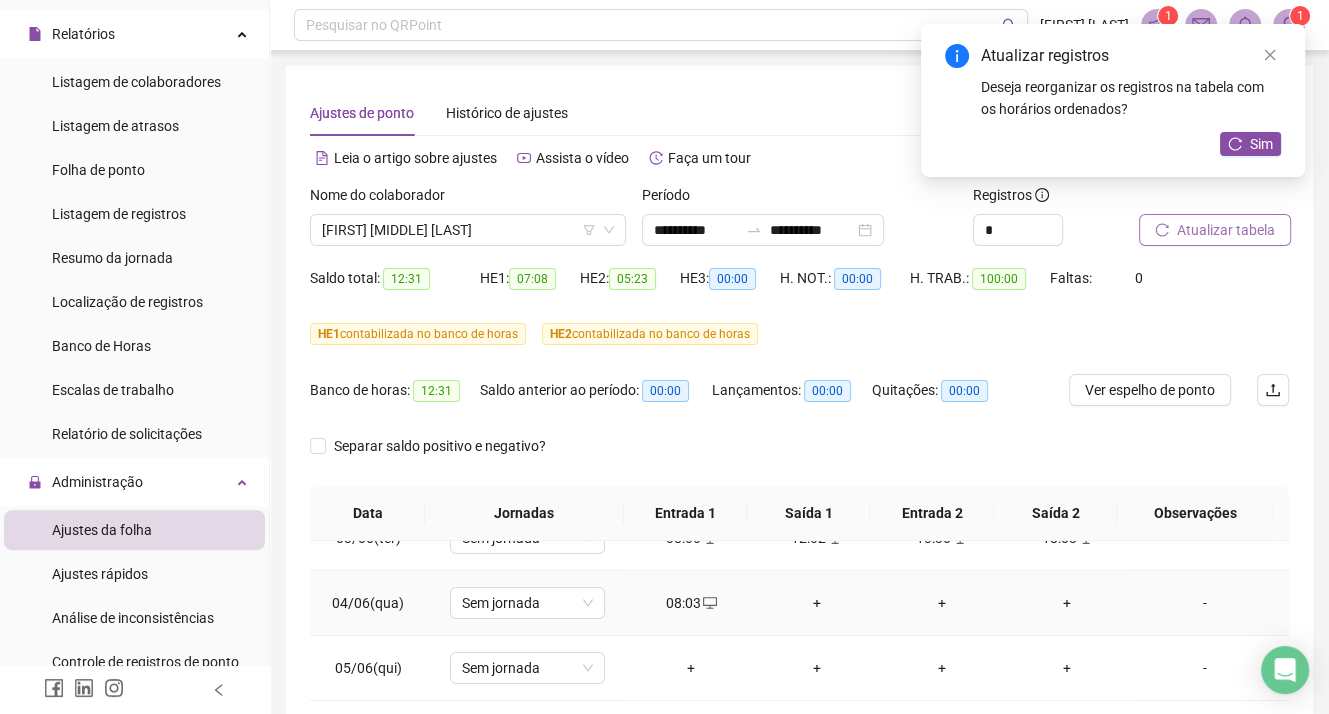 click on "+" at bounding box center (816, 603) 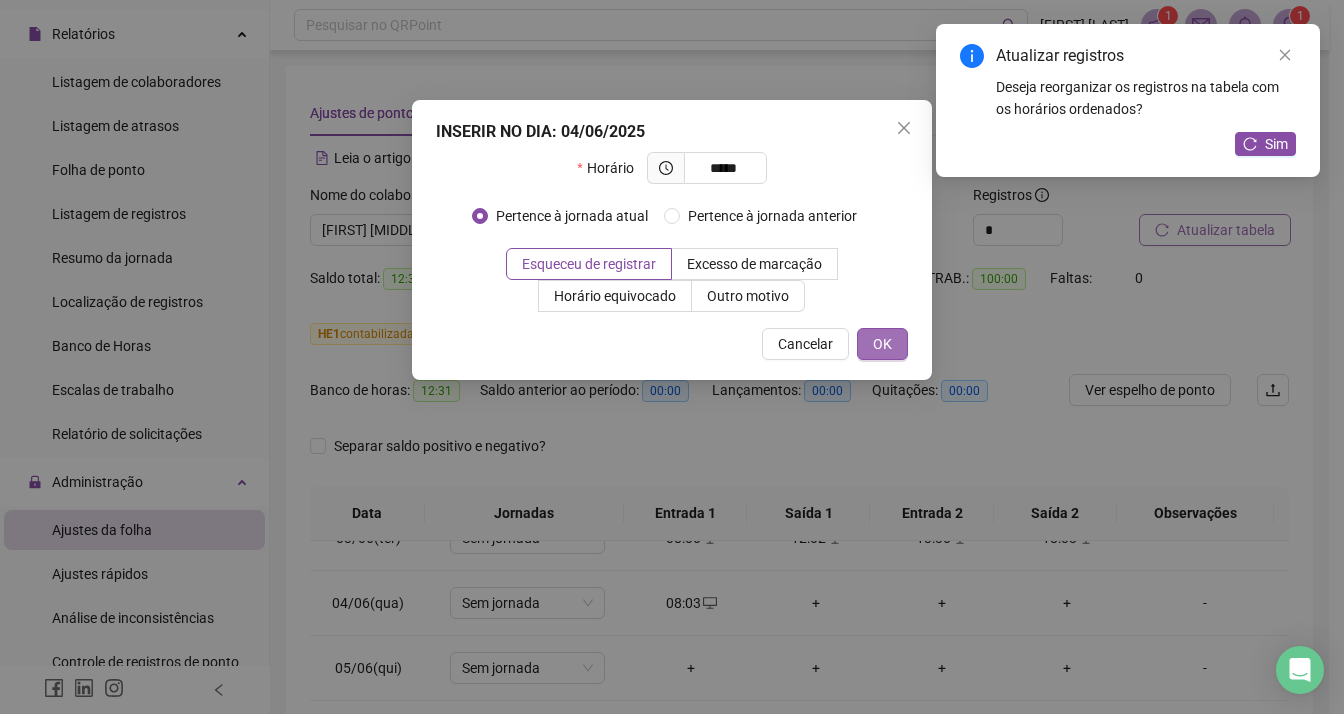 type on "*****" 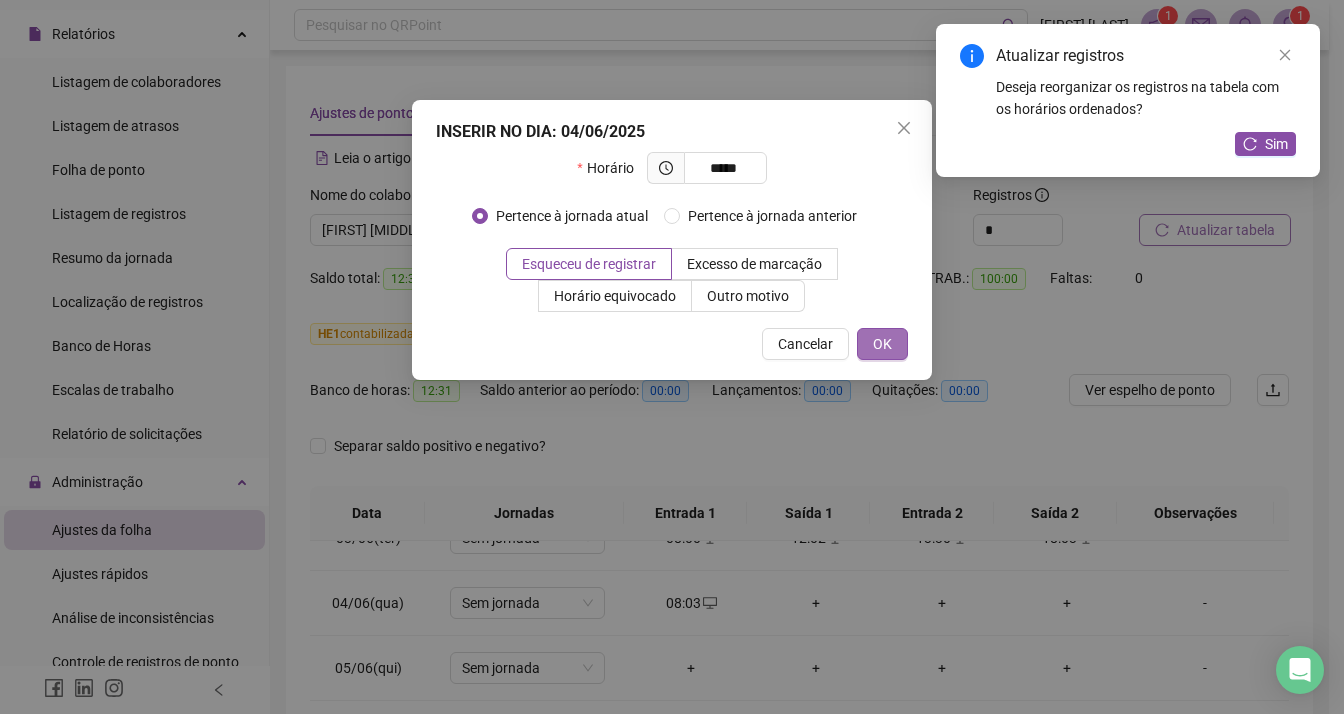click on "OK" at bounding box center [882, 344] 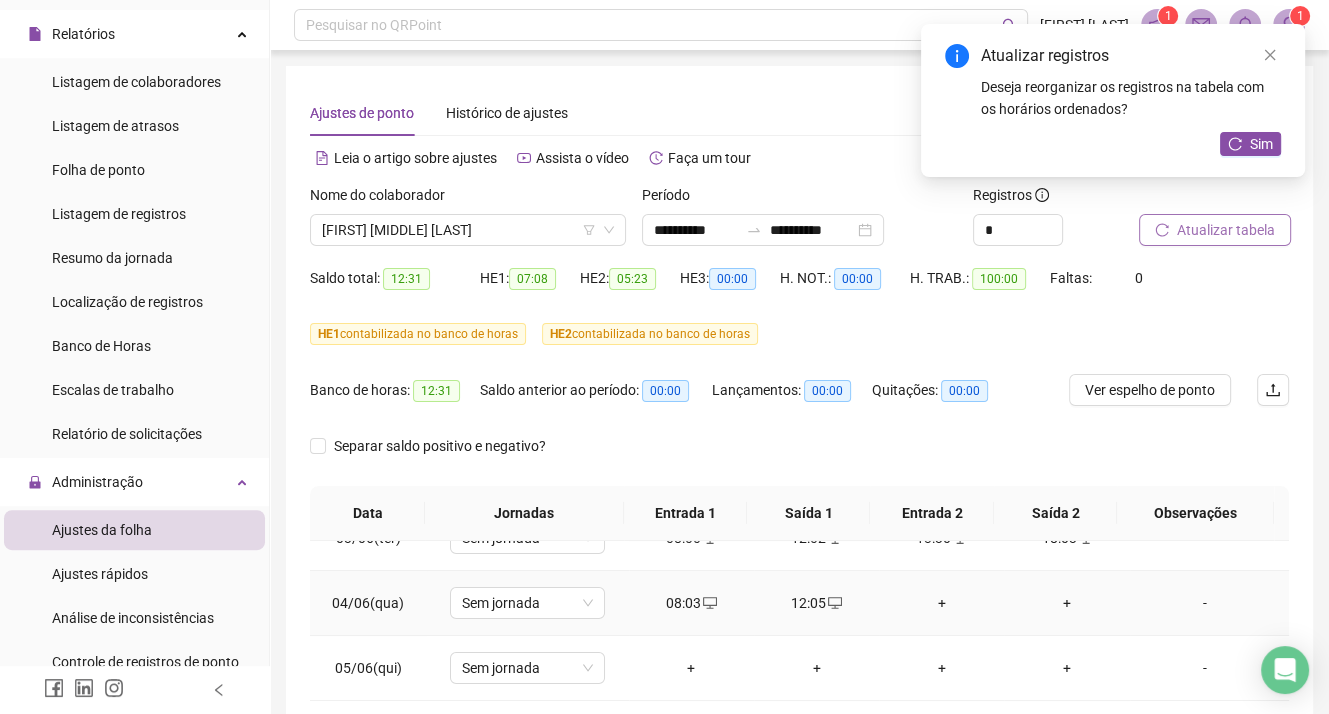 click on "+" at bounding box center [941, 603] 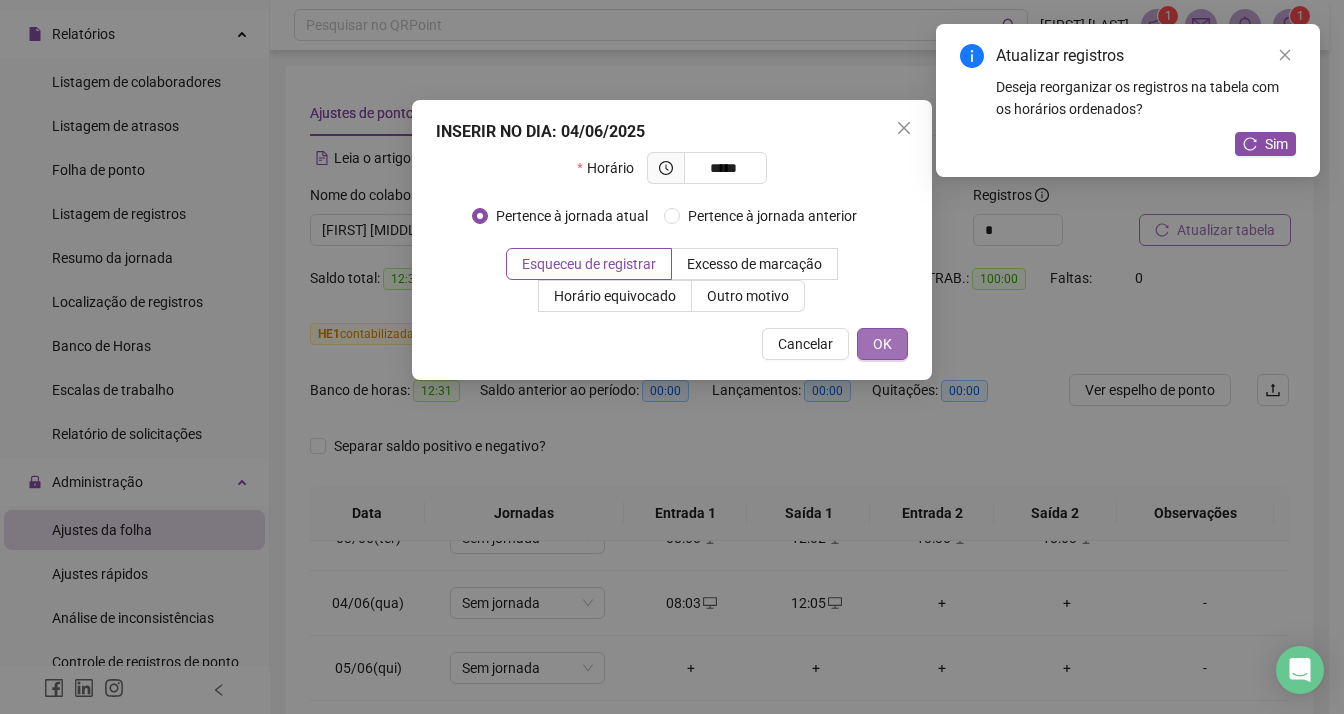 type on "*****" 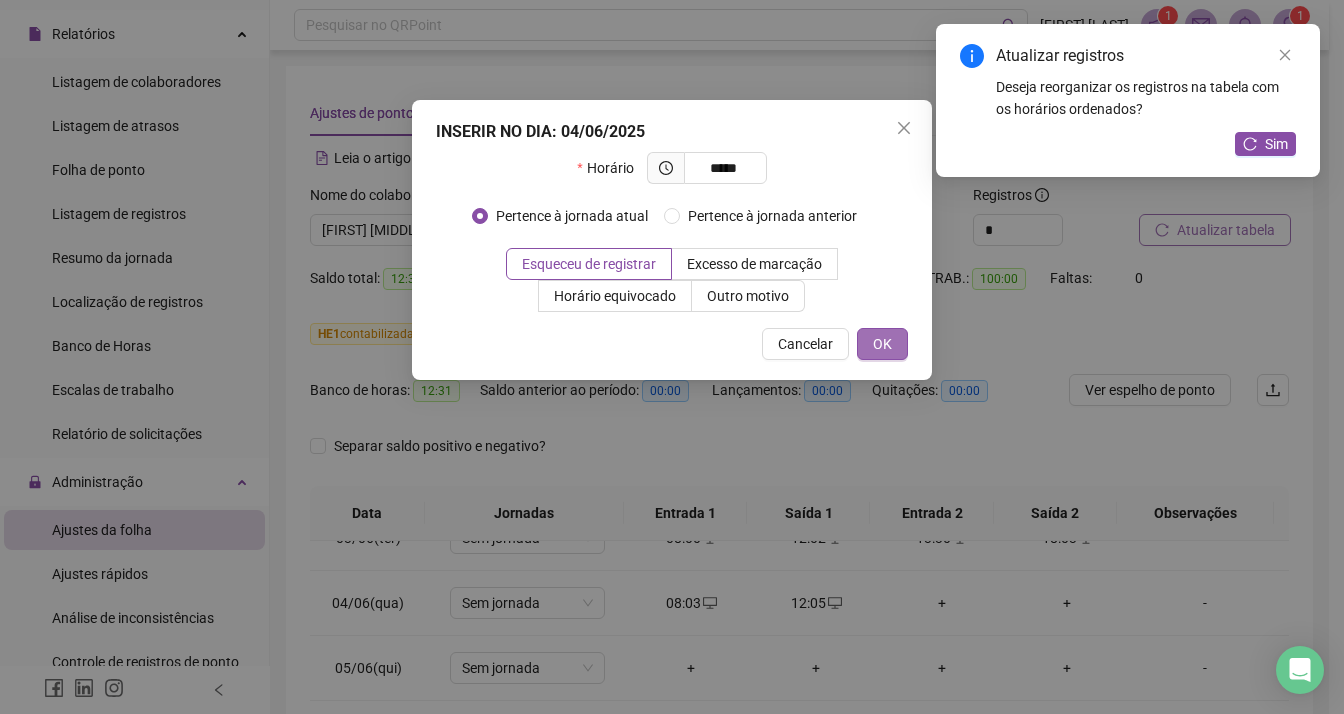 click on "OK" at bounding box center [882, 344] 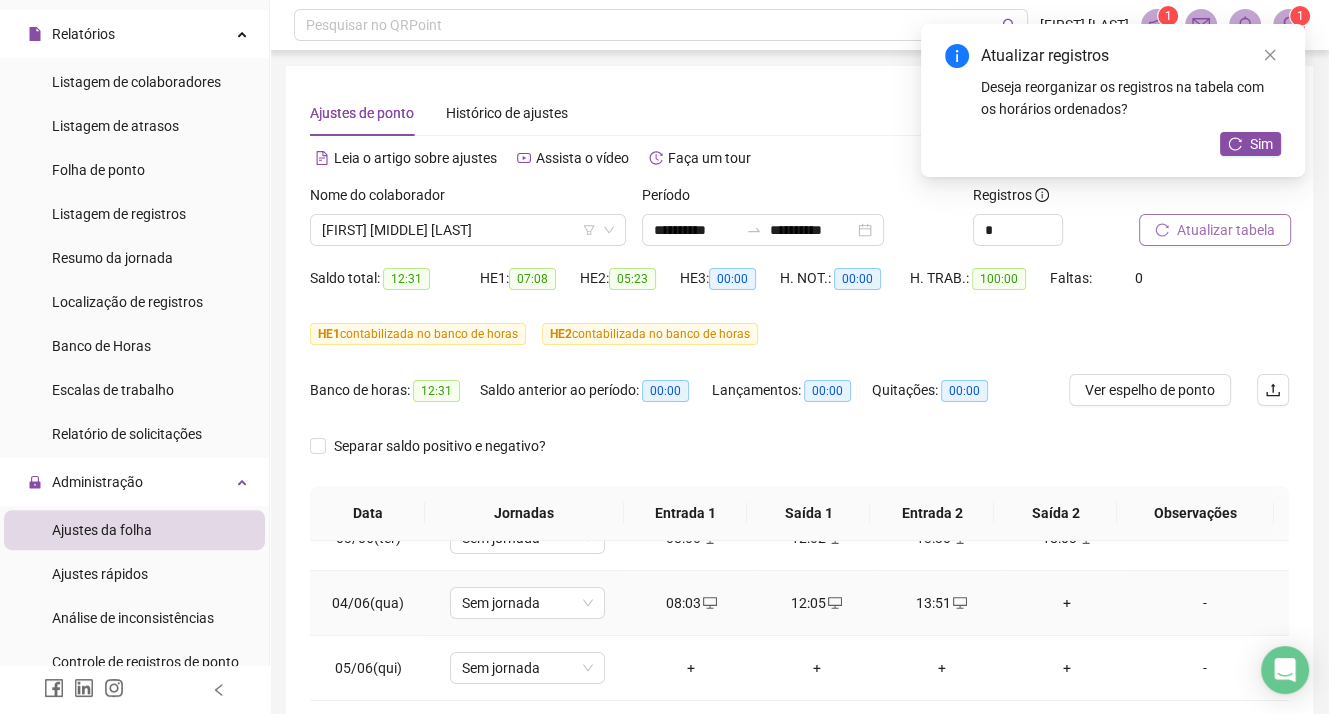 click on "+" at bounding box center [1066, 603] 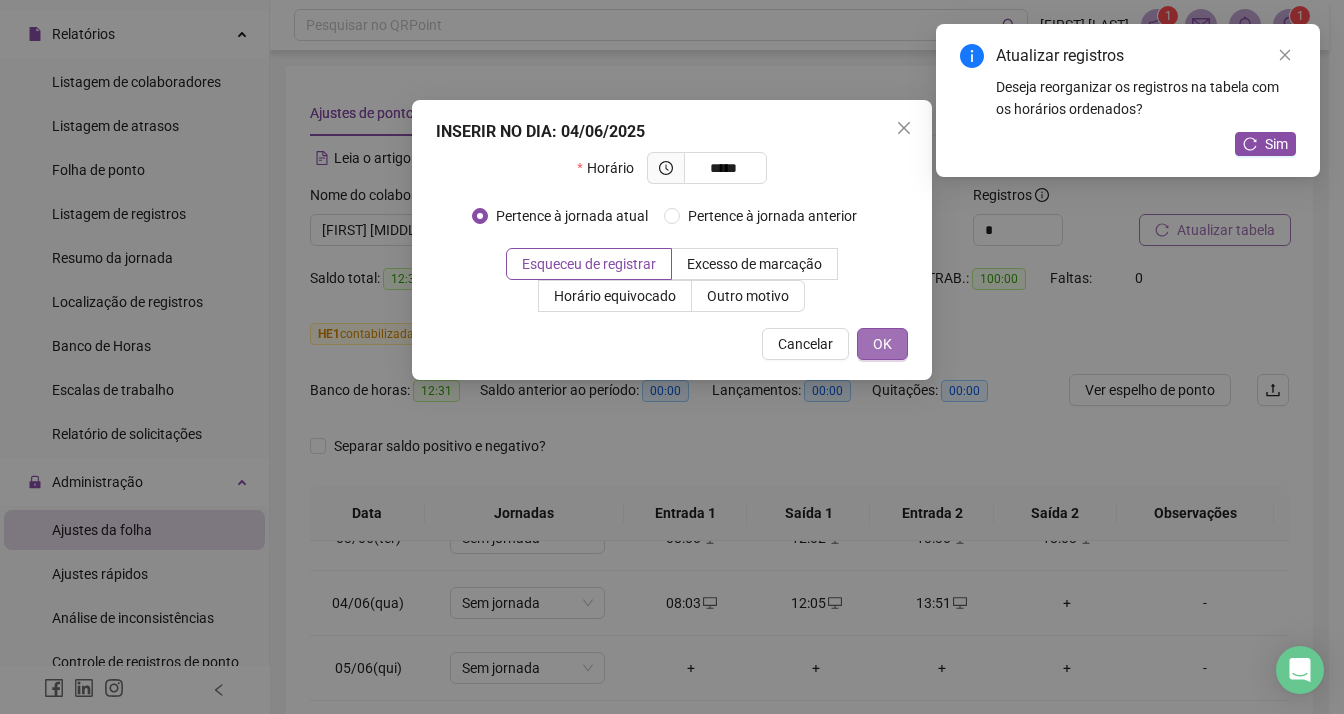 type on "*****" 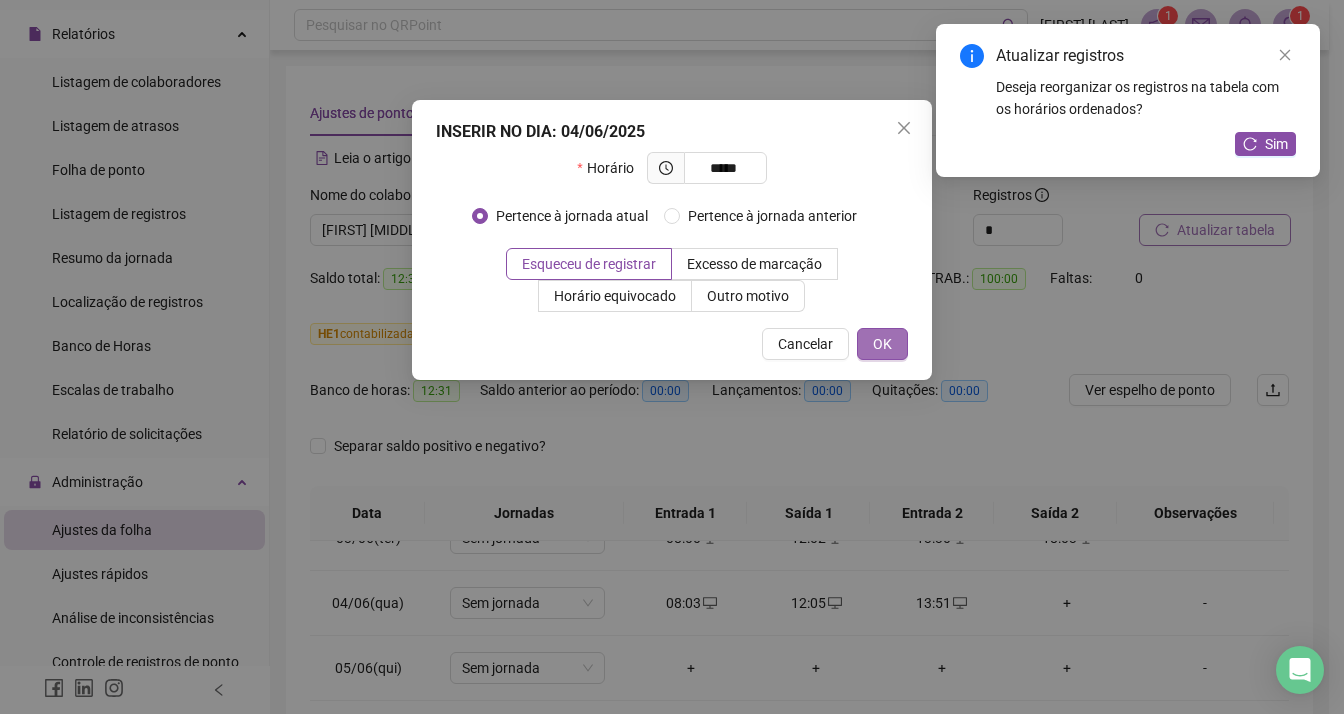 click on "OK" at bounding box center (882, 344) 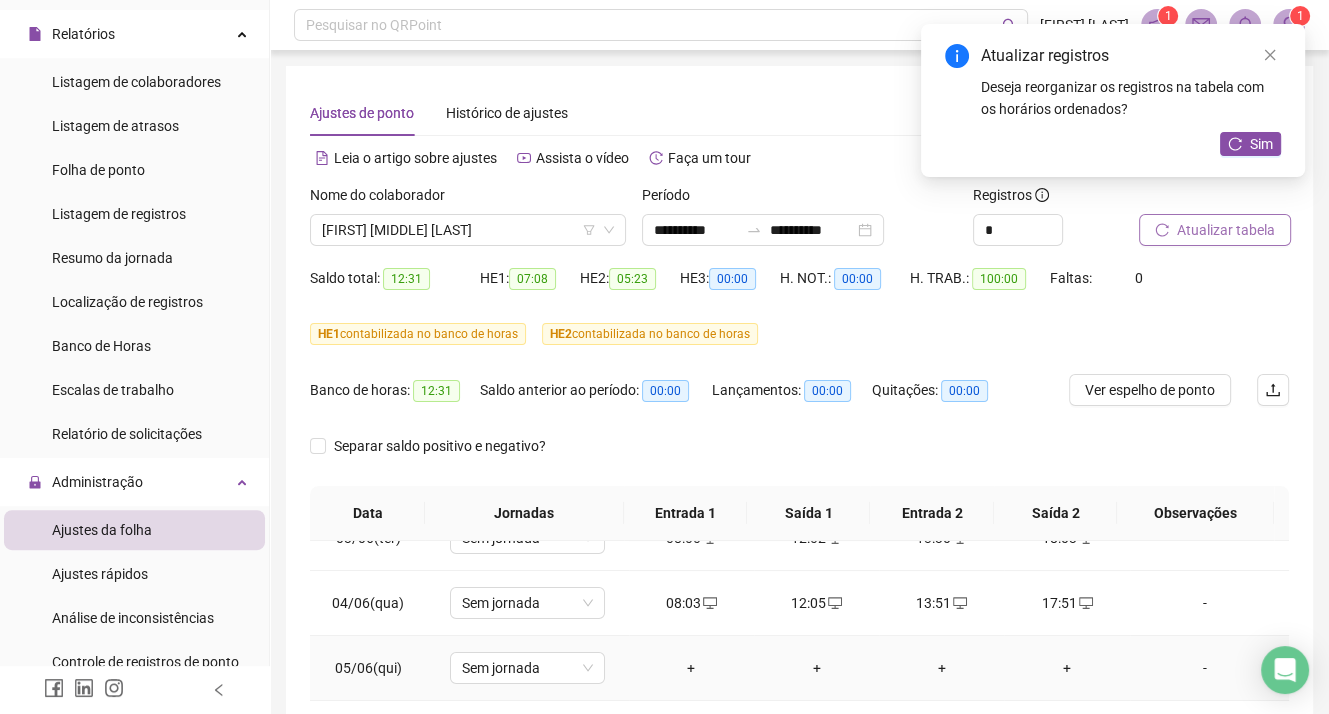 click on "+" at bounding box center [691, 668] 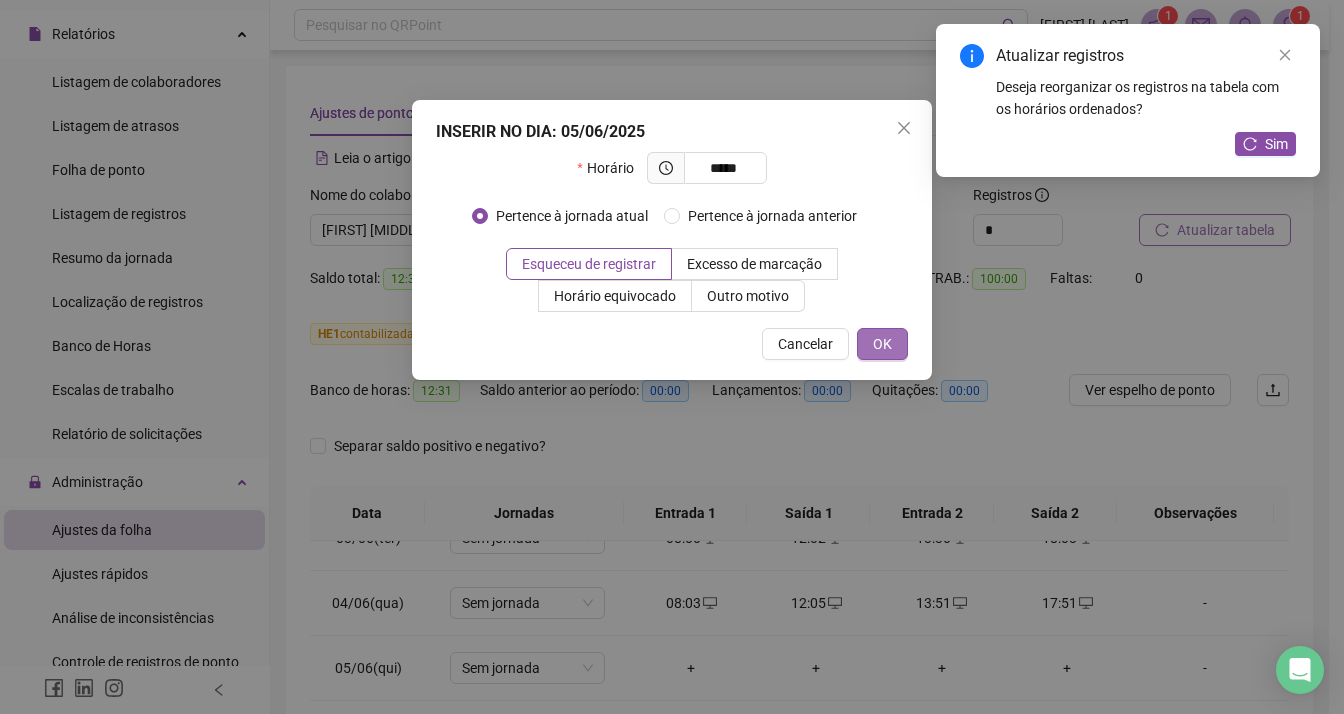 type on "*****" 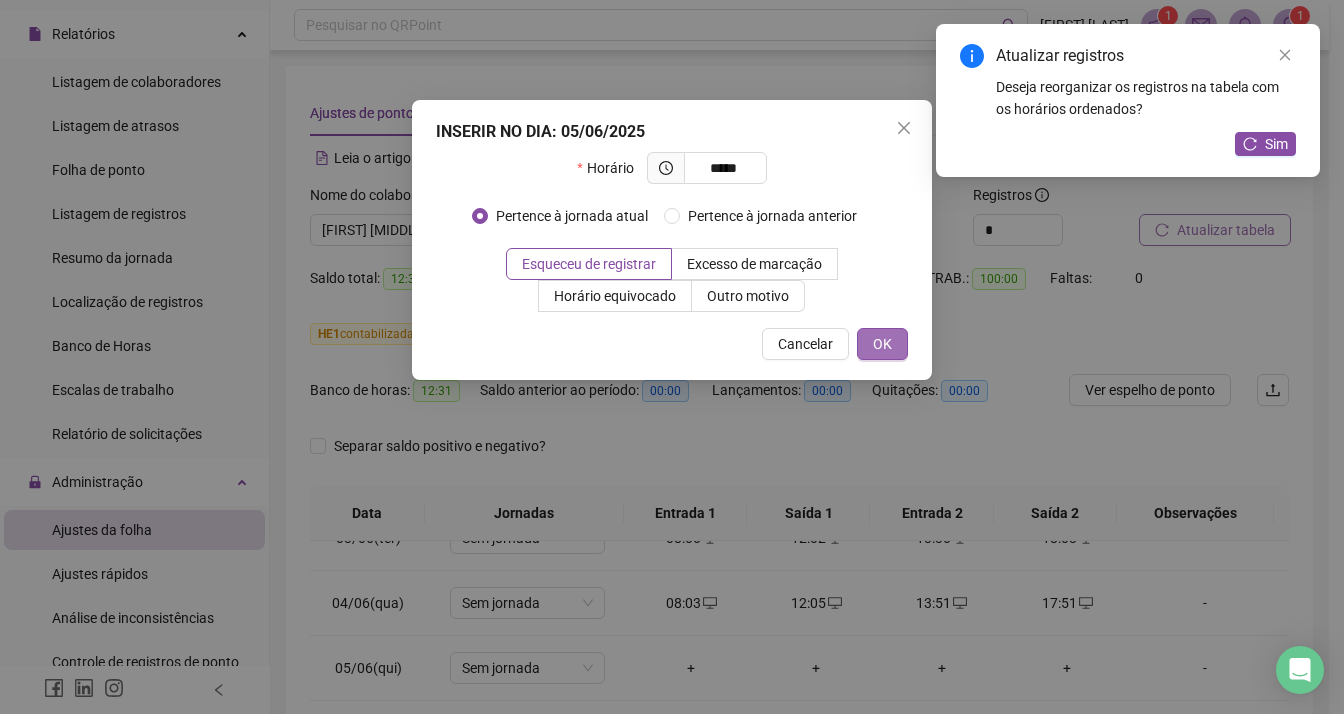 click on "OK" at bounding box center [882, 344] 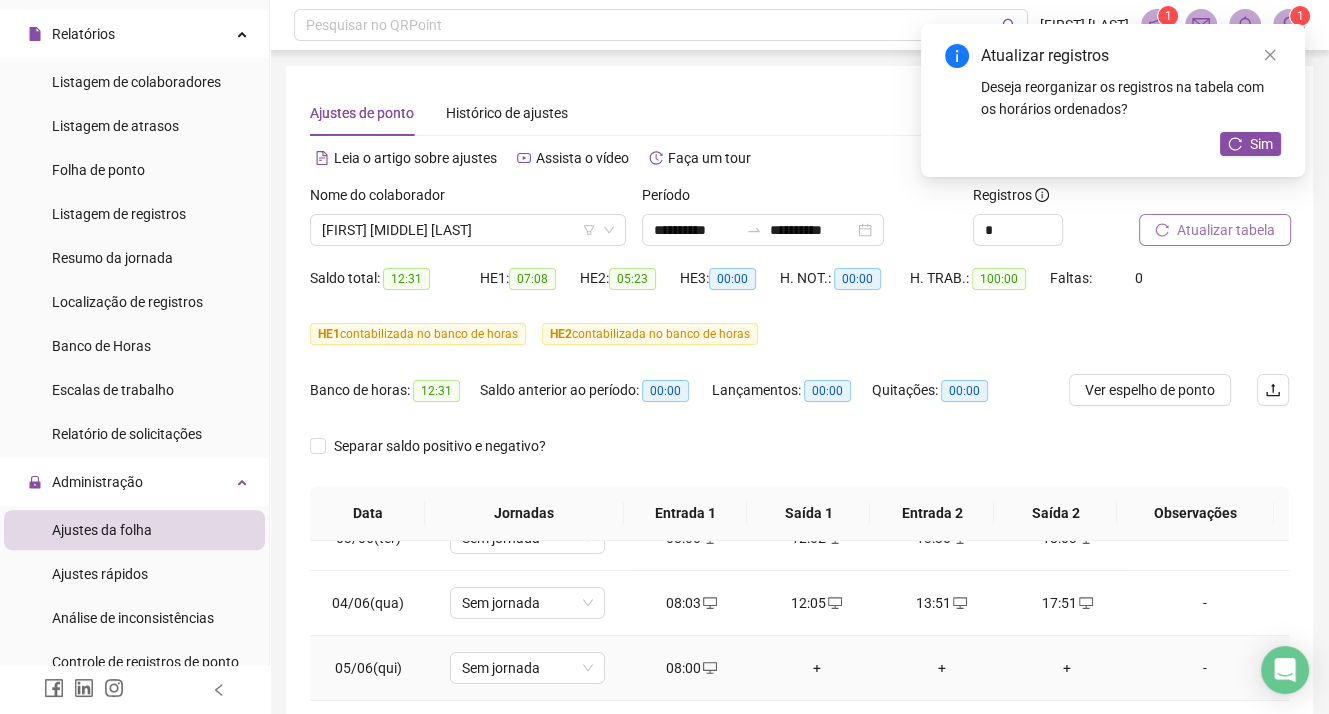 click on "+" at bounding box center [816, 668] 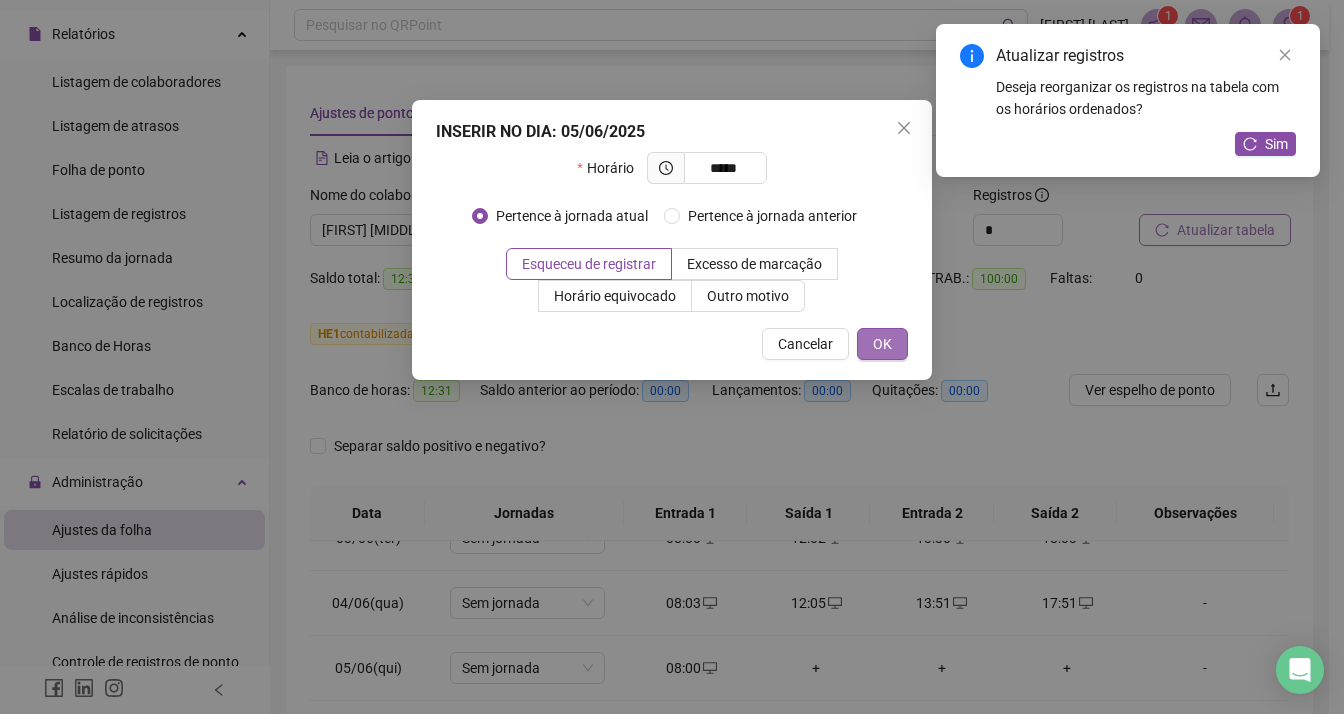 type on "*****" 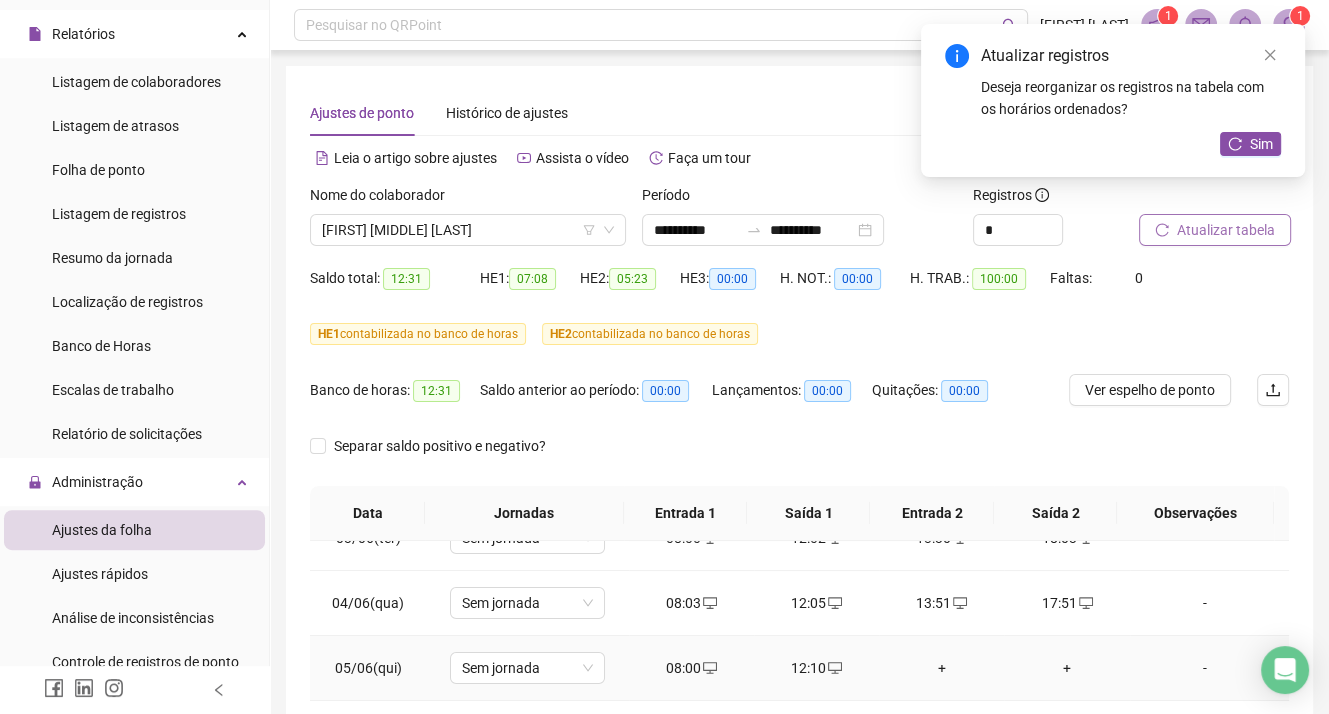 click on "+" at bounding box center [941, 668] 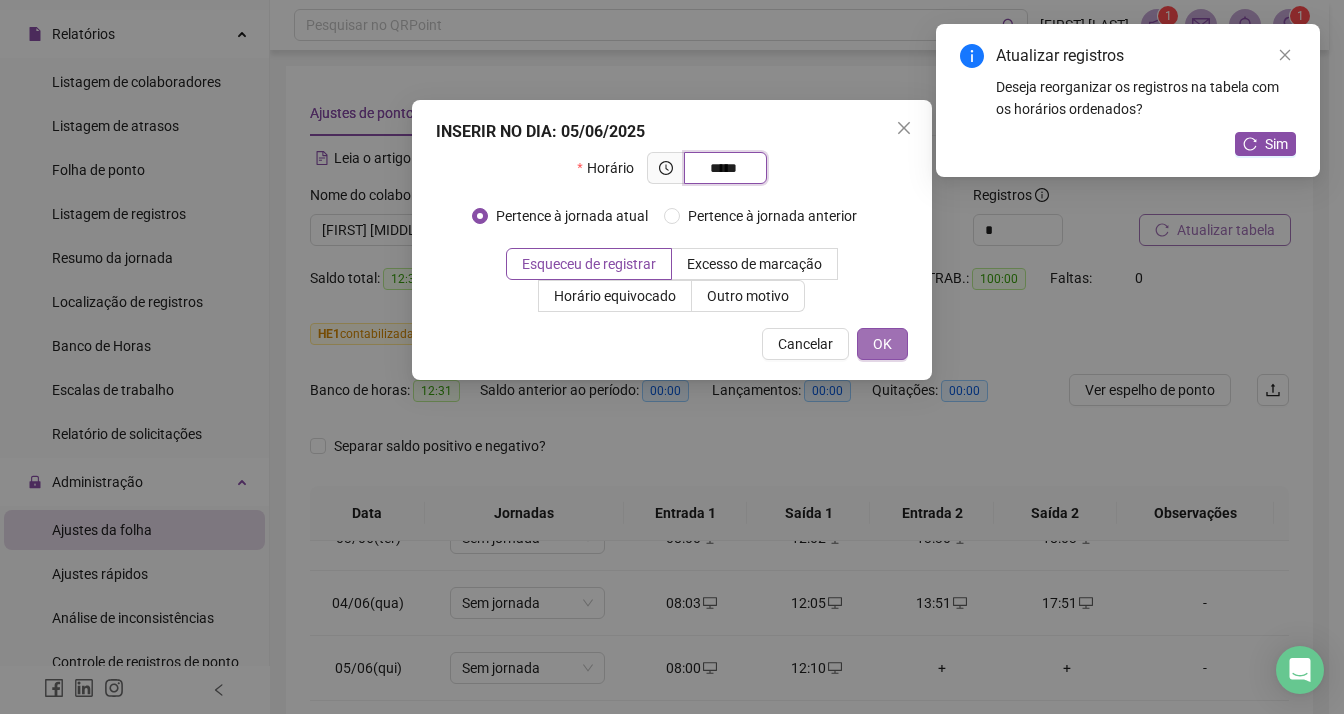 type on "*****" 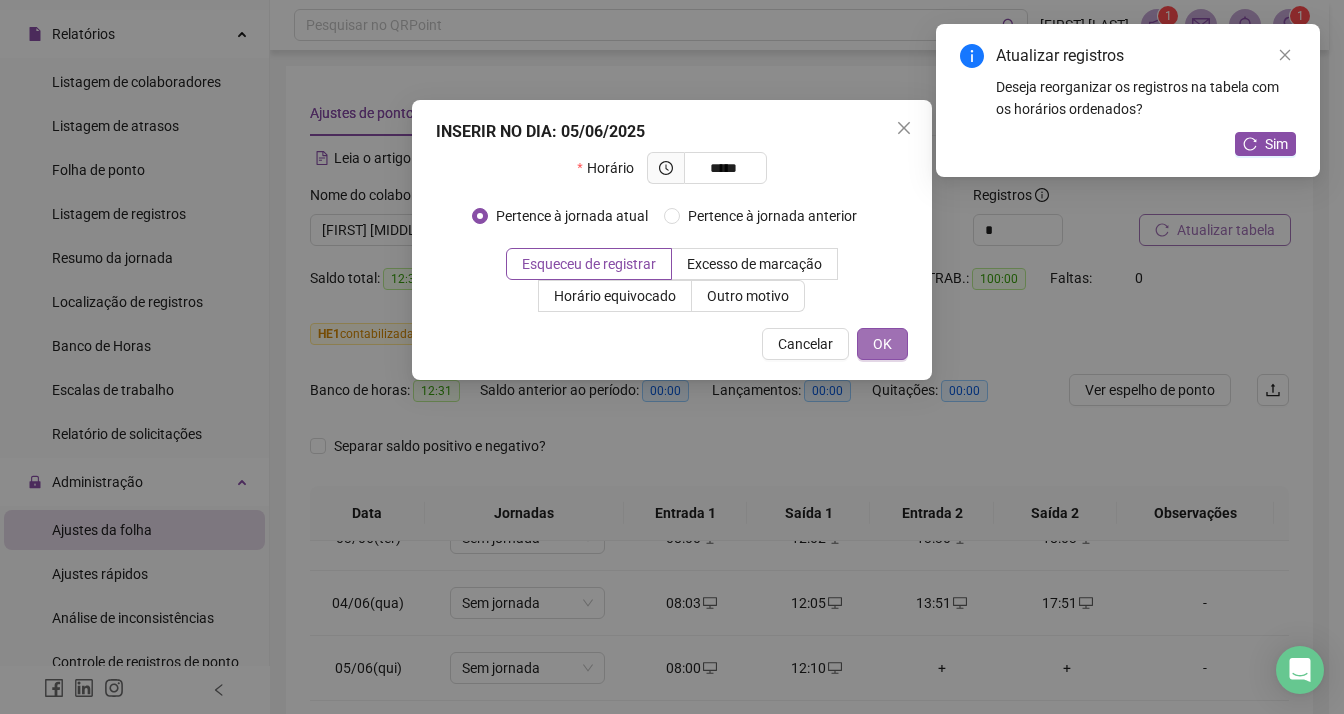 click on "OK" at bounding box center [882, 344] 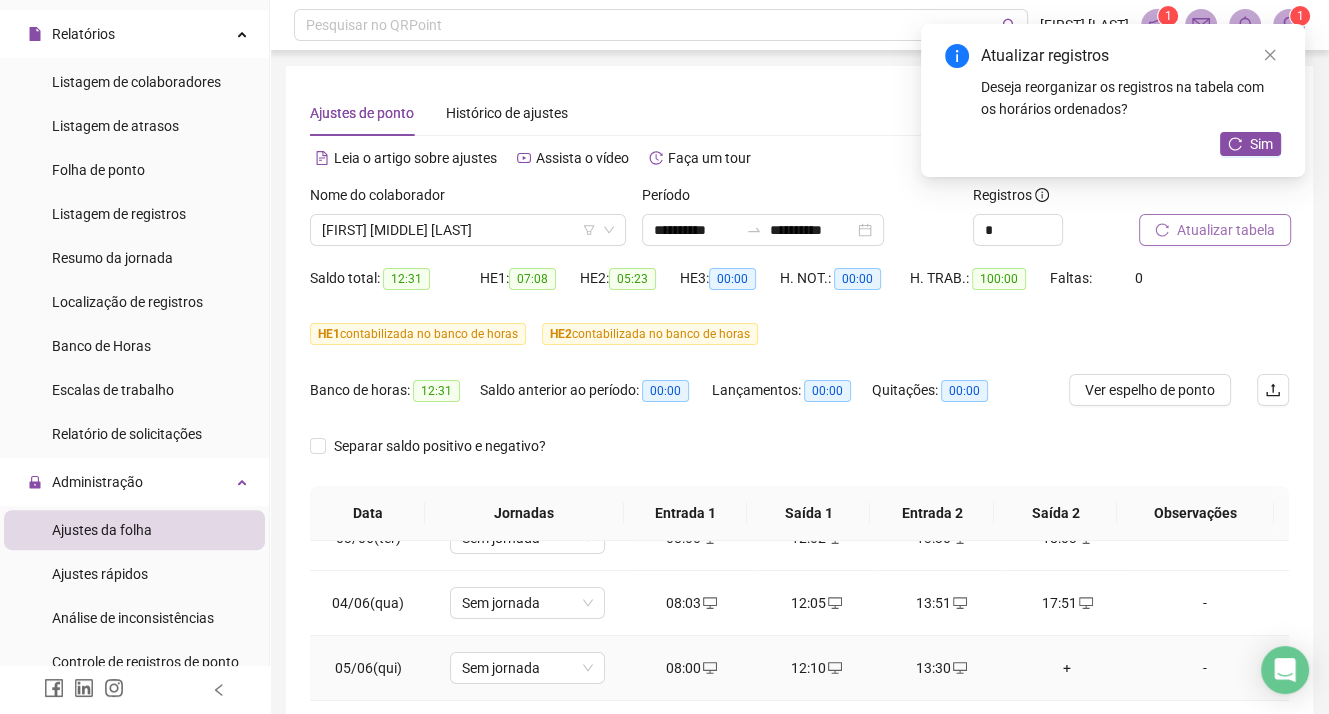 click on "+" at bounding box center [1066, 668] 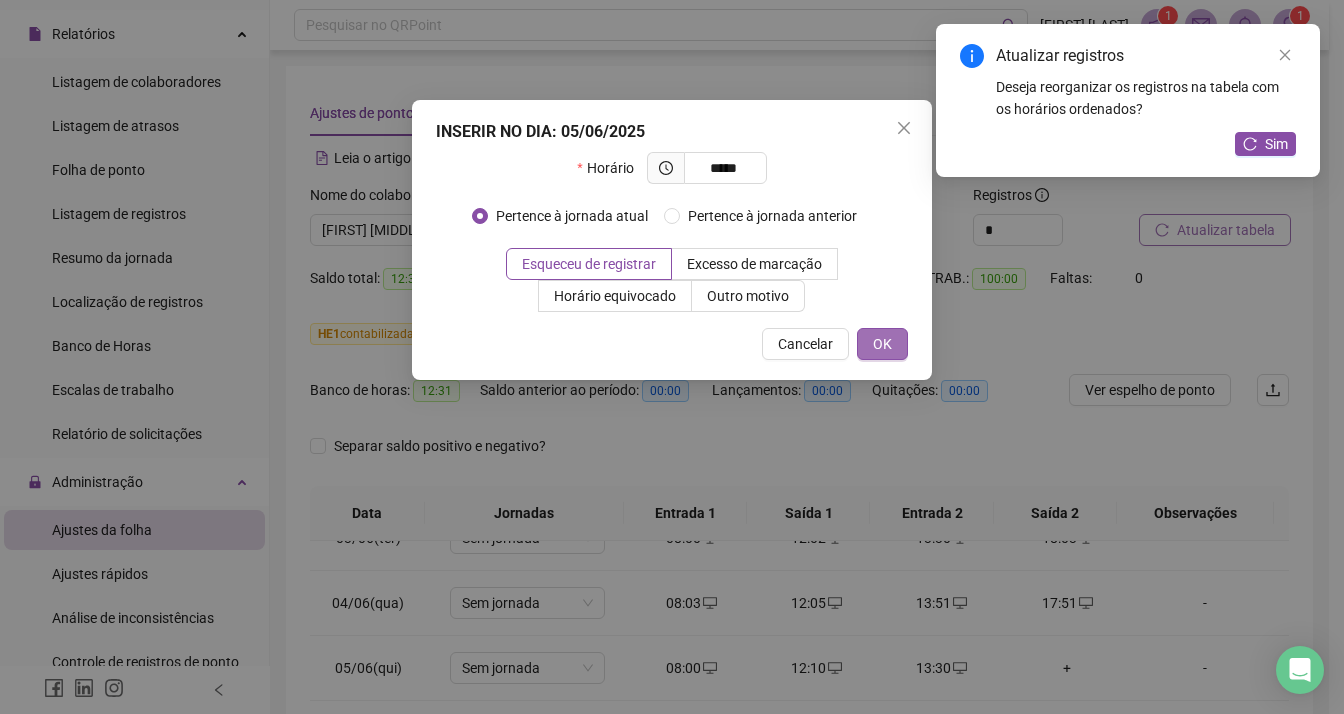 type on "*****" 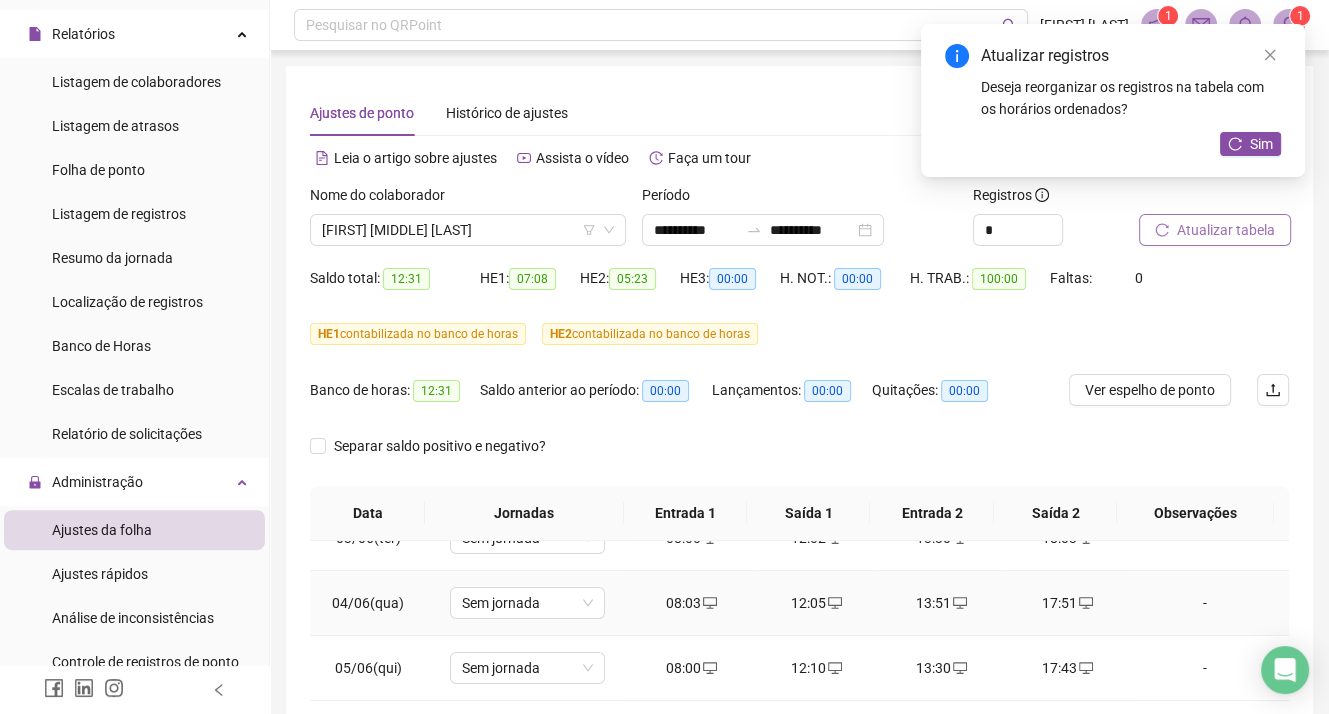 scroll, scrollTop: 200, scrollLeft: 0, axis: vertical 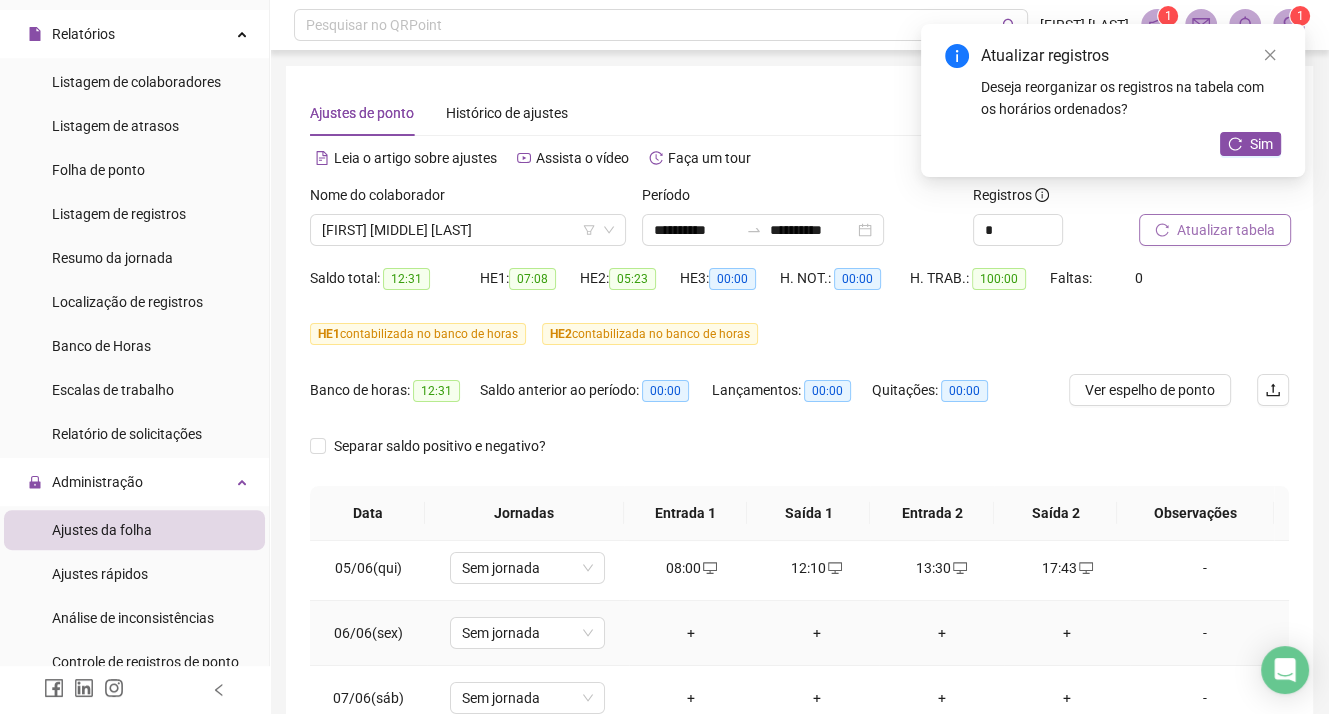 click on "+" at bounding box center (691, 633) 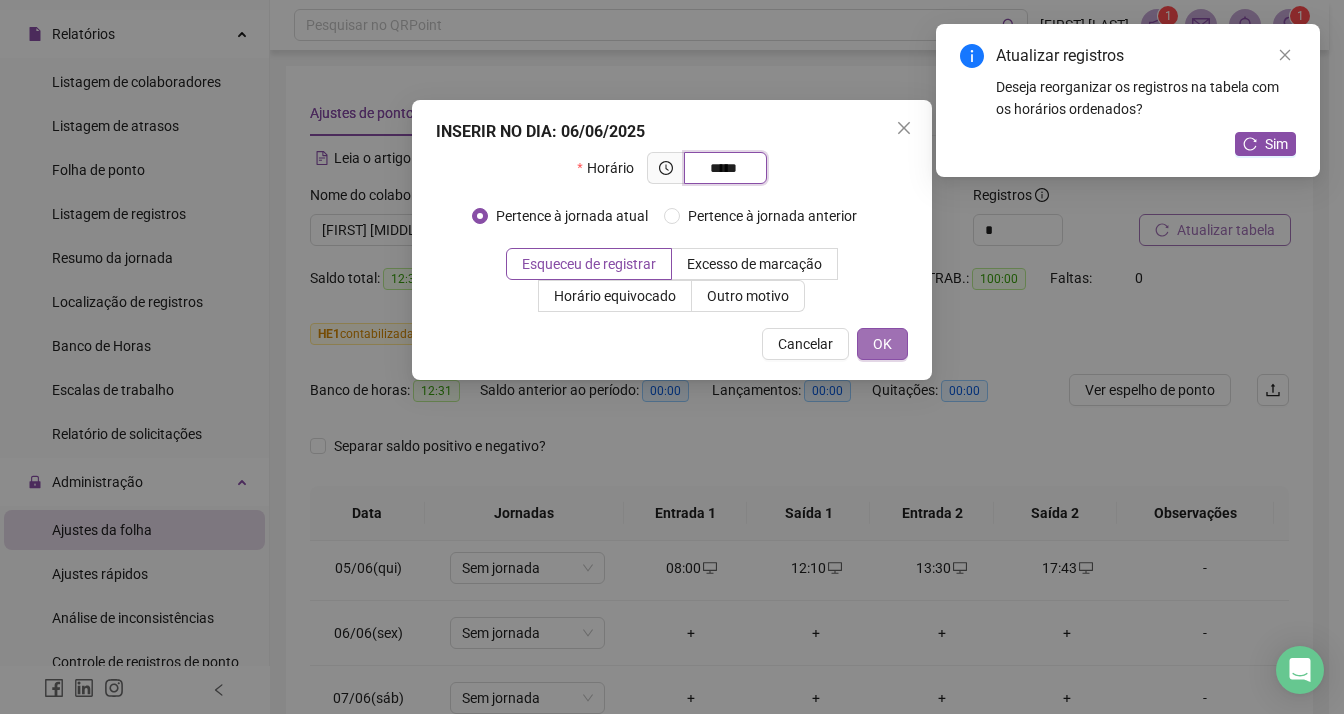 type on "*****" 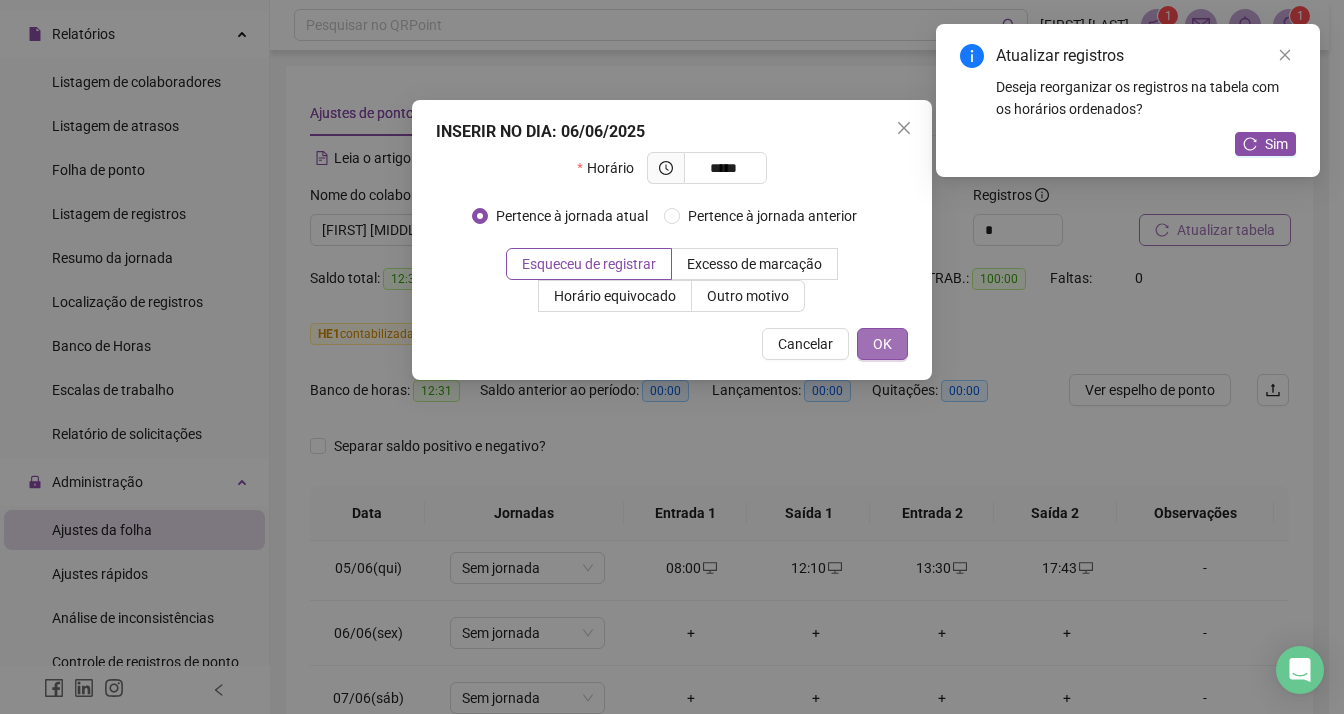 click on "OK" at bounding box center (882, 344) 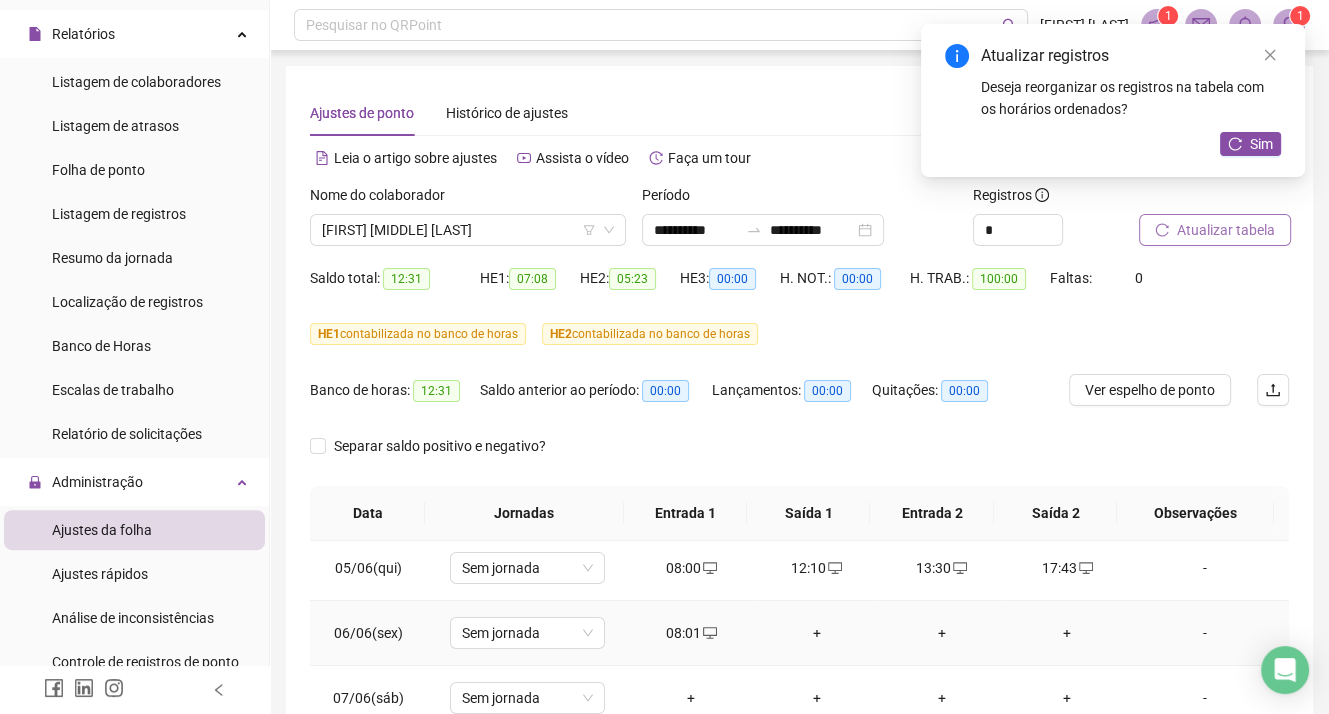 click on "+" at bounding box center (816, 633) 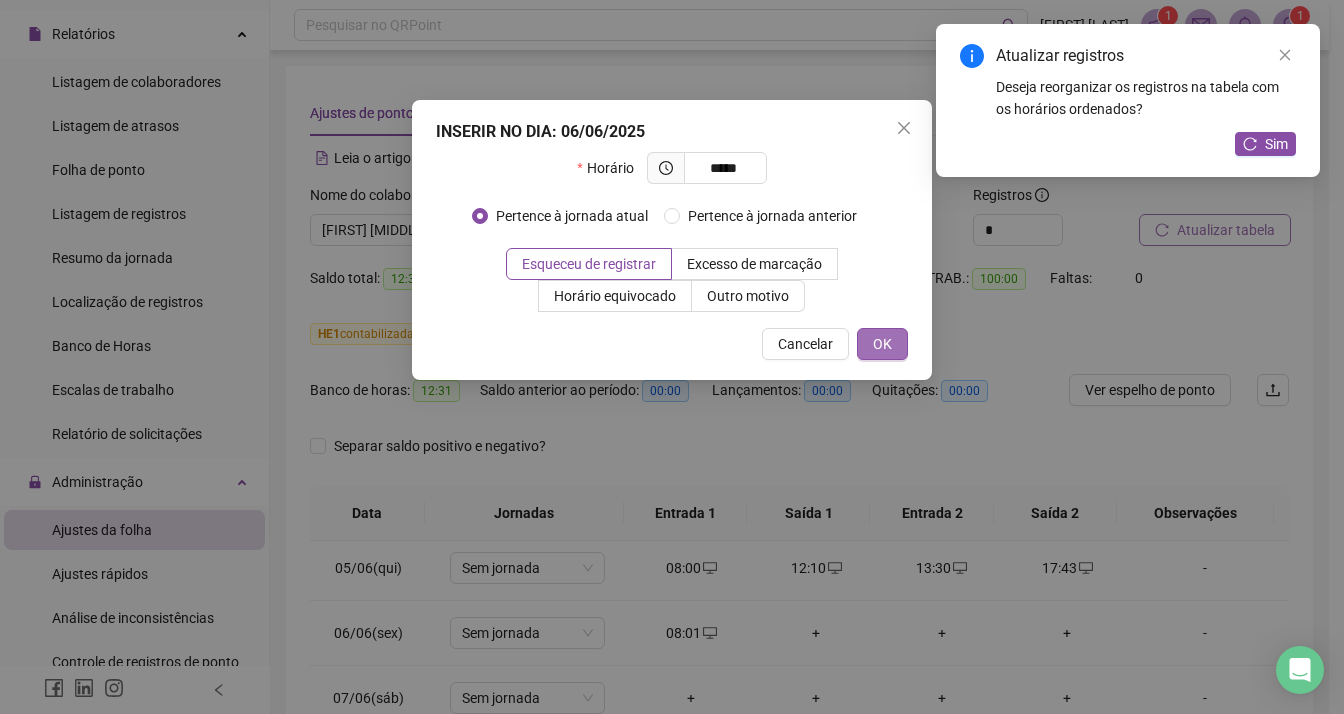 type on "*****" 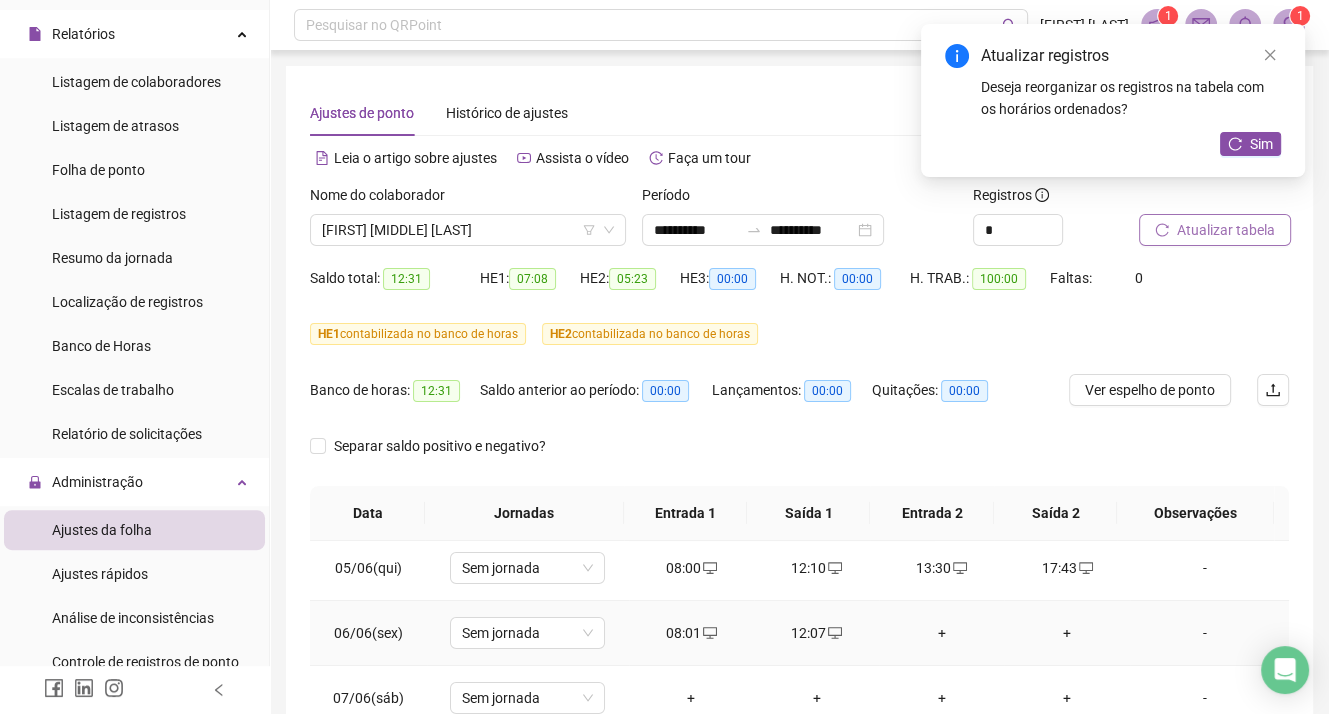 click on "+" at bounding box center [941, 633] 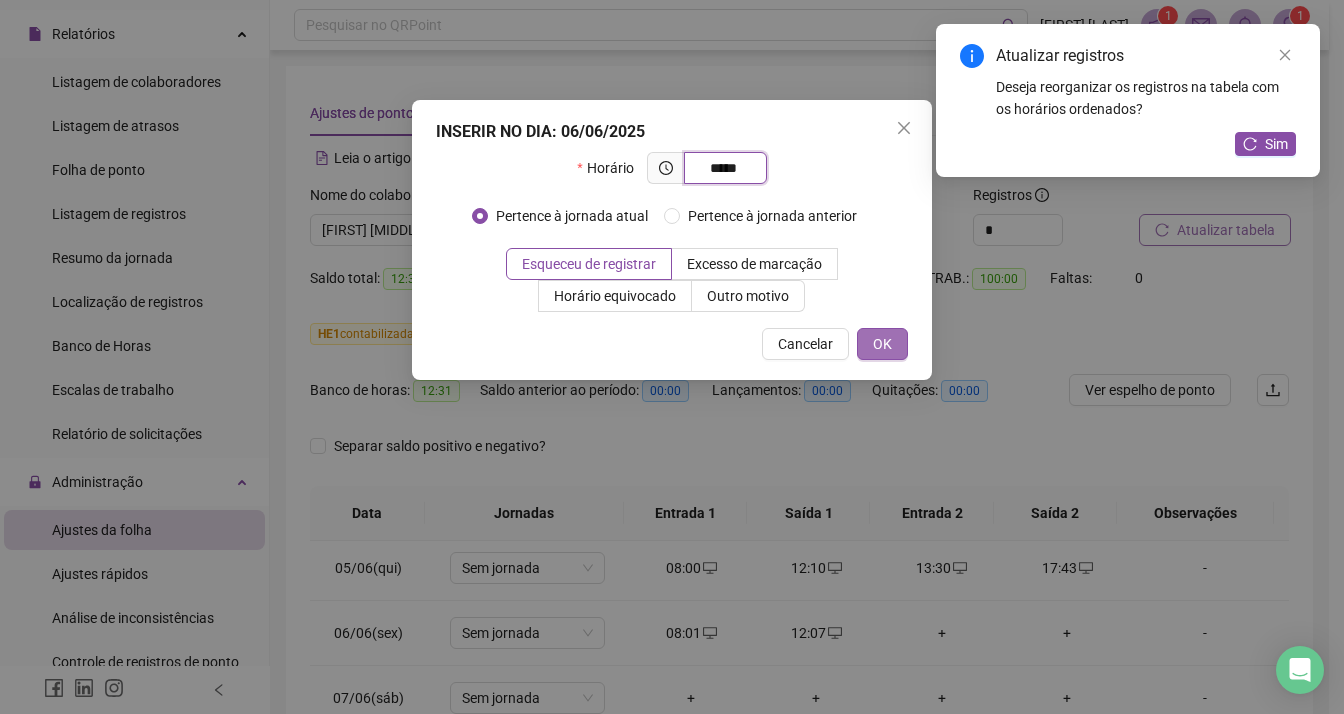 type on "*****" 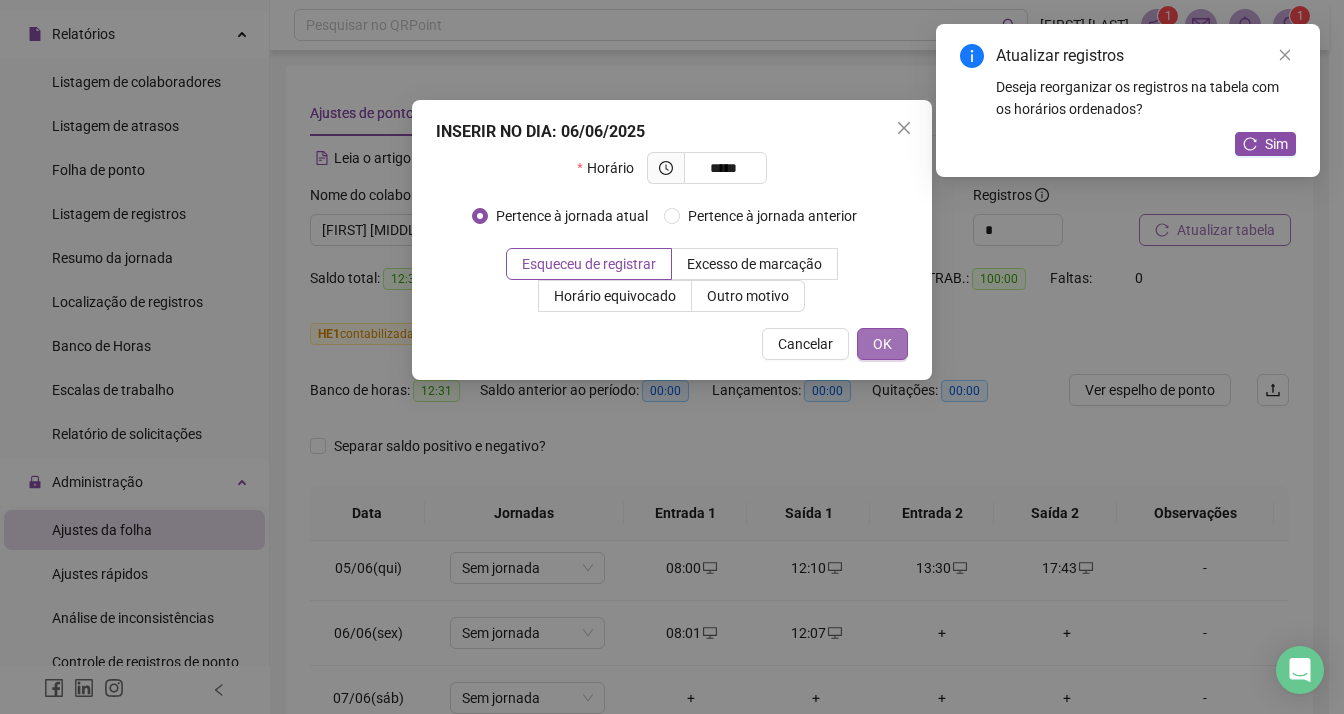 click on "OK" at bounding box center [882, 344] 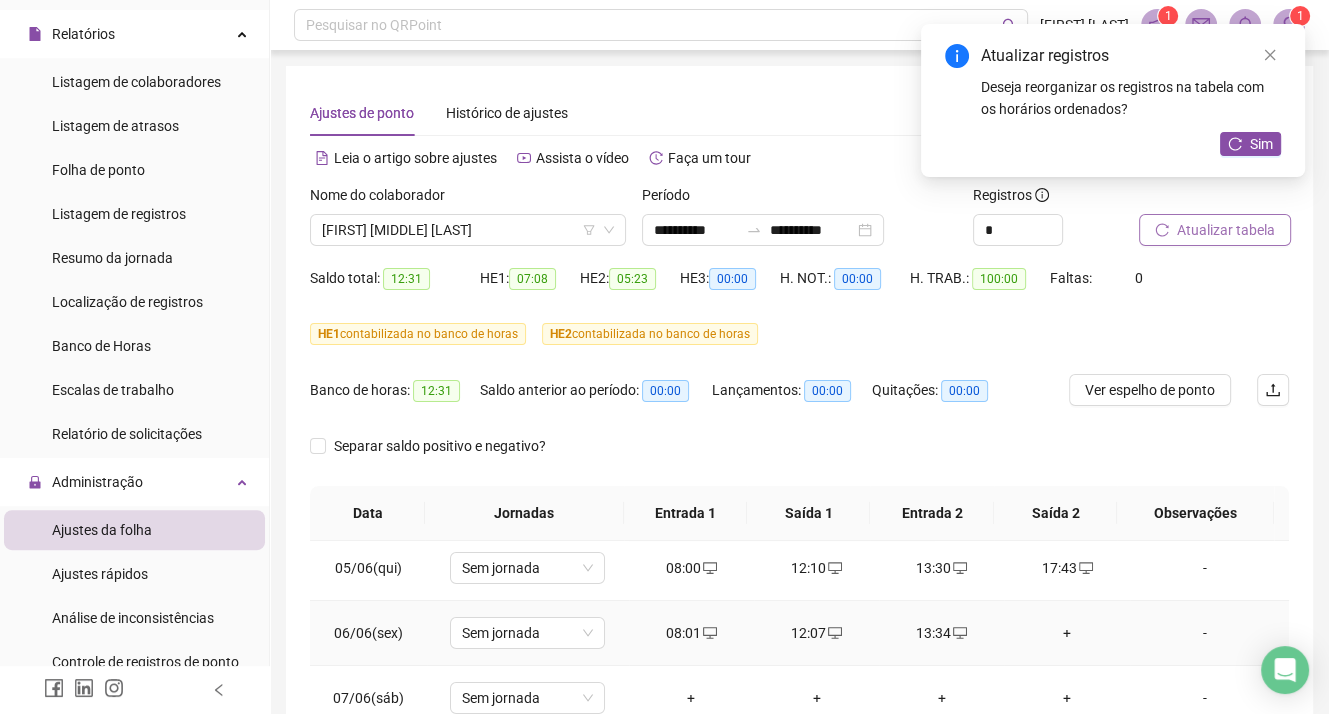 click on "+" at bounding box center [1066, 633] 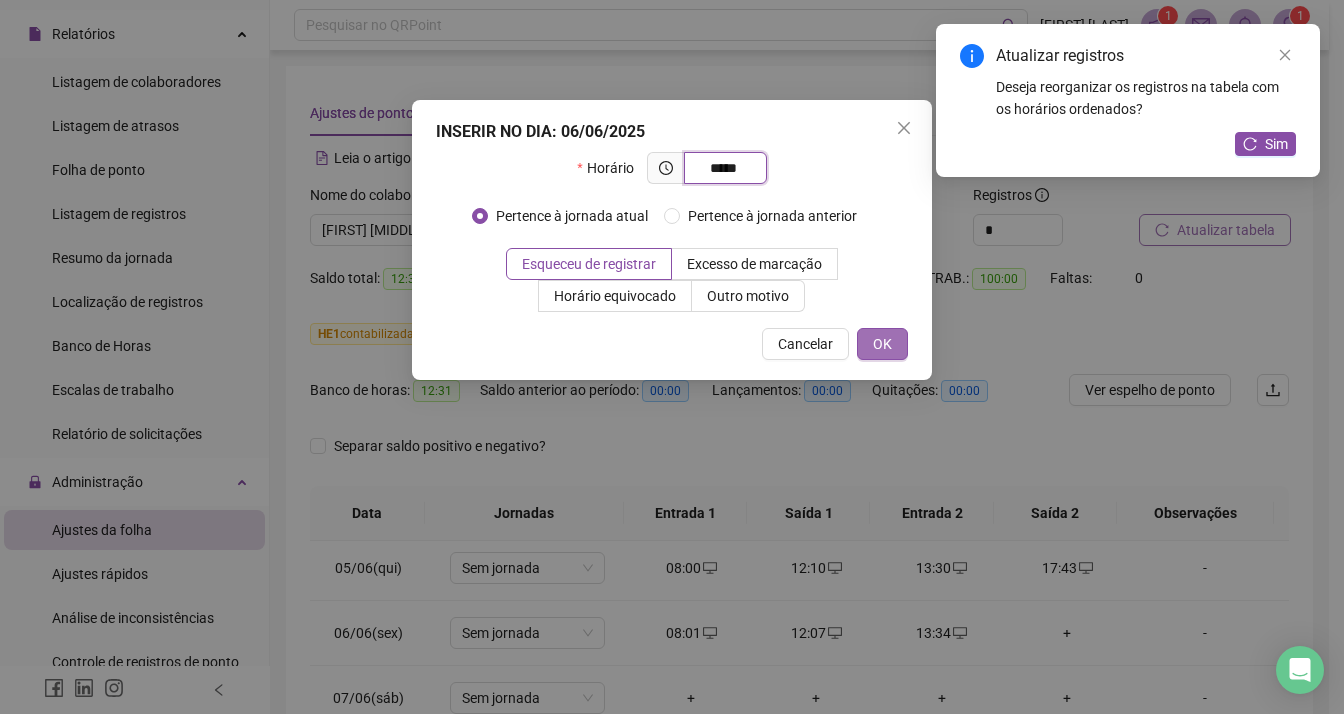 type on "*****" 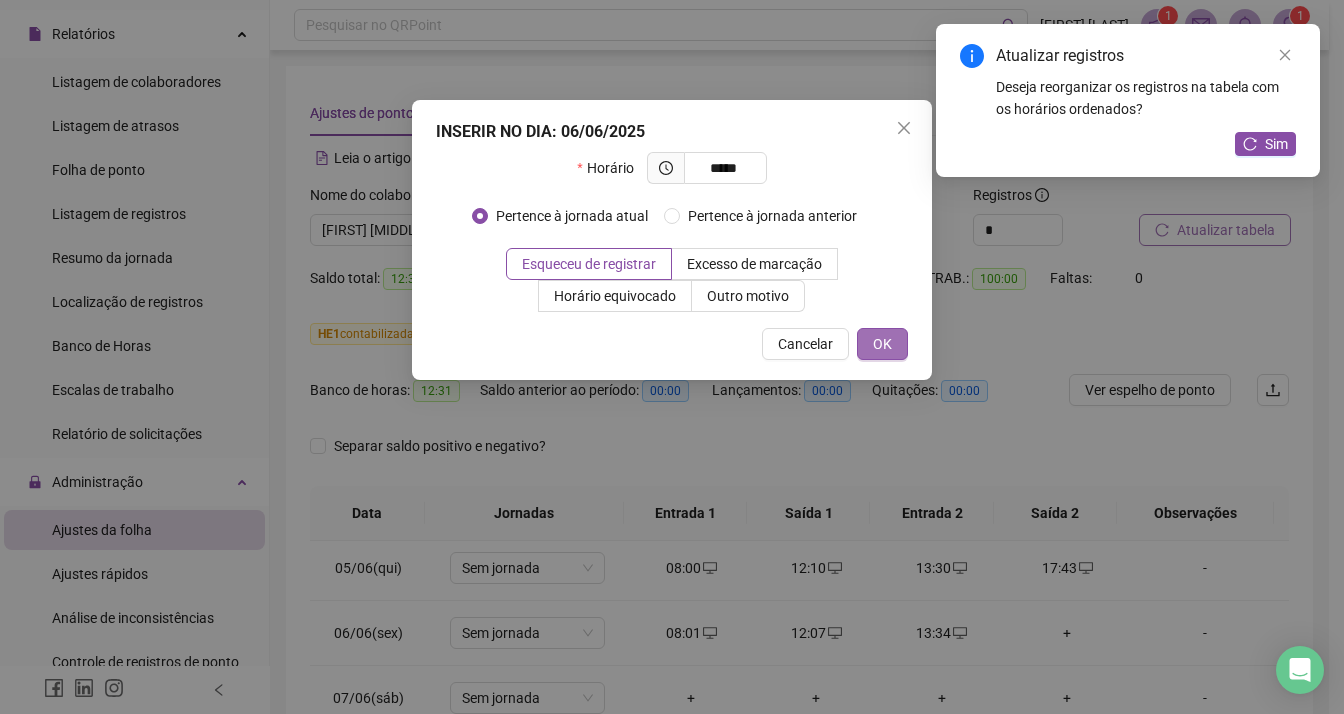 click on "OK" at bounding box center [882, 344] 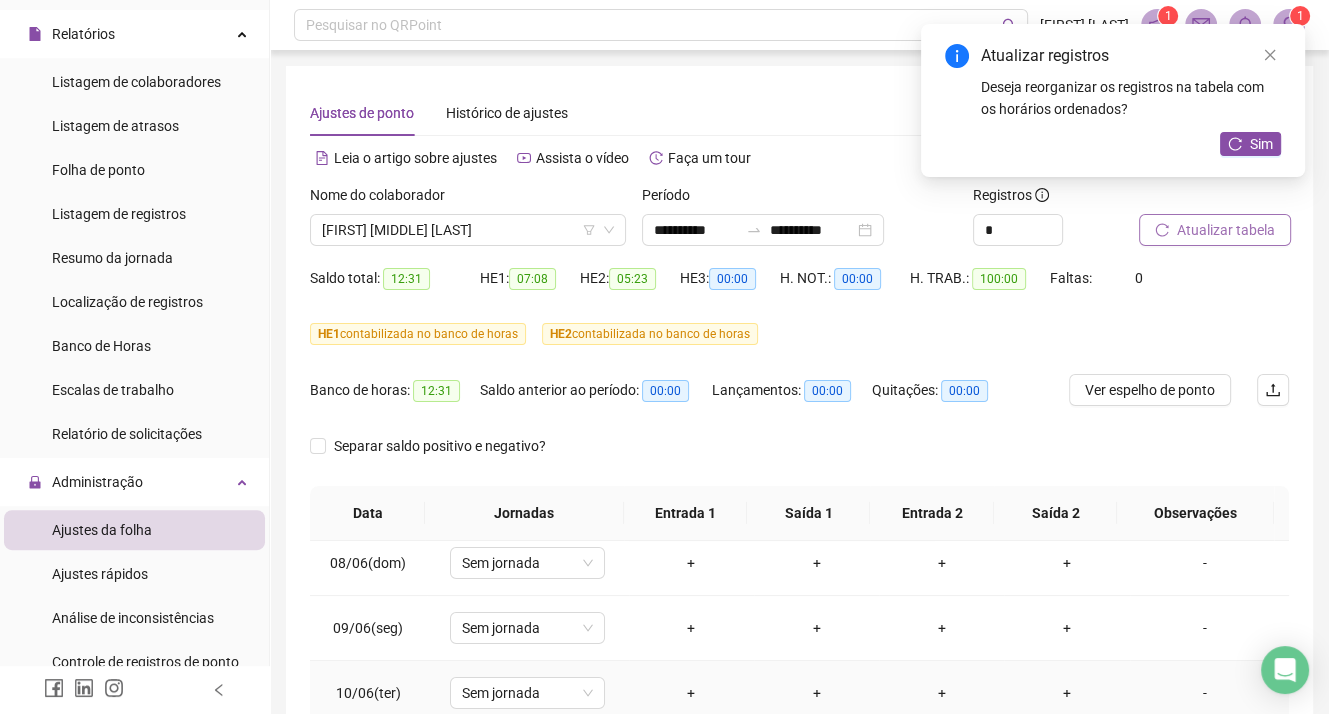 scroll, scrollTop: 300, scrollLeft: 0, axis: vertical 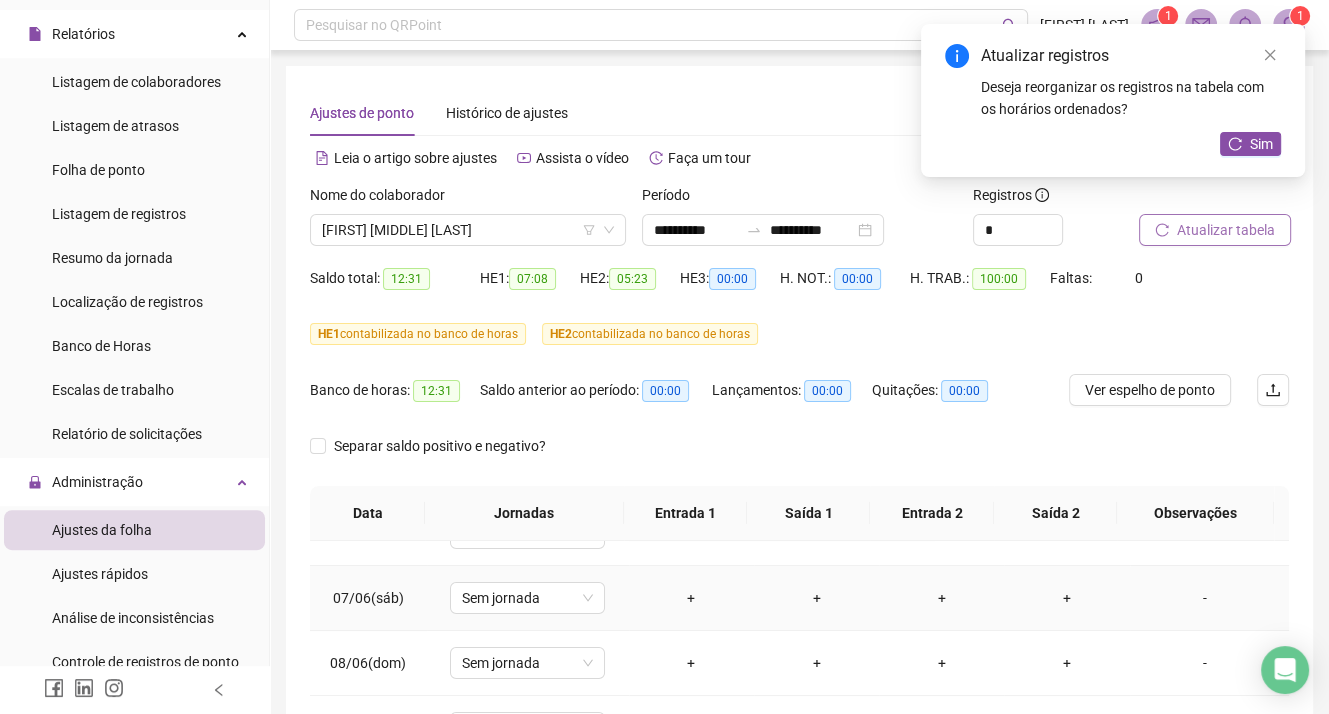 click on "+" at bounding box center [691, 598] 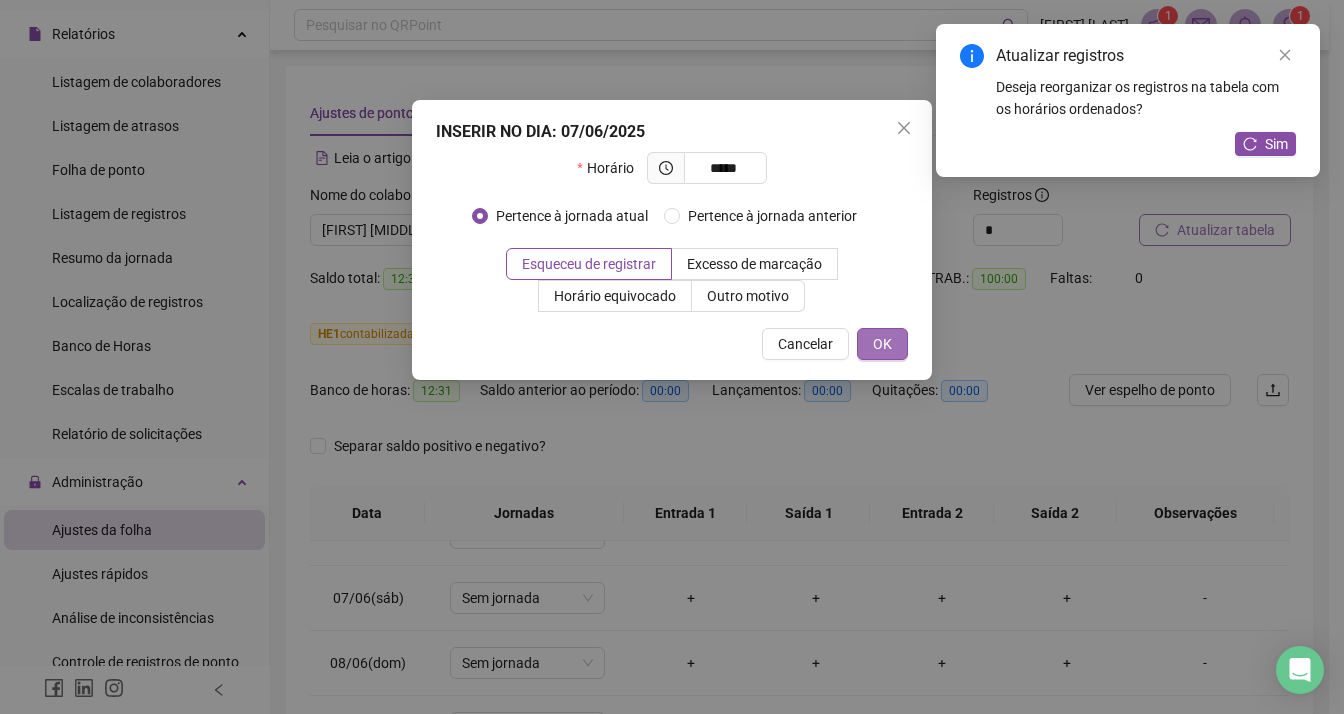 type on "*****" 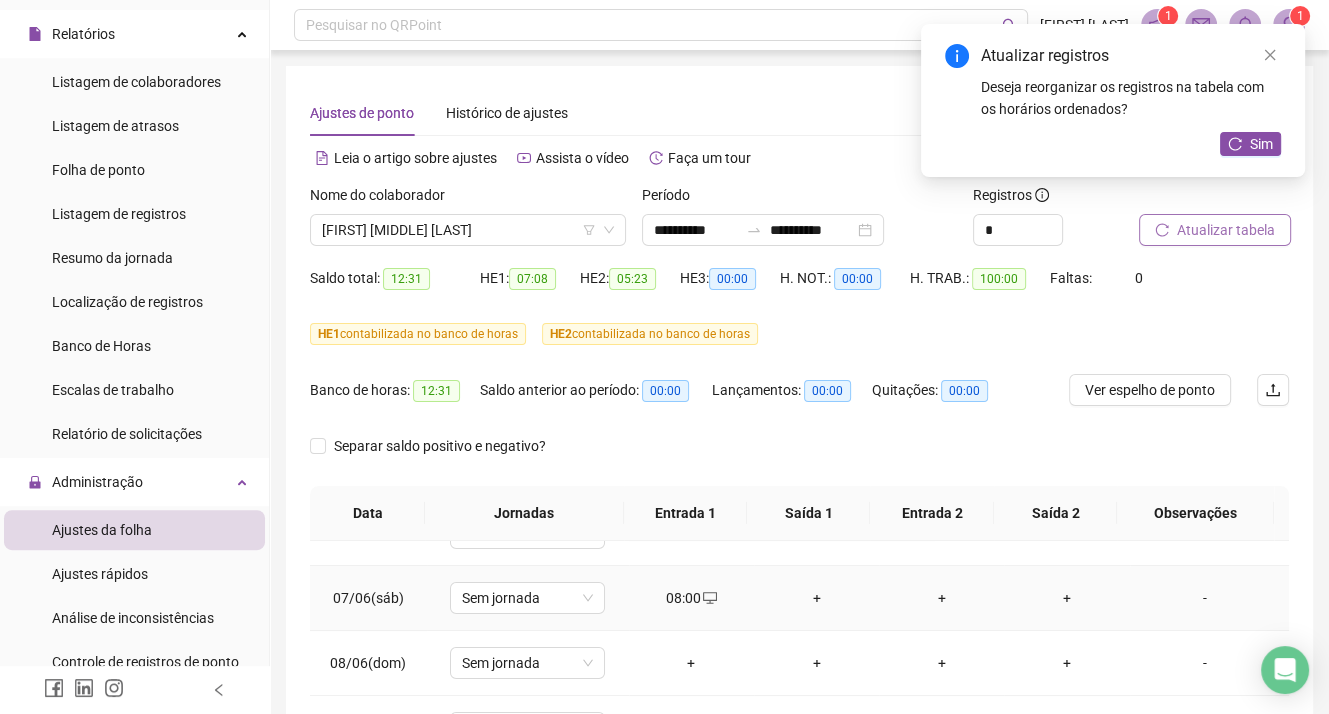 click on "+" at bounding box center [816, 598] 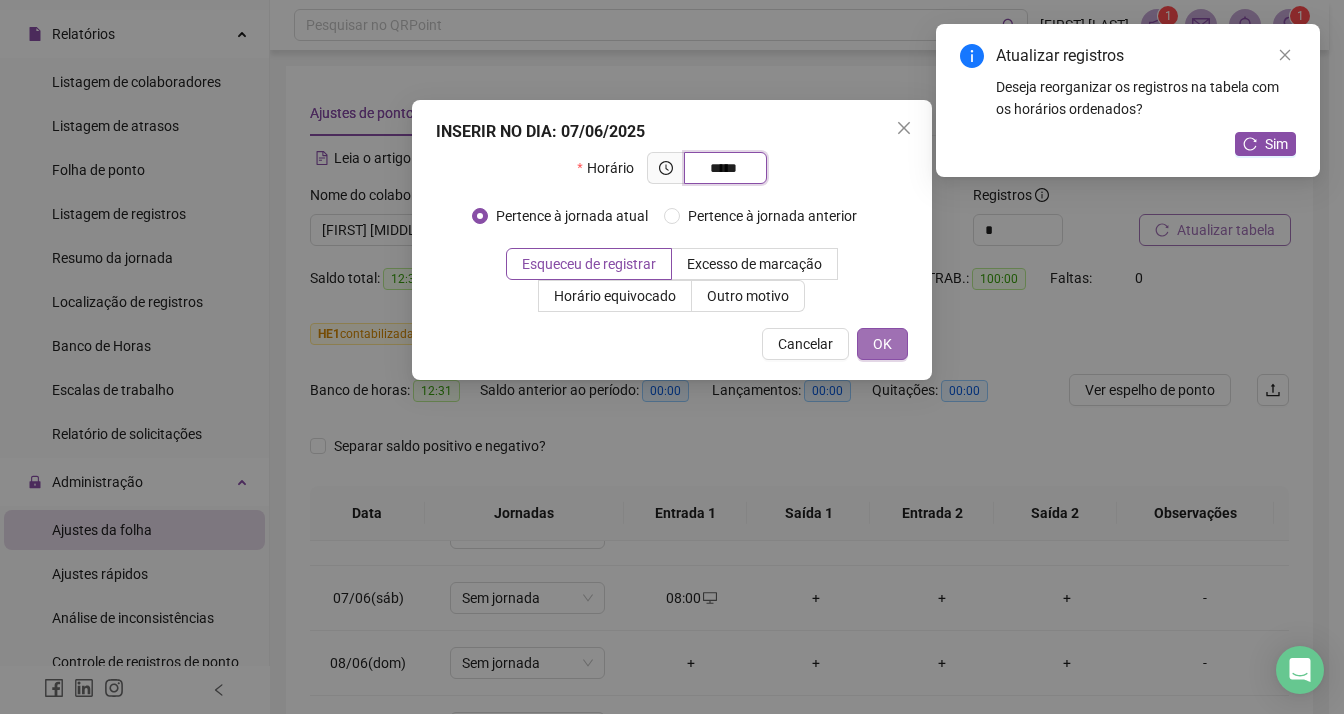 type on "*****" 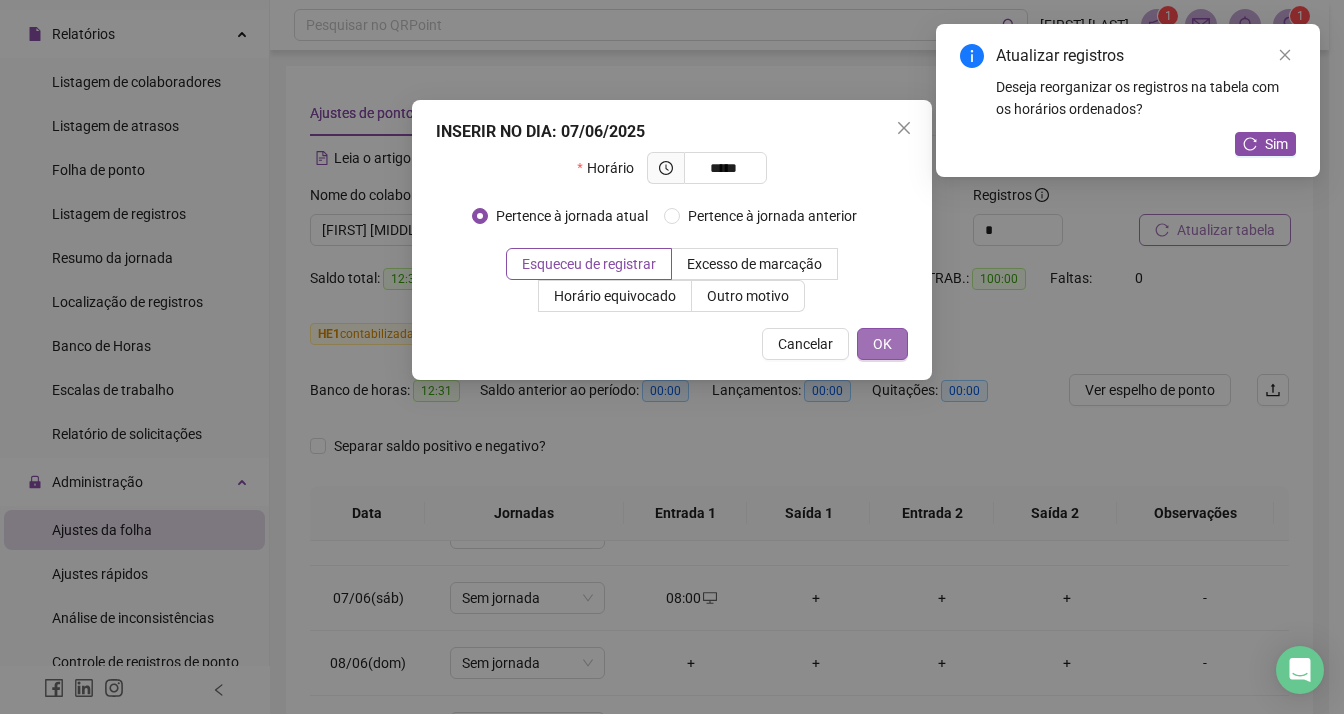 click on "OK" at bounding box center (882, 344) 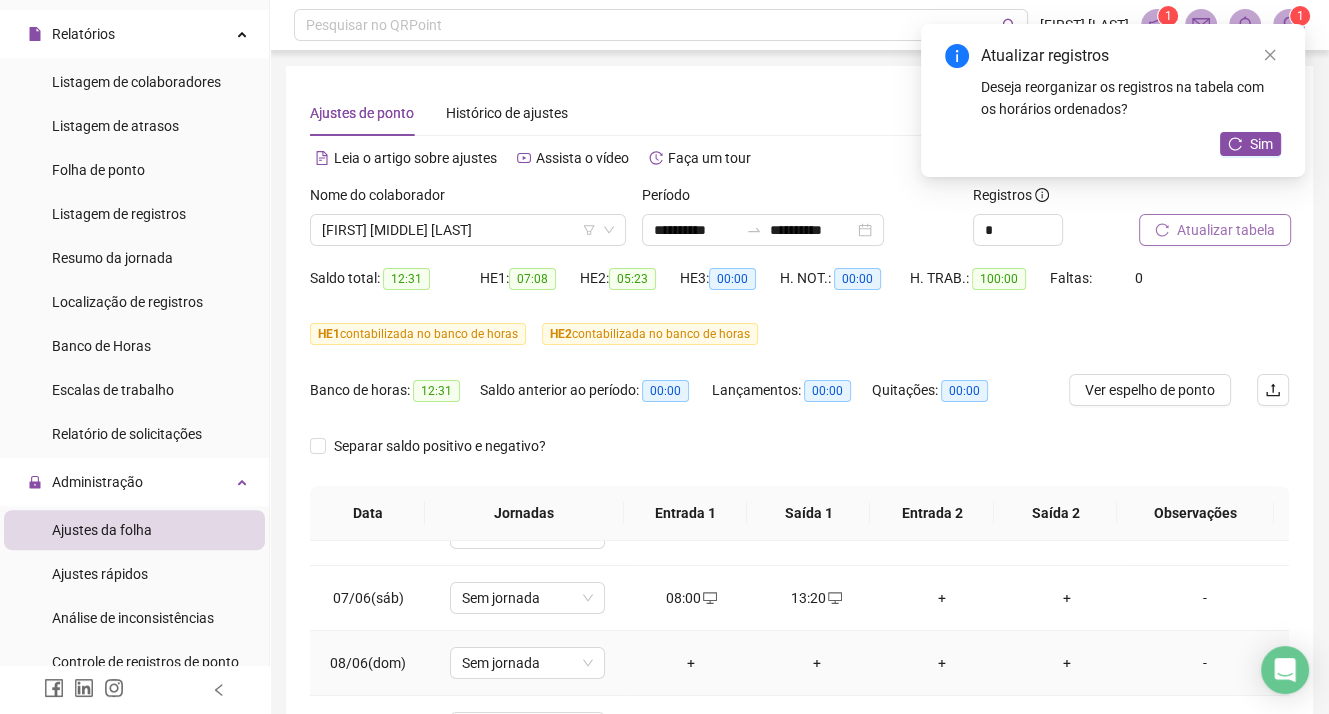 scroll, scrollTop: 400, scrollLeft: 0, axis: vertical 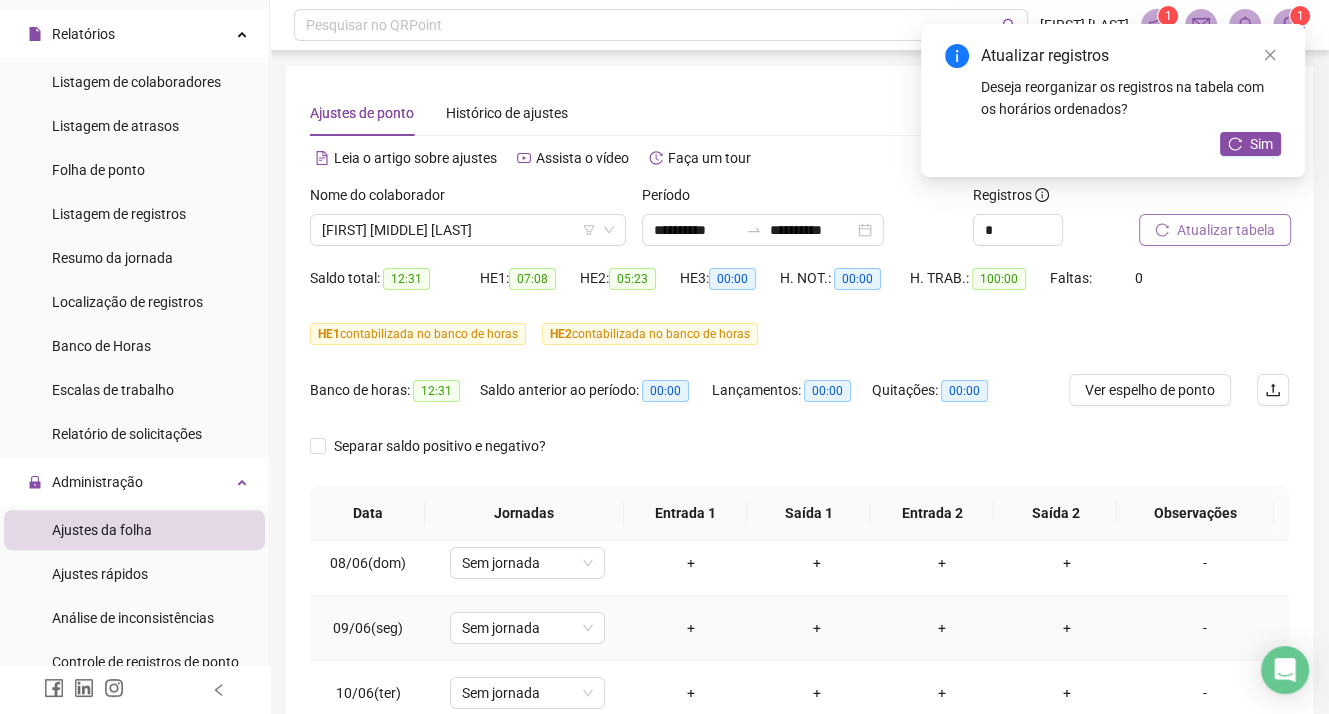 click on "+" at bounding box center [691, 628] 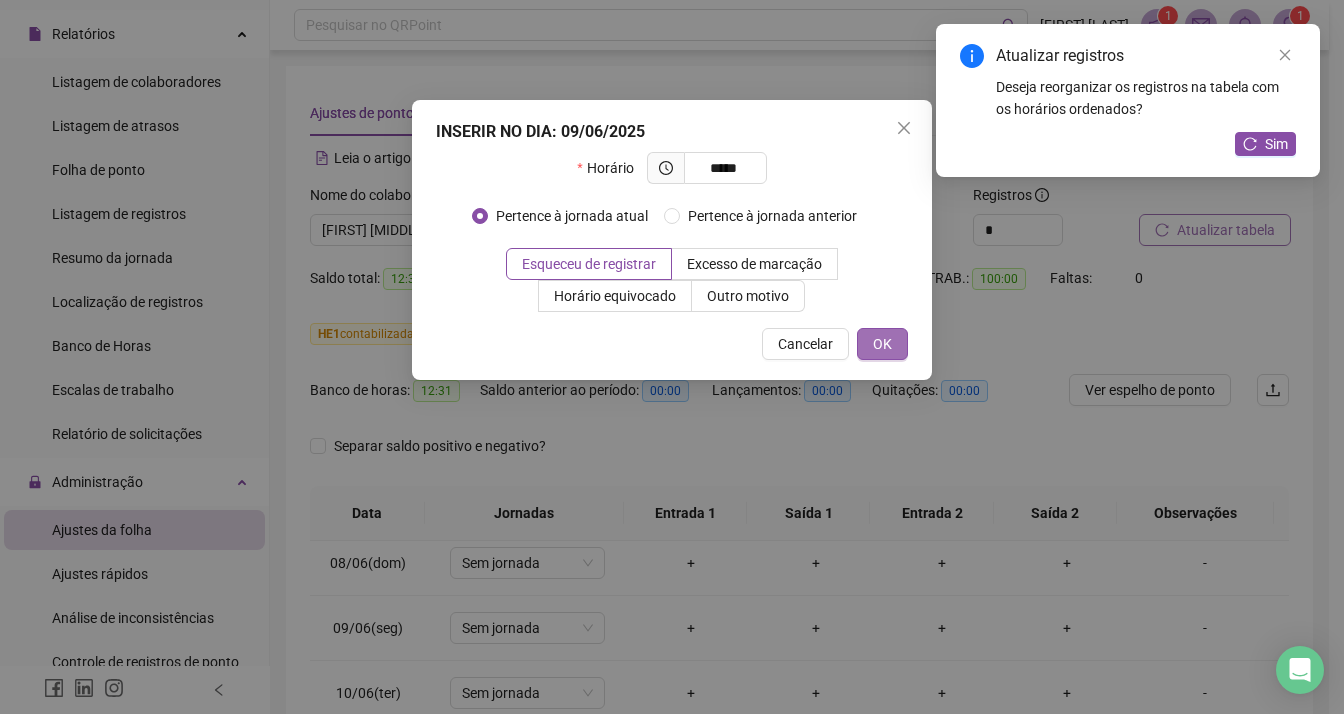 type on "*****" 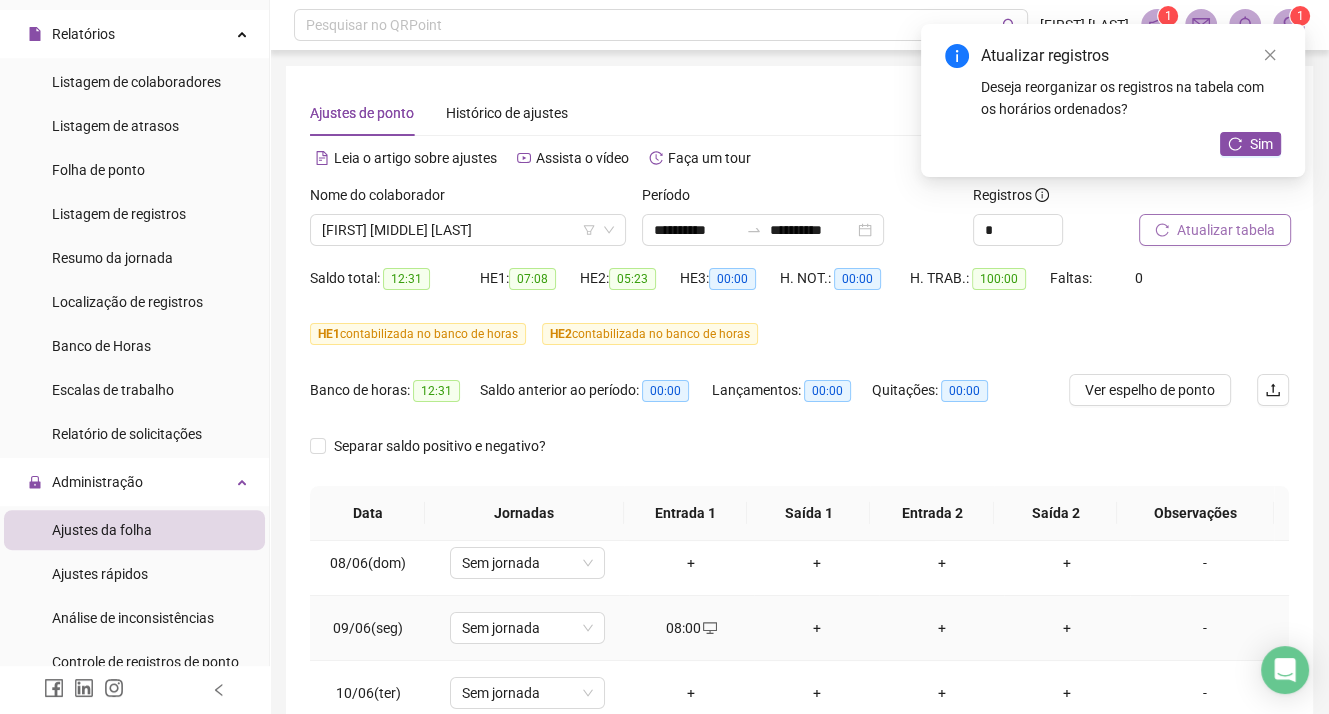 click on "+" at bounding box center [816, 628] 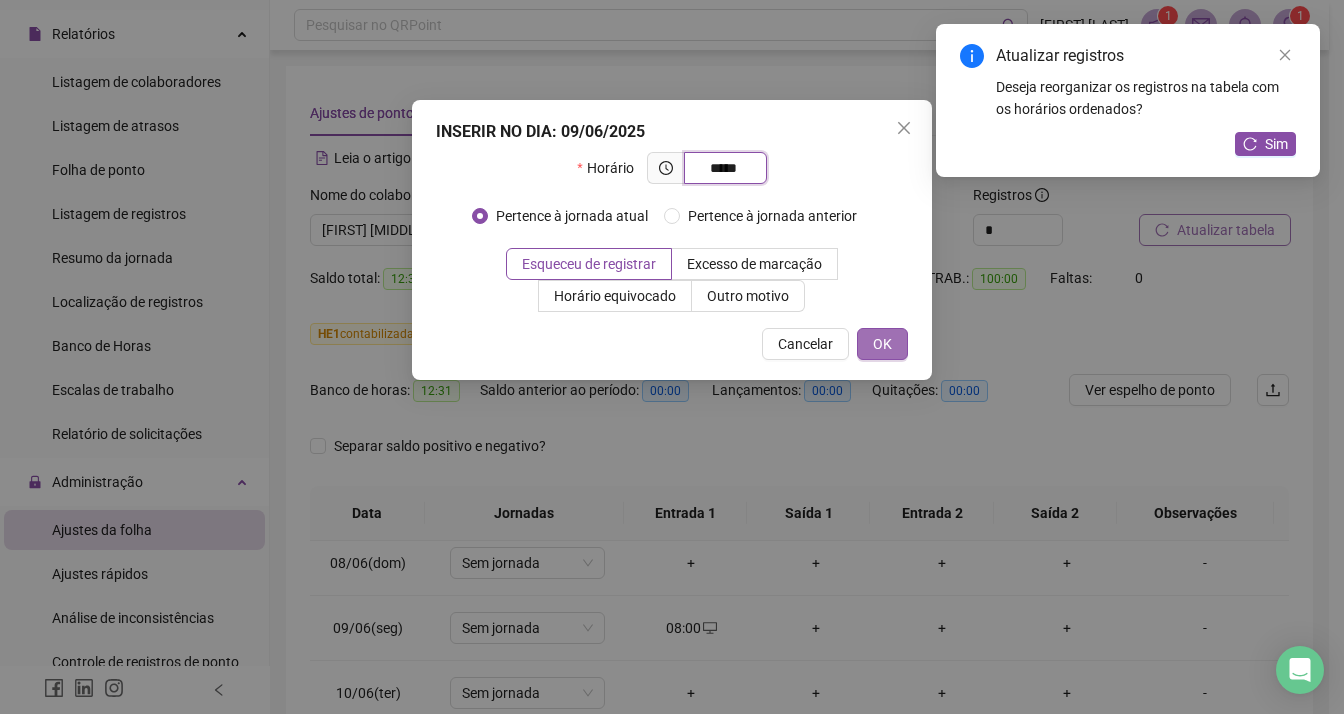 type on "*****" 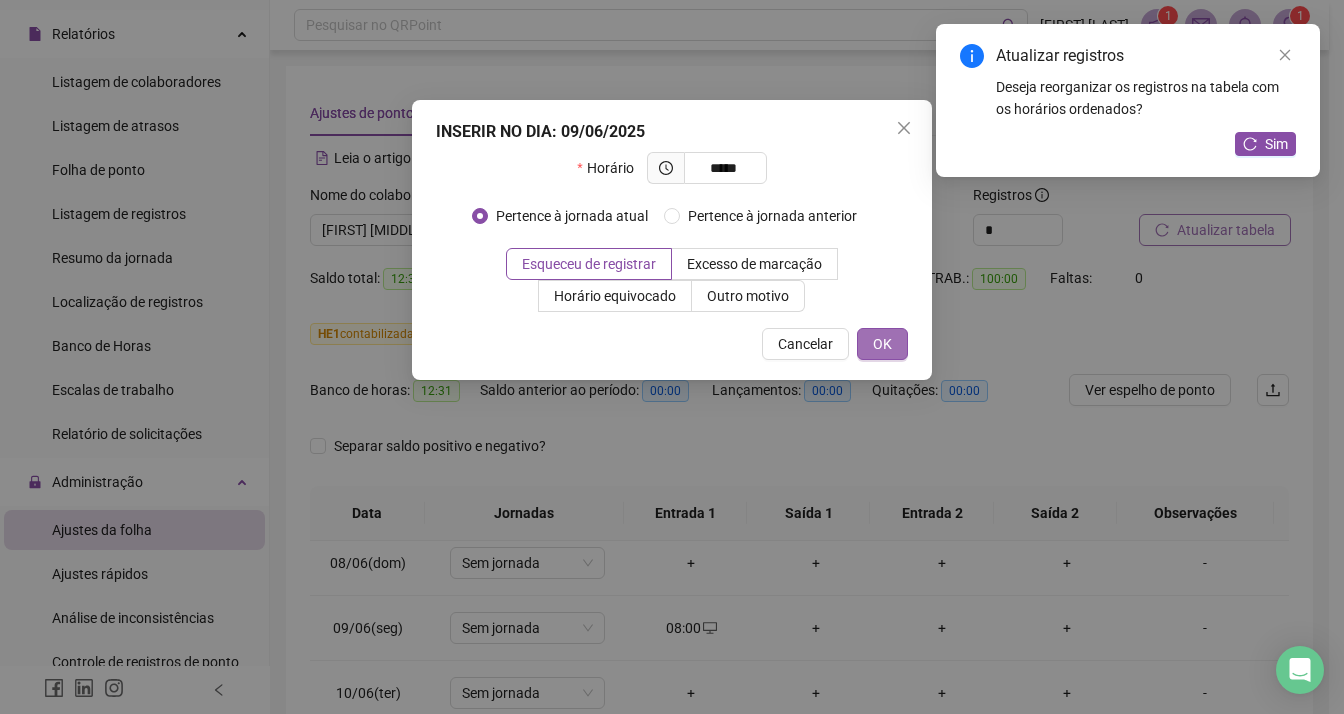 click on "OK" at bounding box center [882, 344] 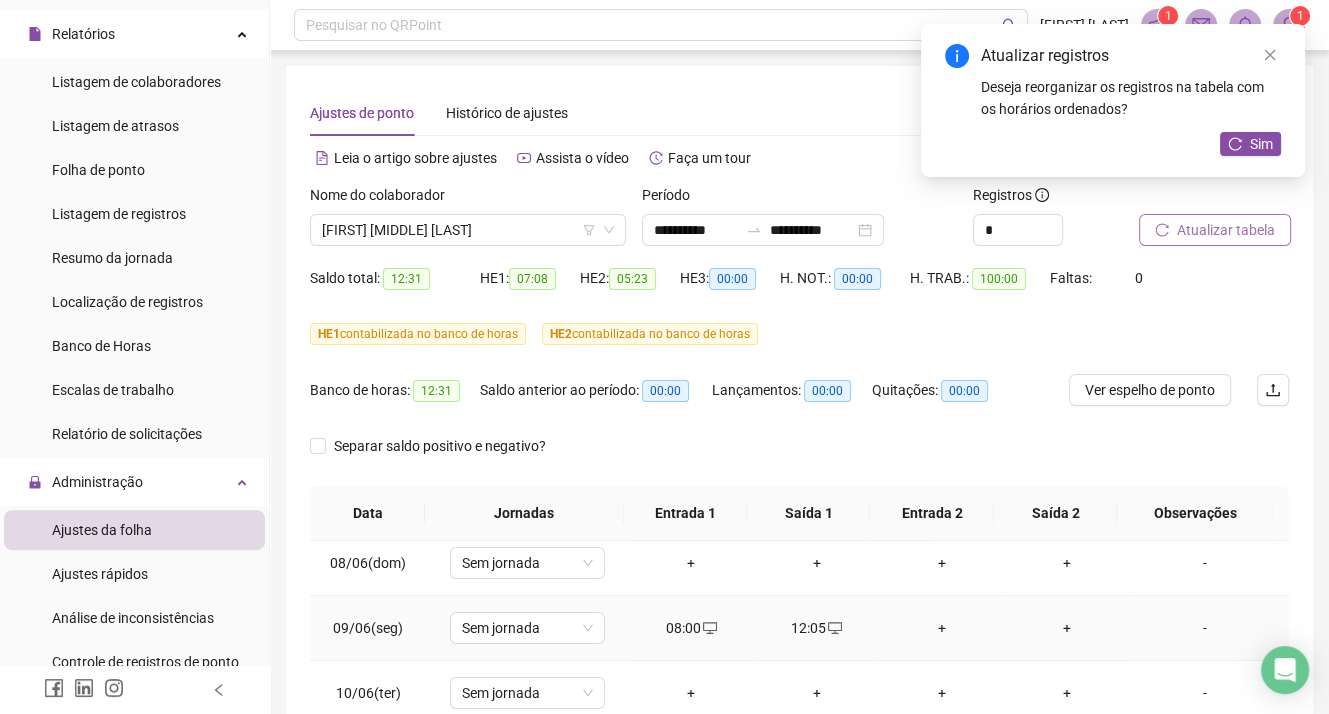click on "+" at bounding box center [941, 628] 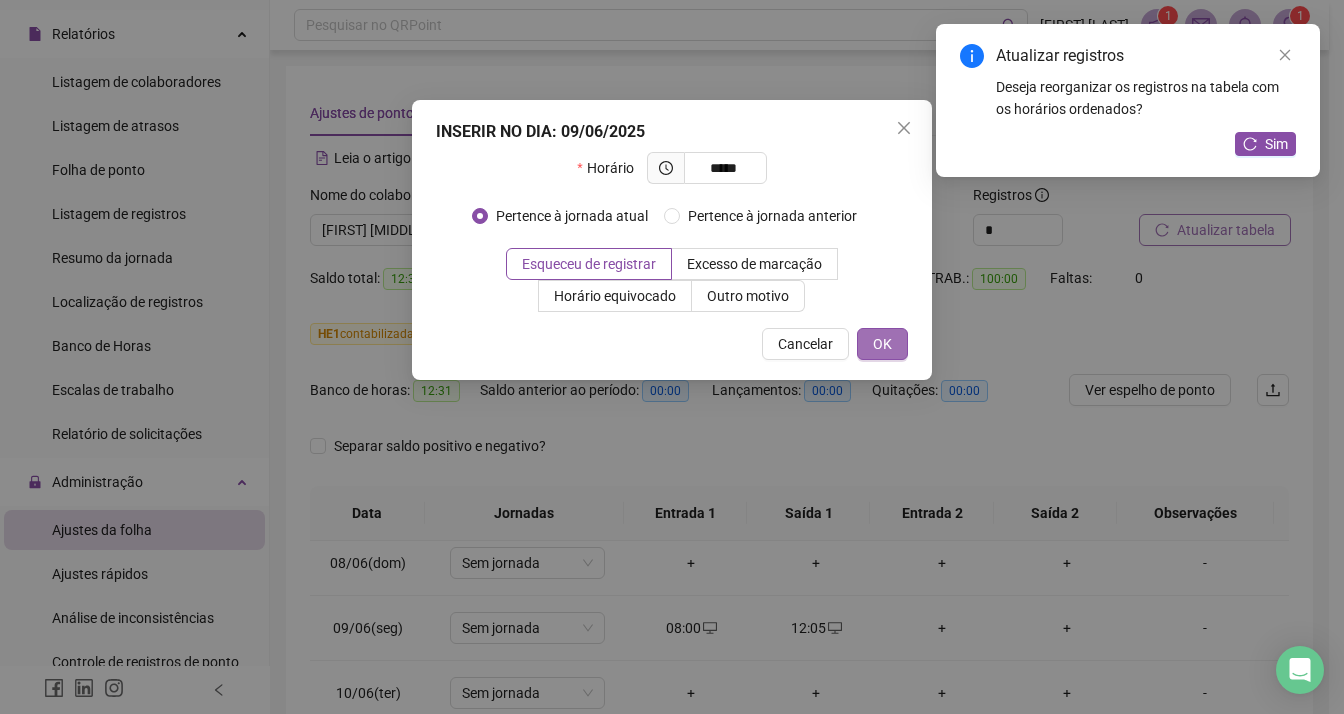 type on "*****" 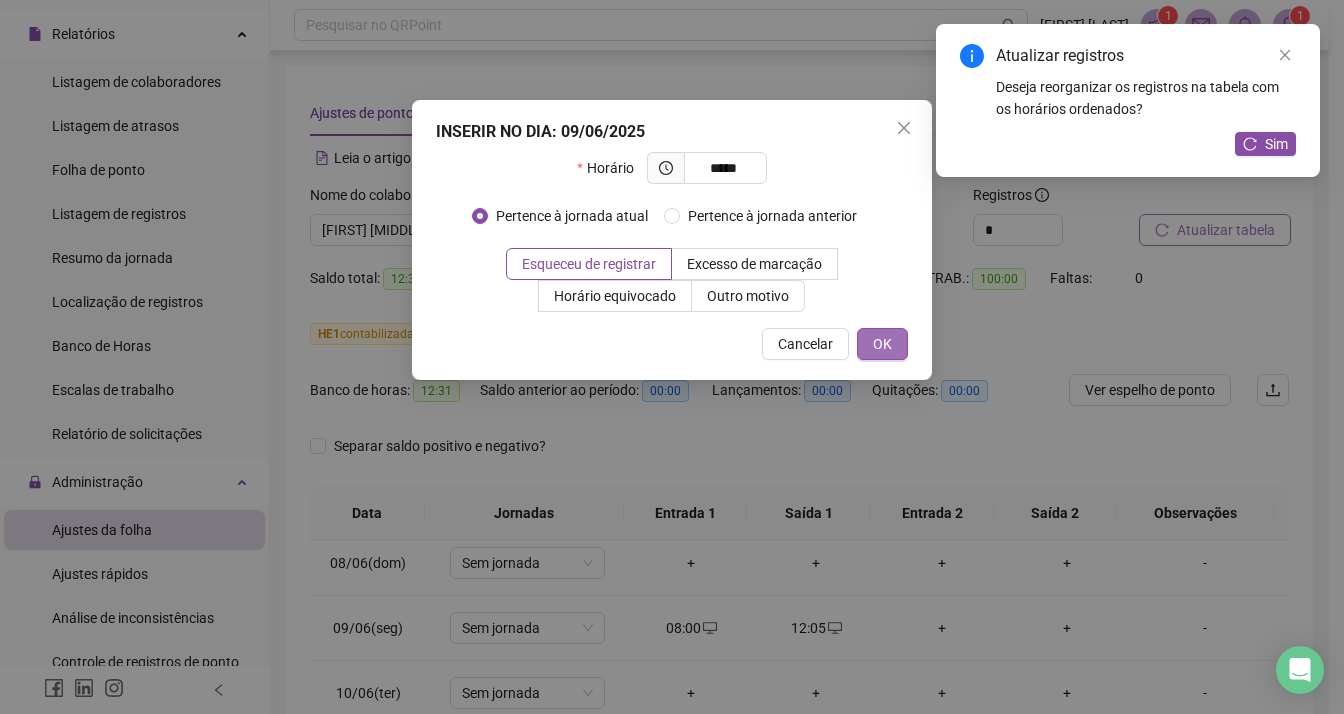 click on "OK" at bounding box center [882, 344] 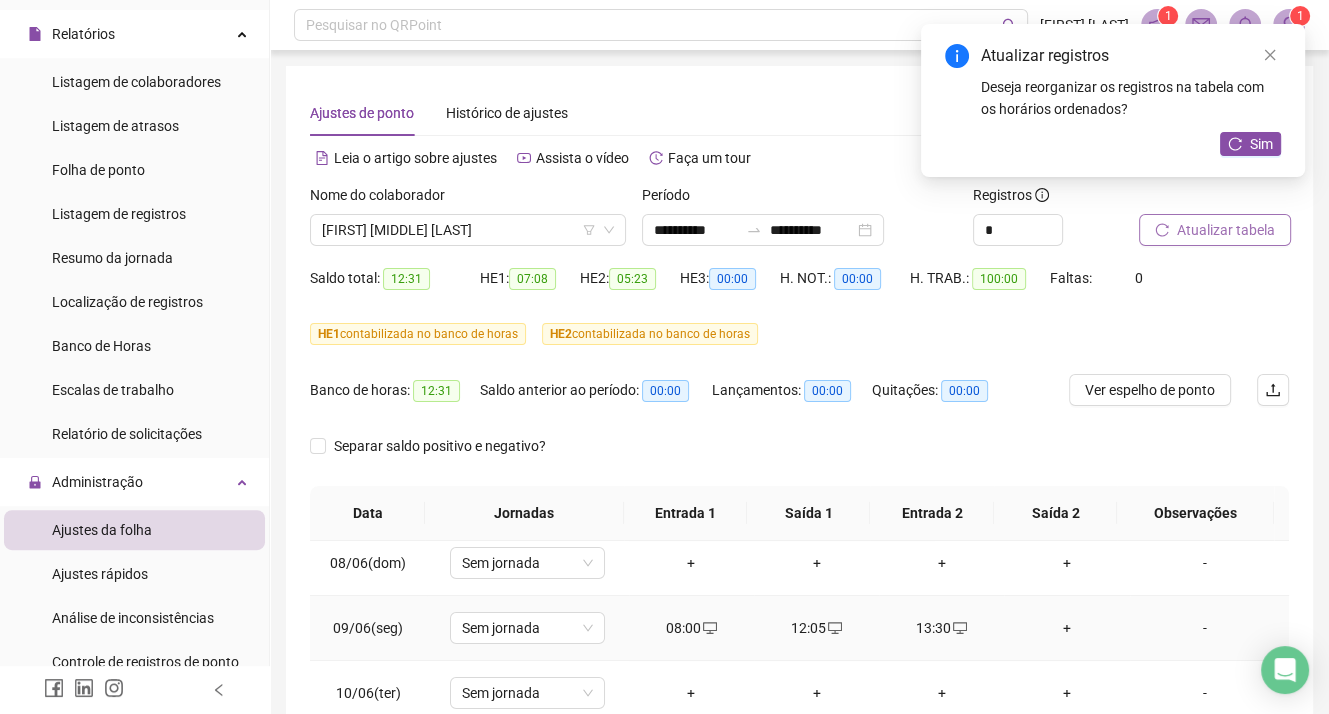 click on "+" at bounding box center (1066, 628) 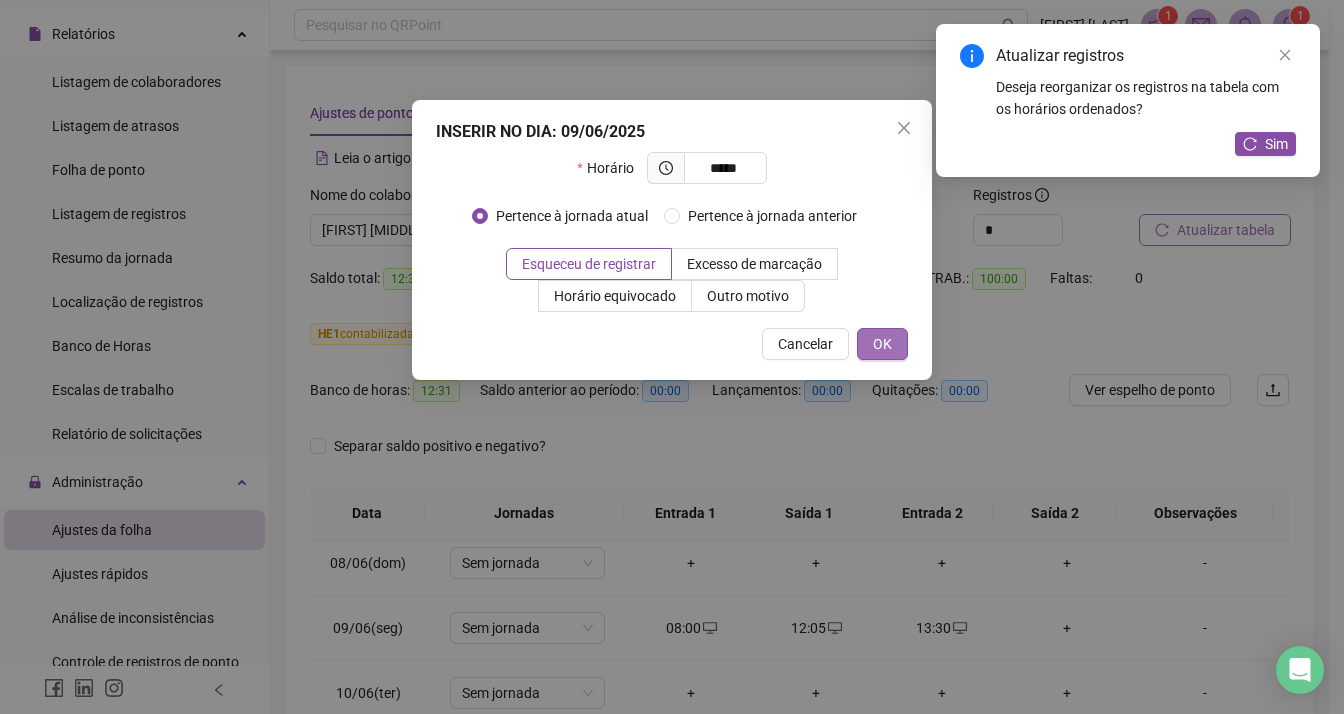 type on "*****" 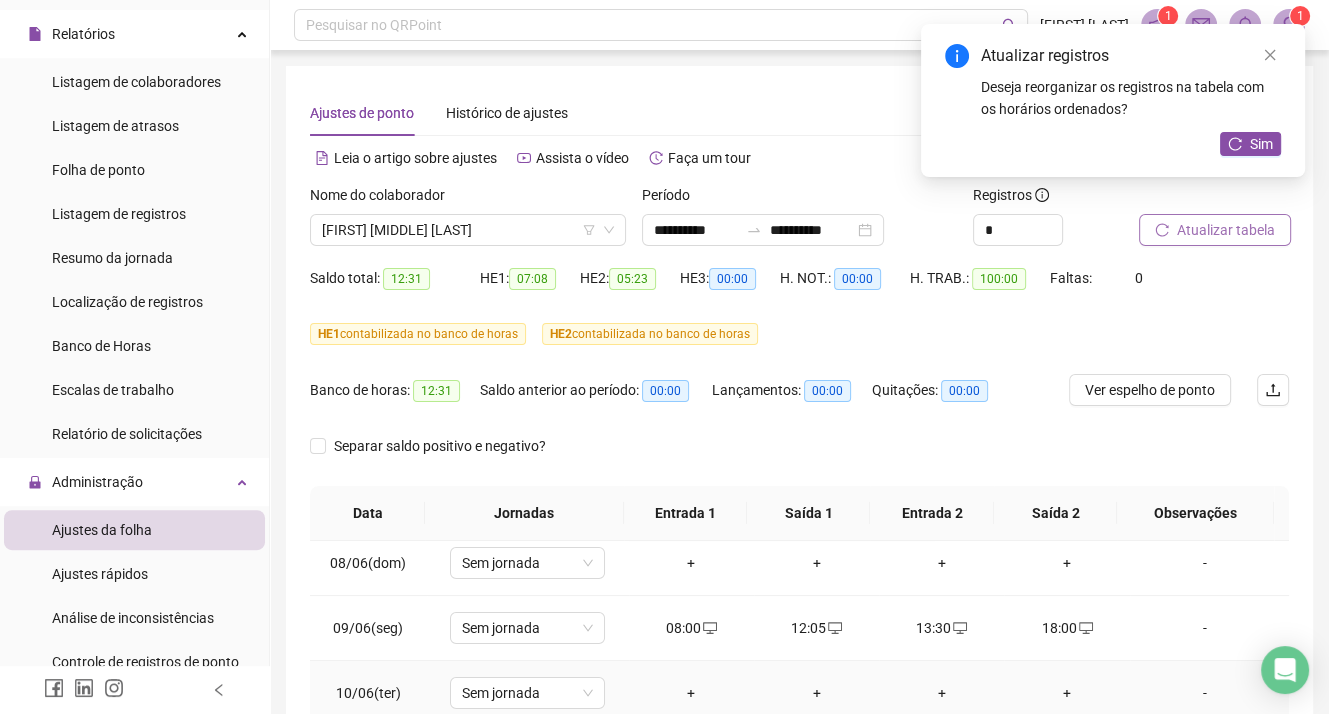click on "+" at bounding box center (691, 693) 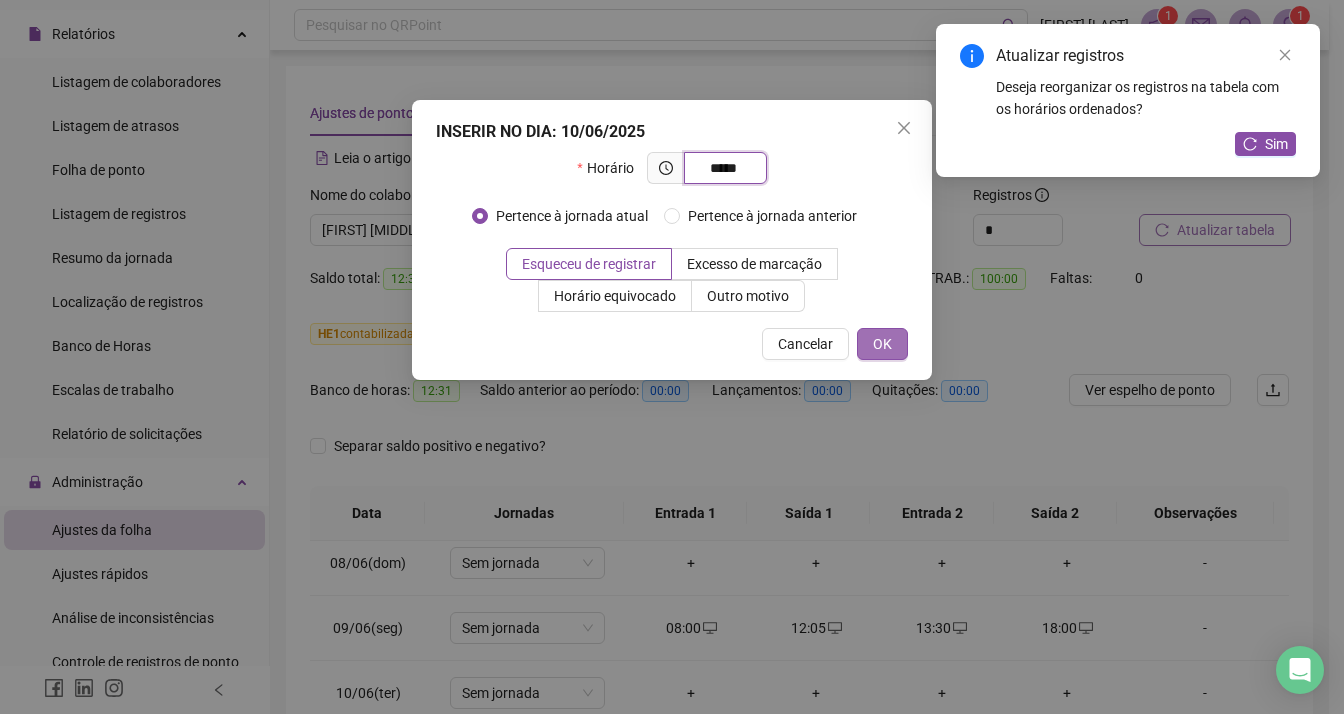 type on "*****" 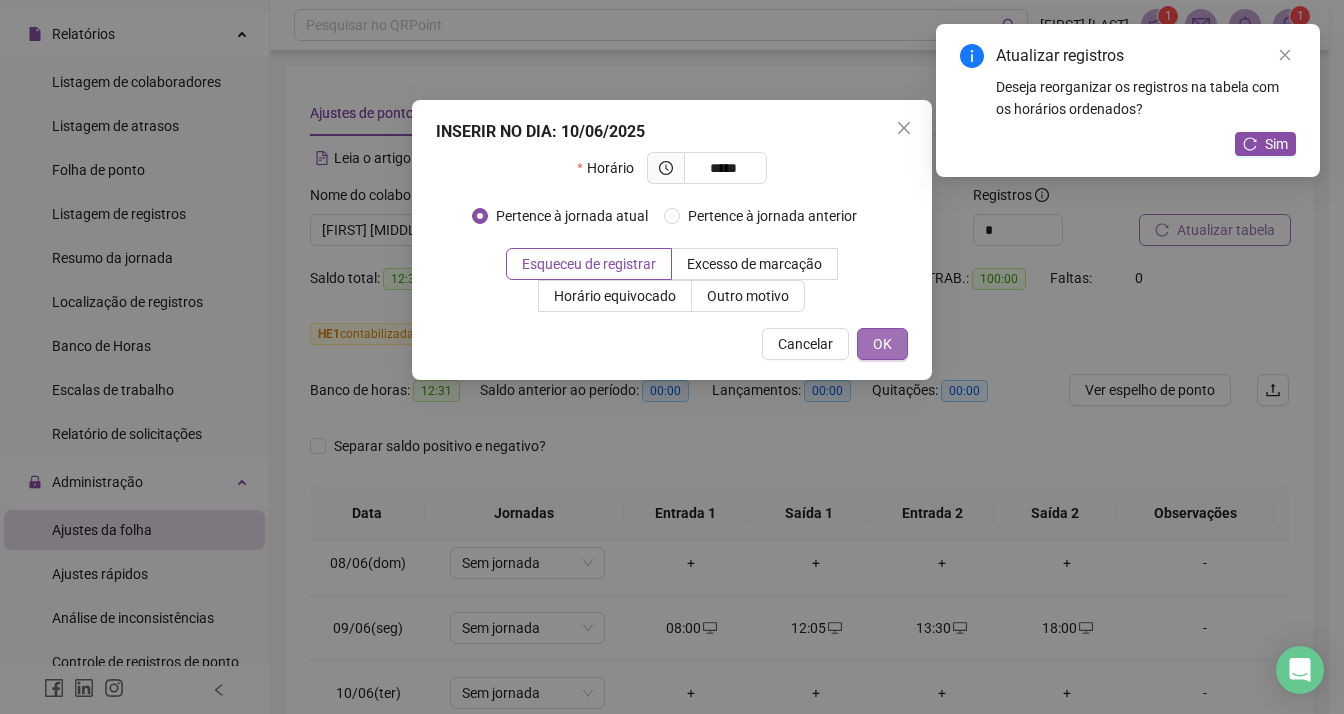 click on "OK" at bounding box center (882, 344) 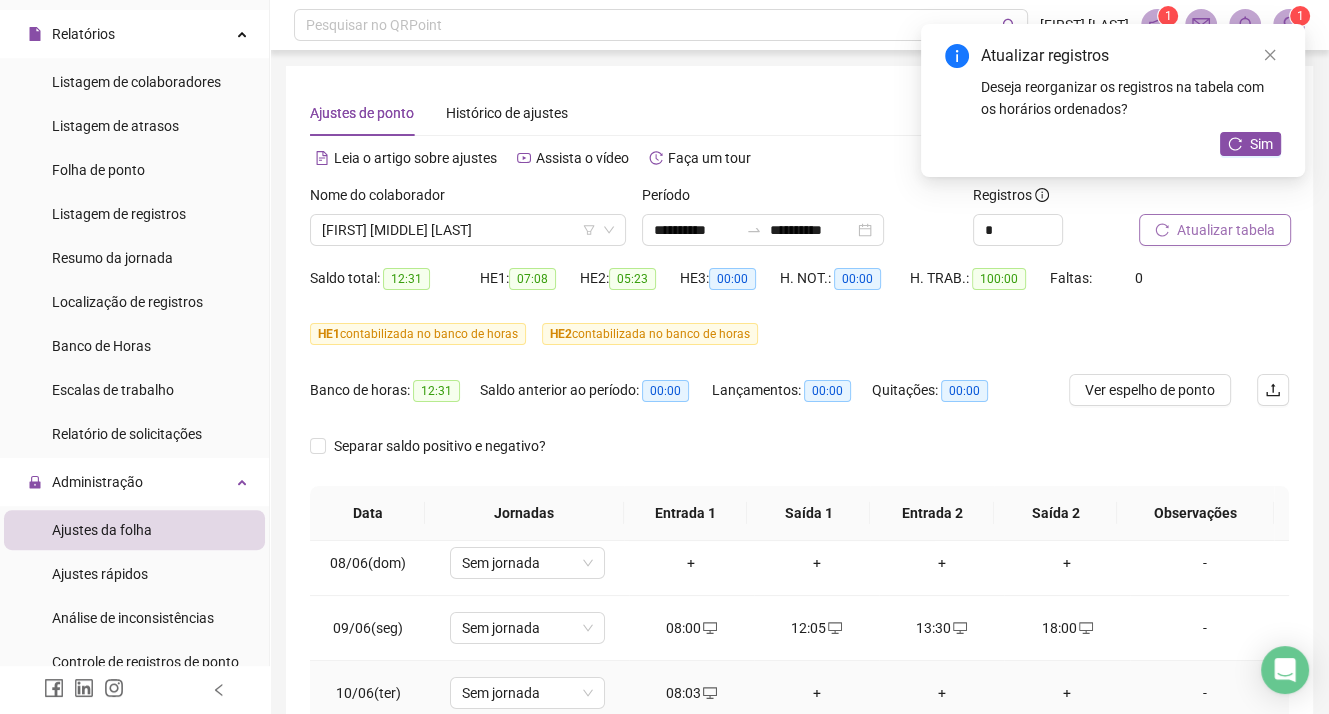 click on "+" at bounding box center (816, 693) 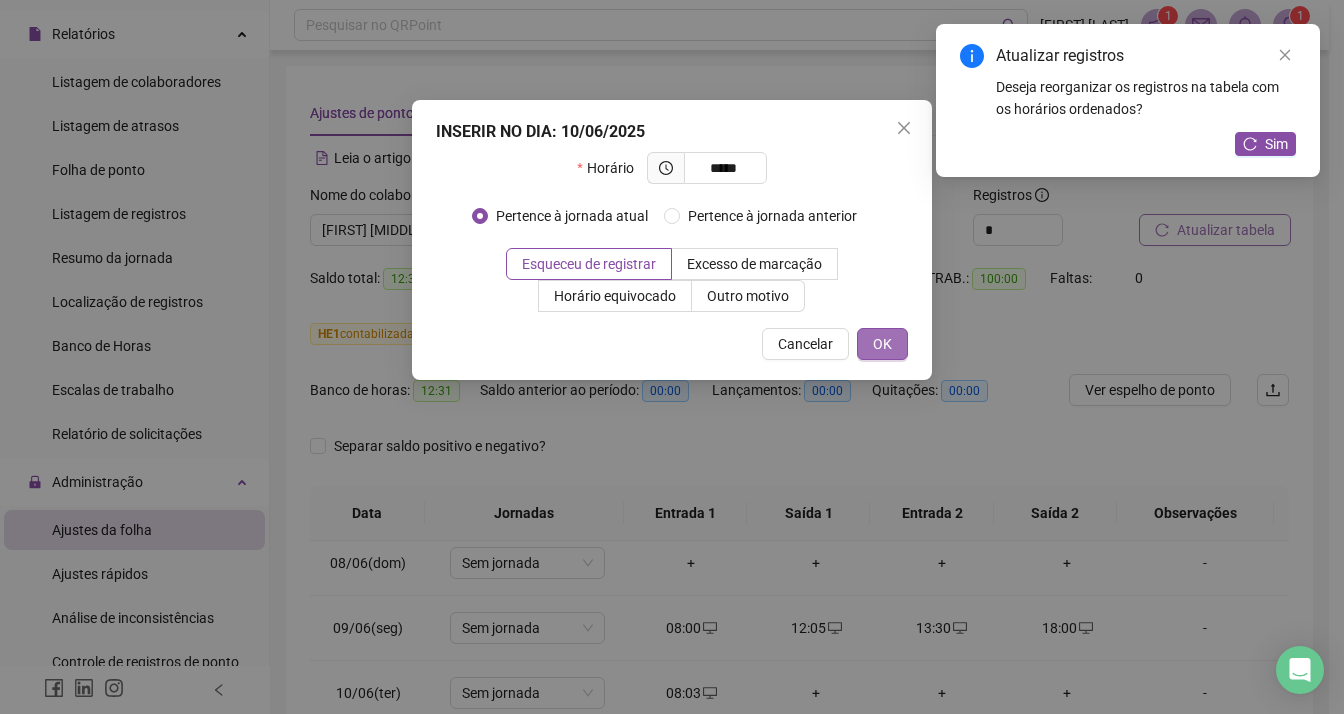 type on "*****" 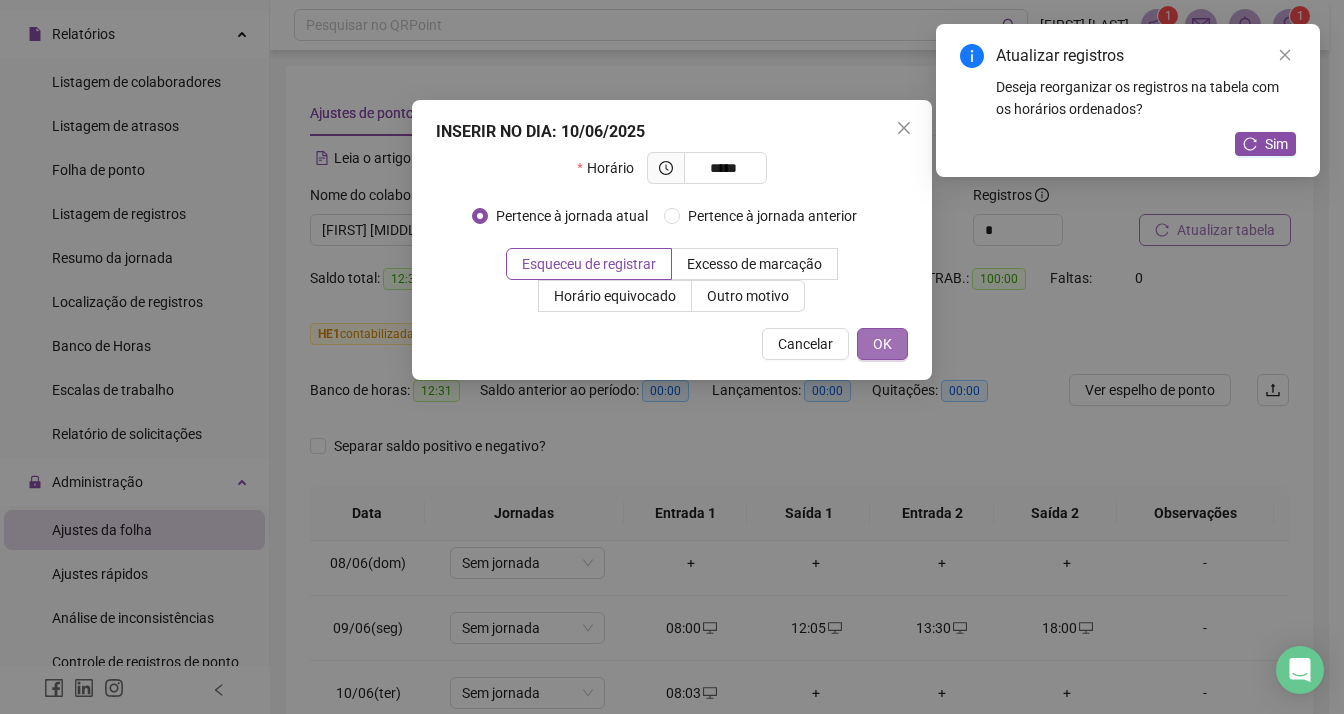 click on "OK" at bounding box center [882, 344] 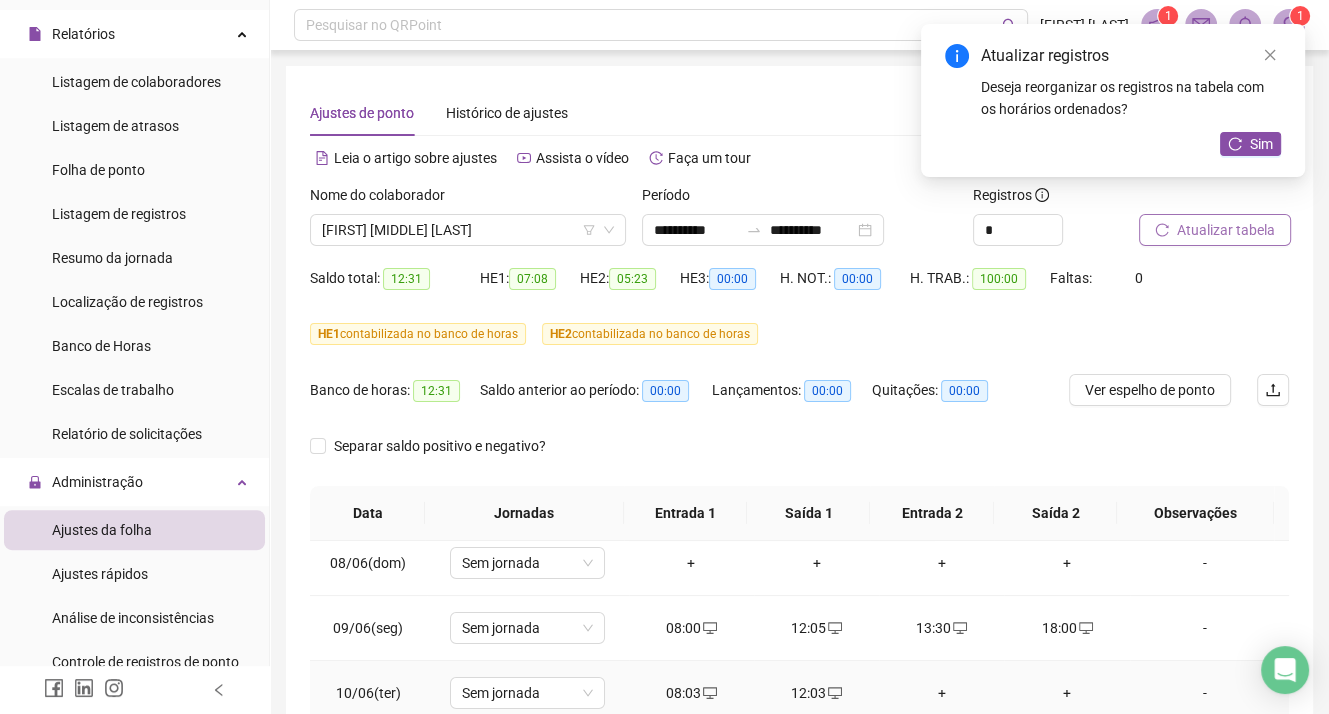 click on "+" at bounding box center [941, 693] 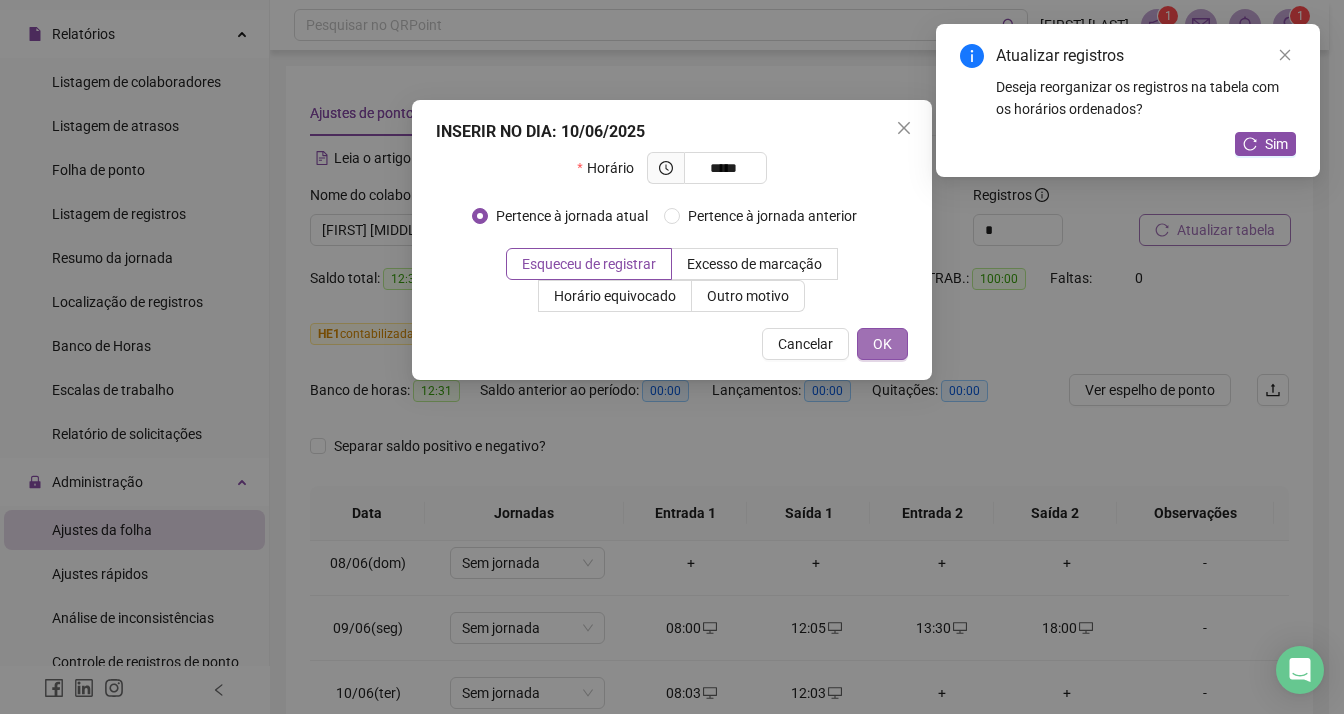 type on "*****" 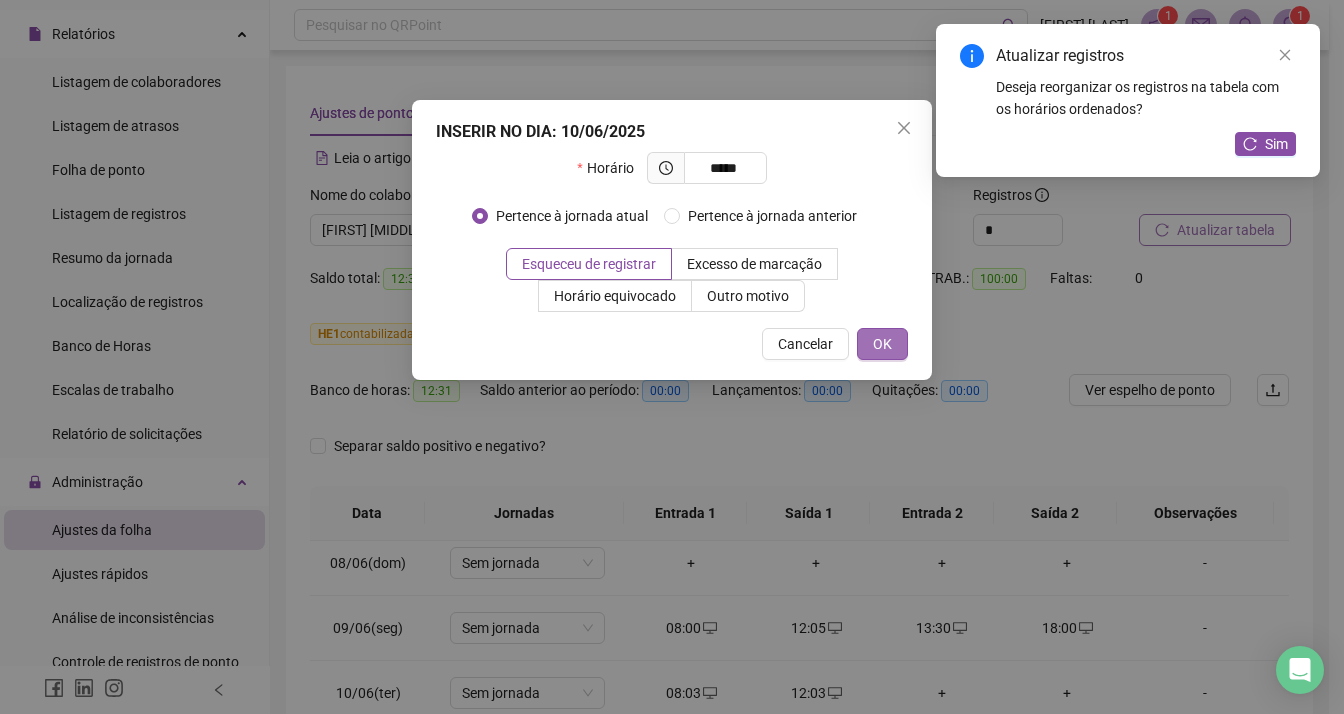 click on "OK" at bounding box center [882, 344] 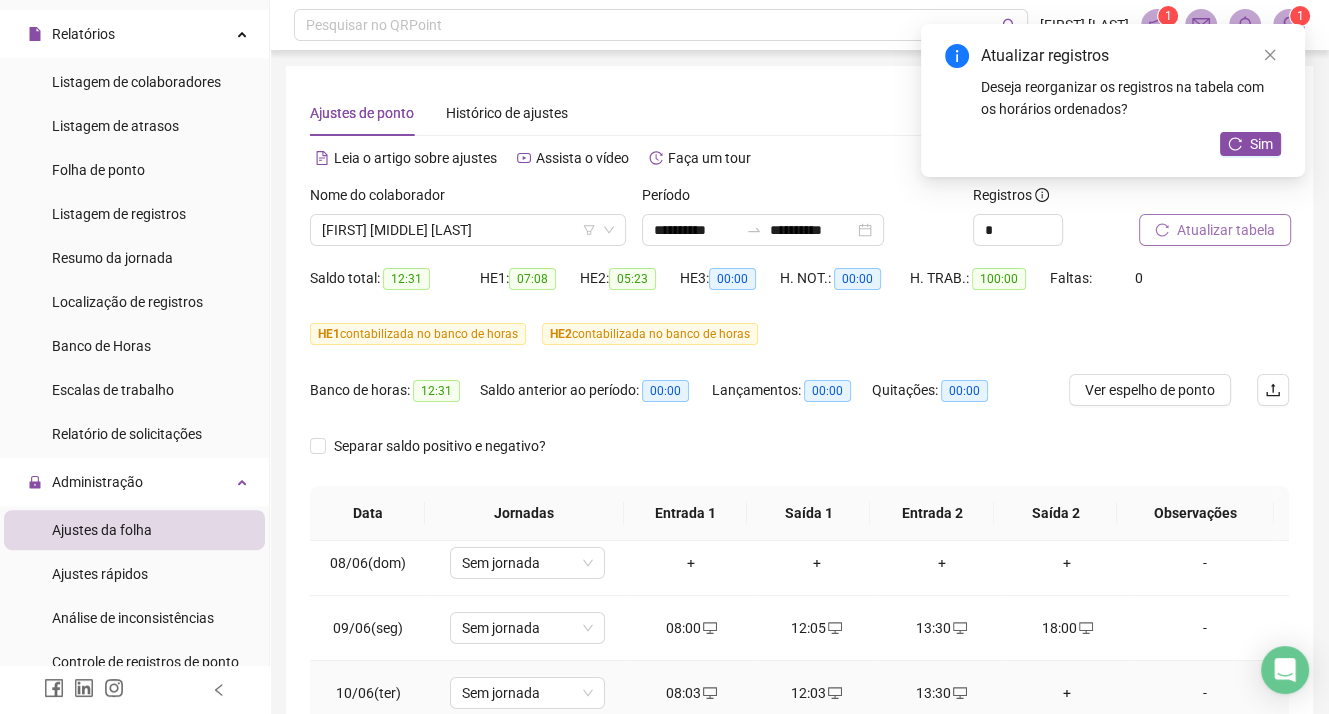 click on "+" at bounding box center (1066, 693) 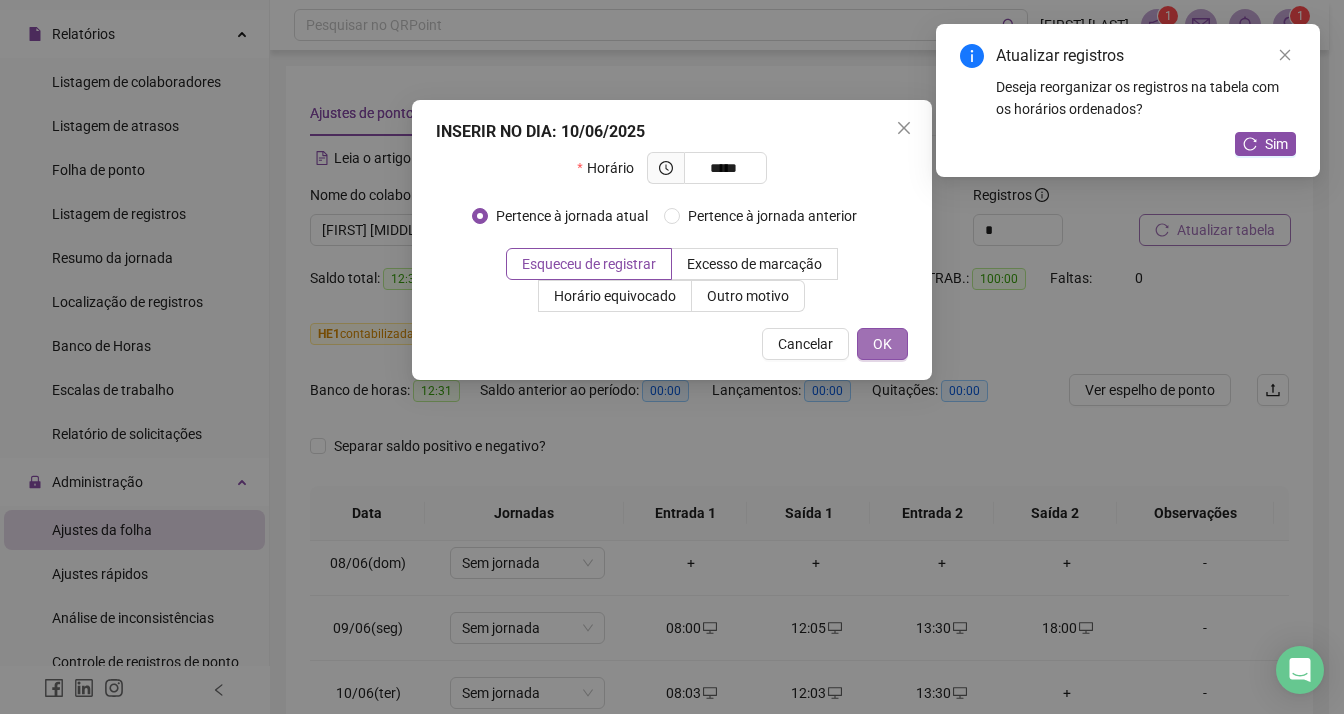 type on "*****" 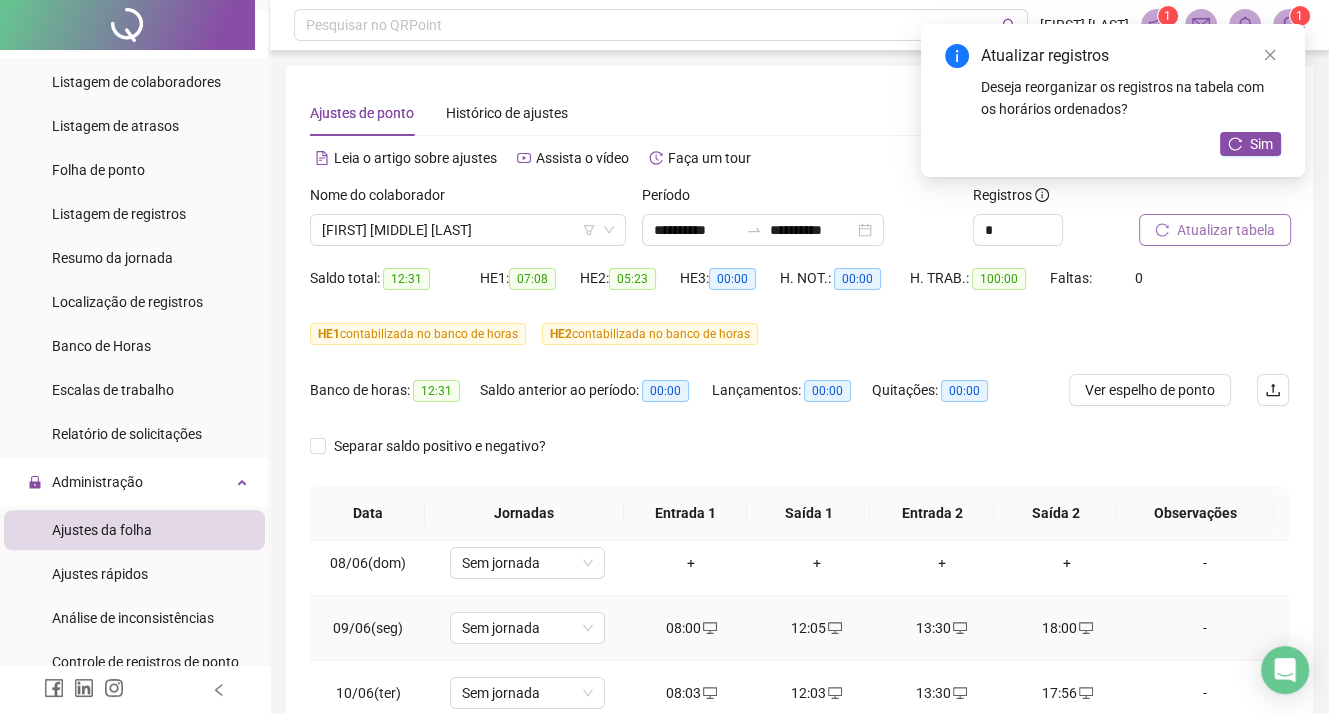 scroll, scrollTop: 100, scrollLeft: 0, axis: vertical 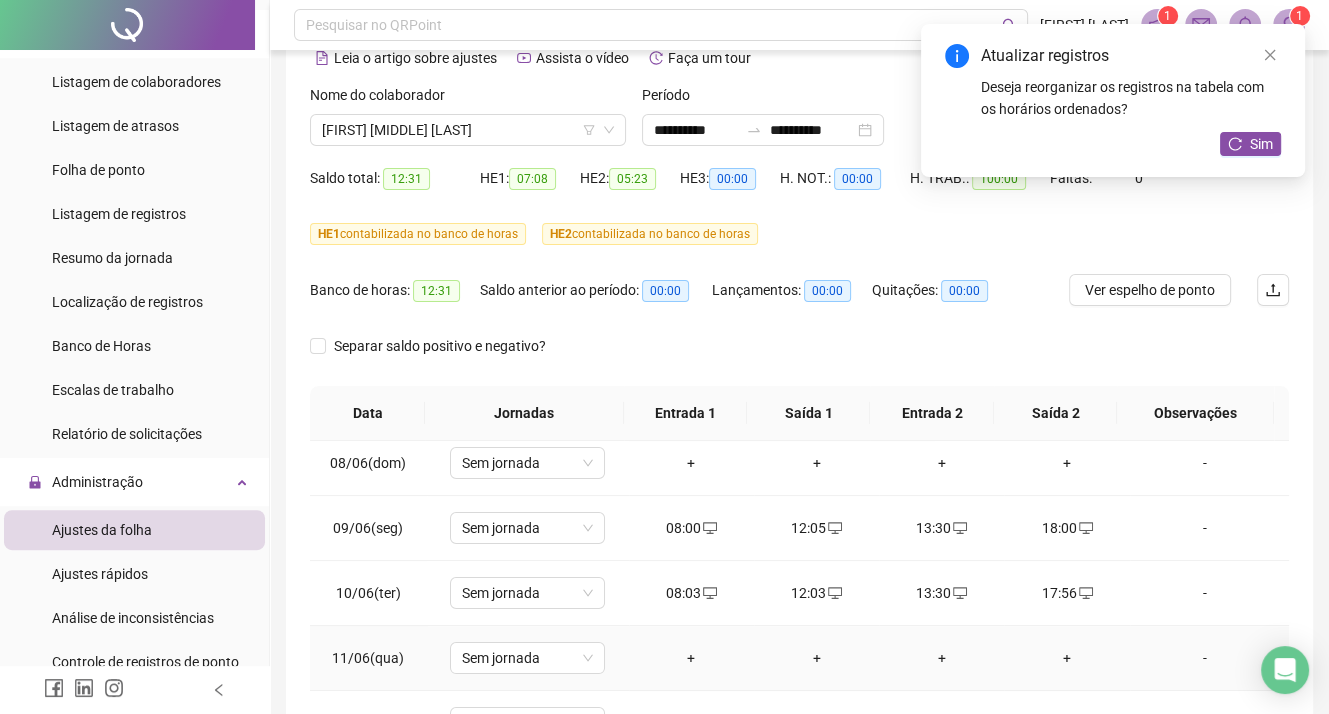 click on "+" at bounding box center (691, 658) 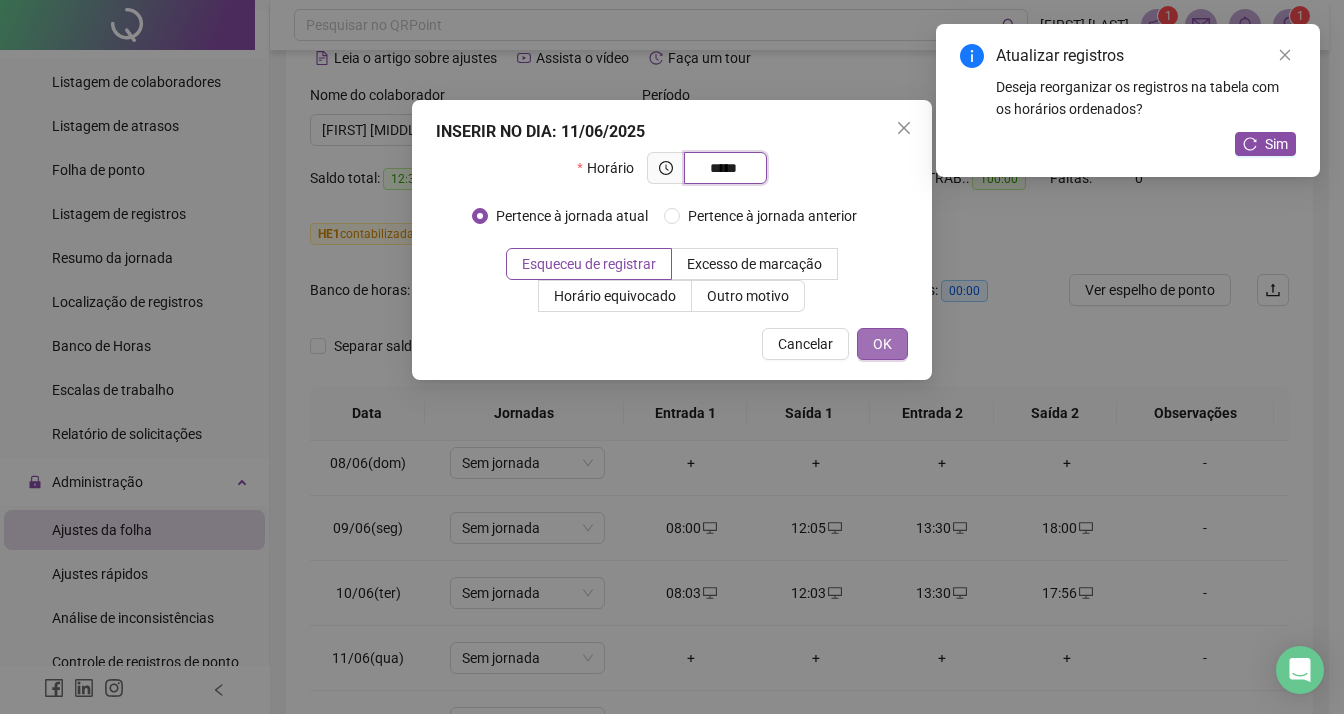 type on "*****" 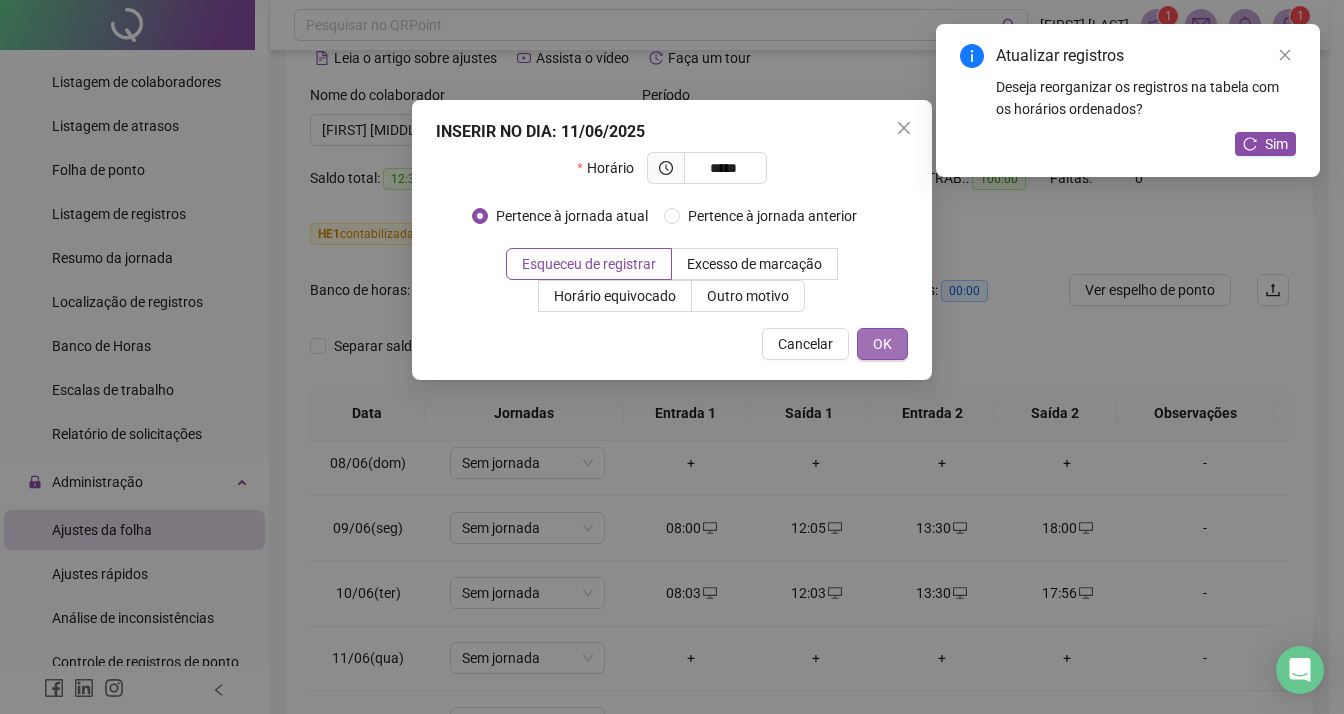 click on "OK" at bounding box center (882, 344) 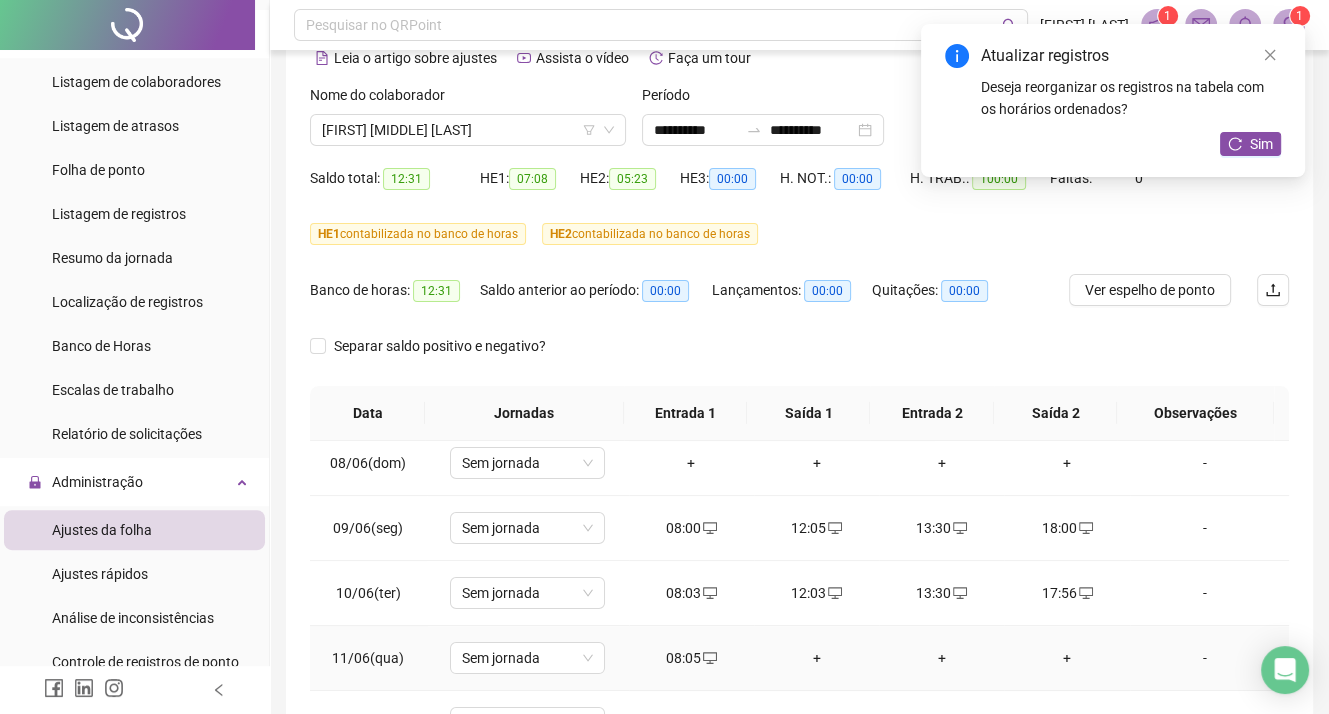 click on "+" at bounding box center (816, 658) 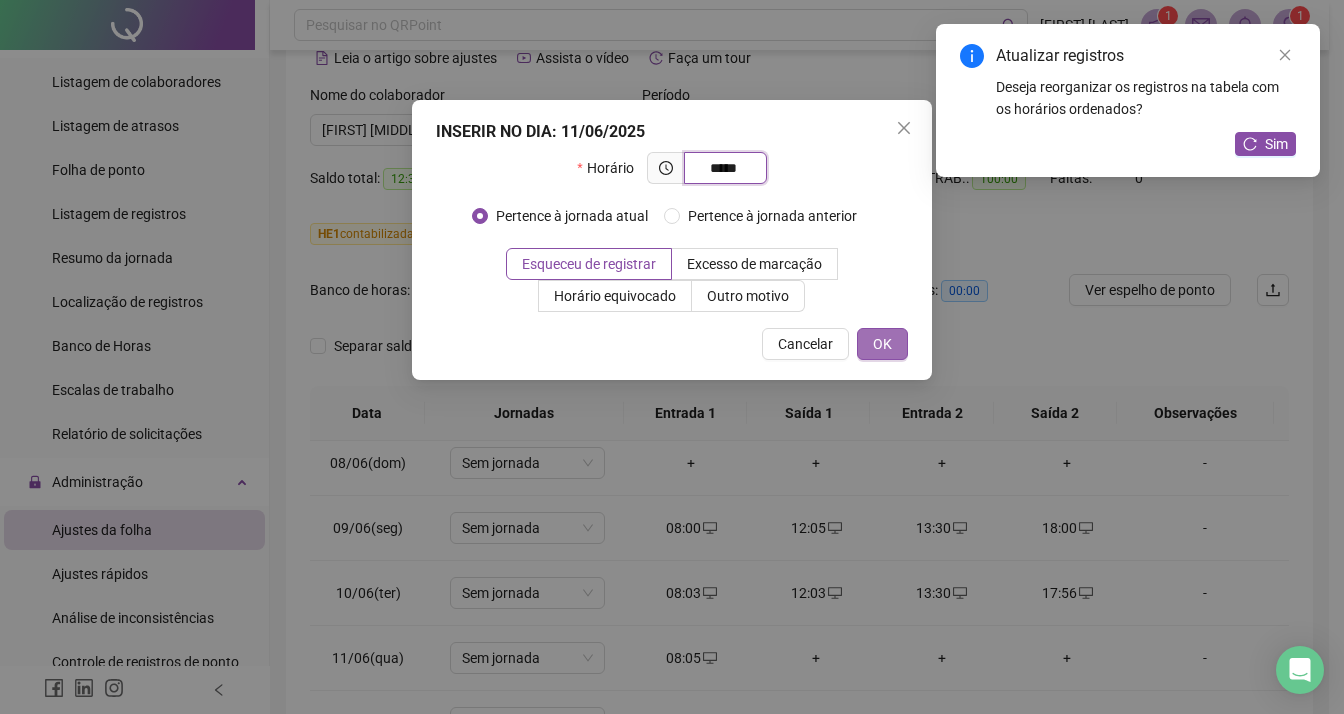 type on "*****" 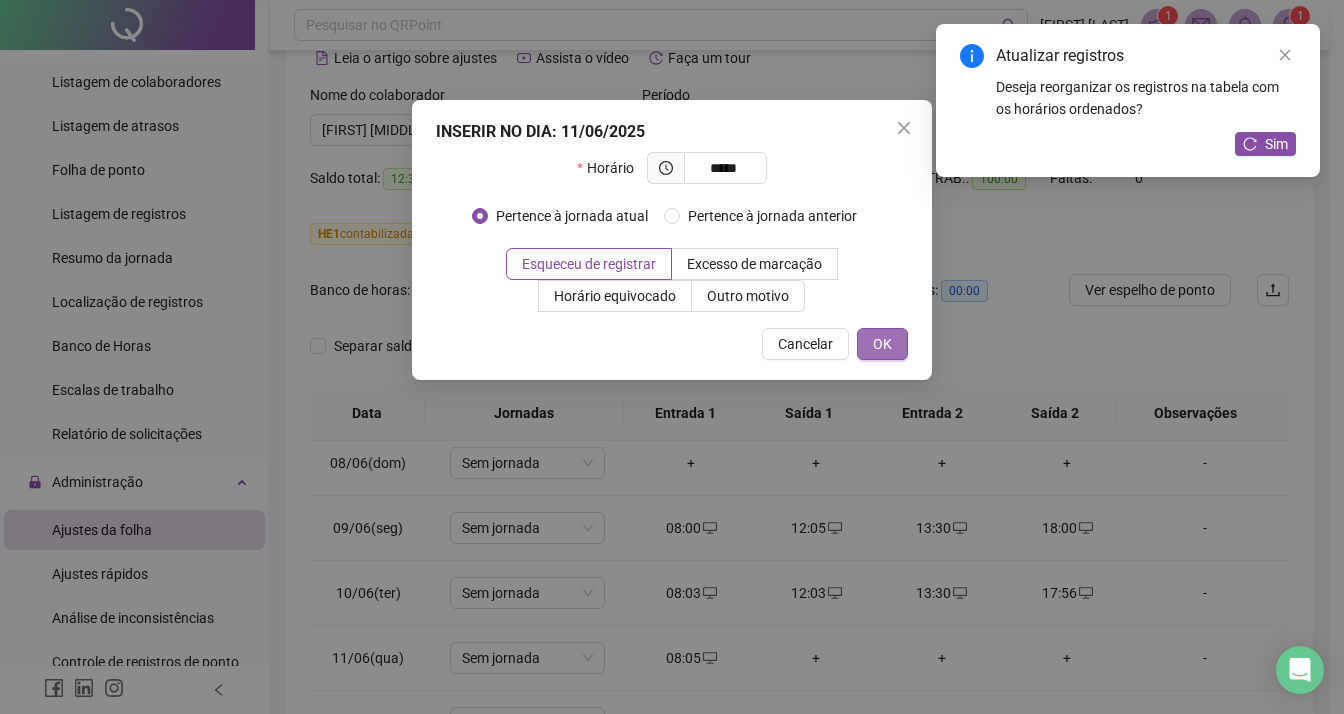 click on "OK" at bounding box center [882, 344] 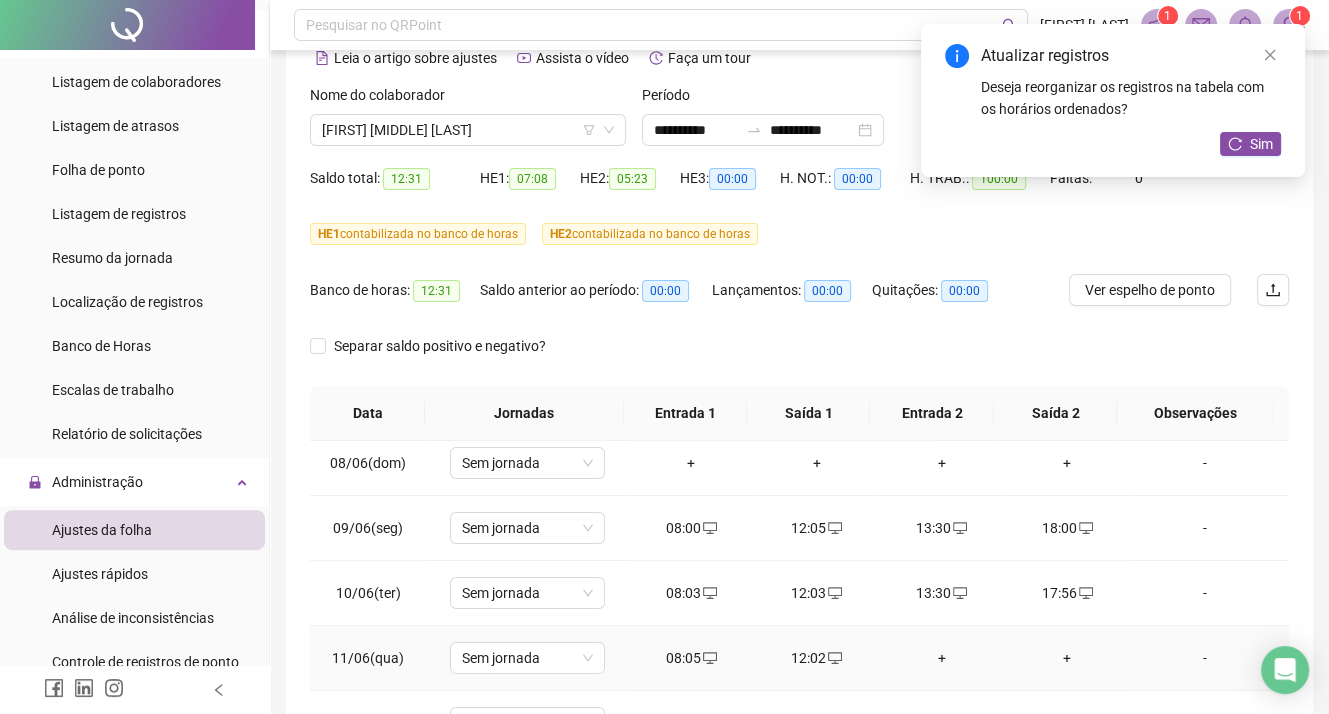 click on "+" at bounding box center (941, 658) 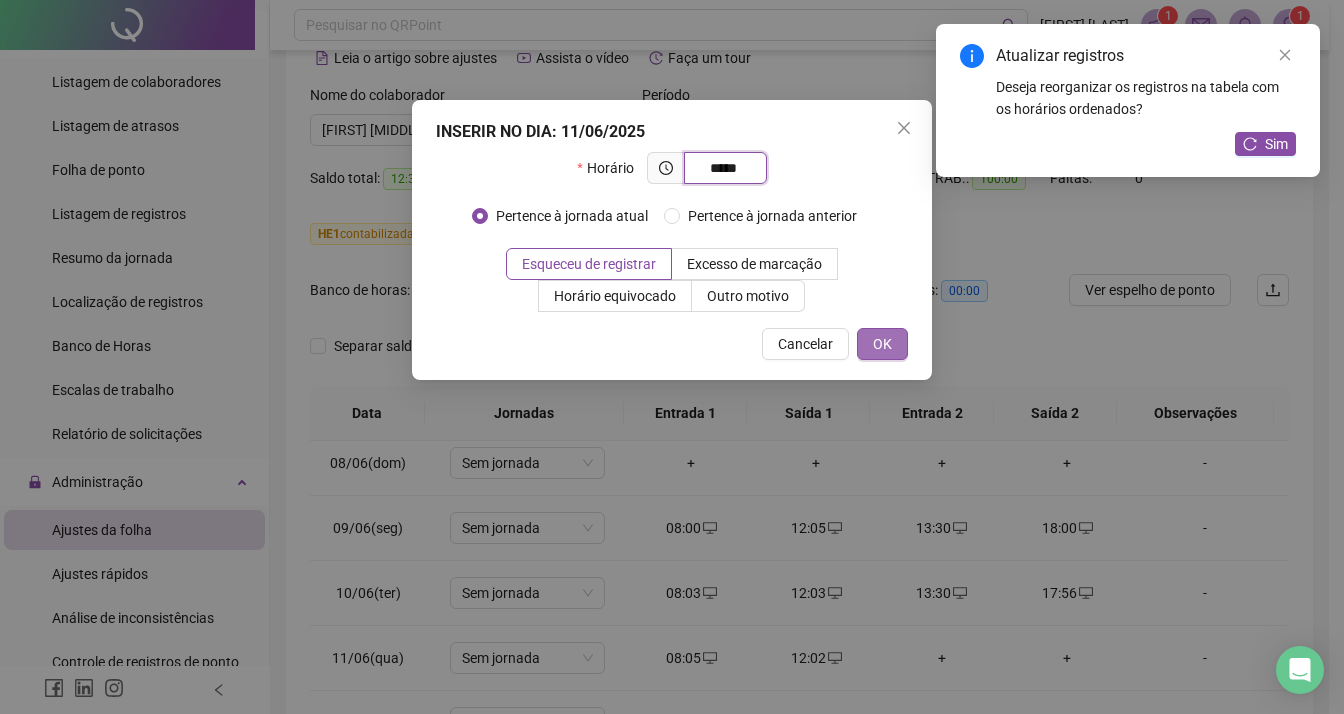 type on "*****" 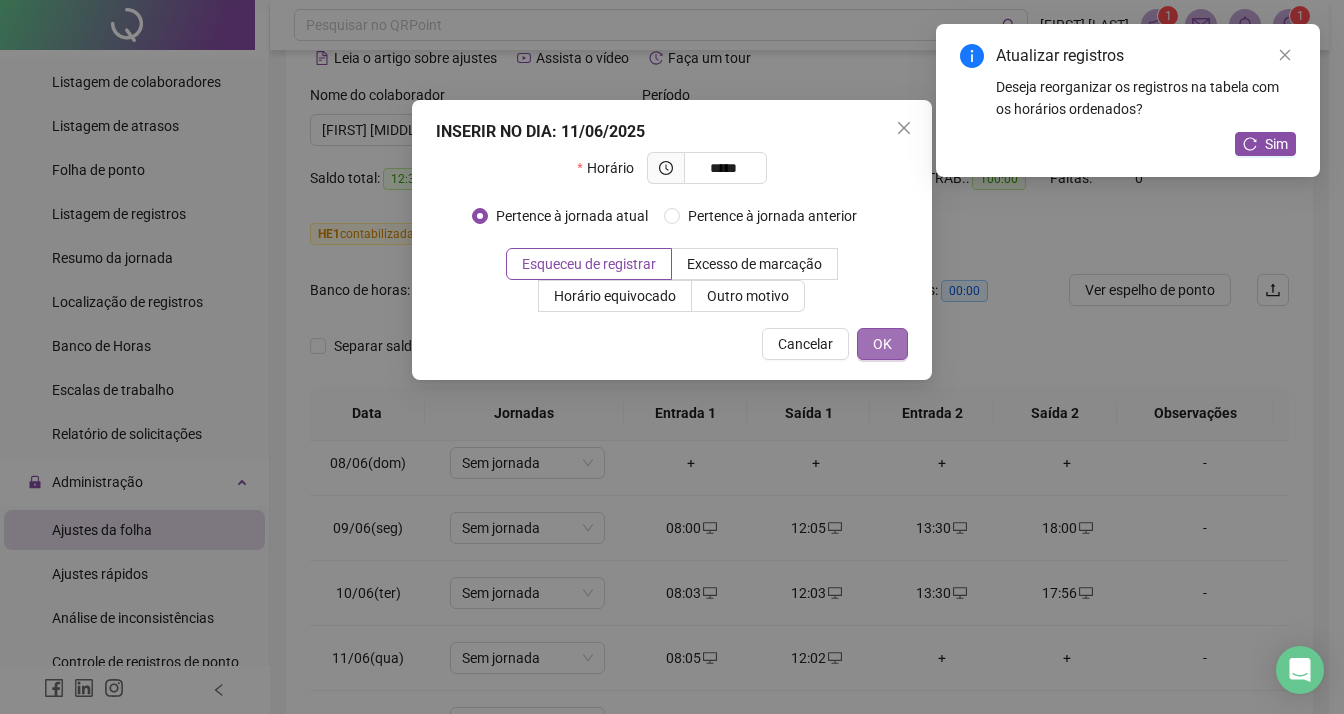 click on "OK" at bounding box center [882, 344] 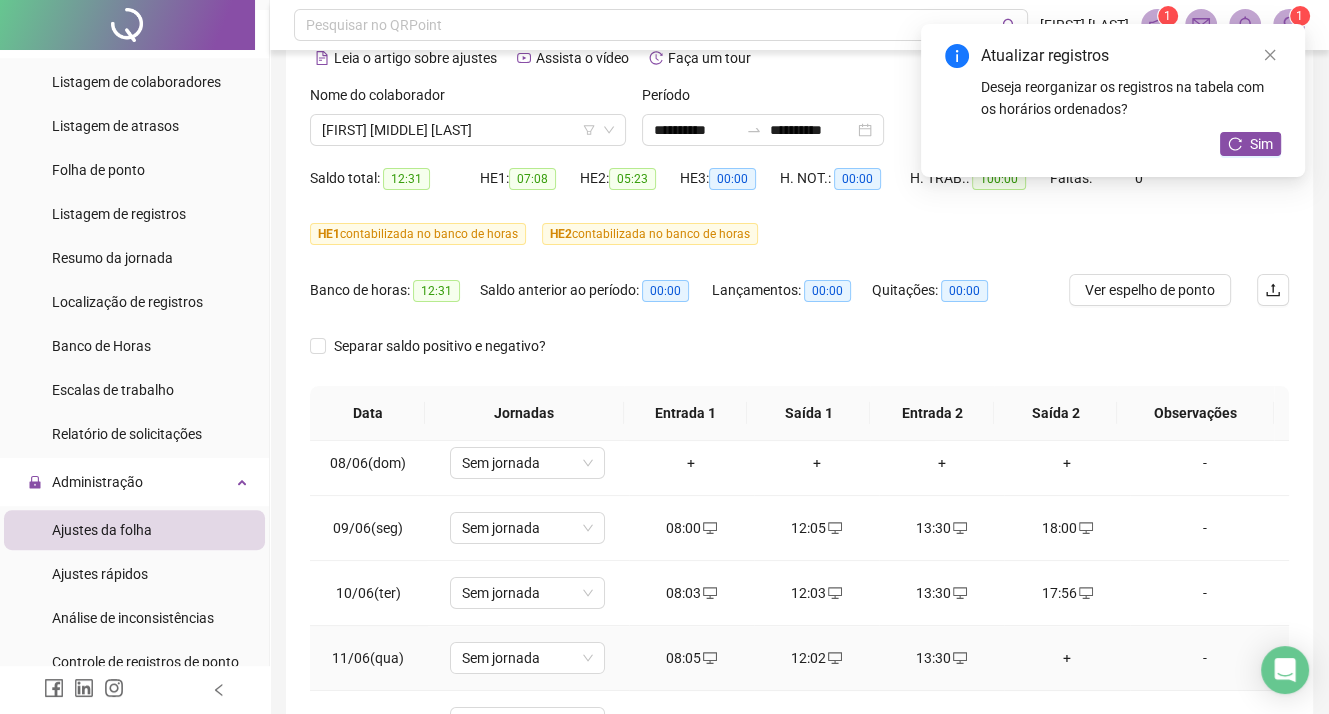 click on "+" at bounding box center (1066, 658) 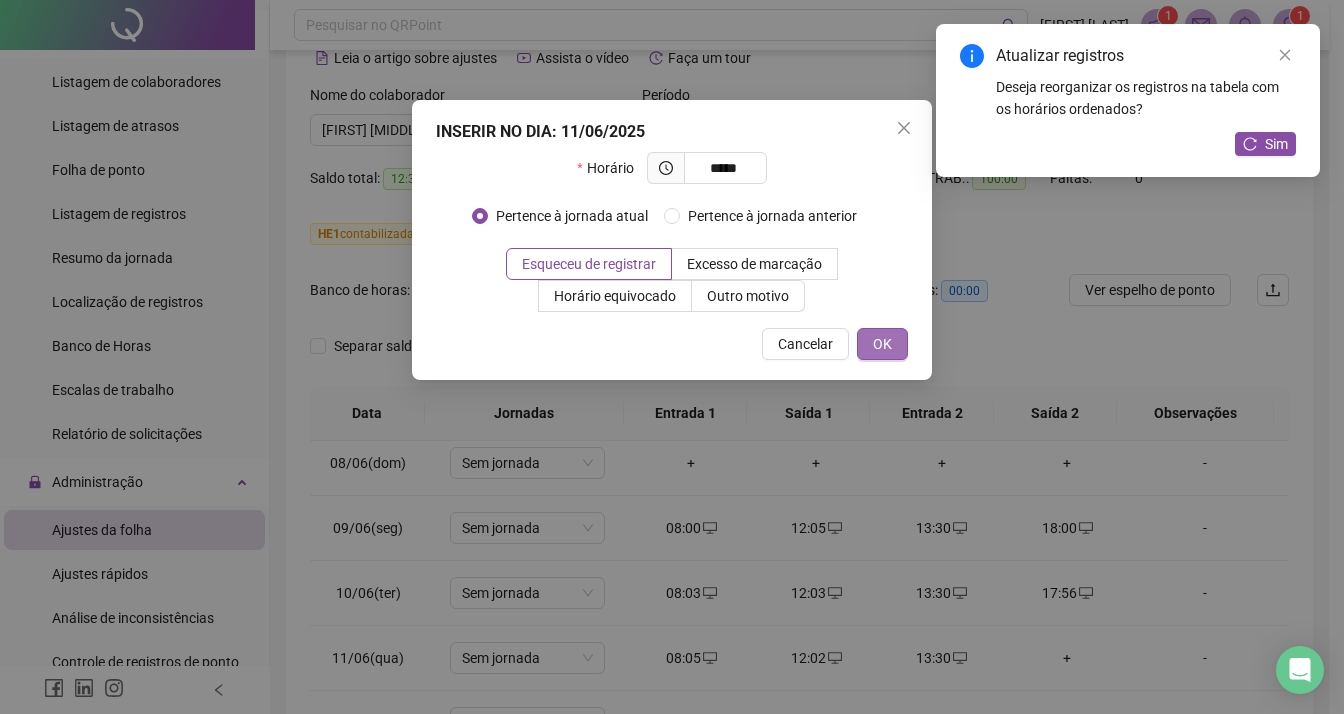 type on "*****" 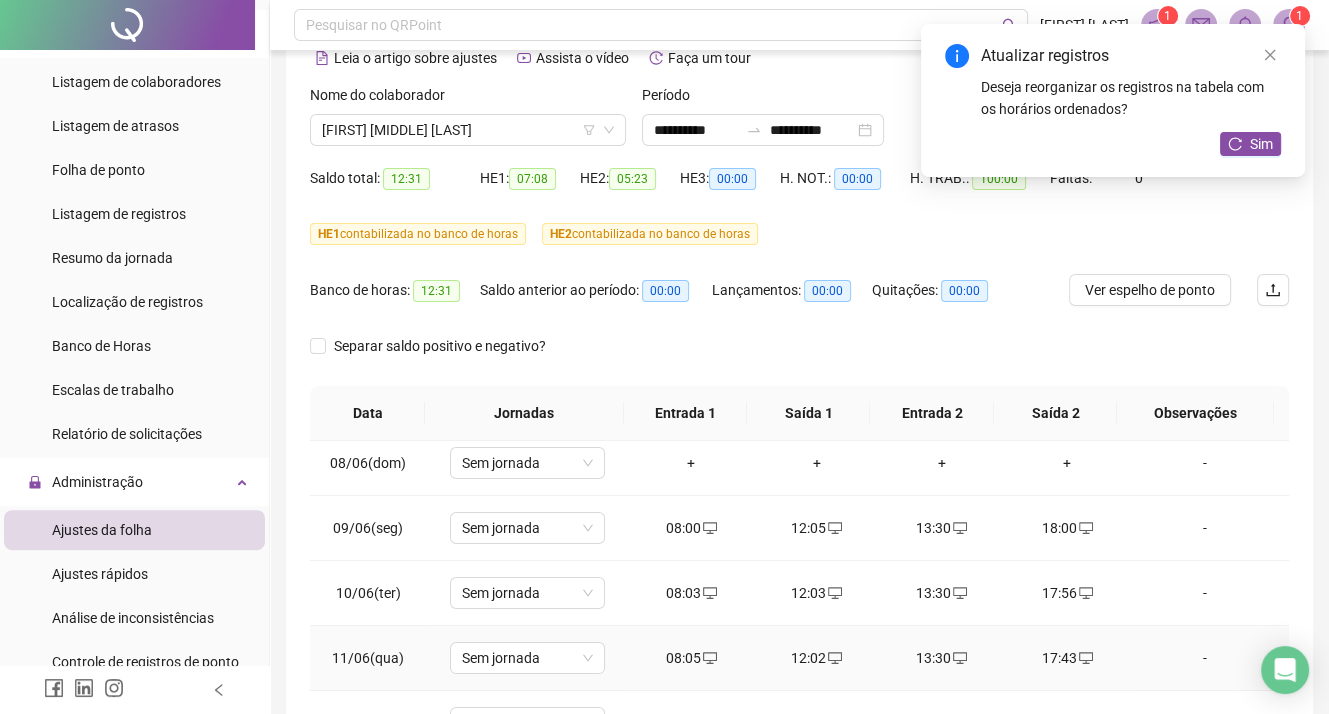 scroll, scrollTop: 500, scrollLeft: 0, axis: vertical 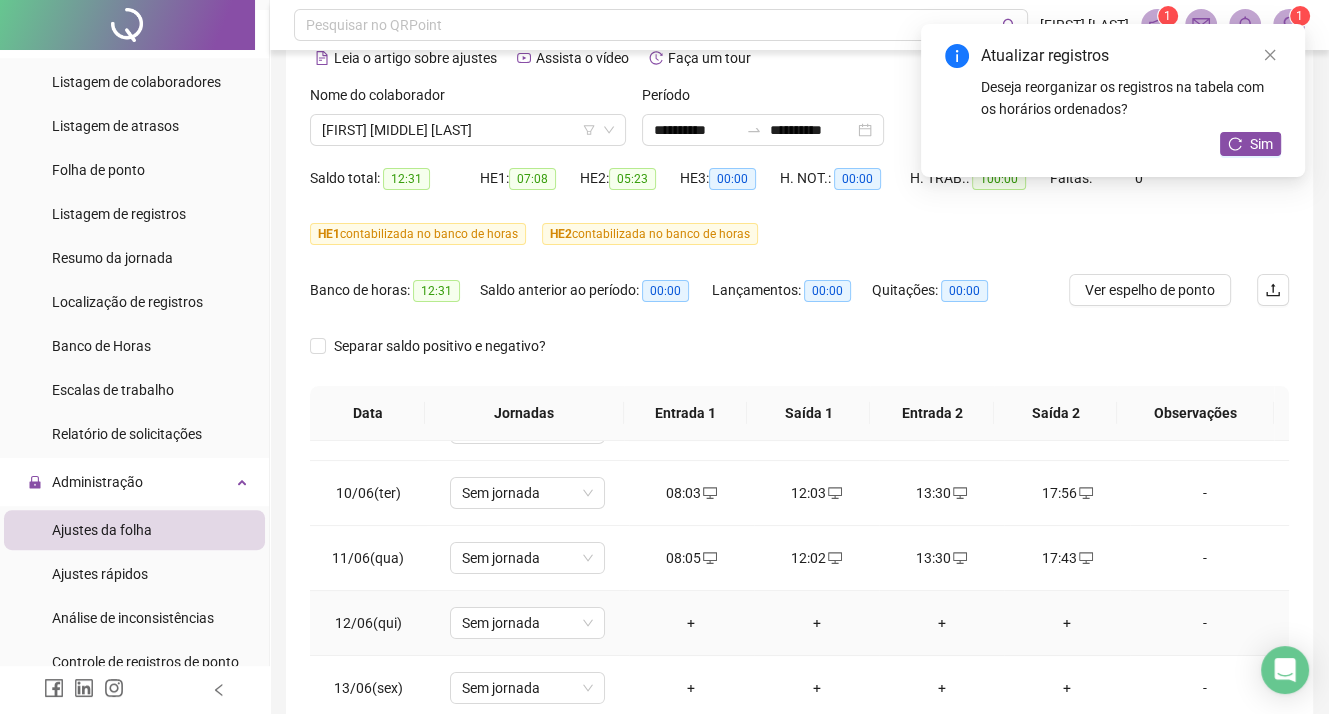 click on "+" at bounding box center (691, 623) 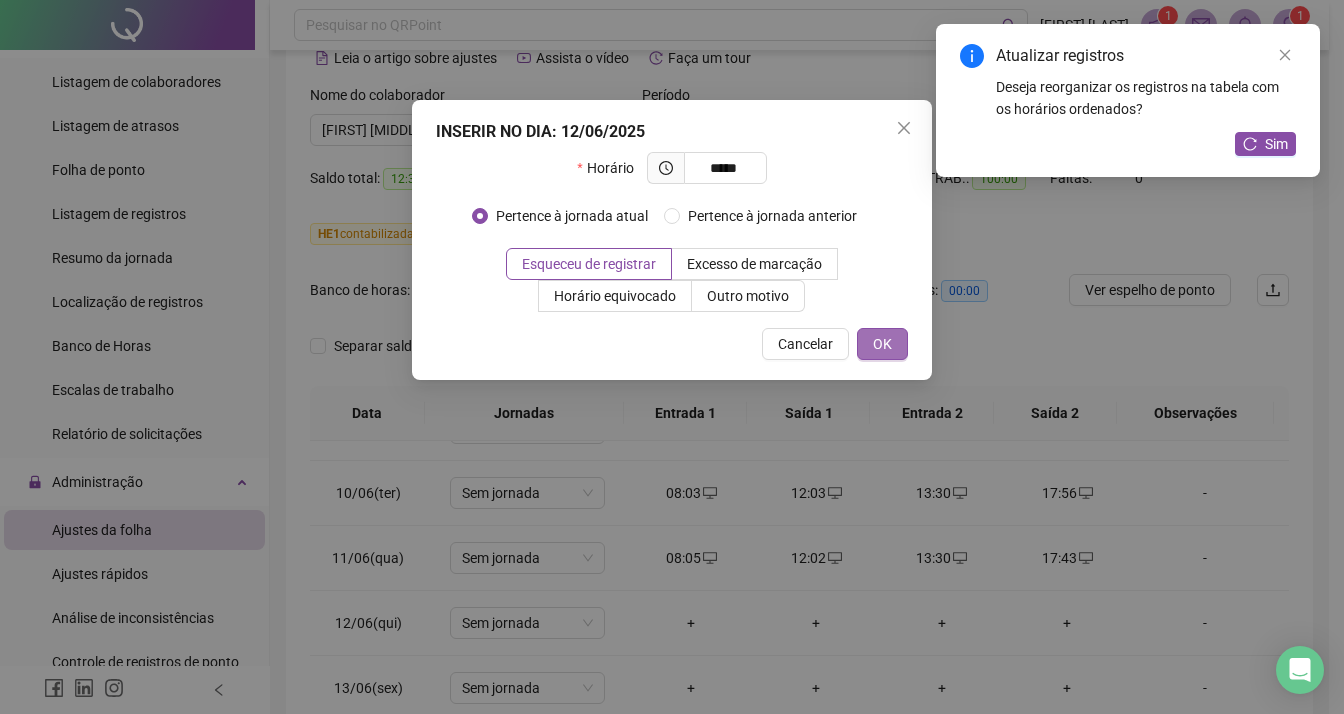 type on "*****" 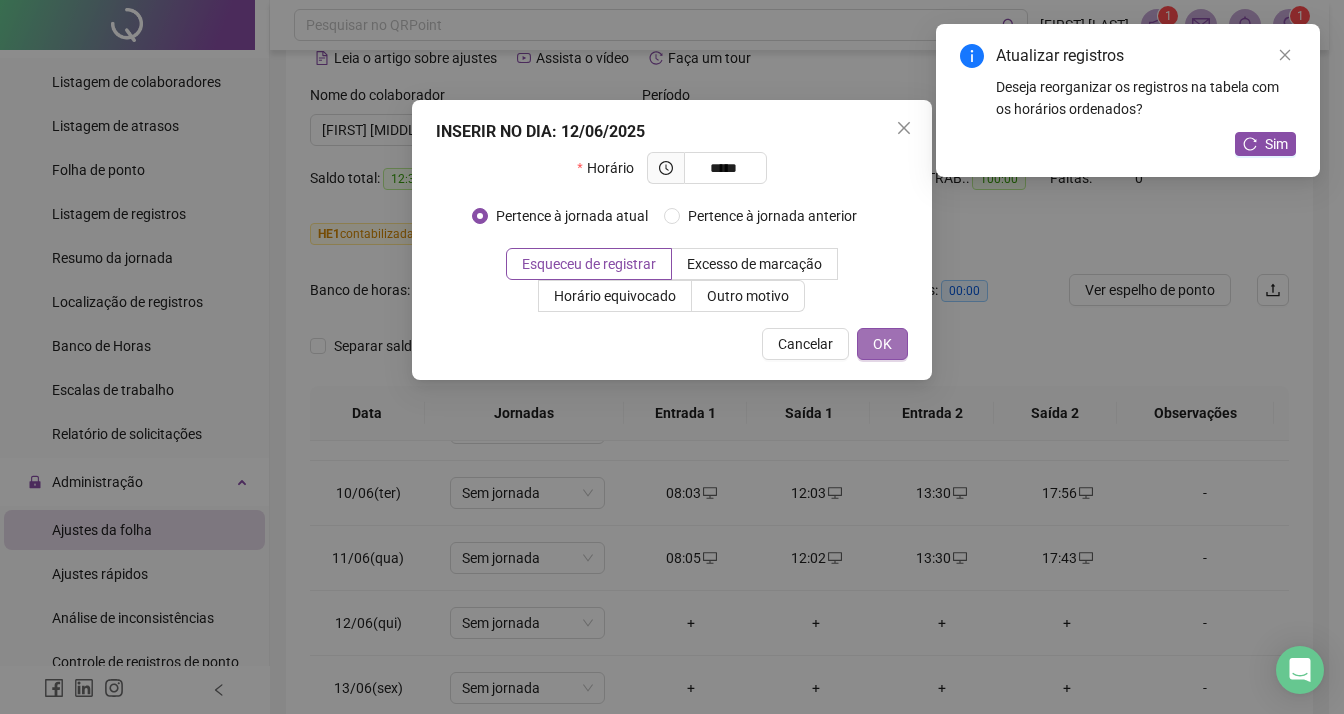 click on "OK" at bounding box center (882, 344) 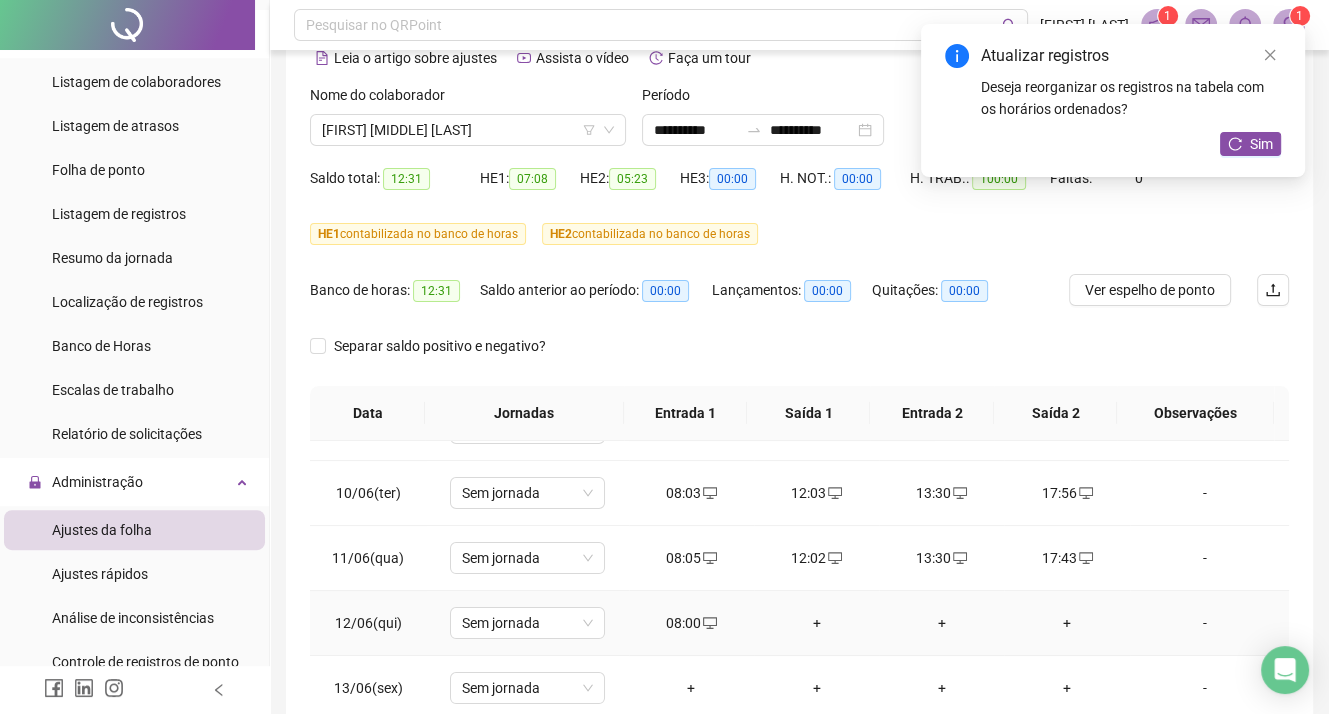 click on "+" at bounding box center (816, 623) 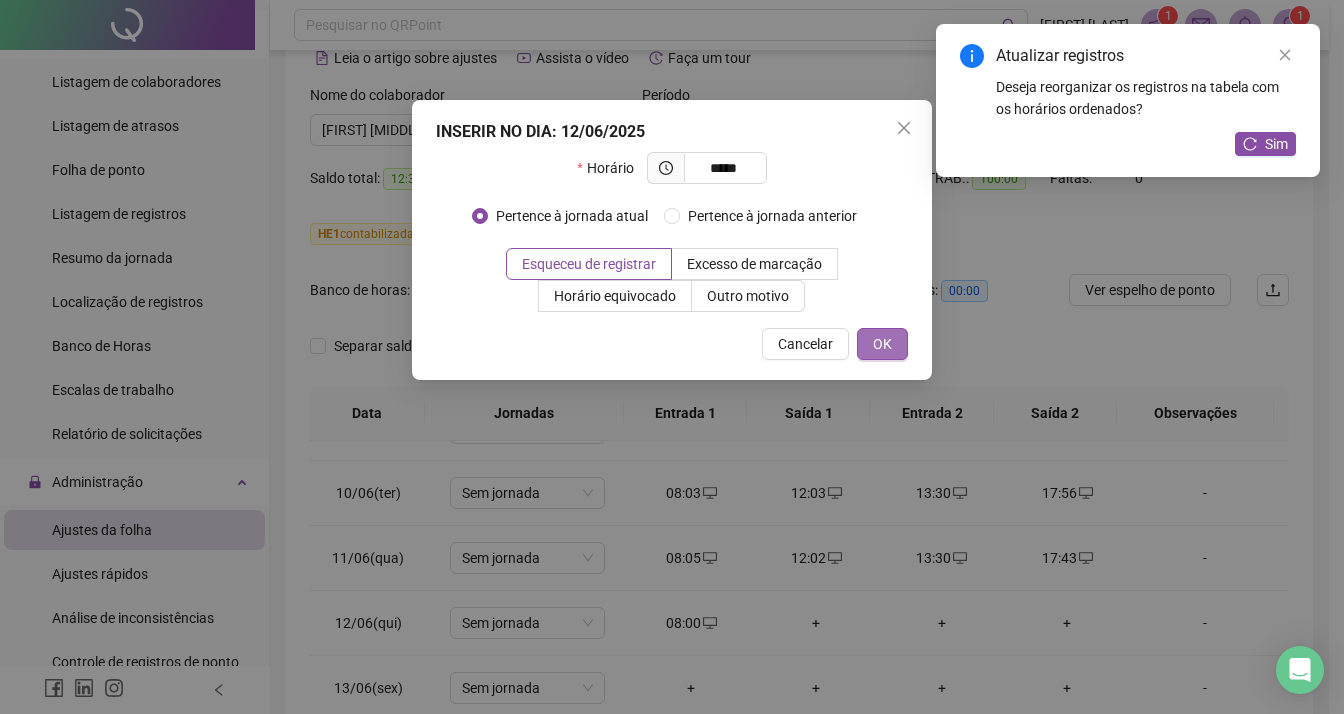 type on "*****" 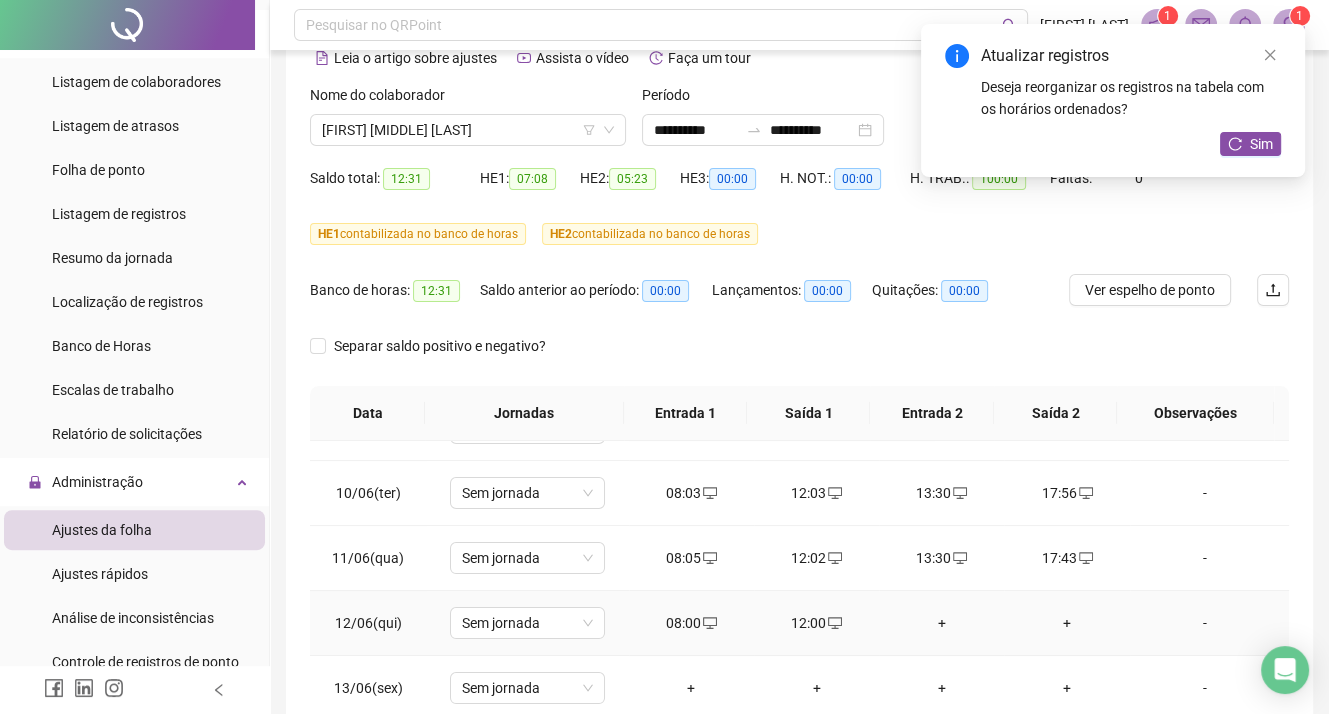 click on "+" at bounding box center (941, 623) 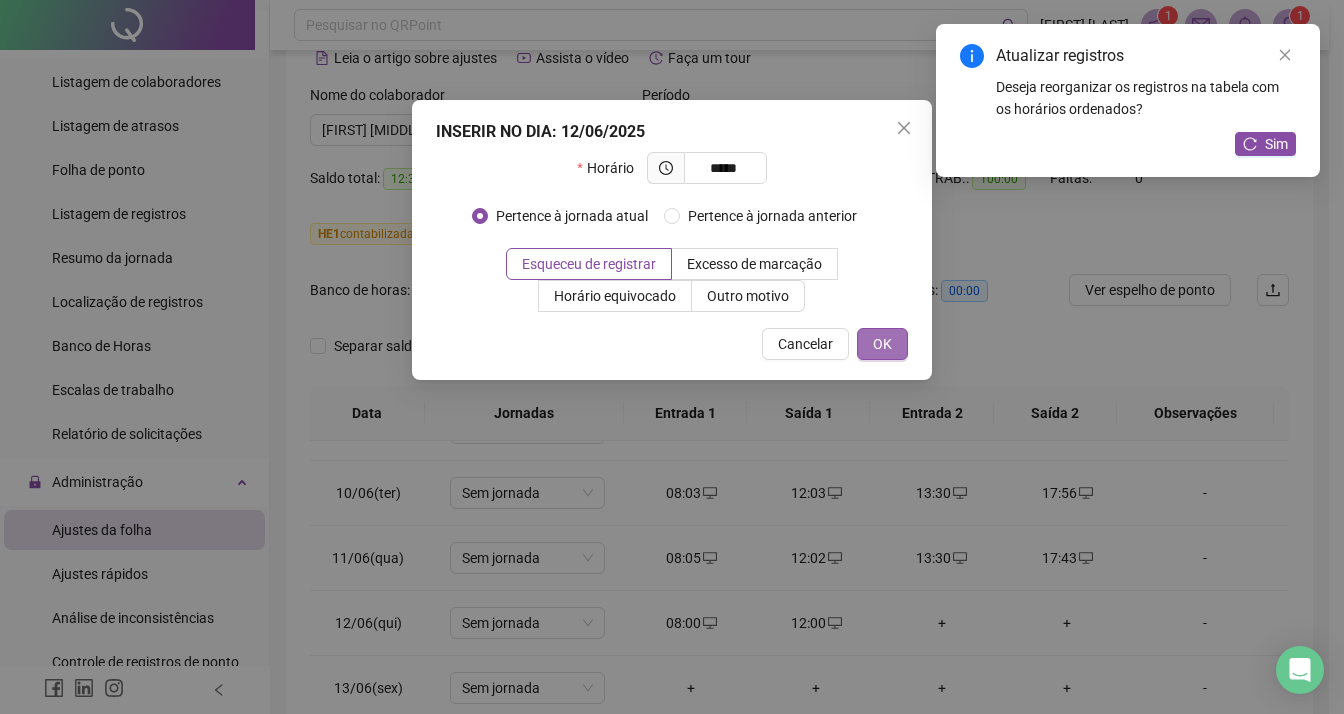 type on "*****" 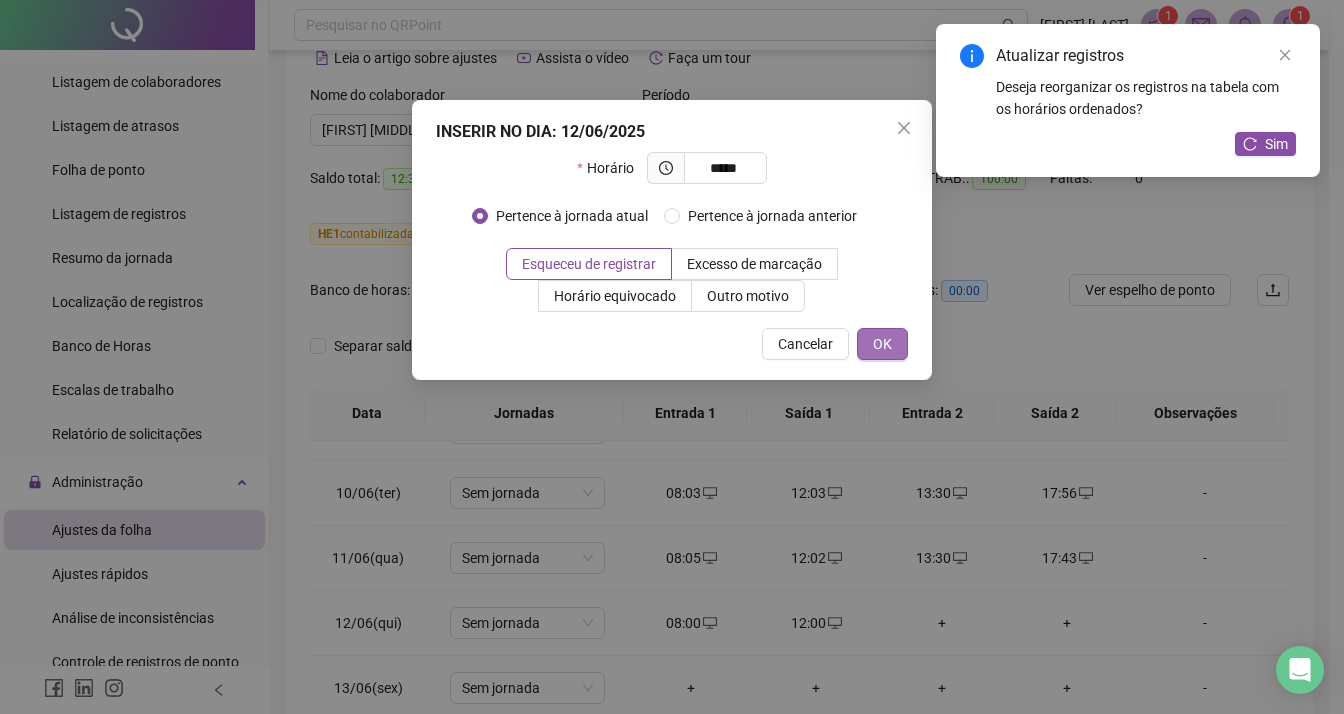 click on "OK" at bounding box center [882, 344] 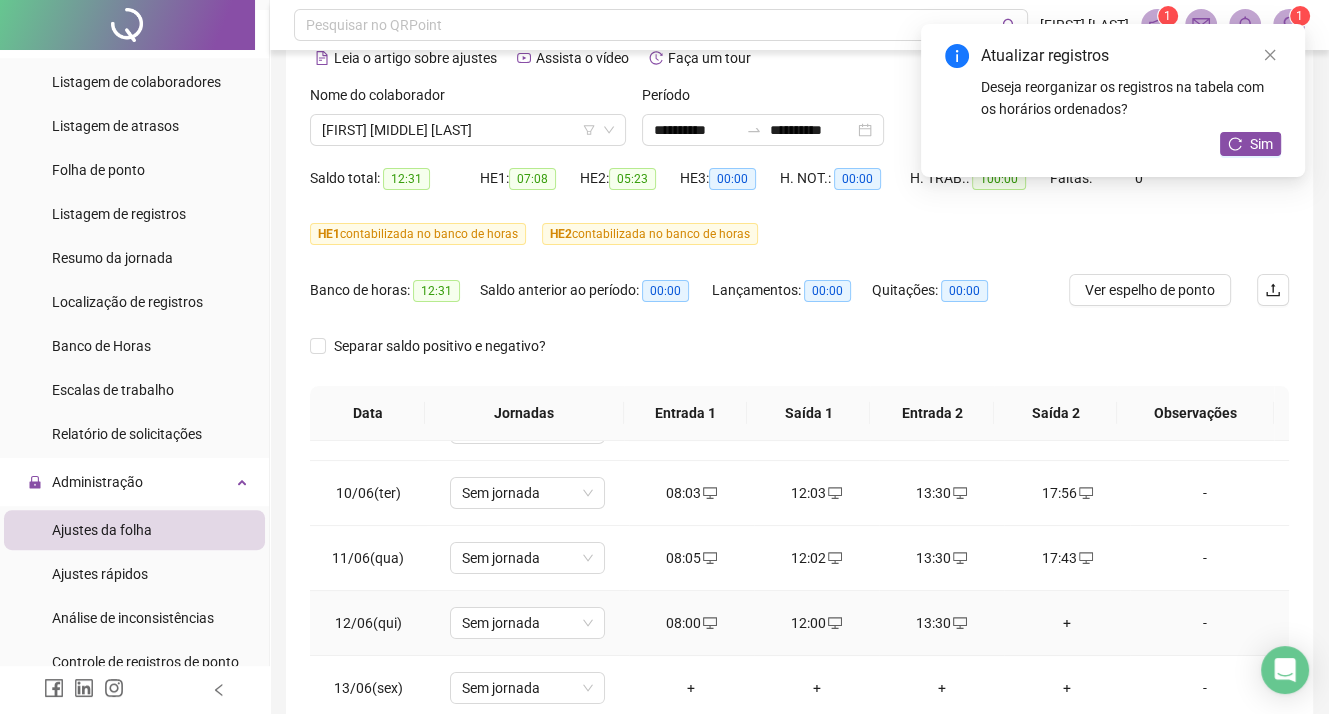 click on "+" at bounding box center [1066, 623] 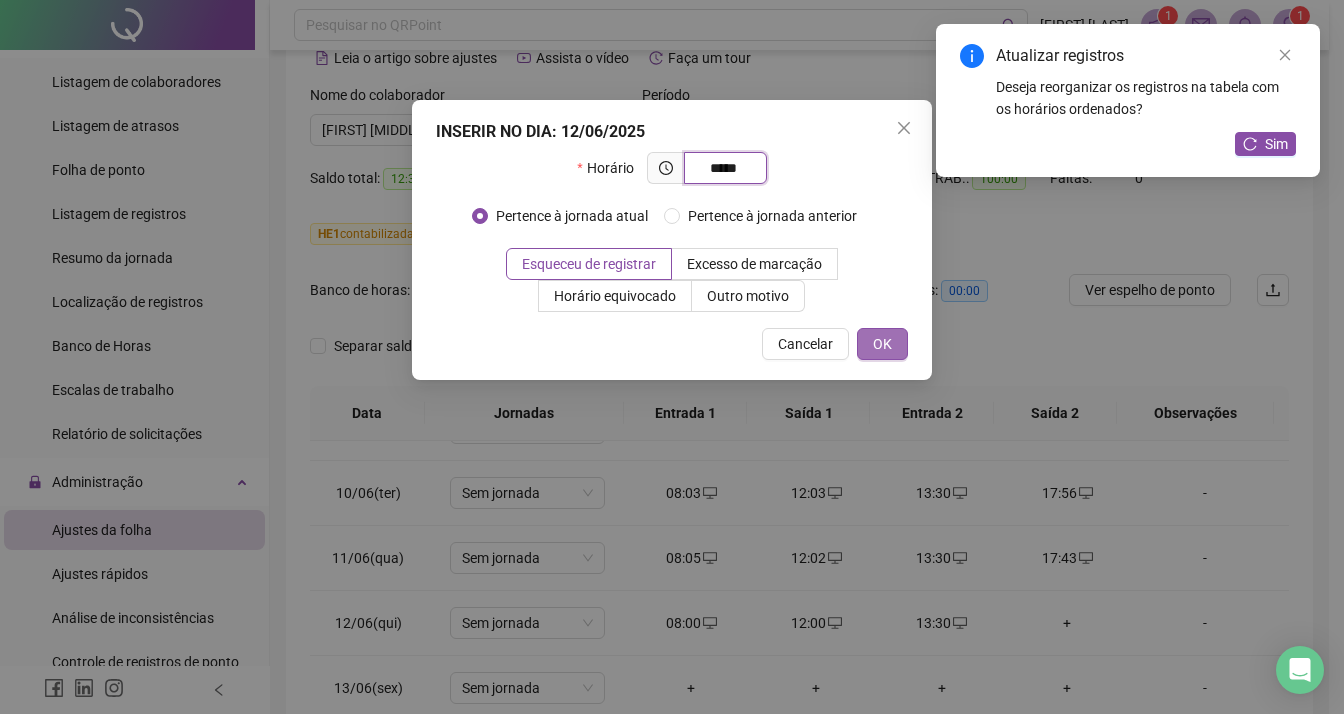 type on "*****" 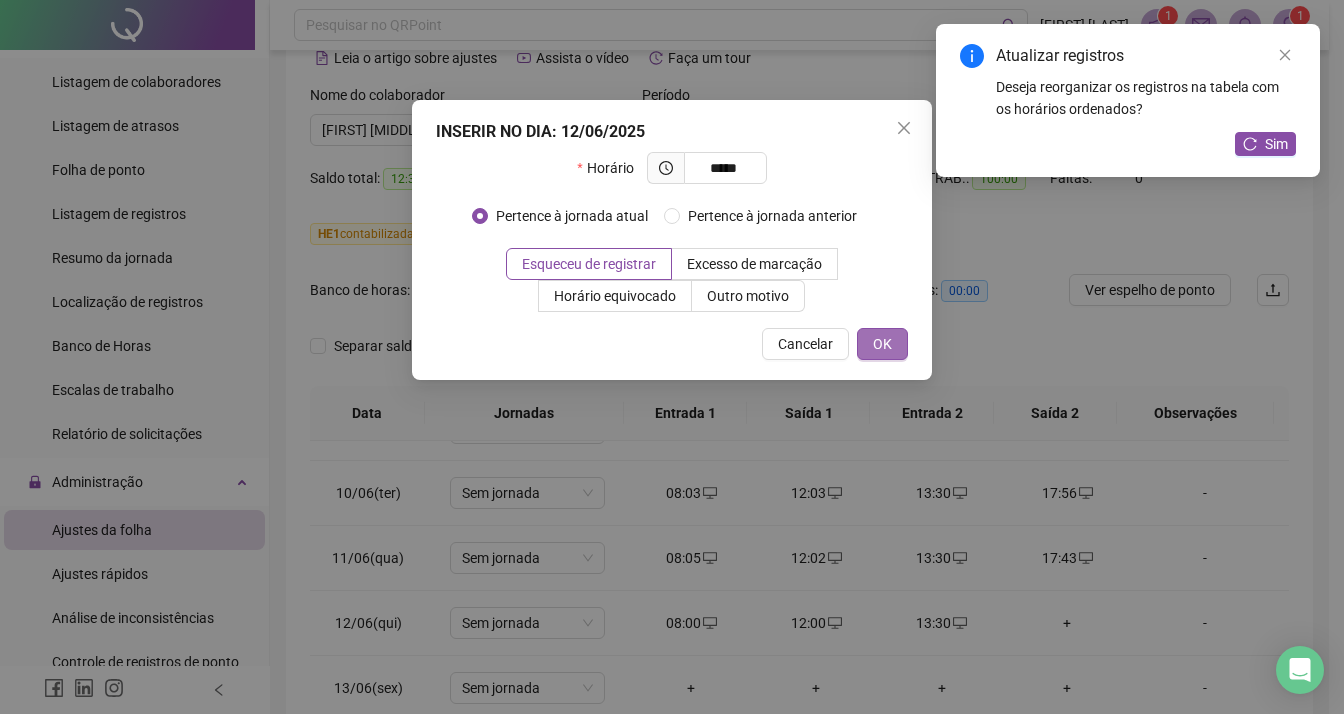 click on "OK" at bounding box center [882, 344] 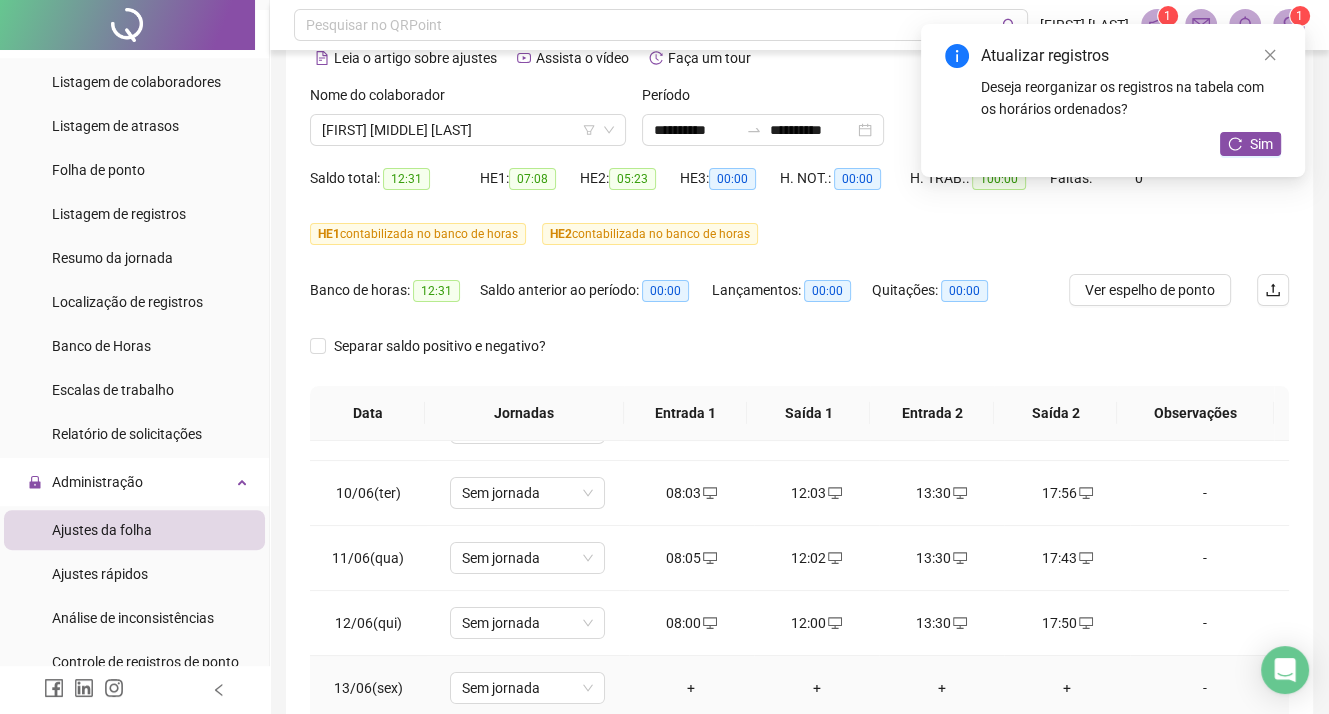 click on "+" at bounding box center (691, 688) 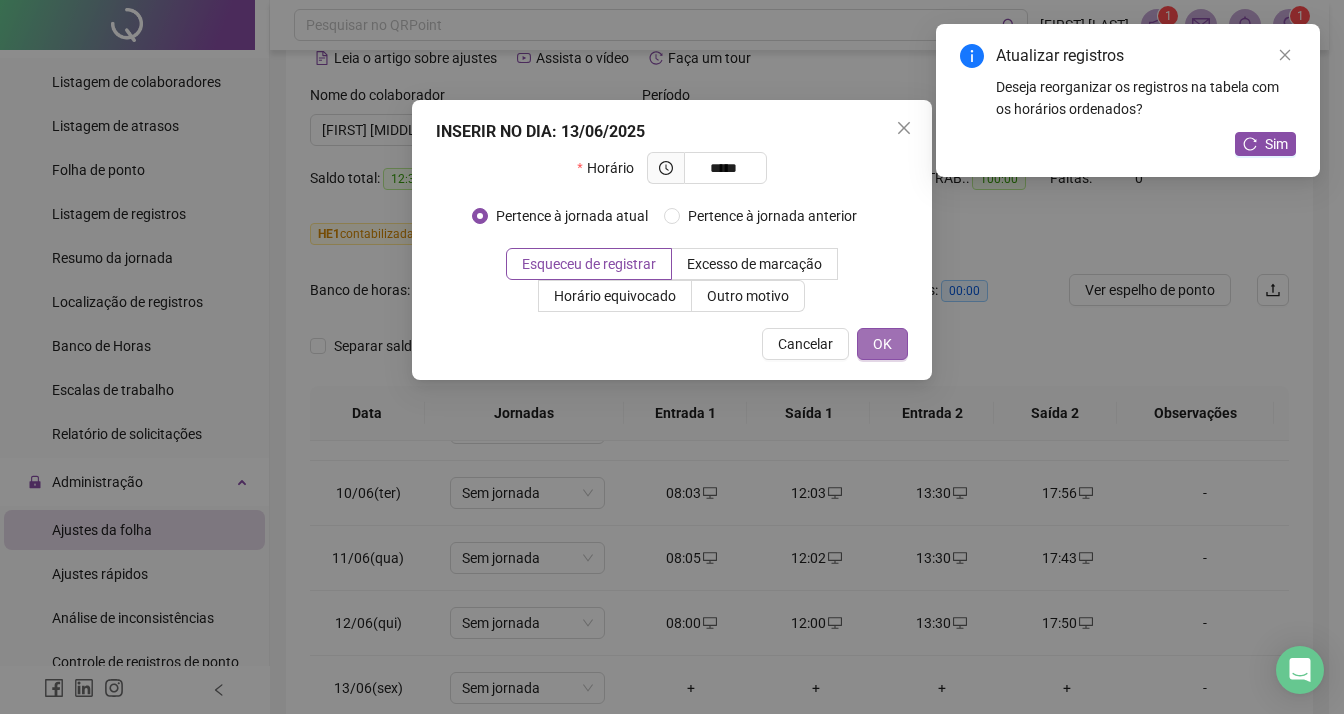 type on "*****" 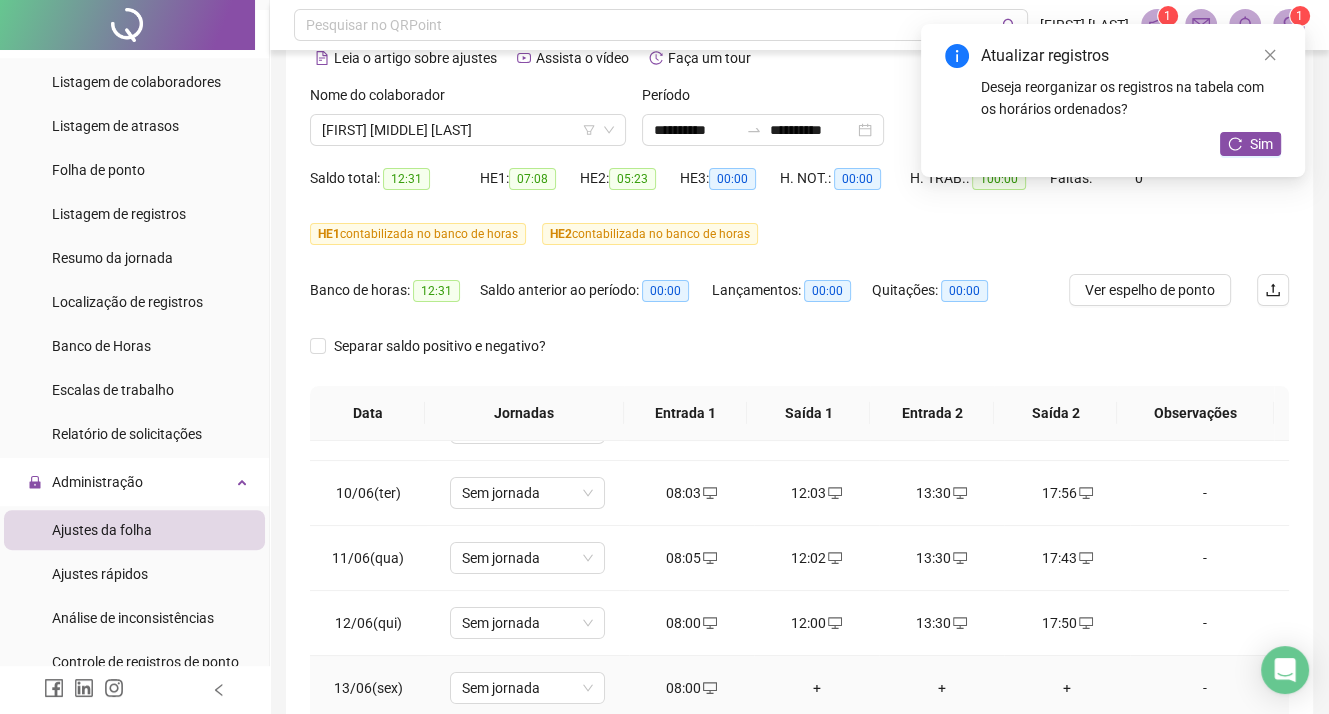 click on "+" at bounding box center (816, 688) 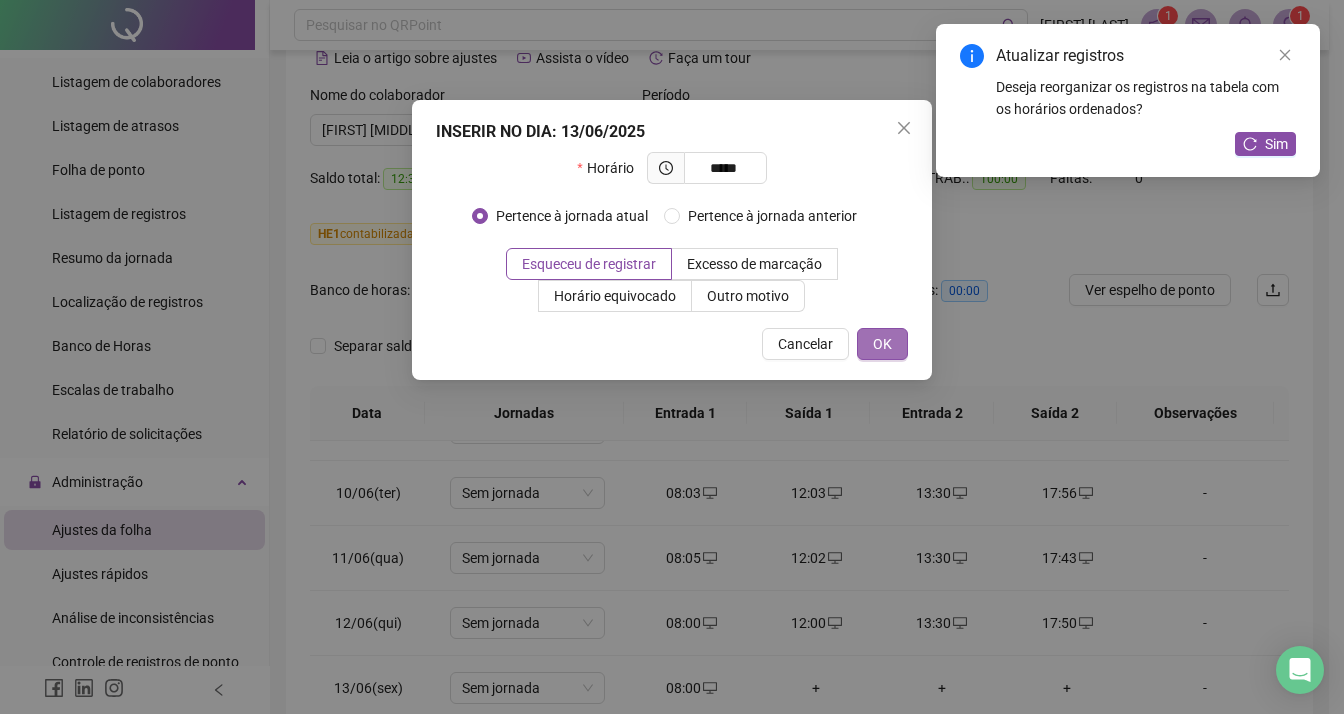 type on "*****" 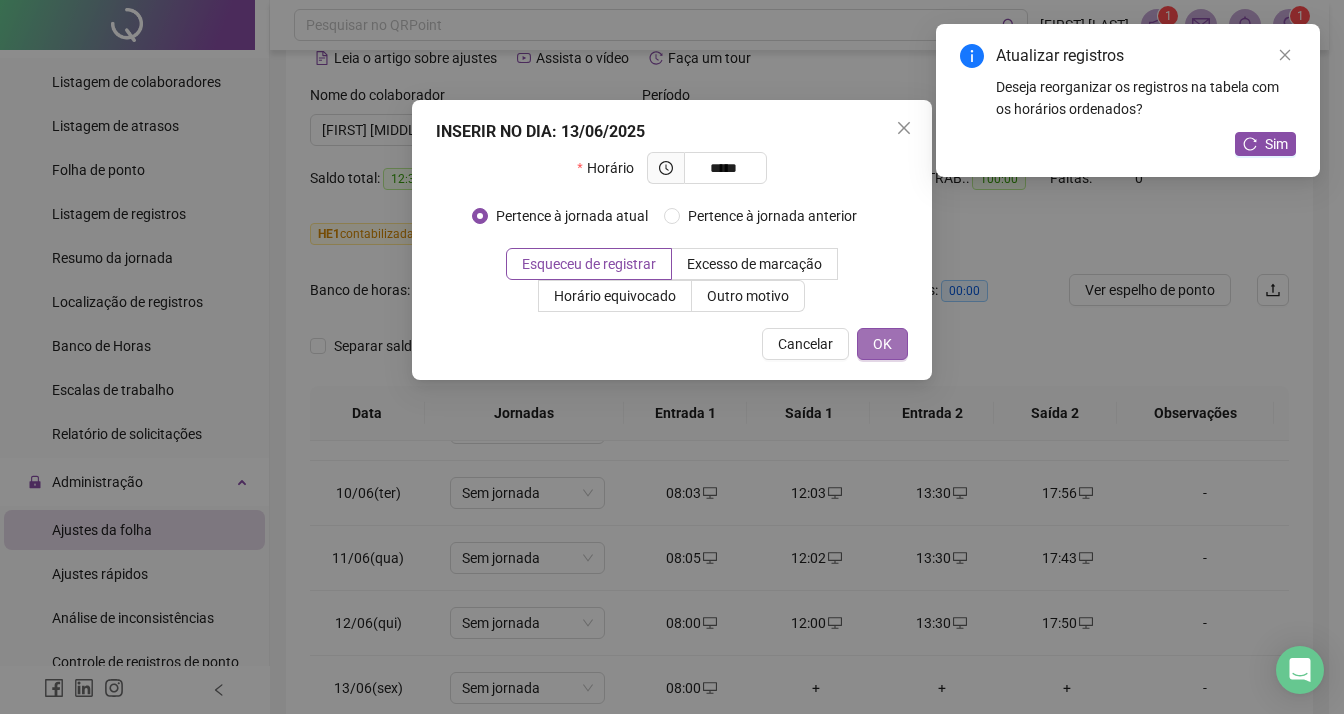 click on "OK" at bounding box center (882, 344) 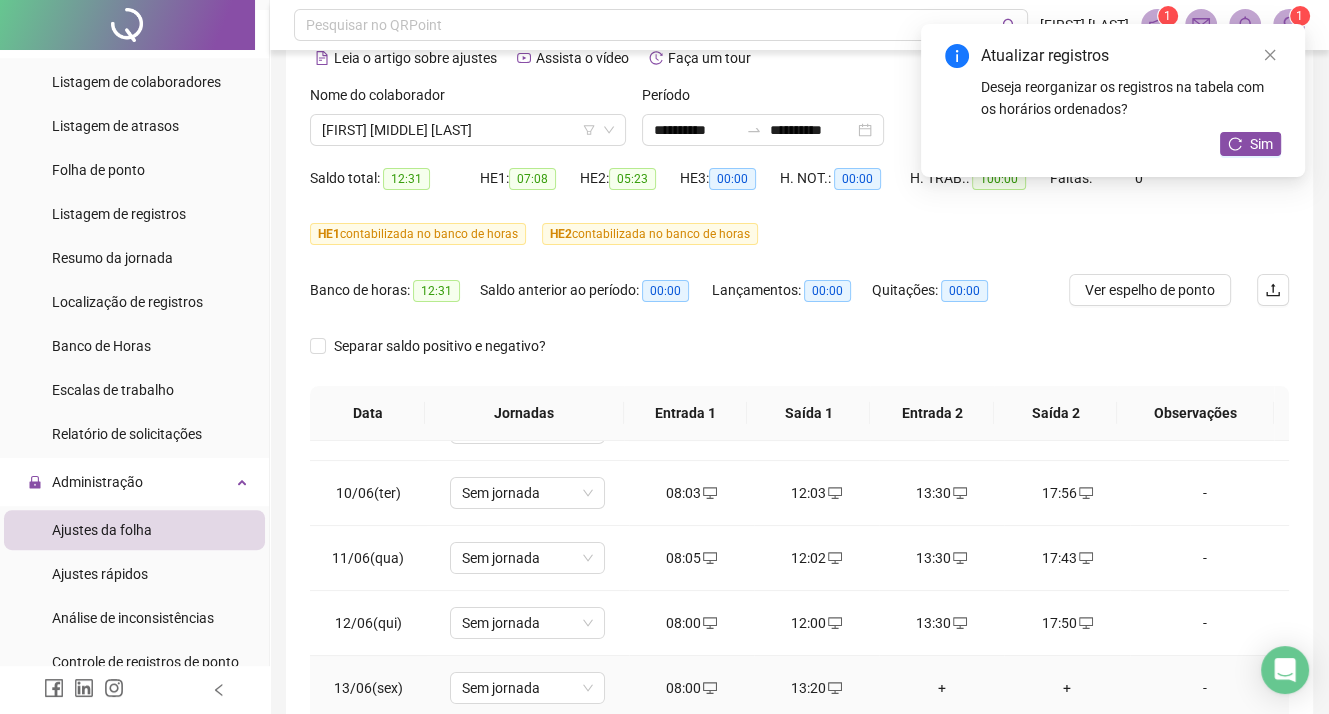 click on "+" at bounding box center (941, 688) 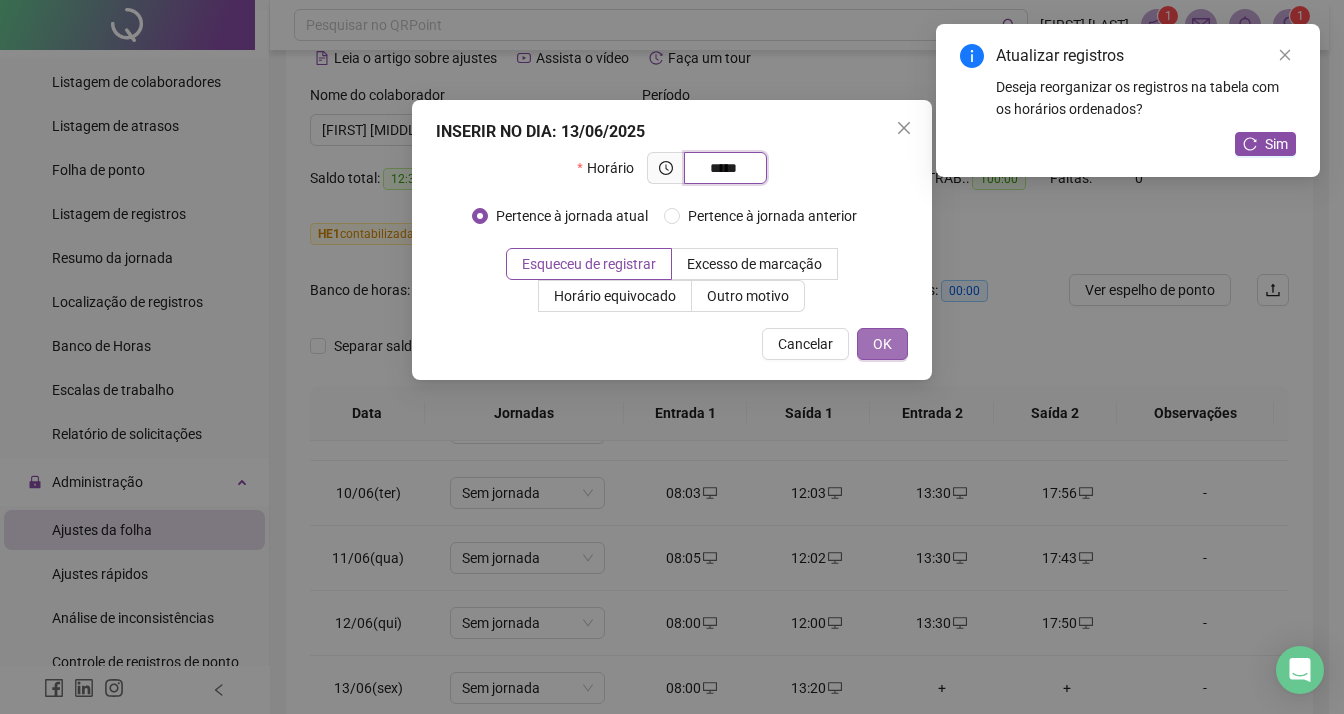 type on "*****" 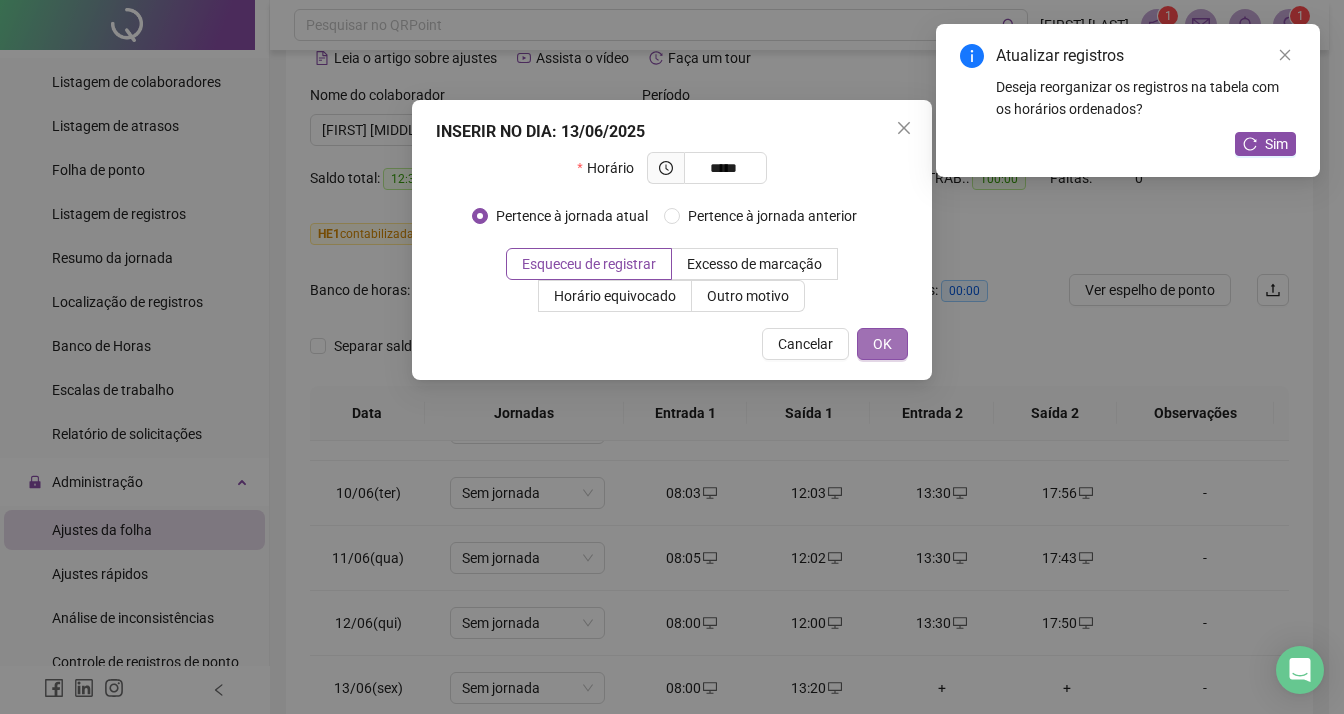 click on "OK" at bounding box center (882, 344) 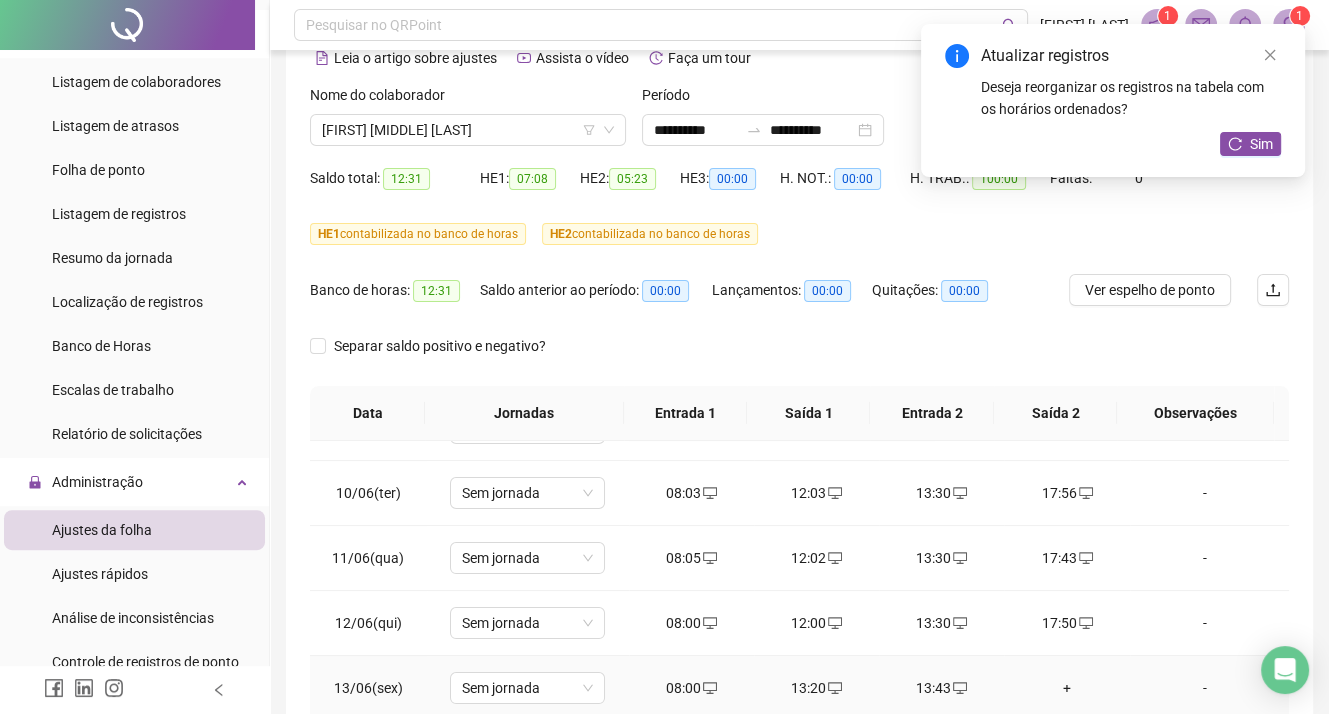 click on "+" at bounding box center (1066, 688) 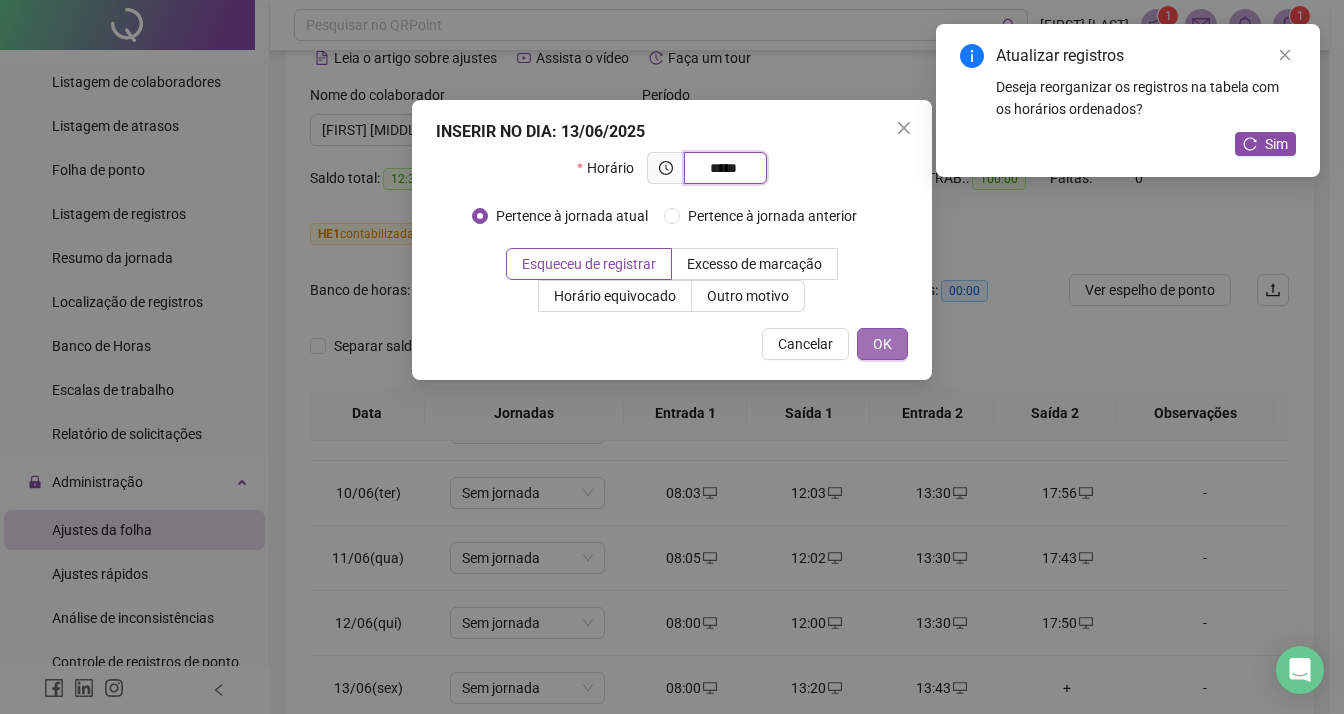 type on "*****" 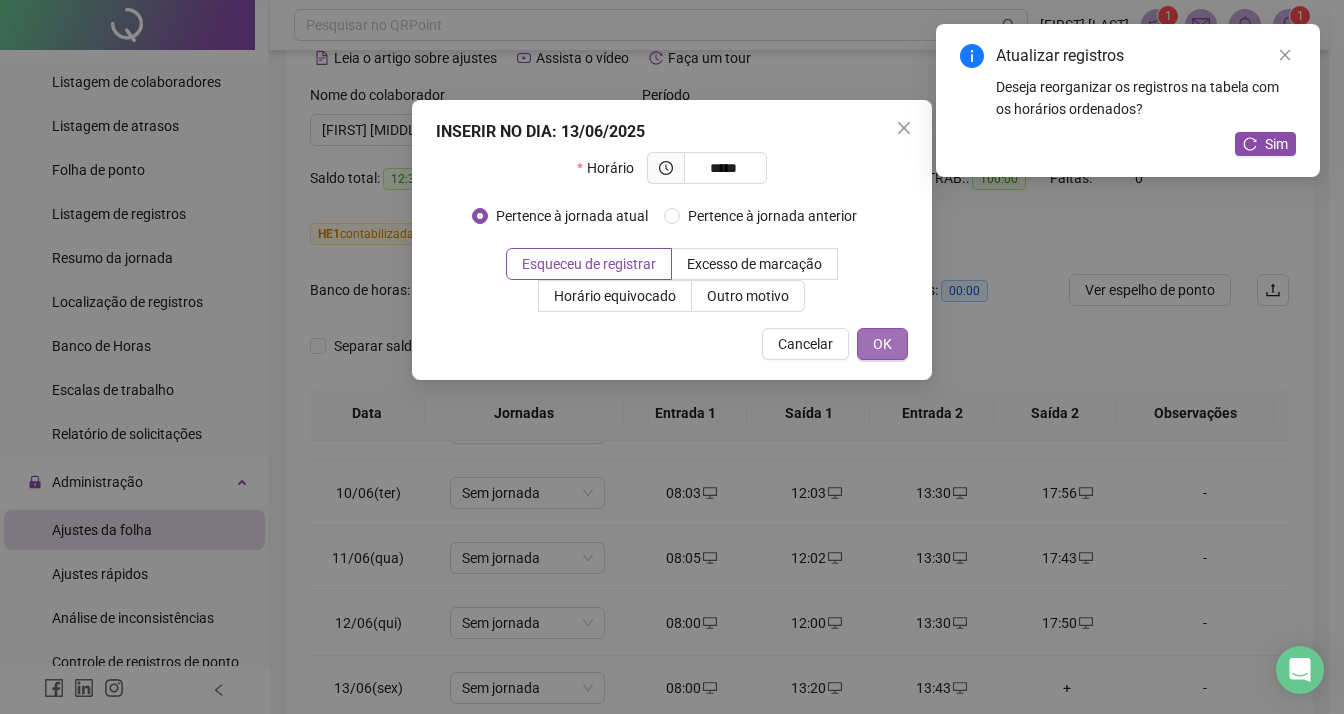 click on "OK" at bounding box center [882, 344] 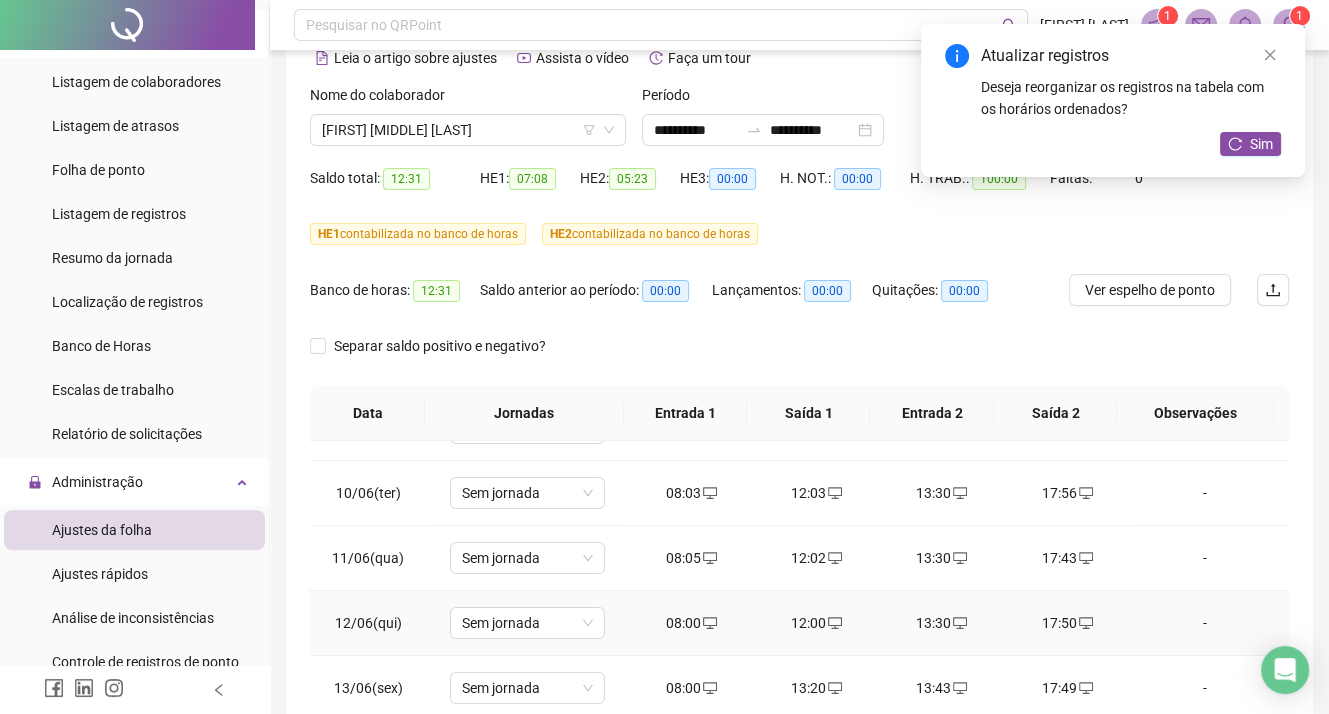 scroll, scrollTop: 600, scrollLeft: 0, axis: vertical 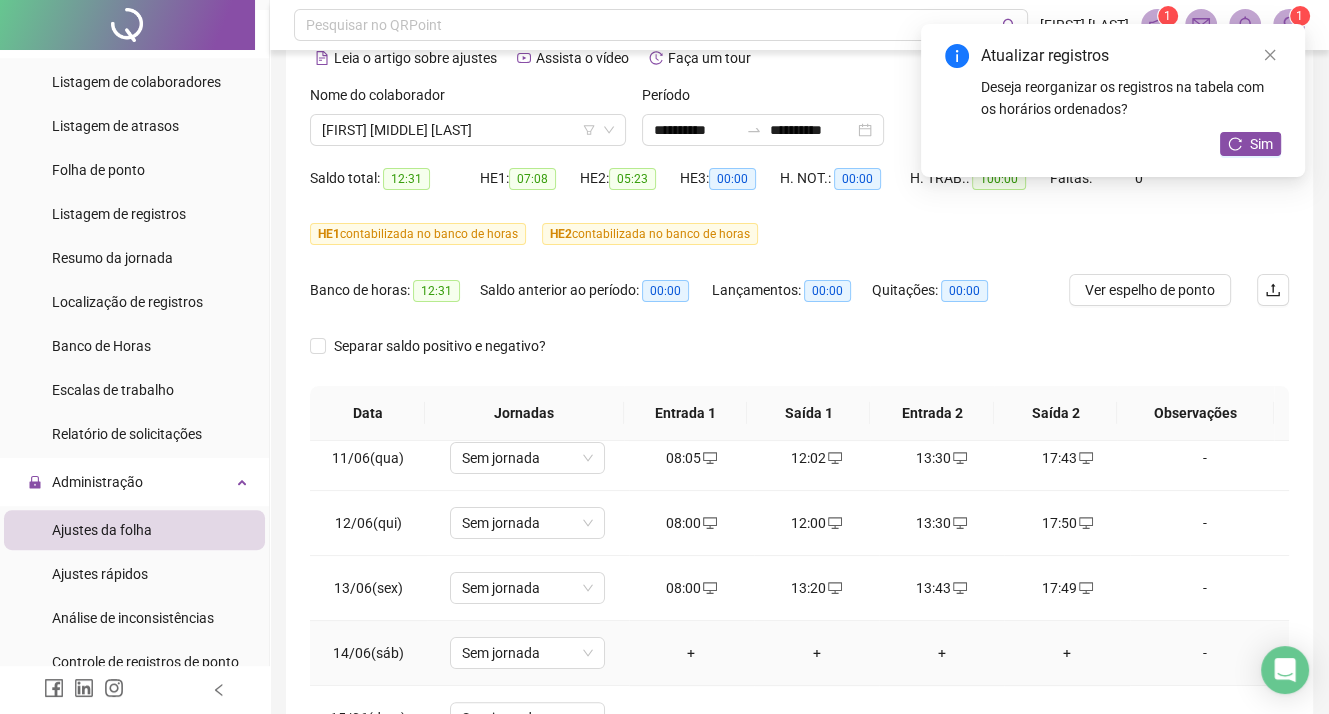 click on "+" at bounding box center (691, 653) 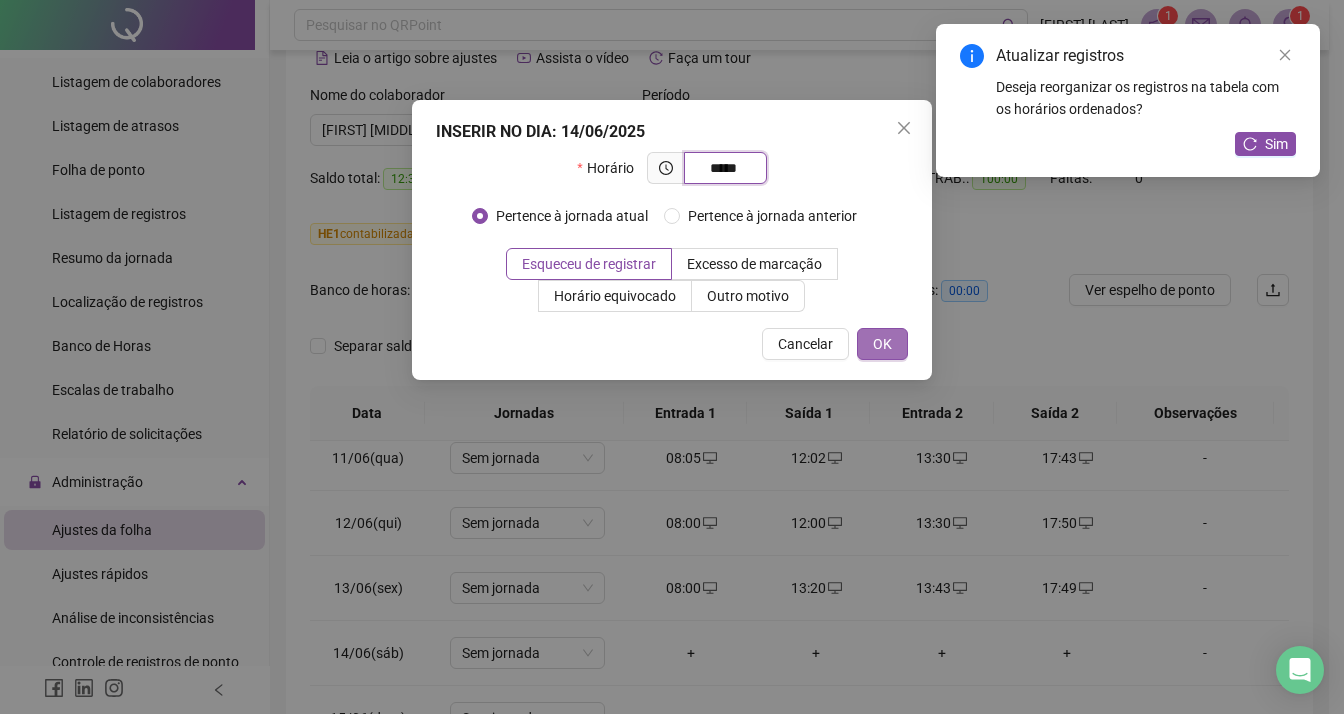 type on "*****" 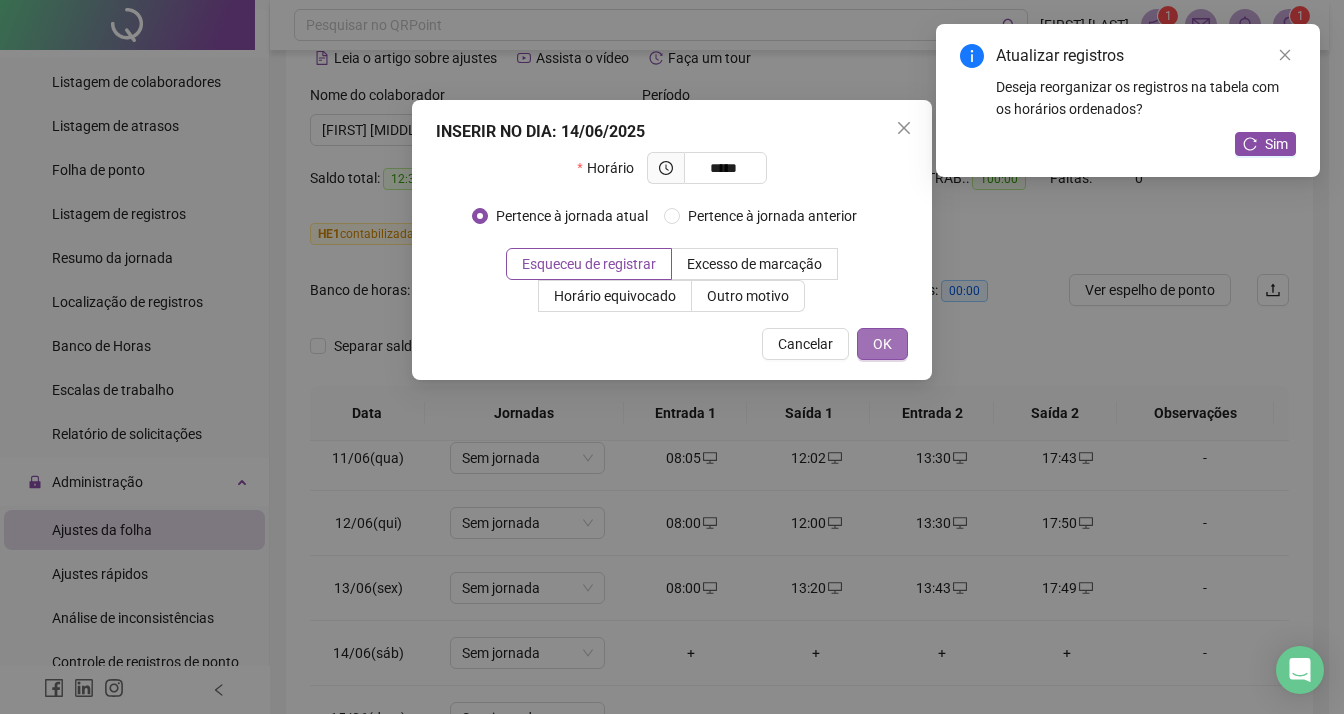 click on "OK" at bounding box center (882, 344) 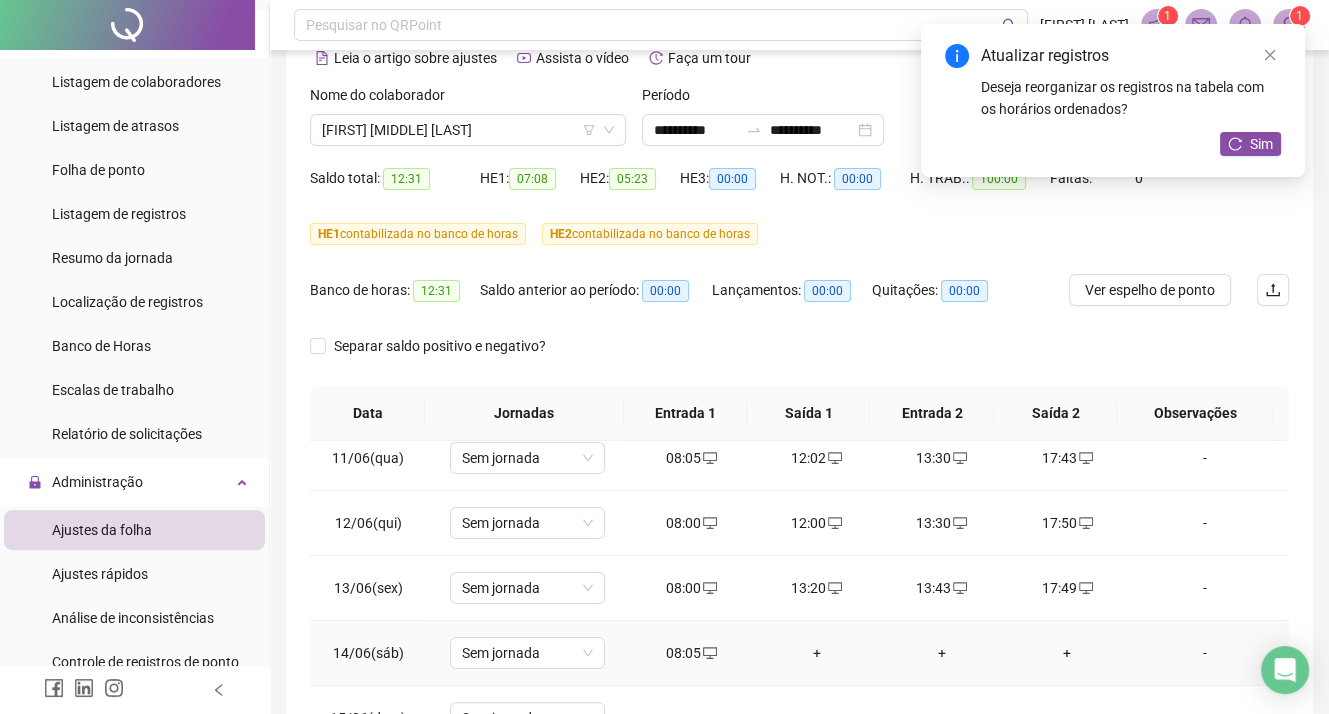 click on "+" at bounding box center (816, 653) 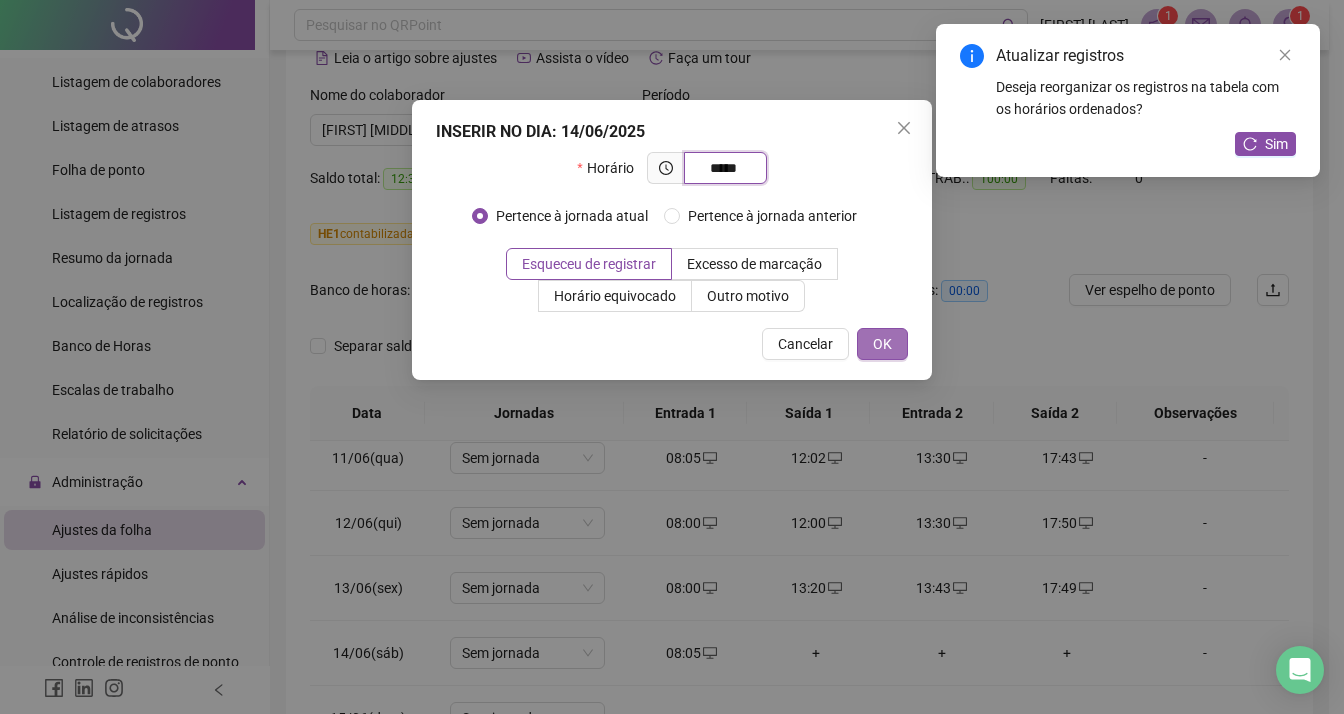 type on "*****" 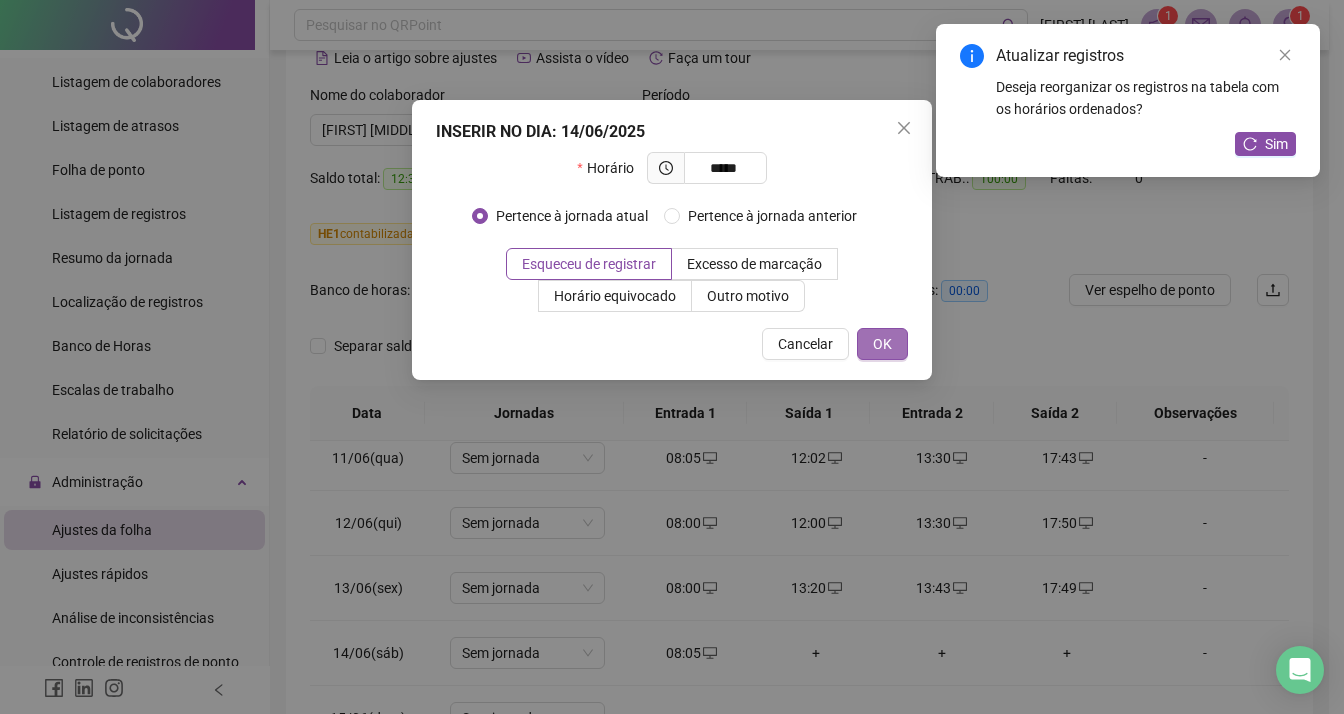 click on "OK" at bounding box center (882, 344) 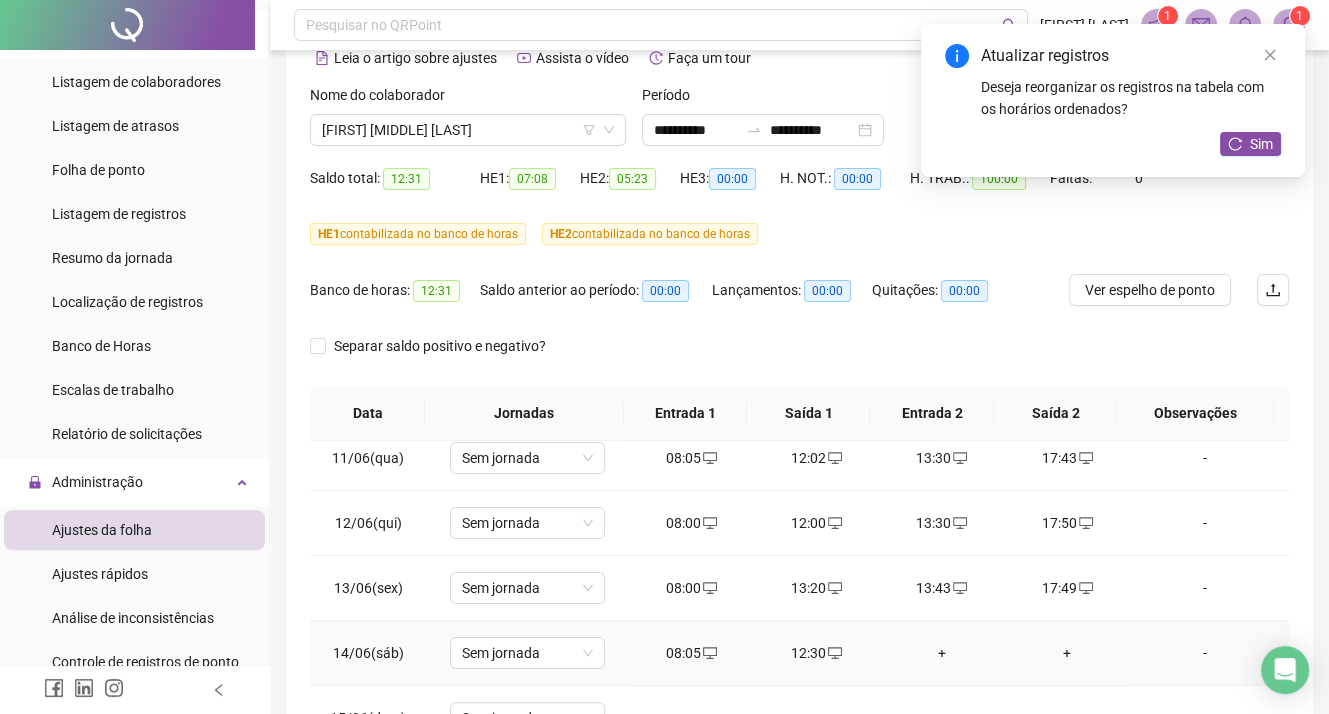 click on "+" at bounding box center (941, 653) 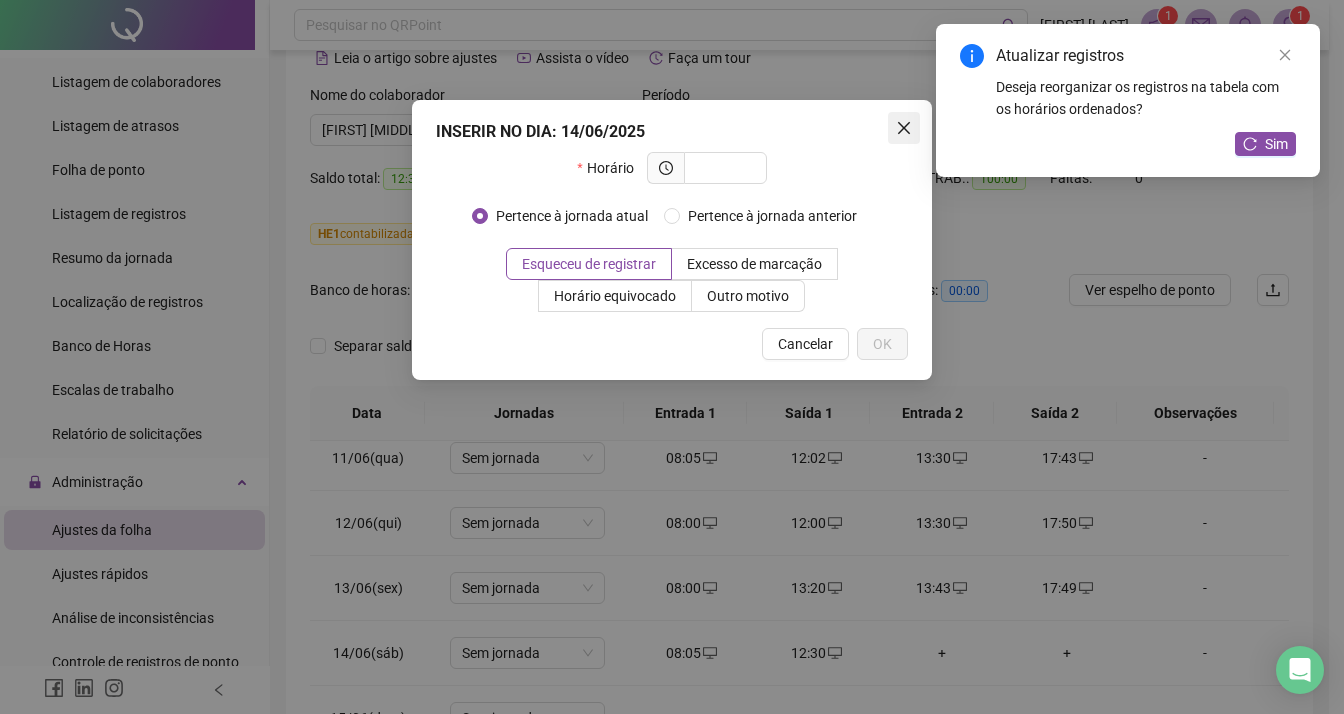 click 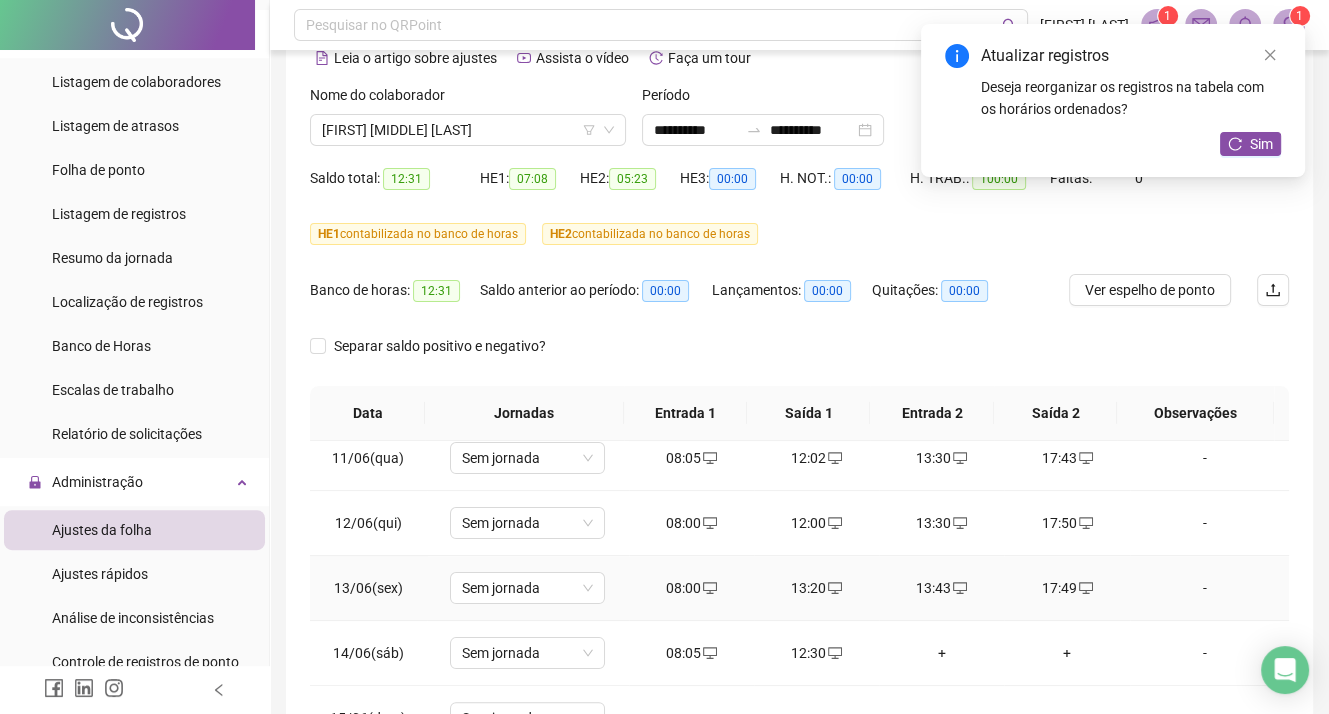 scroll, scrollTop: 700, scrollLeft: 0, axis: vertical 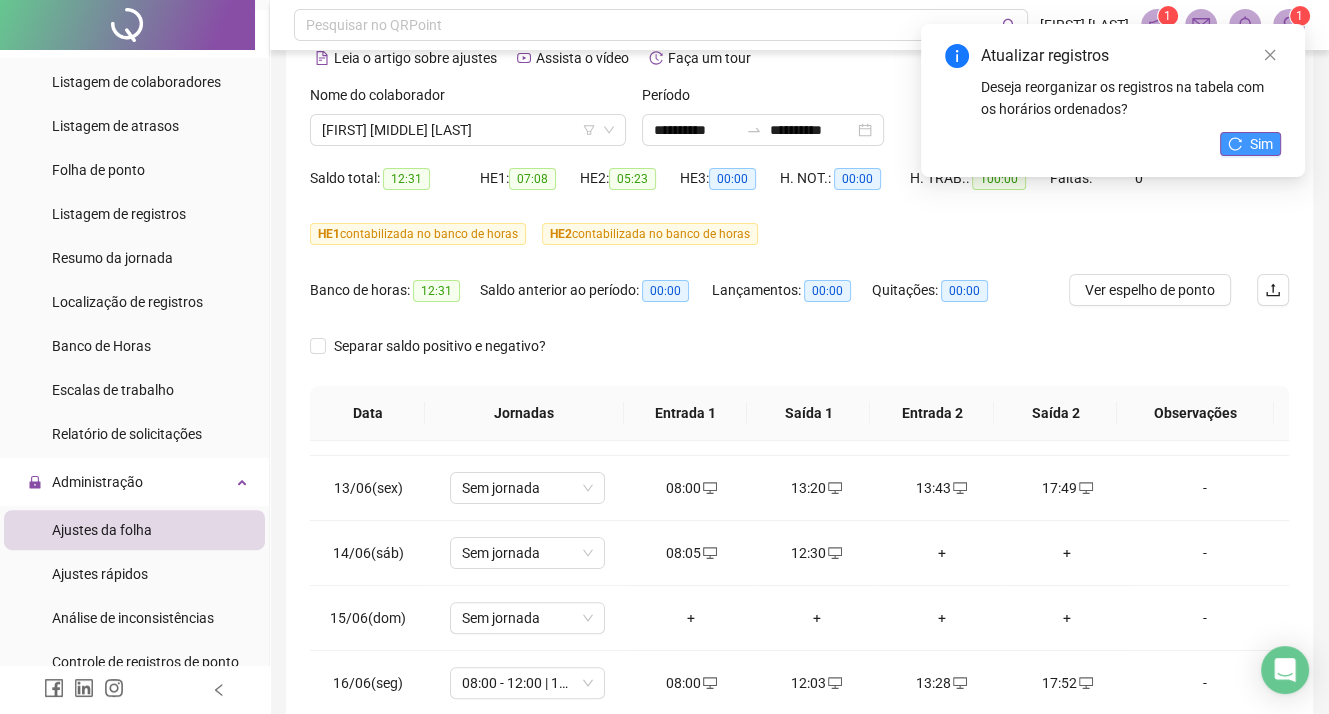 click on "Sim" at bounding box center [1261, 144] 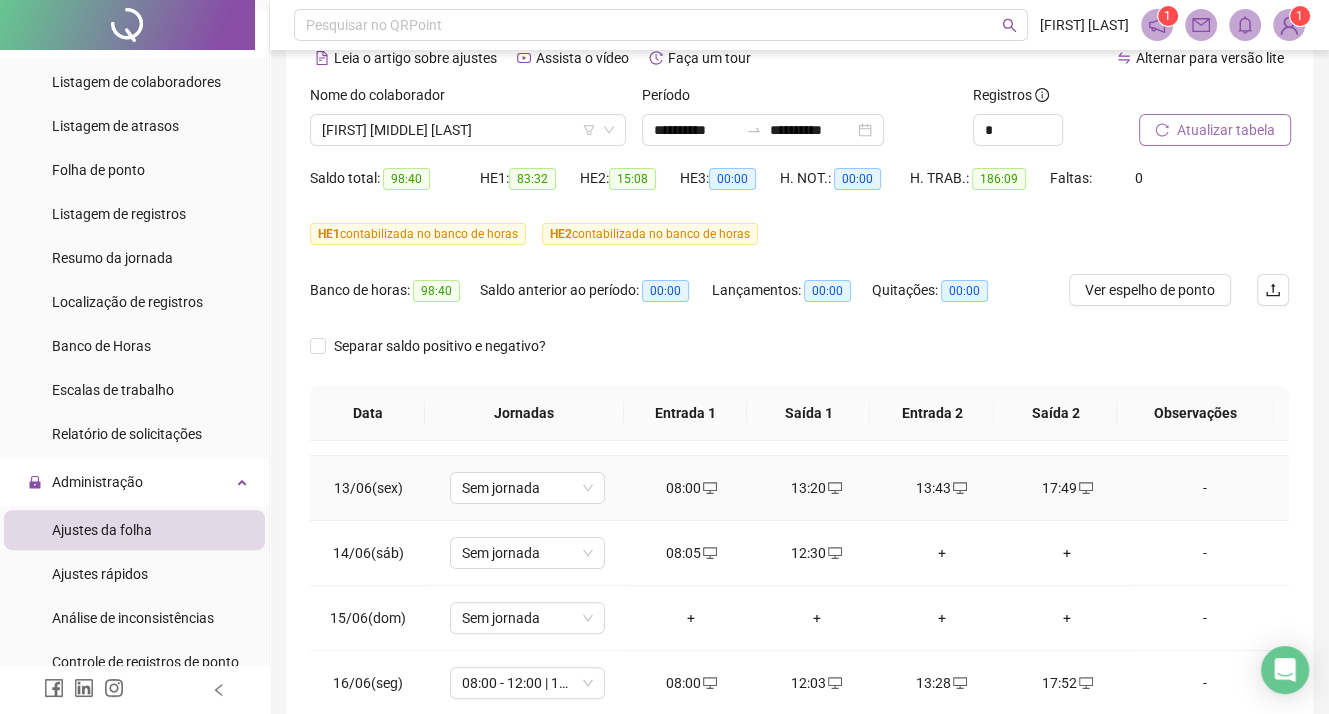 scroll, scrollTop: 300, scrollLeft: 0, axis: vertical 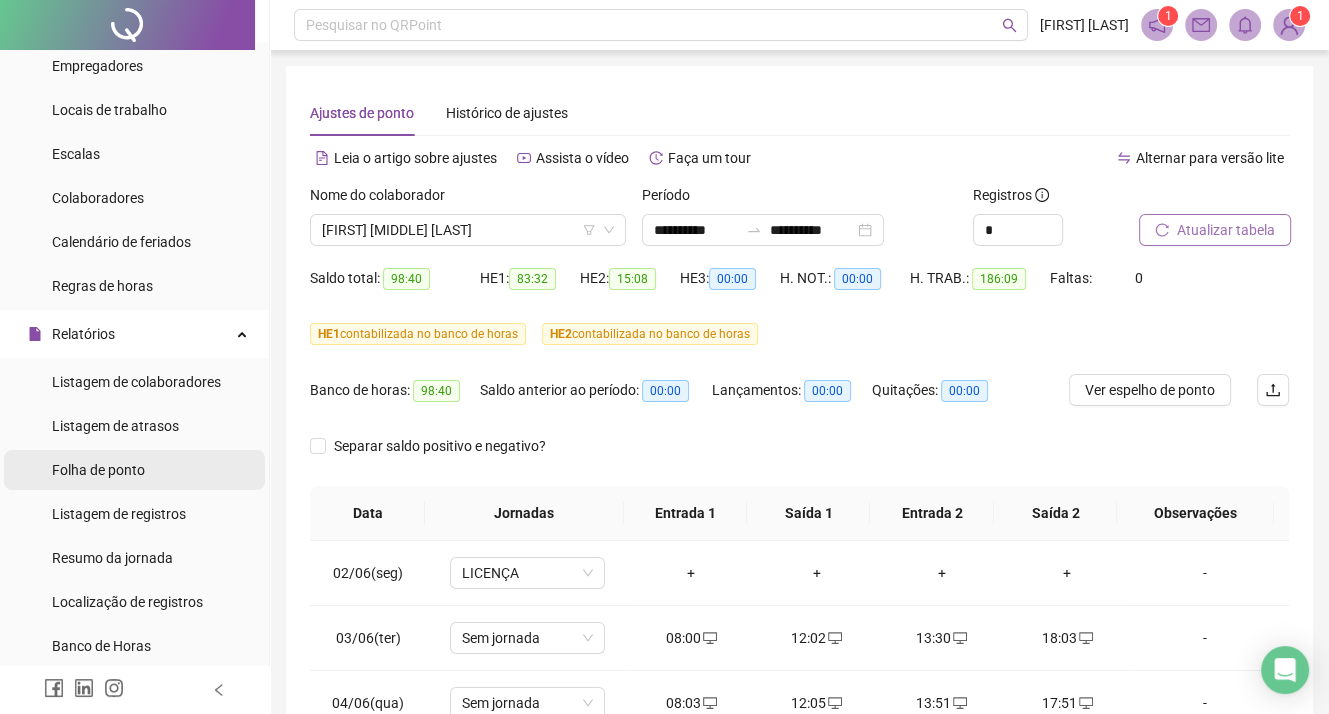 click on "Folha de ponto" at bounding box center (98, 470) 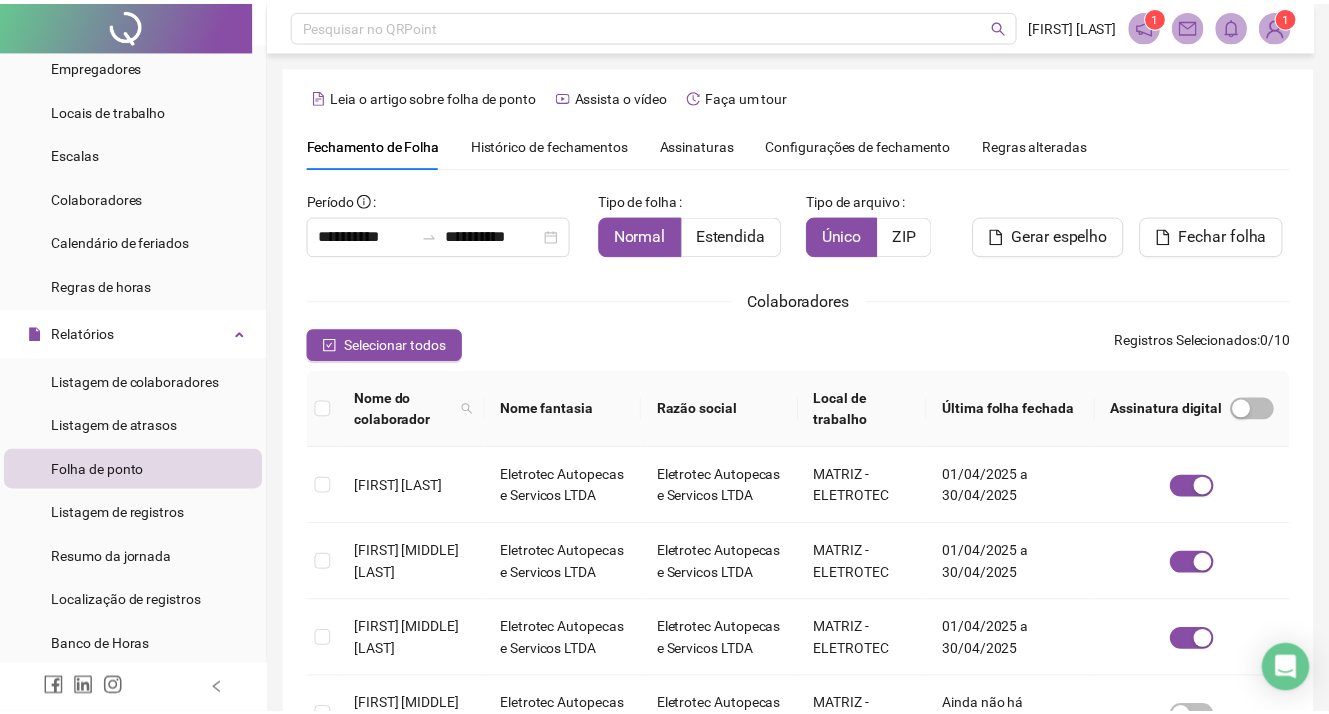 scroll, scrollTop: 52, scrollLeft: 0, axis: vertical 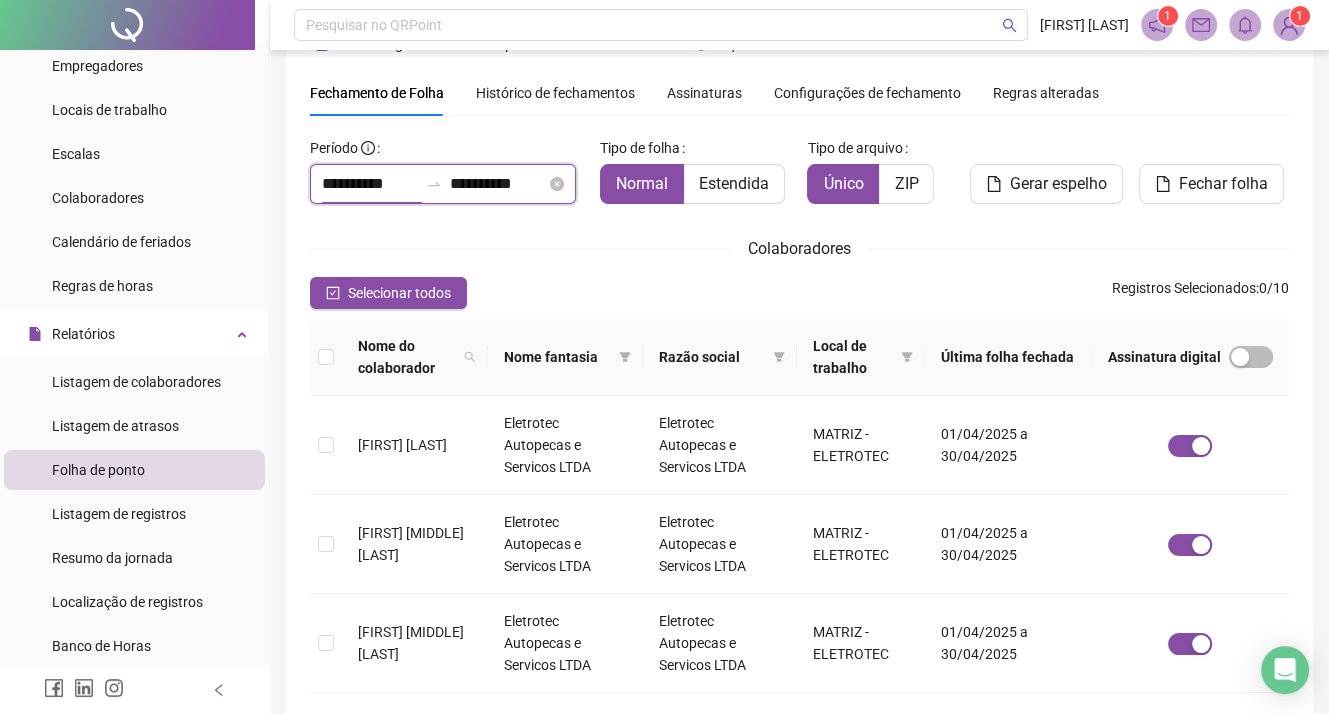 click on "**********" at bounding box center (370, 184) 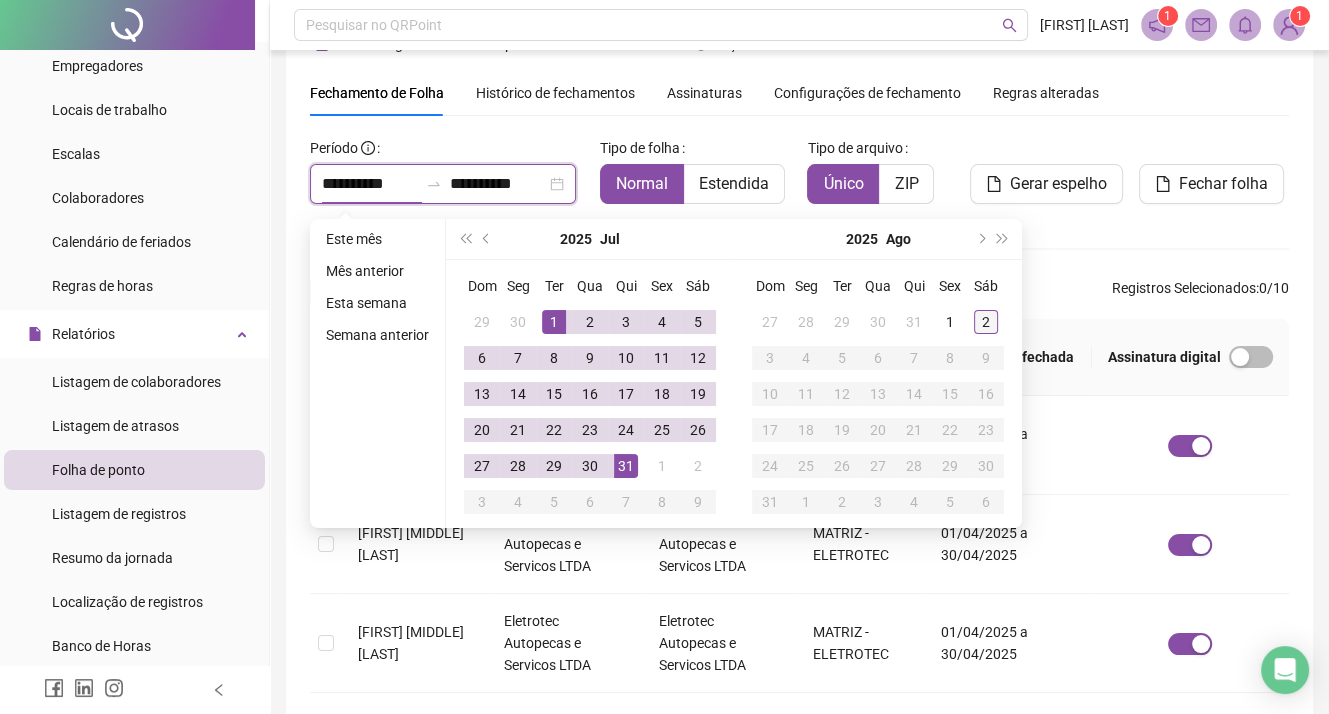 type on "**********" 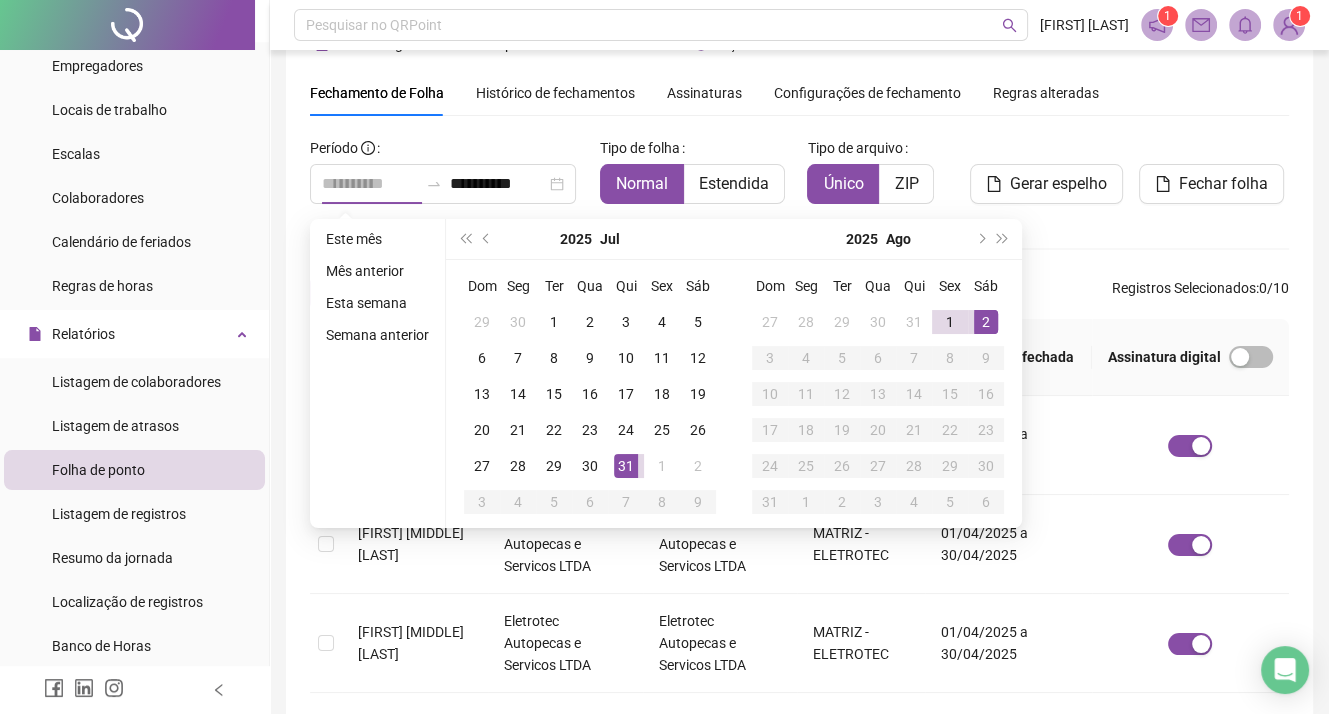 click on "2" at bounding box center (986, 322) 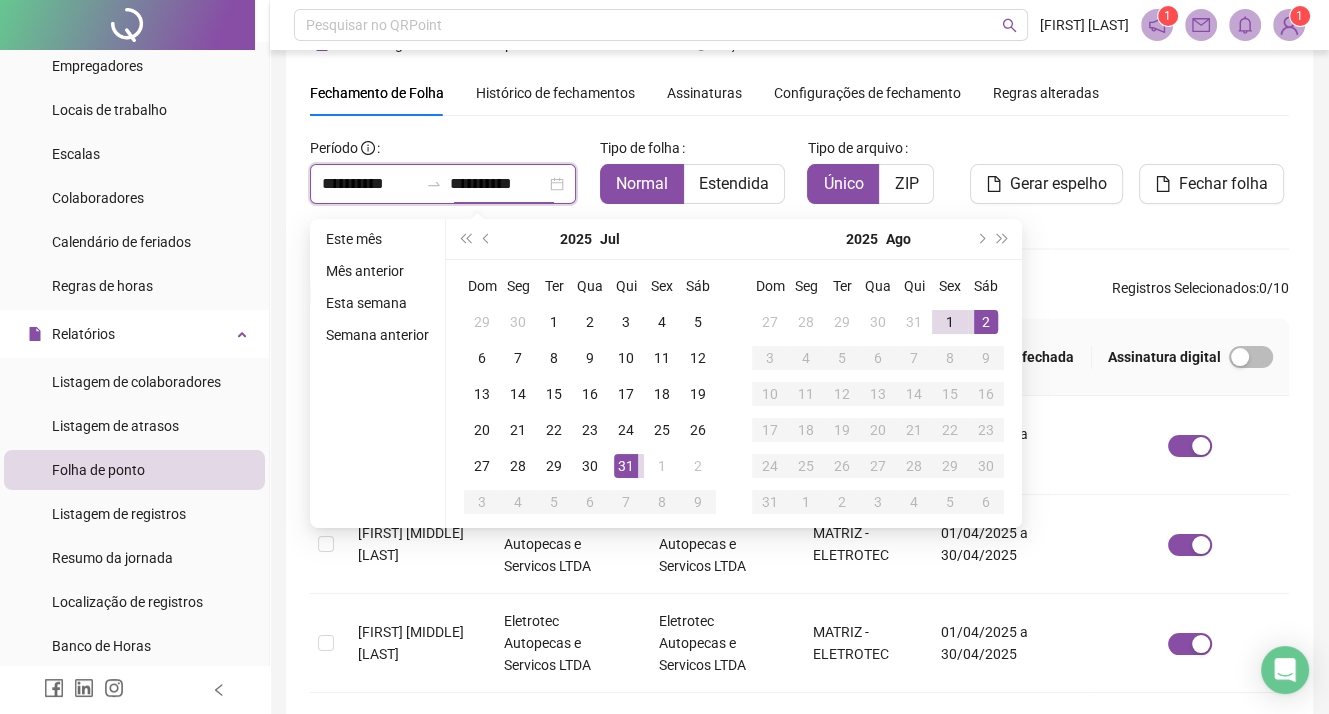 type on "**********" 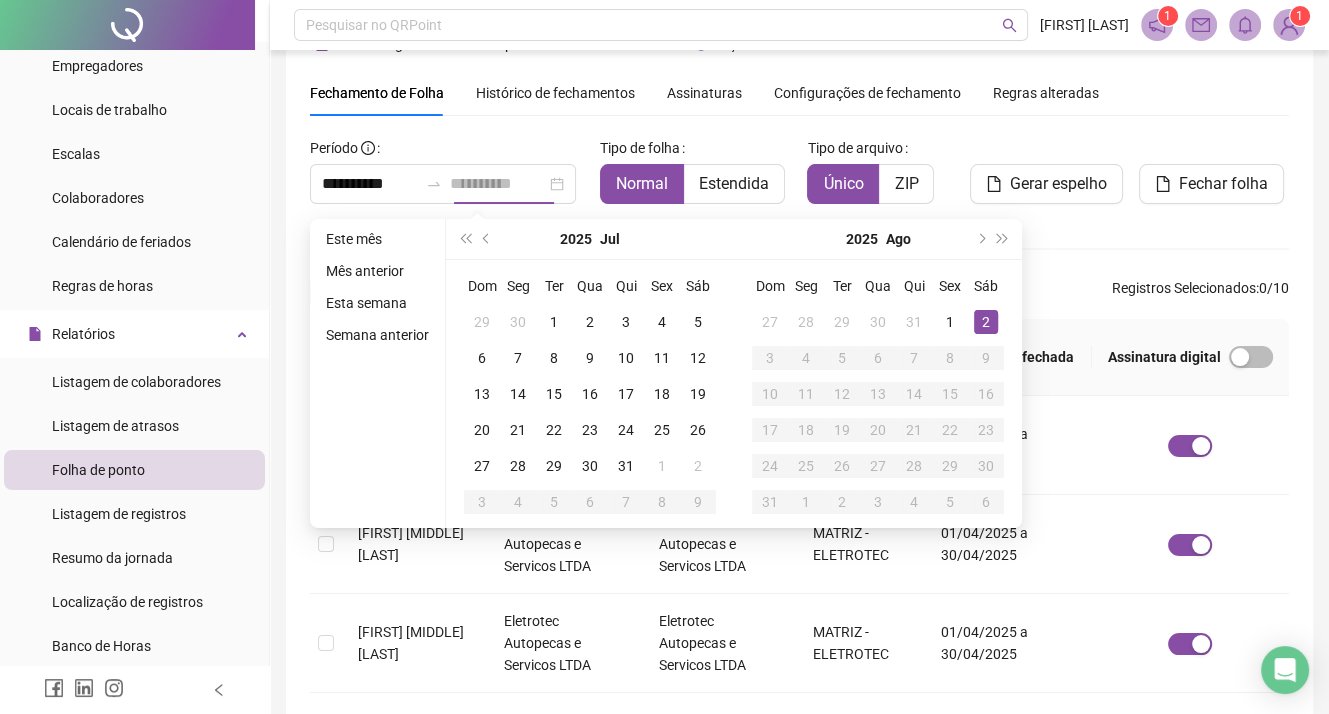 click on "2" at bounding box center (986, 322) 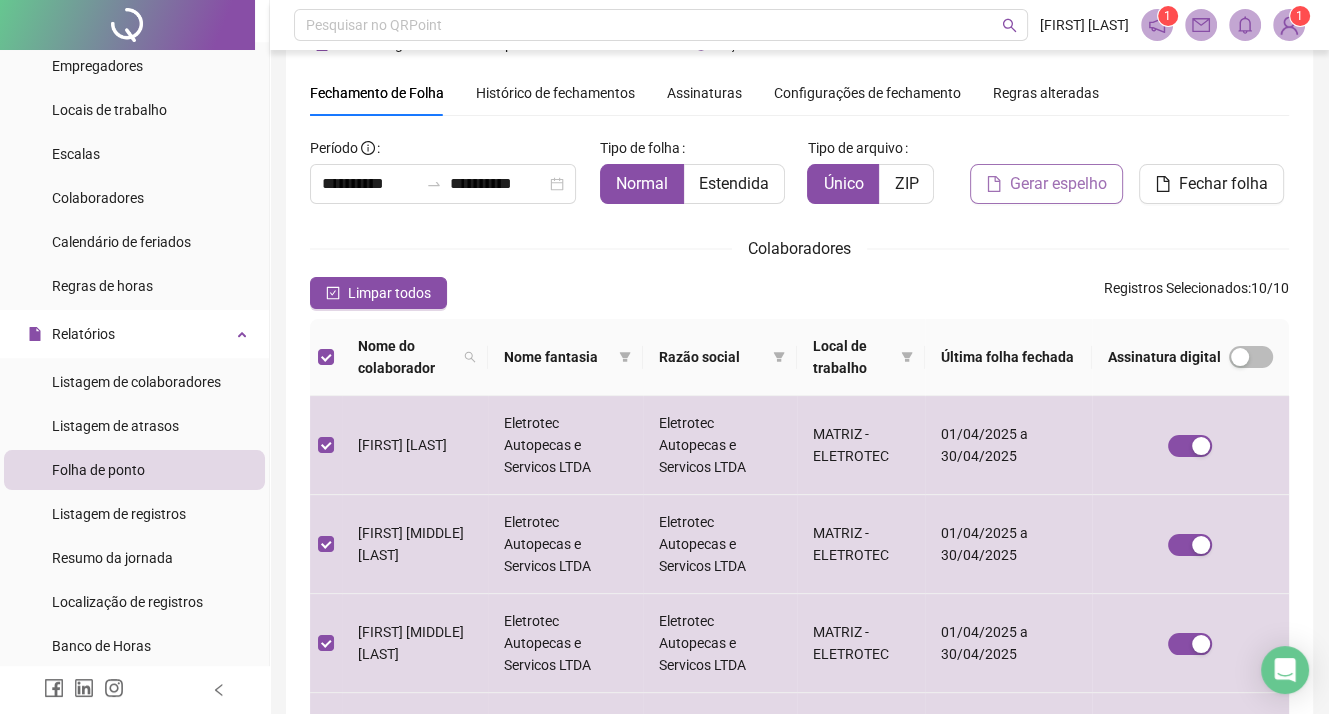 click on "Gerar espelho" at bounding box center [1058, 184] 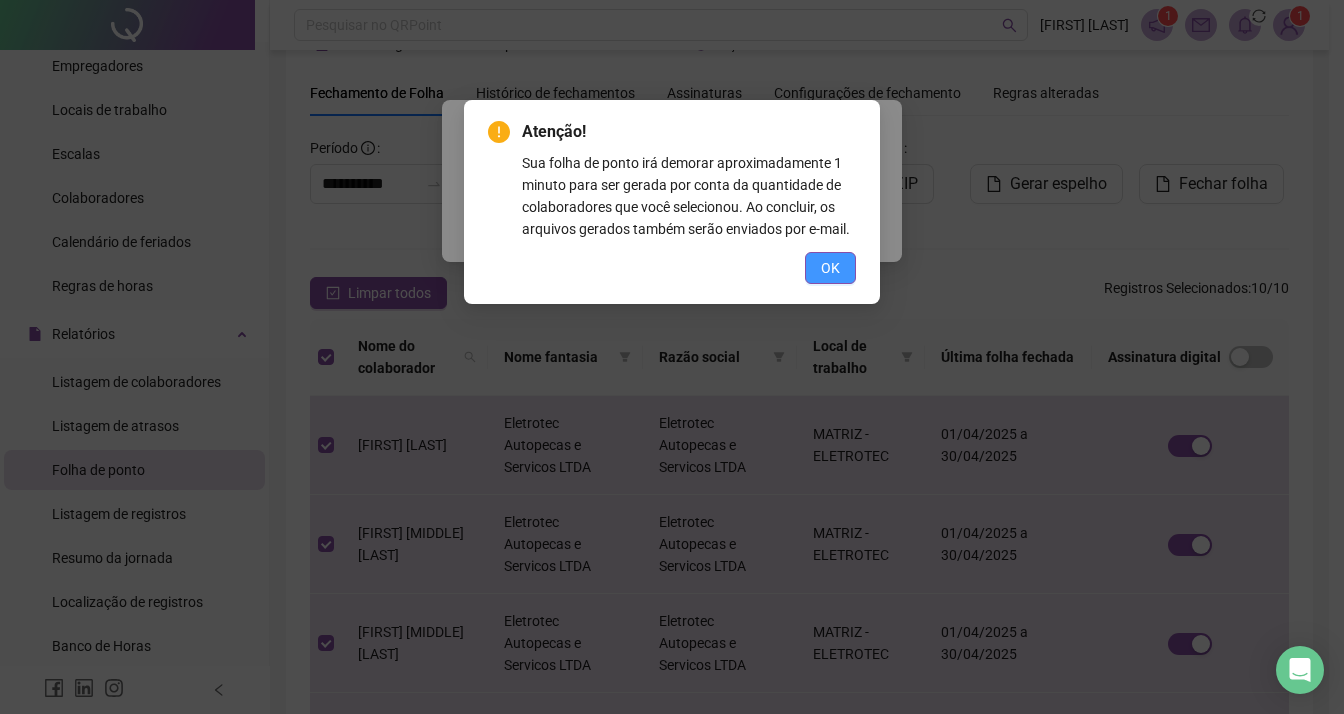 click on "OK" at bounding box center (830, 268) 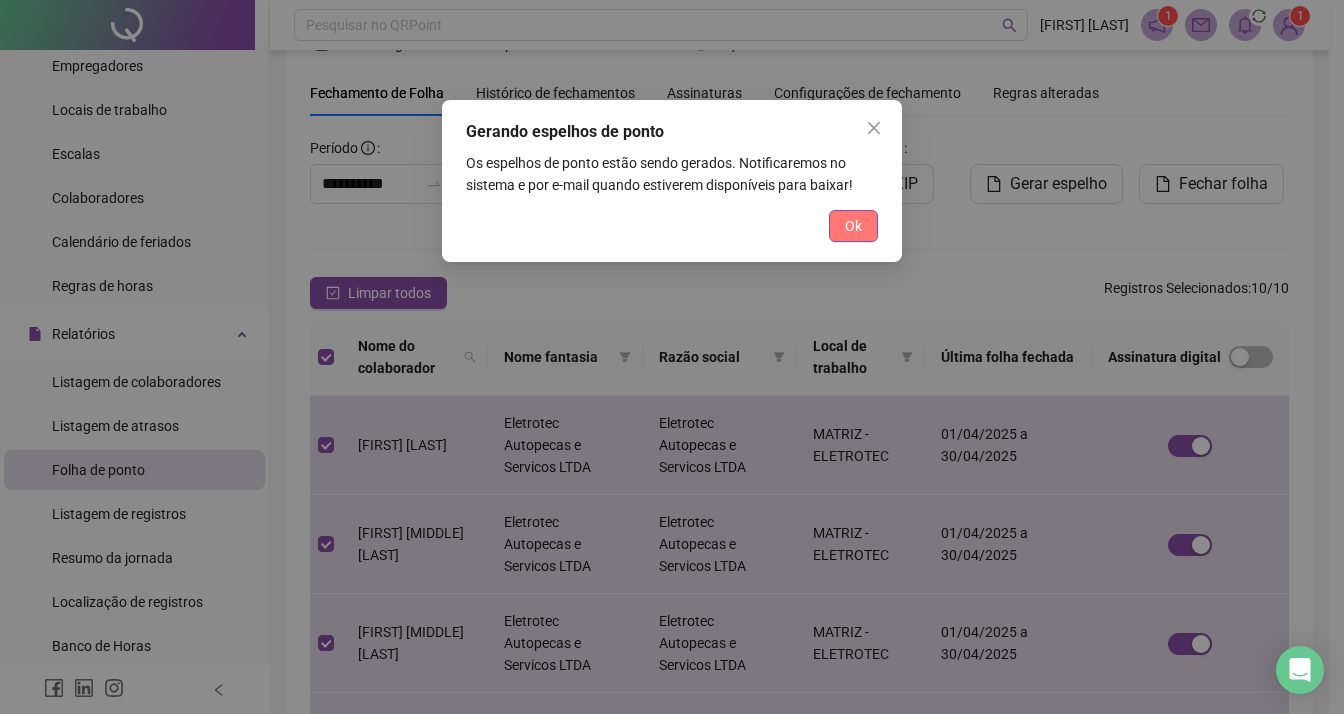click on "Ok" at bounding box center [853, 226] 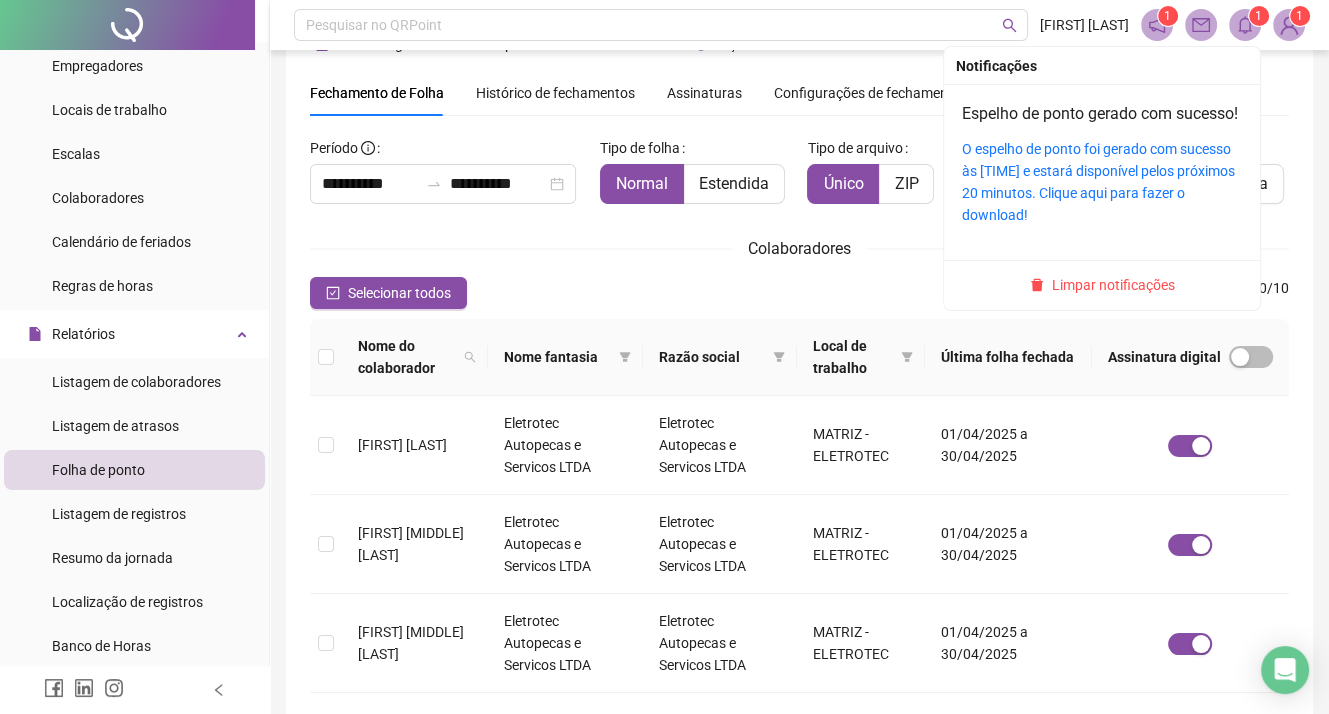 click 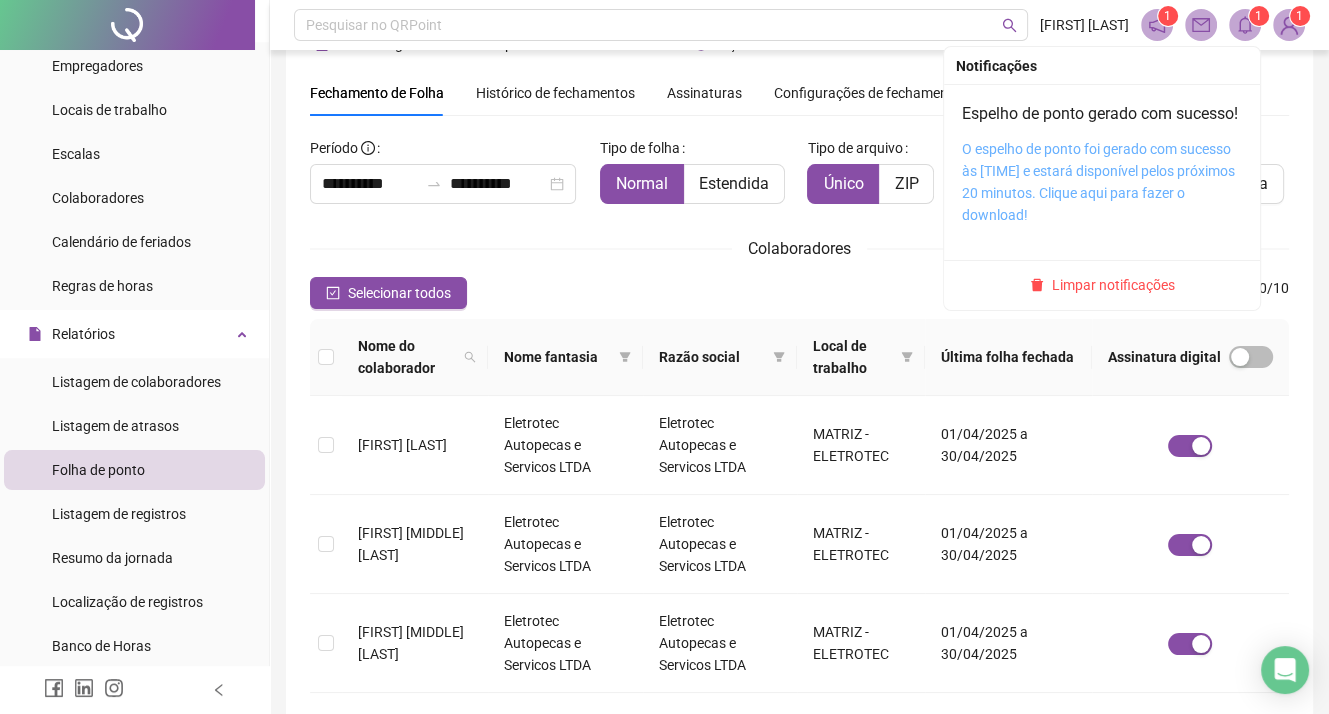 click on "O espelho de ponto foi gerado com sucesso às [TIME] e estará disponível pelos próximos 20 minutos.
Clique aqui para fazer o download!" at bounding box center [1098, 182] 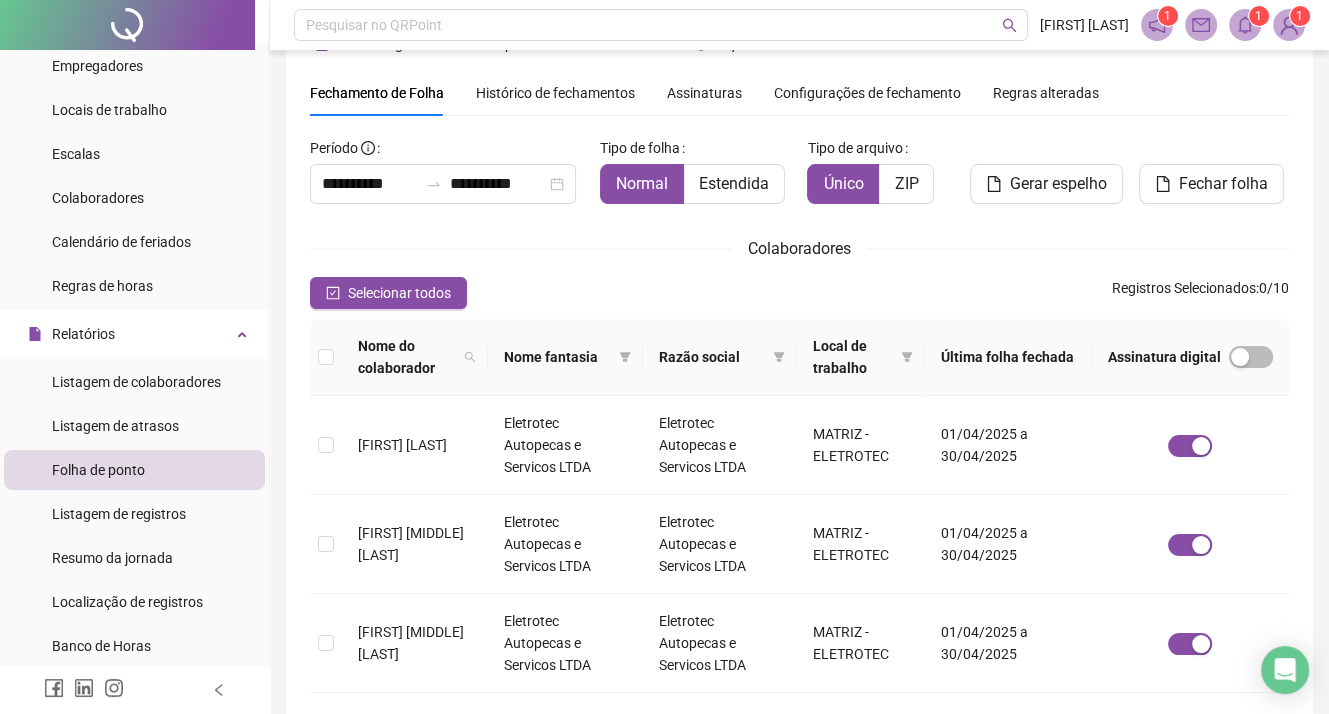 scroll, scrollTop: 0, scrollLeft: 0, axis: both 